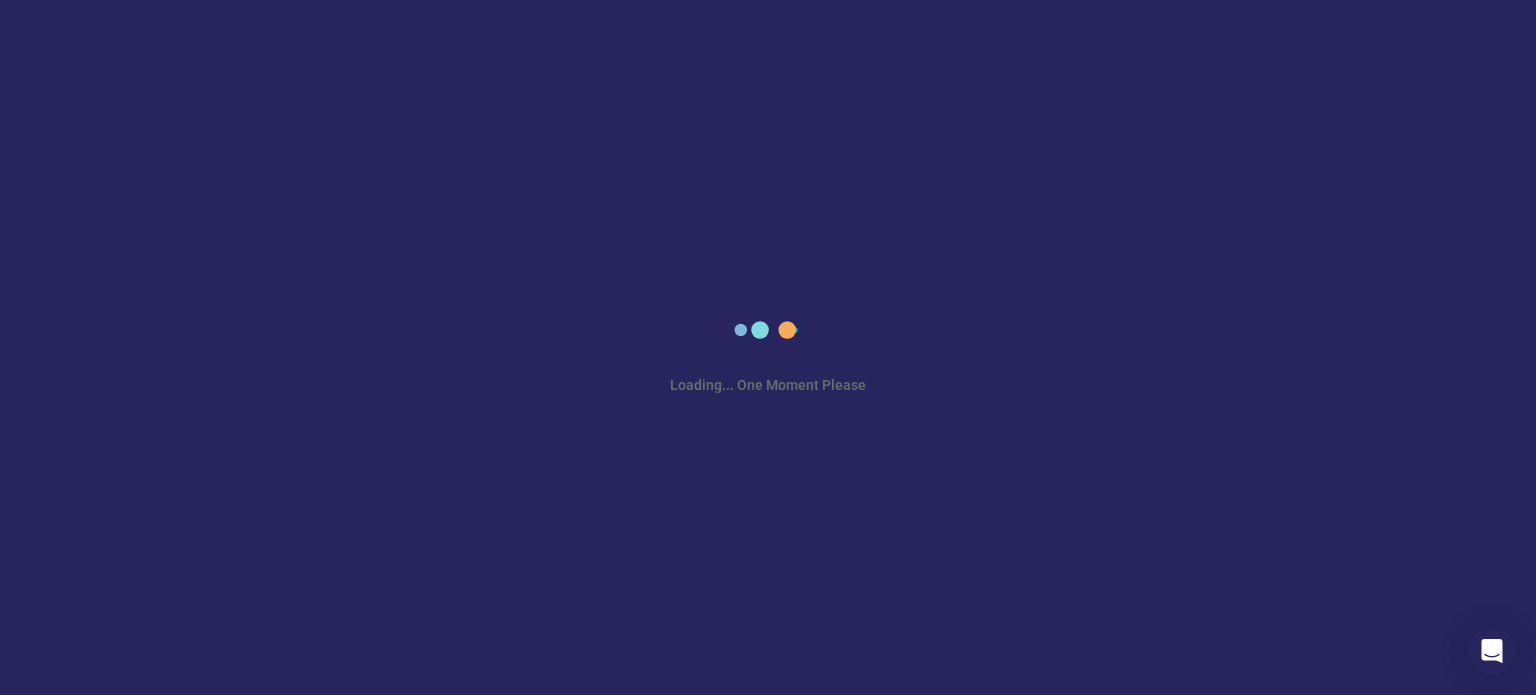 scroll, scrollTop: 0, scrollLeft: 0, axis: both 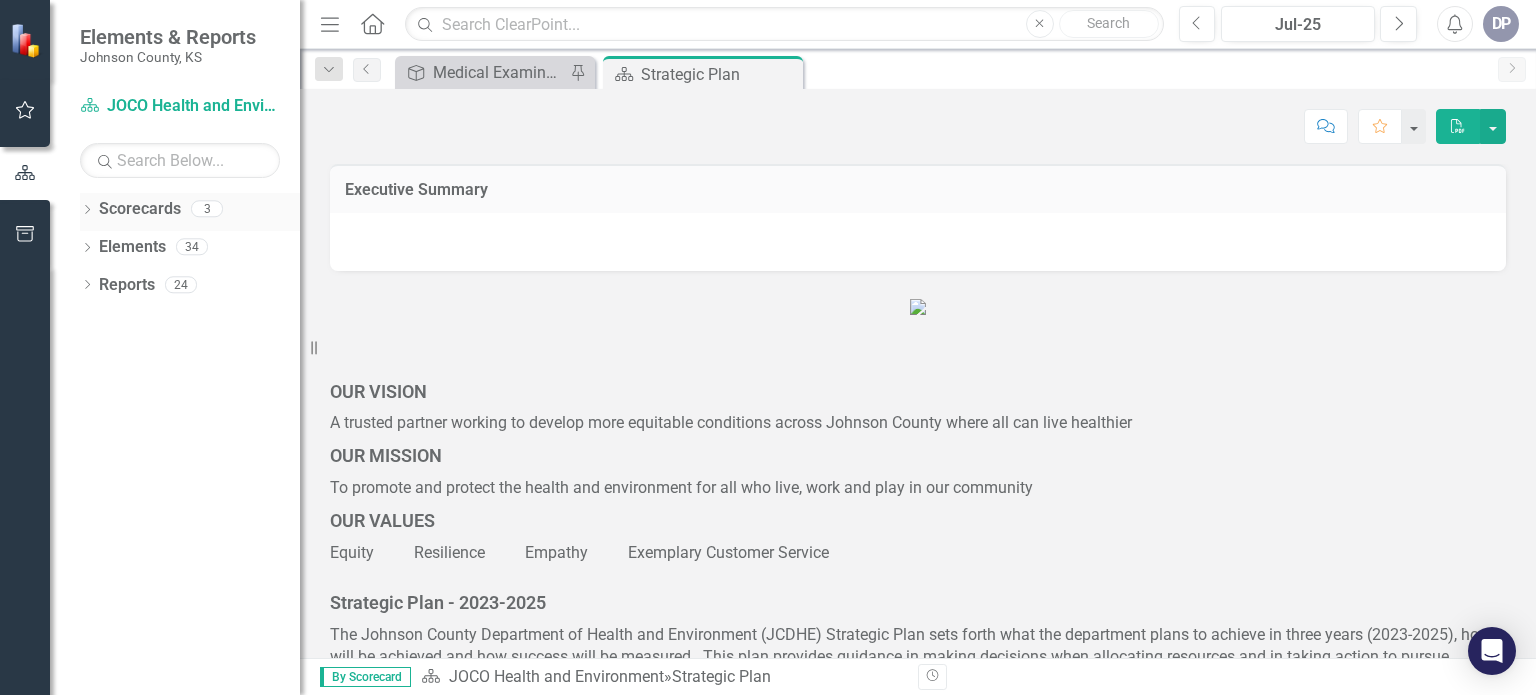 click on "Dropdown" at bounding box center [87, 211] 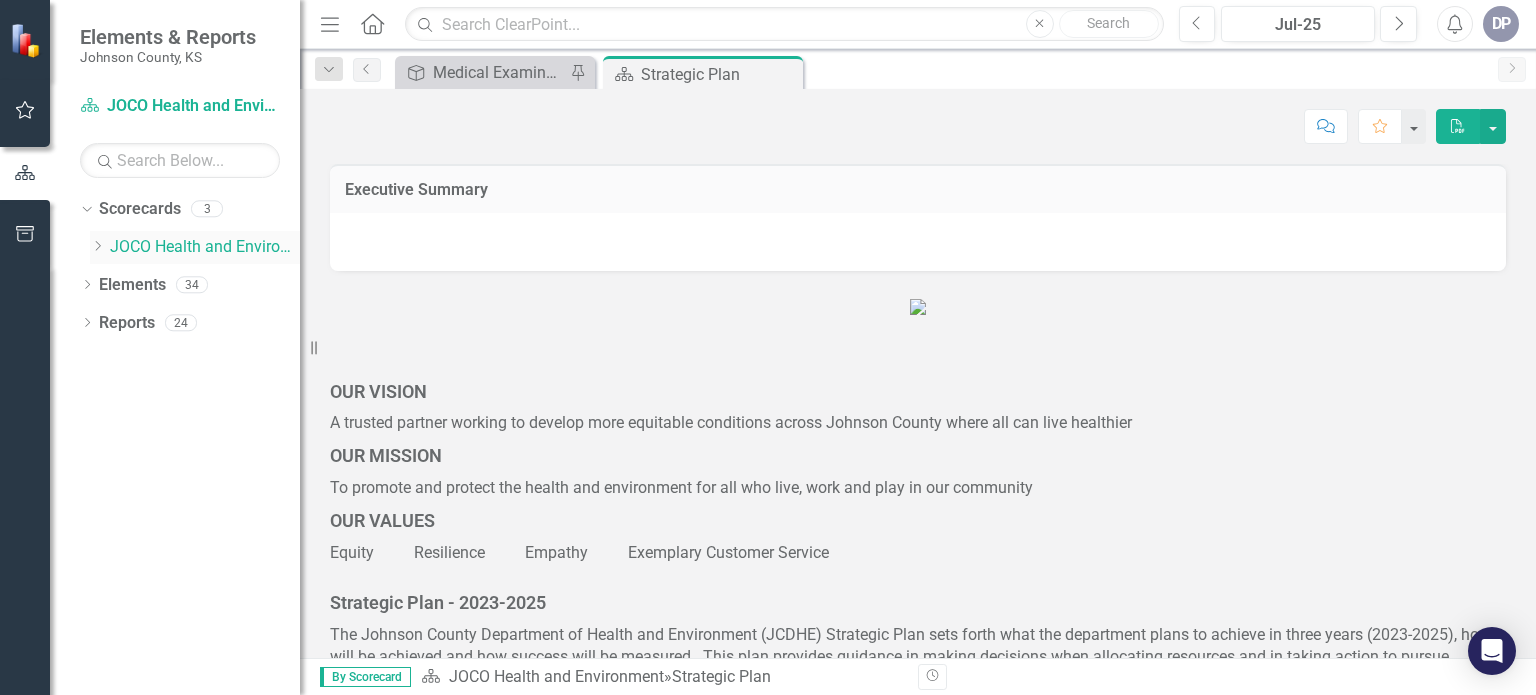 click on "Dropdown" 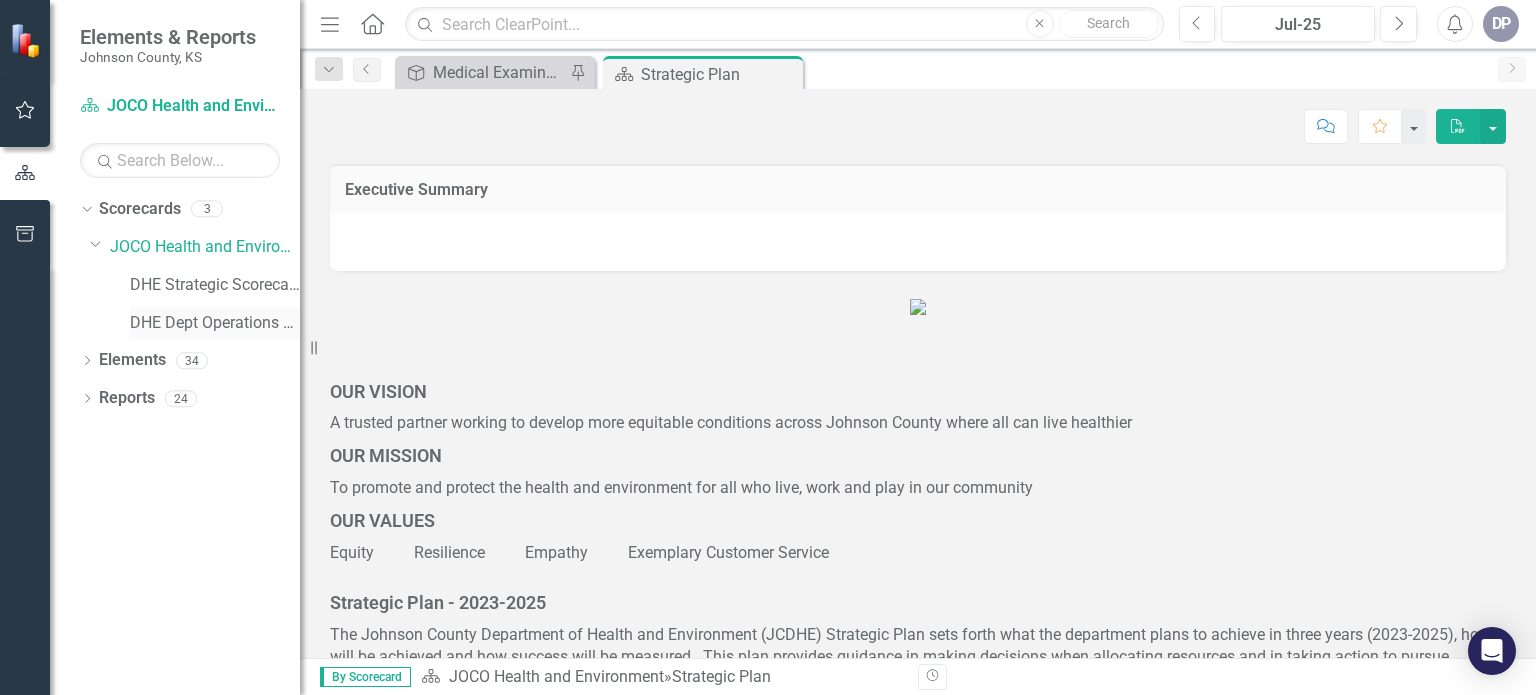 click on "DHE Dept Operations PM Scorecard" at bounding box center [215, 323] 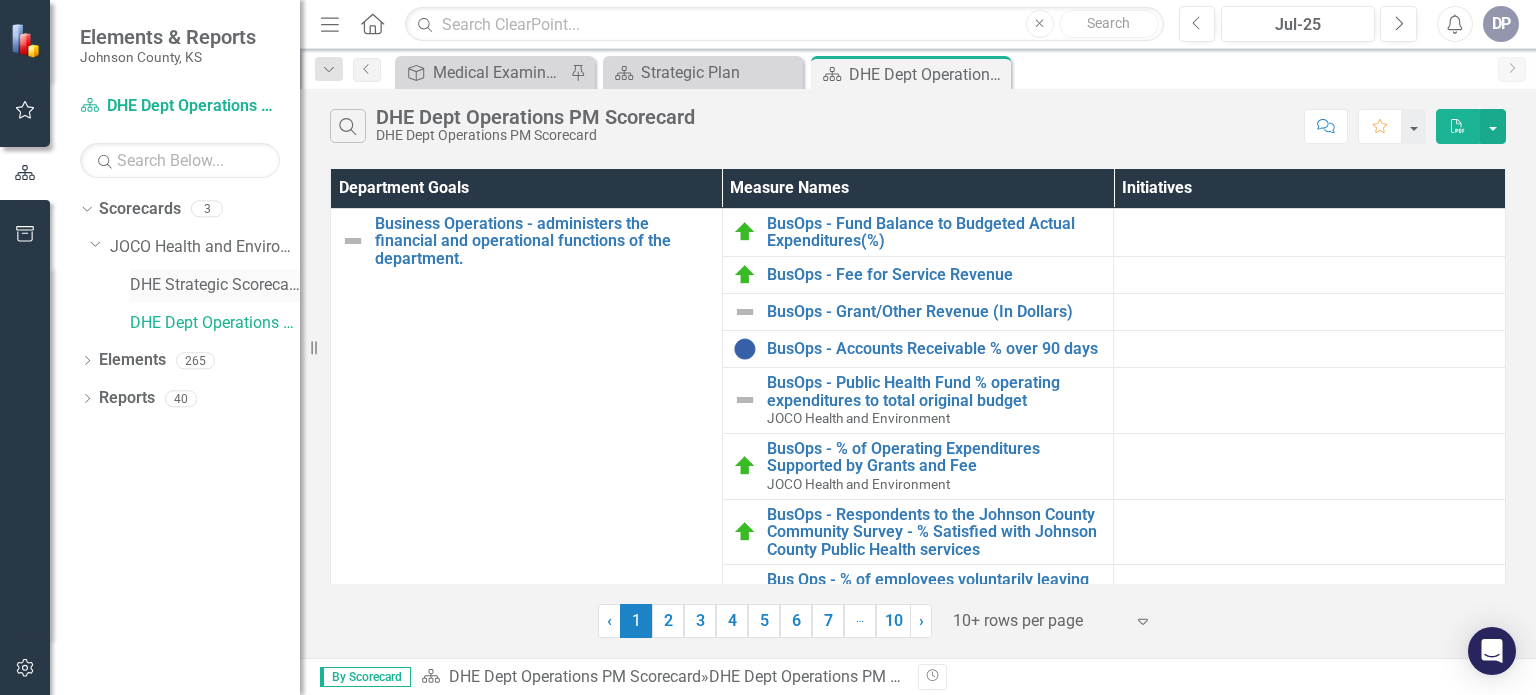 click on "DHE Strategic Scorecard-Current Year's Plan" at bounding box center [215, 285] 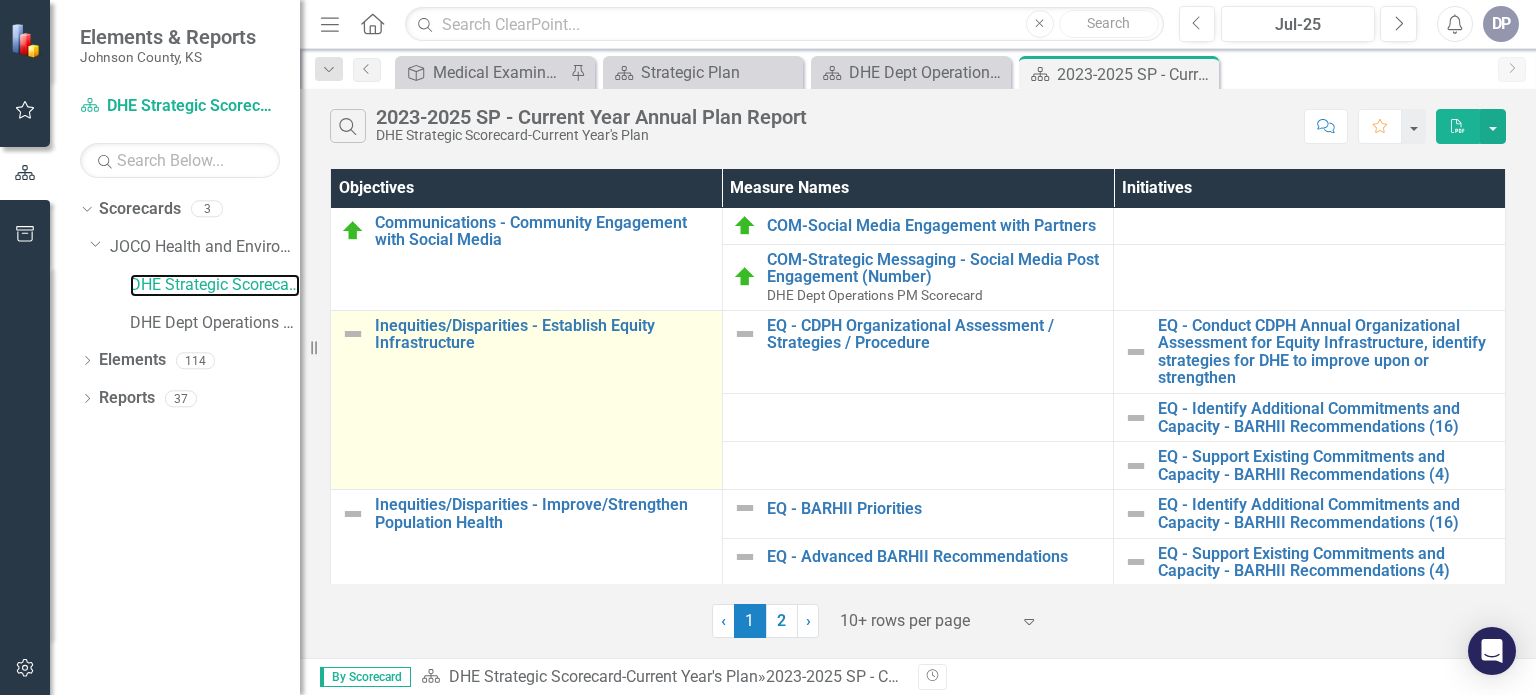 scroll, scrollTop: 112, scrollLeft: 0, axis: vertical 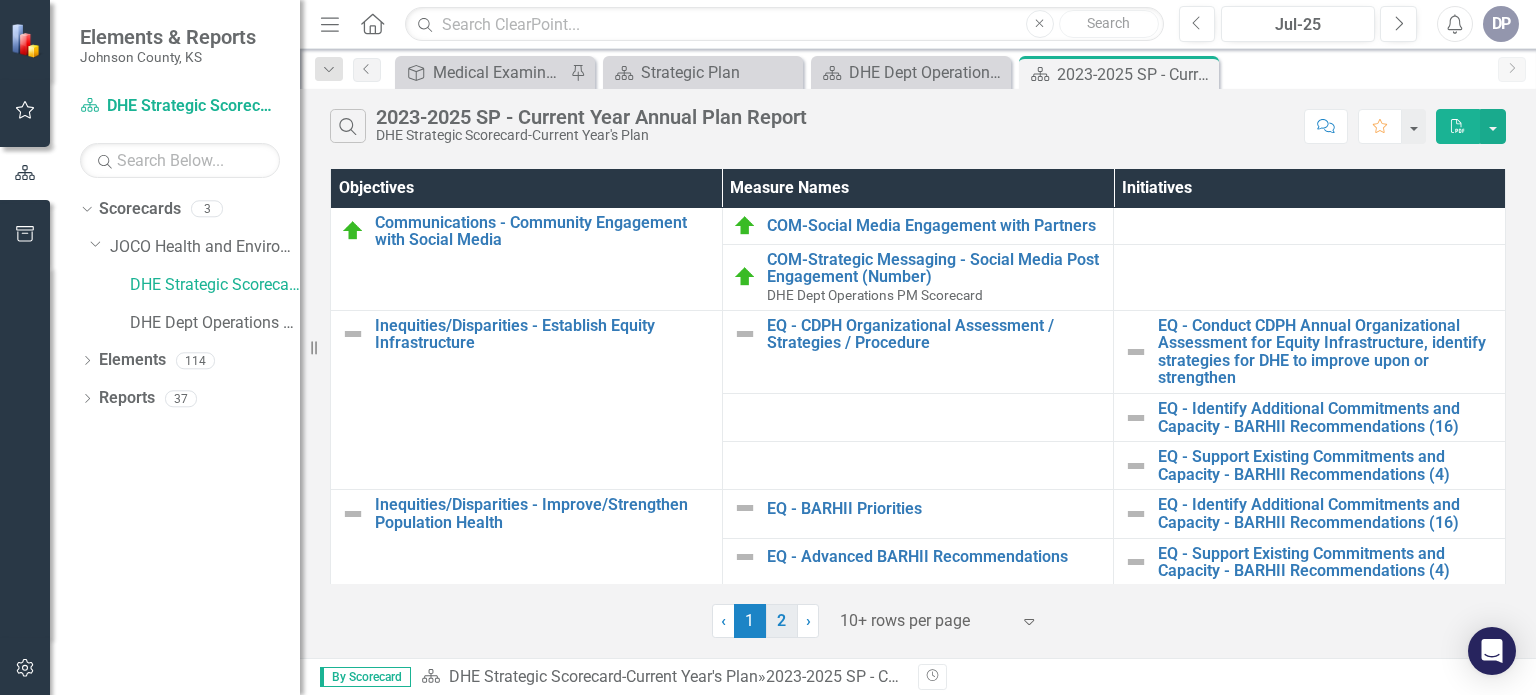 click on "2" at bounding box center (782, 621) 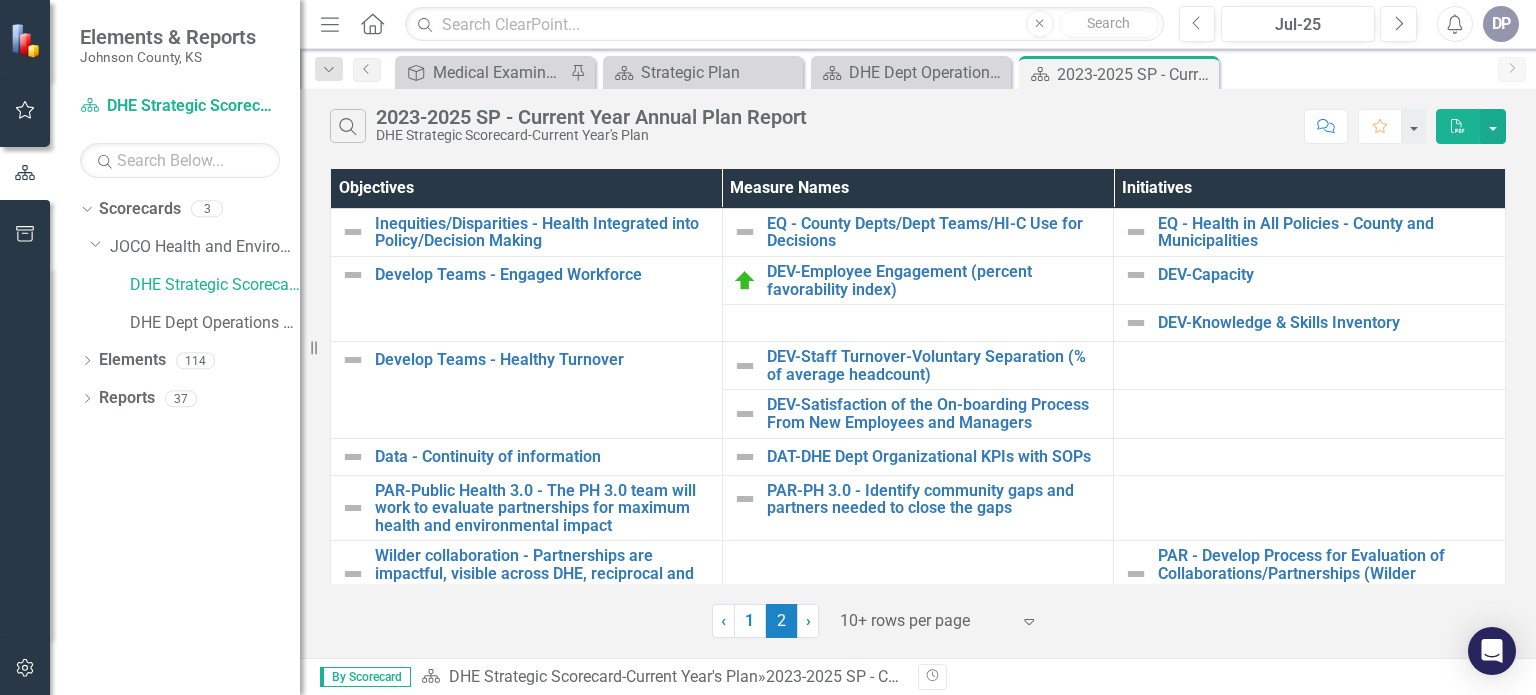 scroll, scrollTop: 69, scrollLeft: 0, axis: vertical 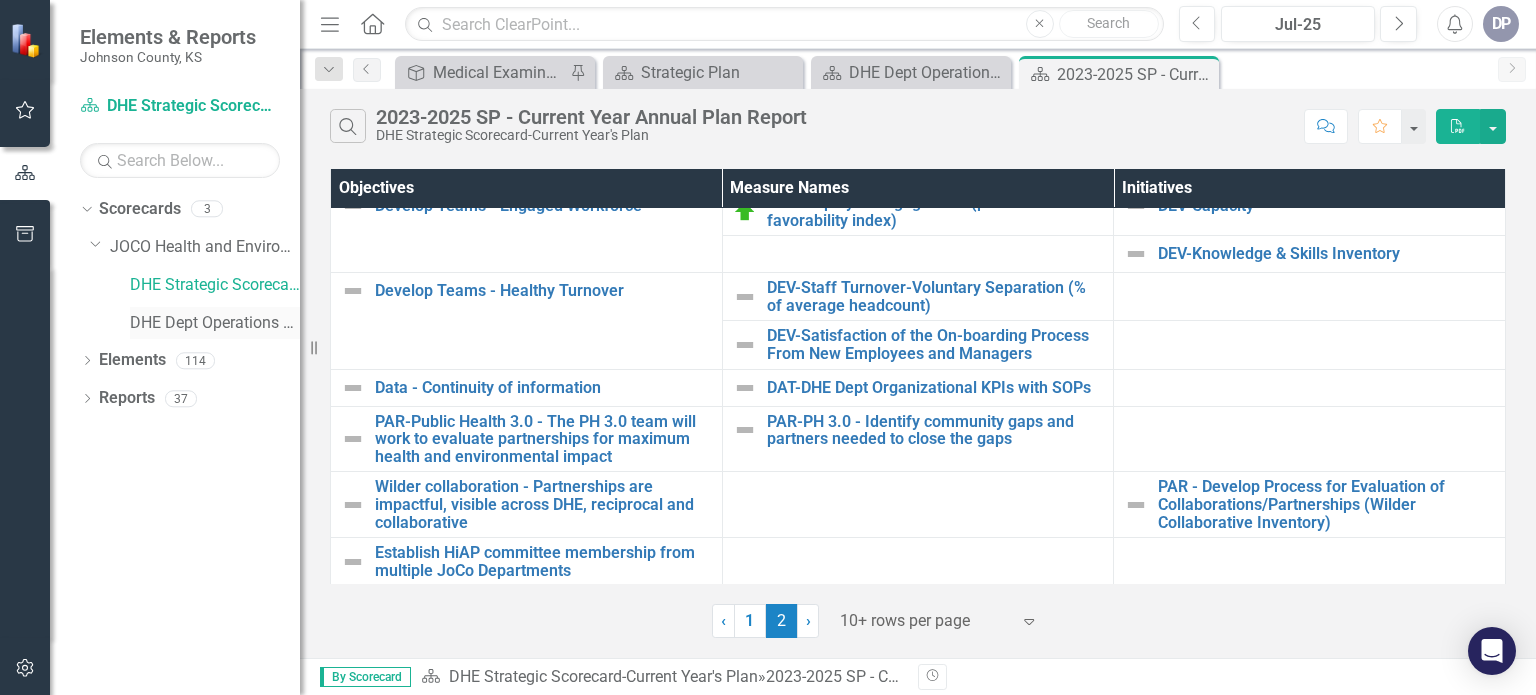click on "DHE Dept Operations PM Scorecard" at bounding box center [215, 323] 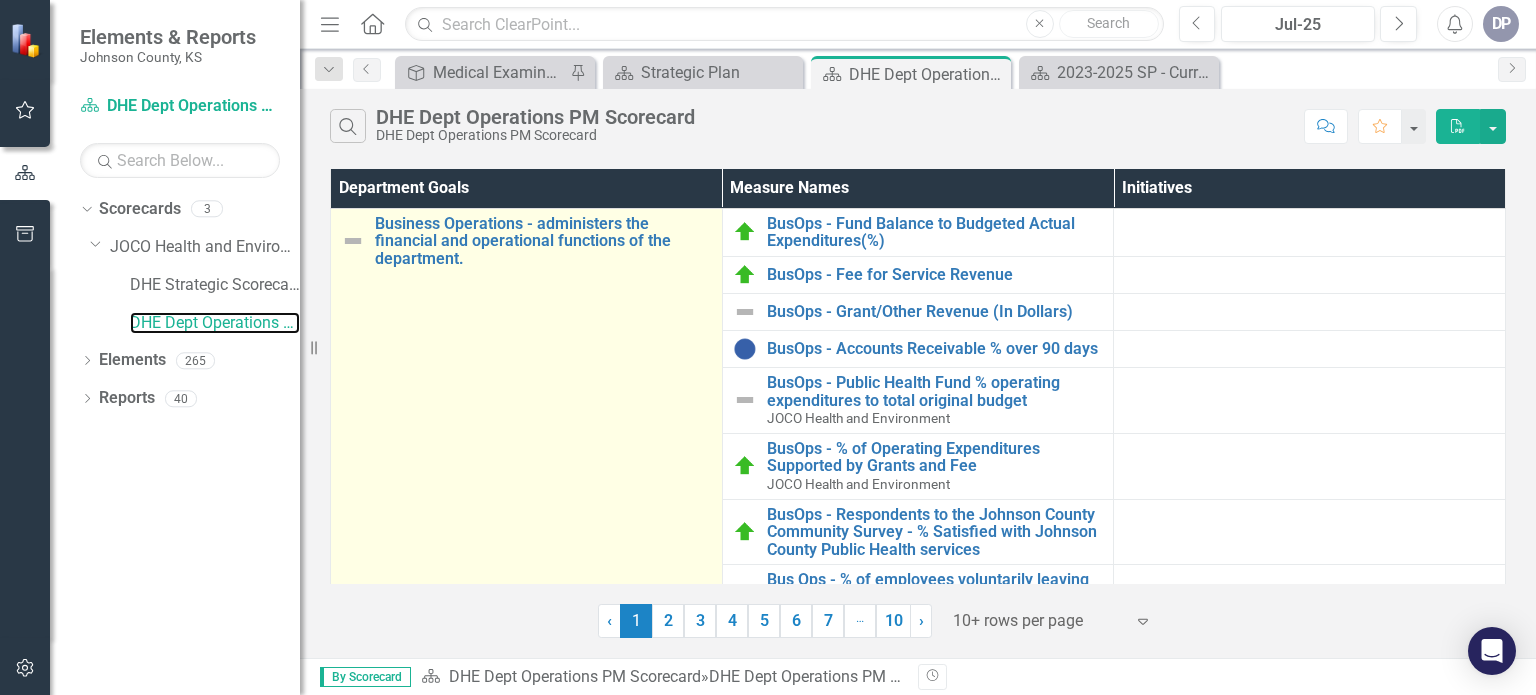 scroll, scrollTop: 165, scrollLeft: 0, axis: vertical 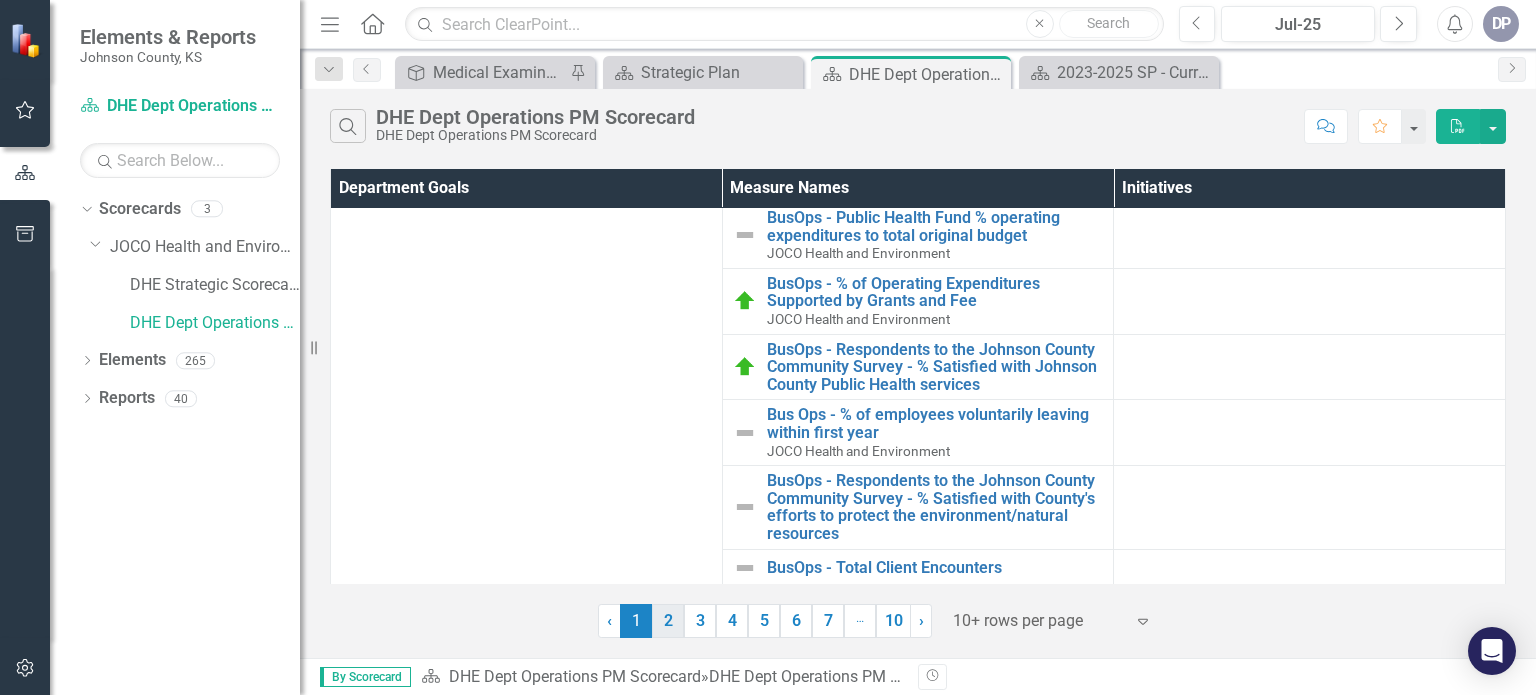 click on "2" at bounding box center (668, 621) 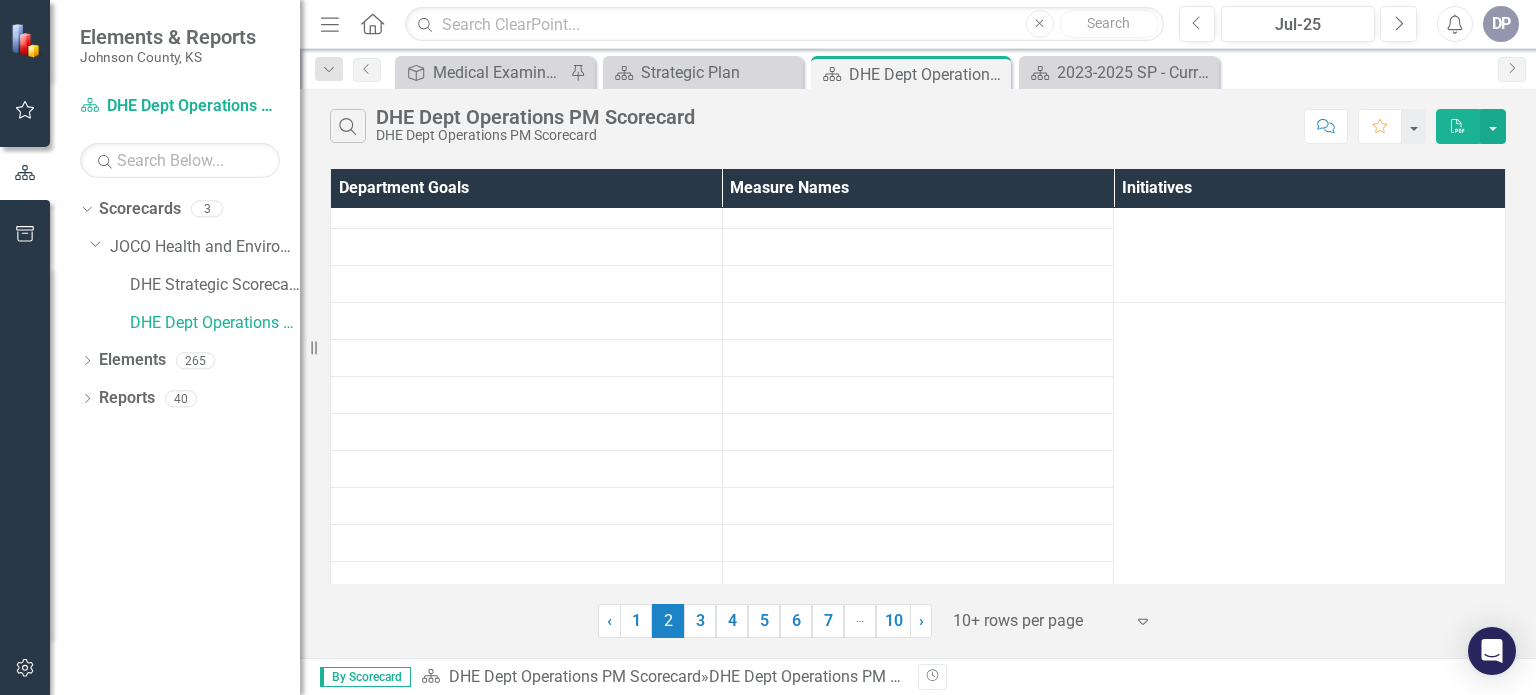 scroll, scrollTop: 0, scrollLeft: 0, axis: both 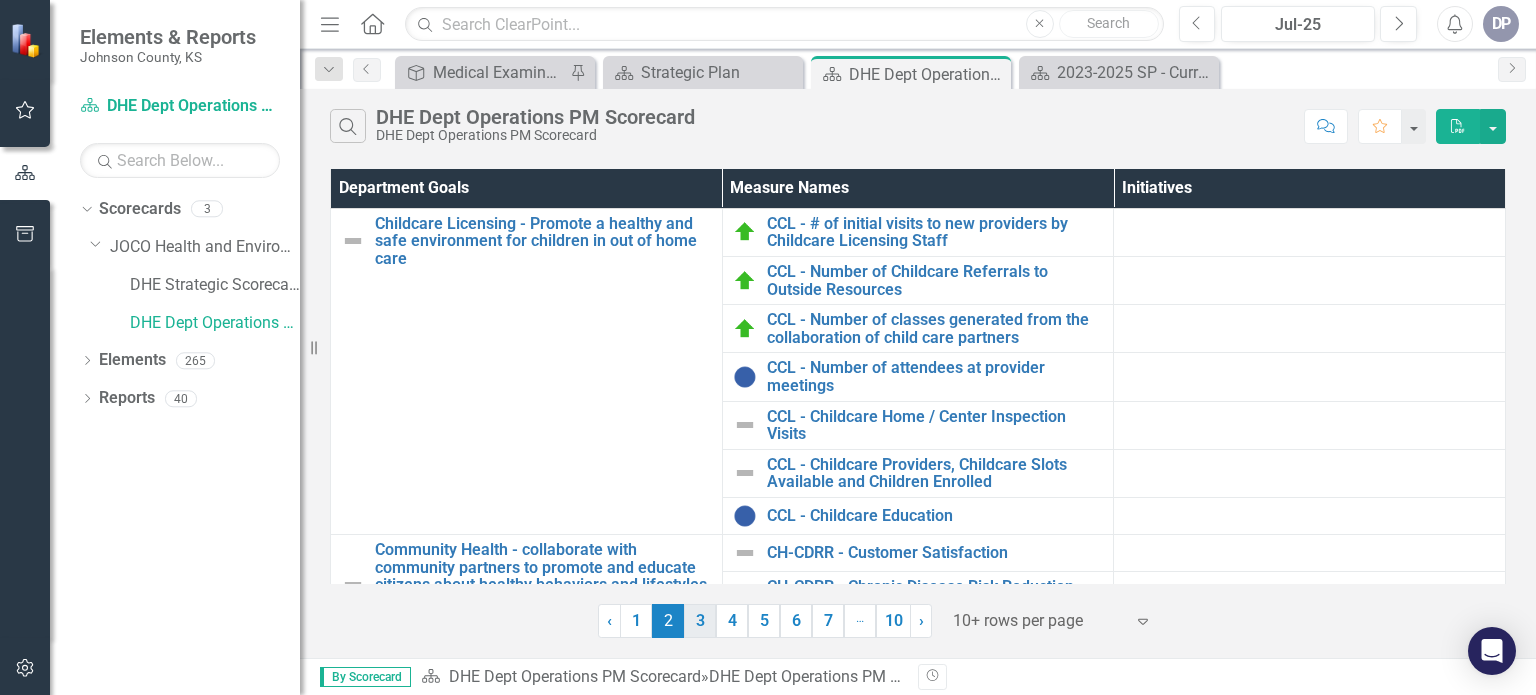 click on "3" at bounding box center [700, 621] 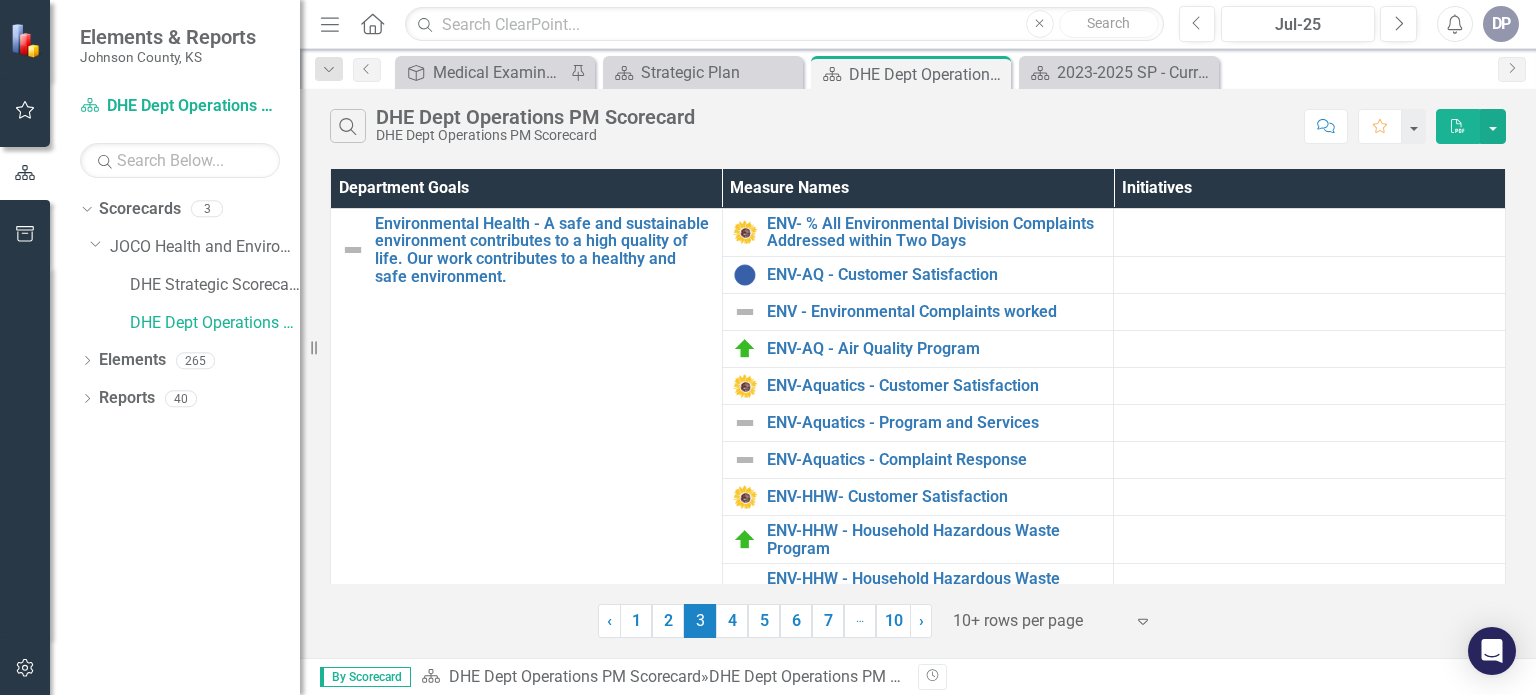 click on "Search DHE Dept Operations PM Scorecard DHE Dept Operations PM Scorecard  Comment Favorite PDF Department Goals Measure Names Initiatives Environmental Health - A safe and sustainable environment contributes to a high quality of life. Our work contributes to a healthy and safe environment.  Edit Edit Department Goal Link Open Element ENV-  % All Environmental Division Complaints Addressed within Two Days Edit Edit Measure Name Link Open Element ENV-AQ - Customer Satisfaction Edit Edit Measure Name Link Open Element ENV - Environmental Complaints worked Edit Edit Measure Name Link Open Element ENV-AQ - Air Quality Program Edit Edit Measure Name Link Open Element ENV-Aquatics - Customer Satisfaction Edit Edit Measure Name Link Open Element ENV-Aquatics - Program and Services Edit Edit Measure Name Link Open Element ENV-Aquatics - Complaint Response Edit Edit Measure Name Link Open Element ENV-HHW- Customer Satisfaction Edit Edit Measure Name Link Open Element ENV-HHW -  Household Hazardous Waste Program Edit 1" at bounding box center [918, 373] 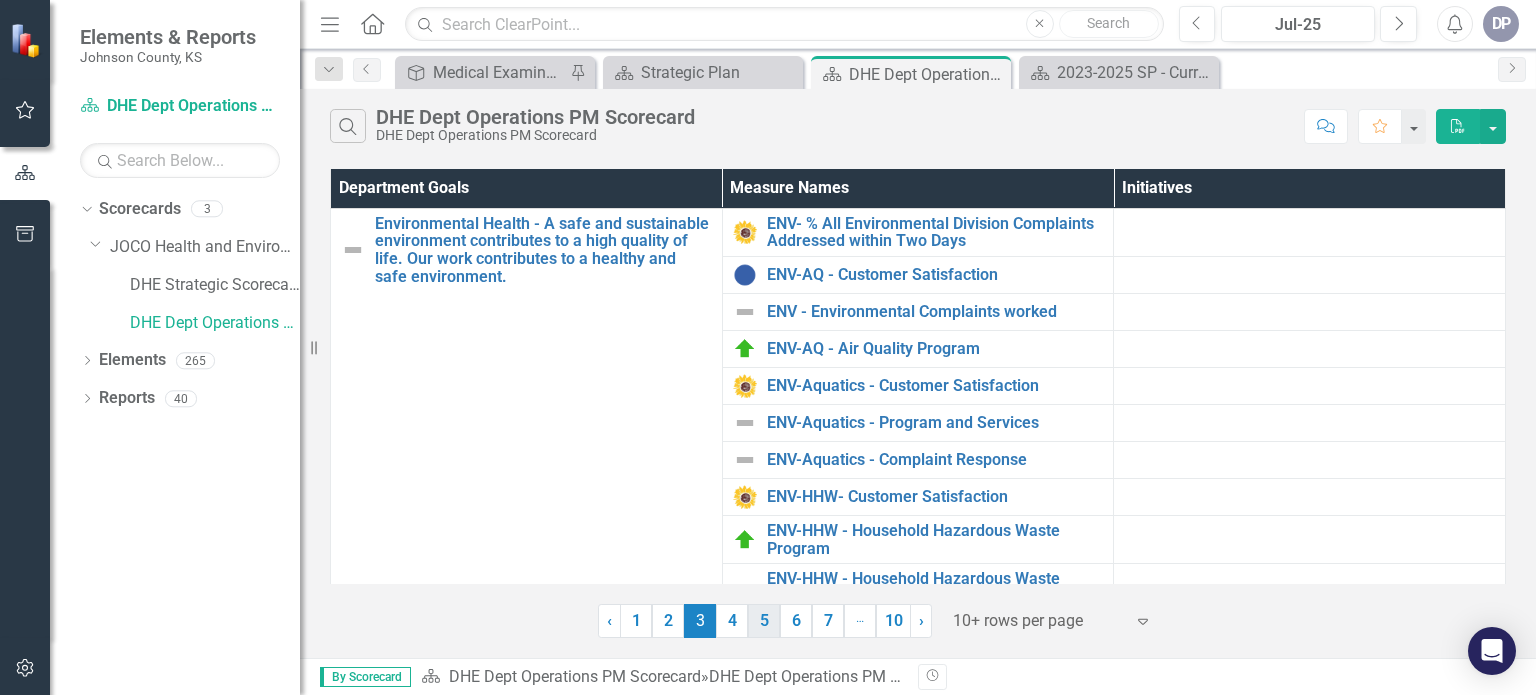 click on "5" at bounding box center [764, 621] 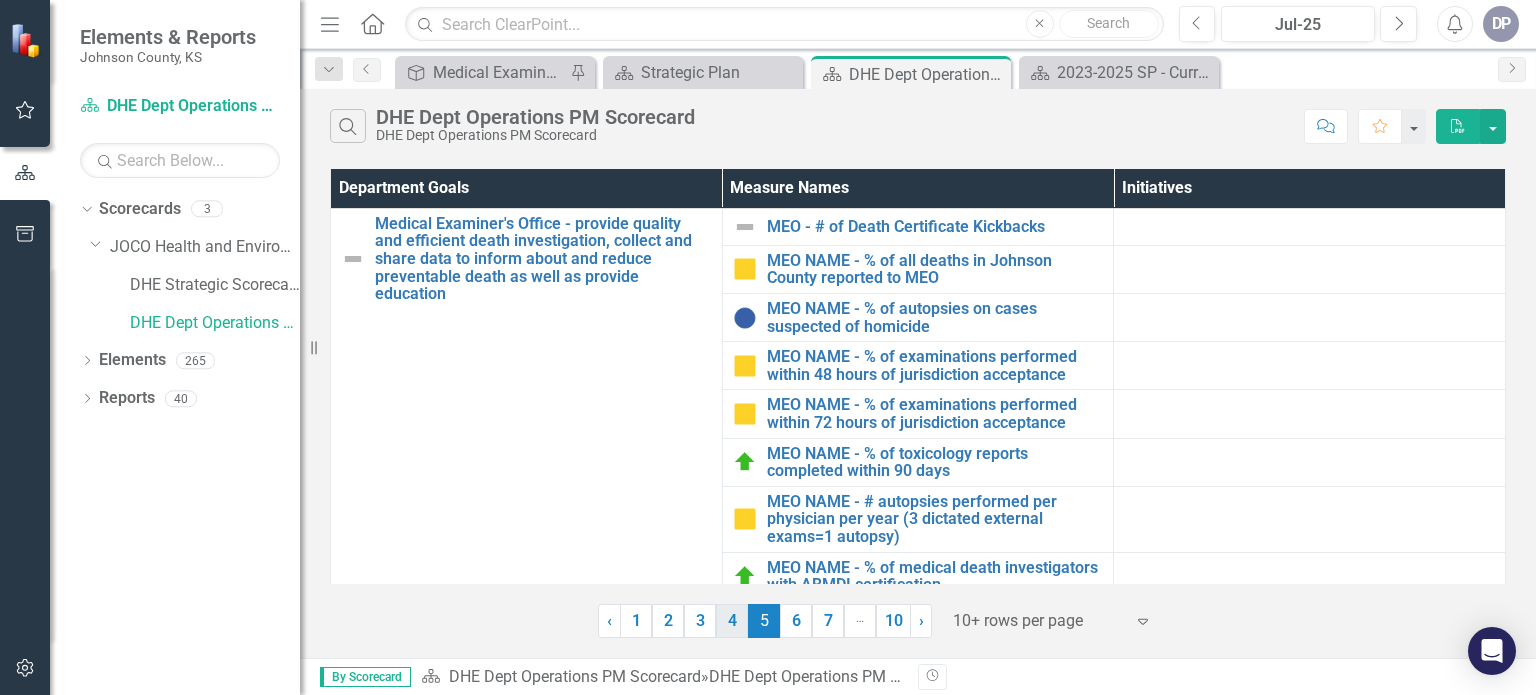 click on "4" at bounding box center (732, 621) 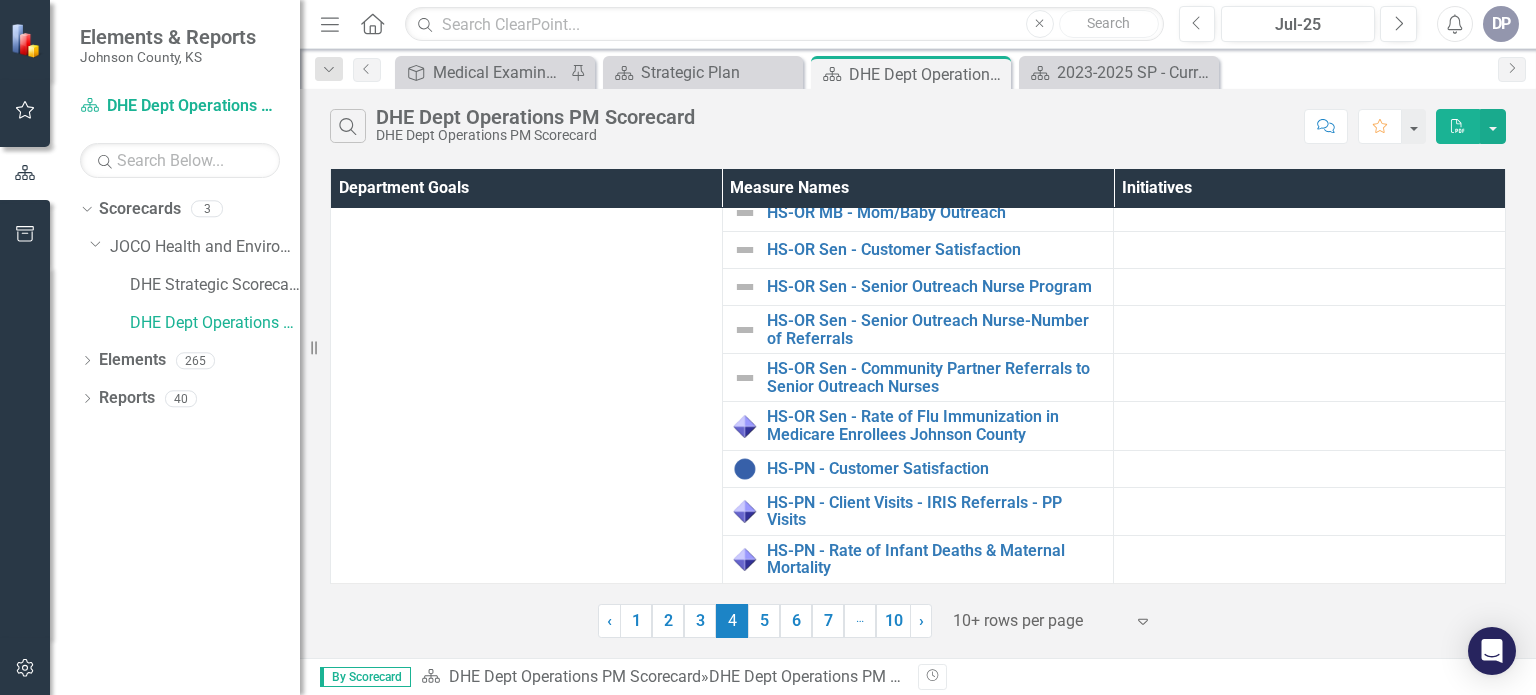 scroll, scrollTop: 1244, scrollLeft: 0, axis: vertical 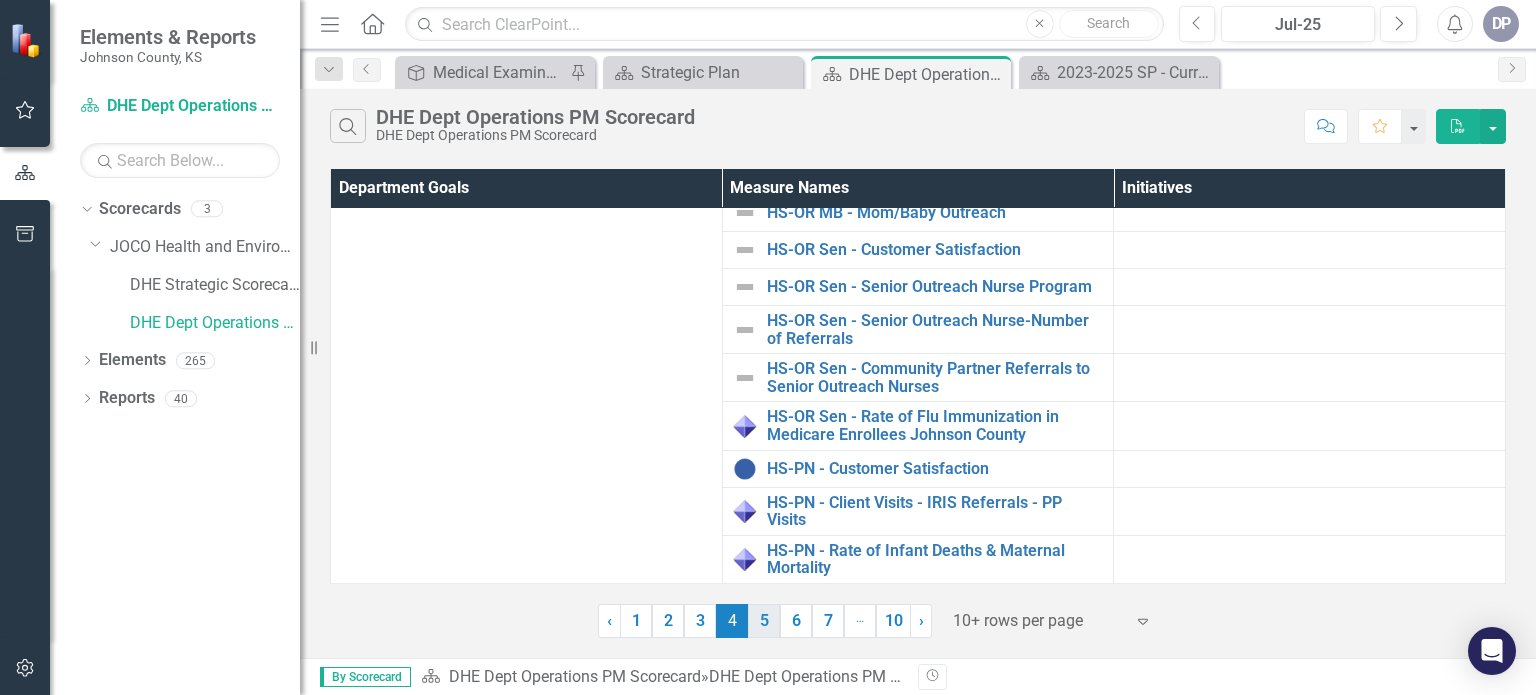 click on "5" at bounding box center [764, 621] 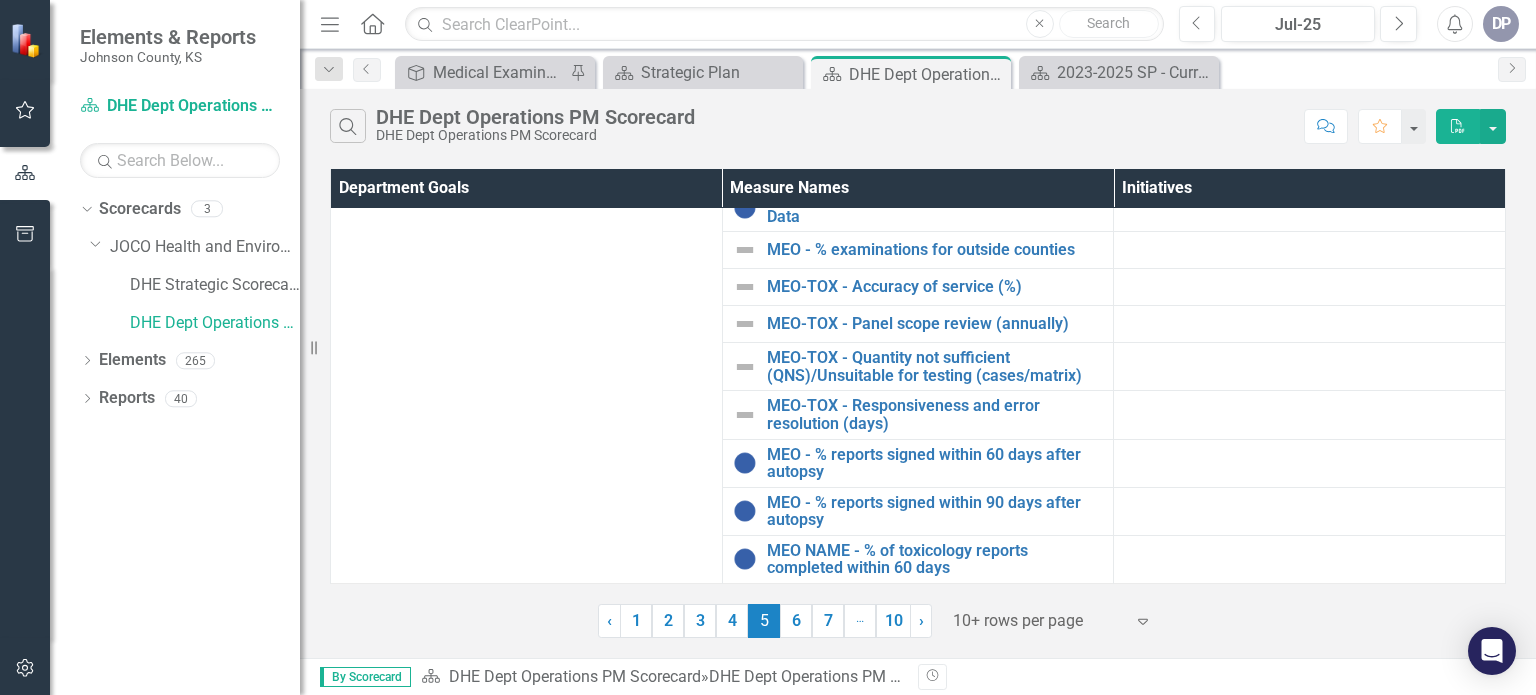 scroll, scrollTop: 0, scrollLeft: 12, axis: horizontal 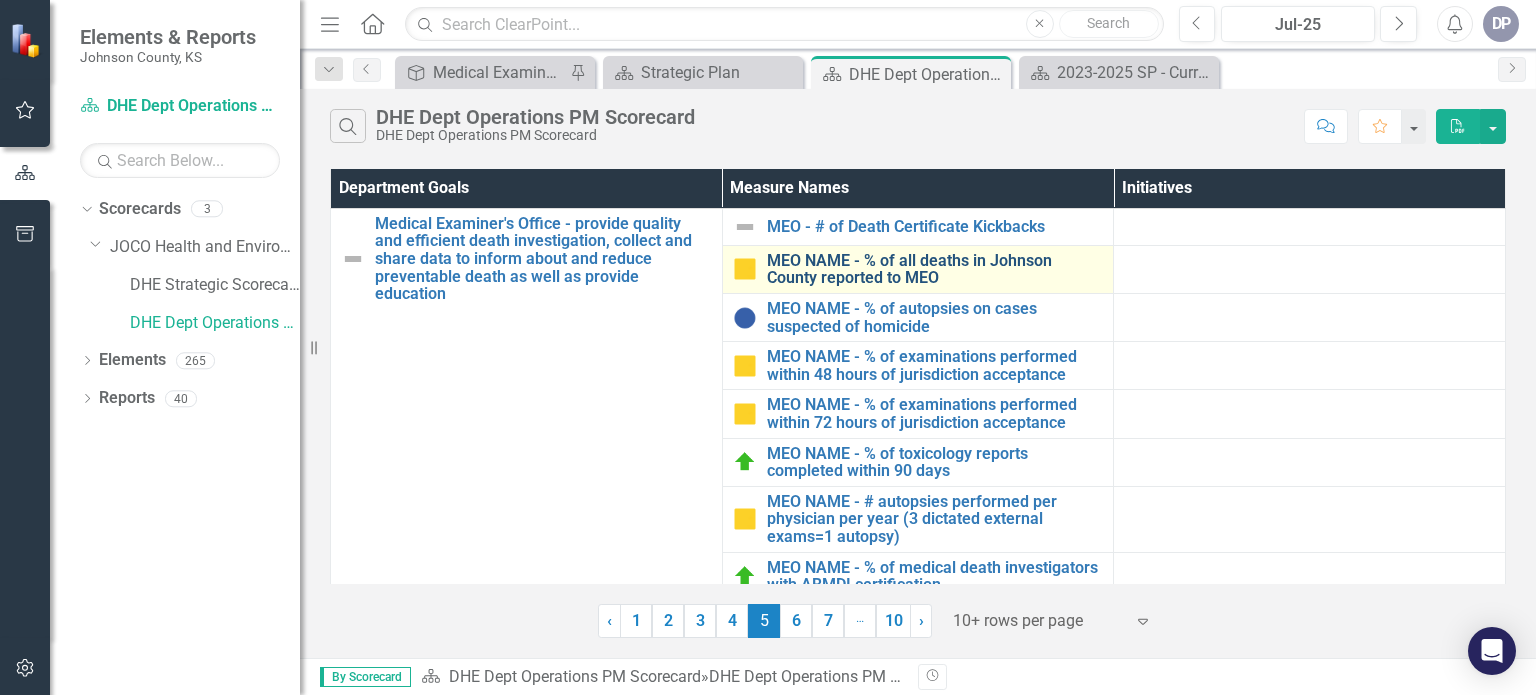 click on "MEO NAME - % of all deaths in Johnson County reported to MEO" at bounding box center (935, 269) 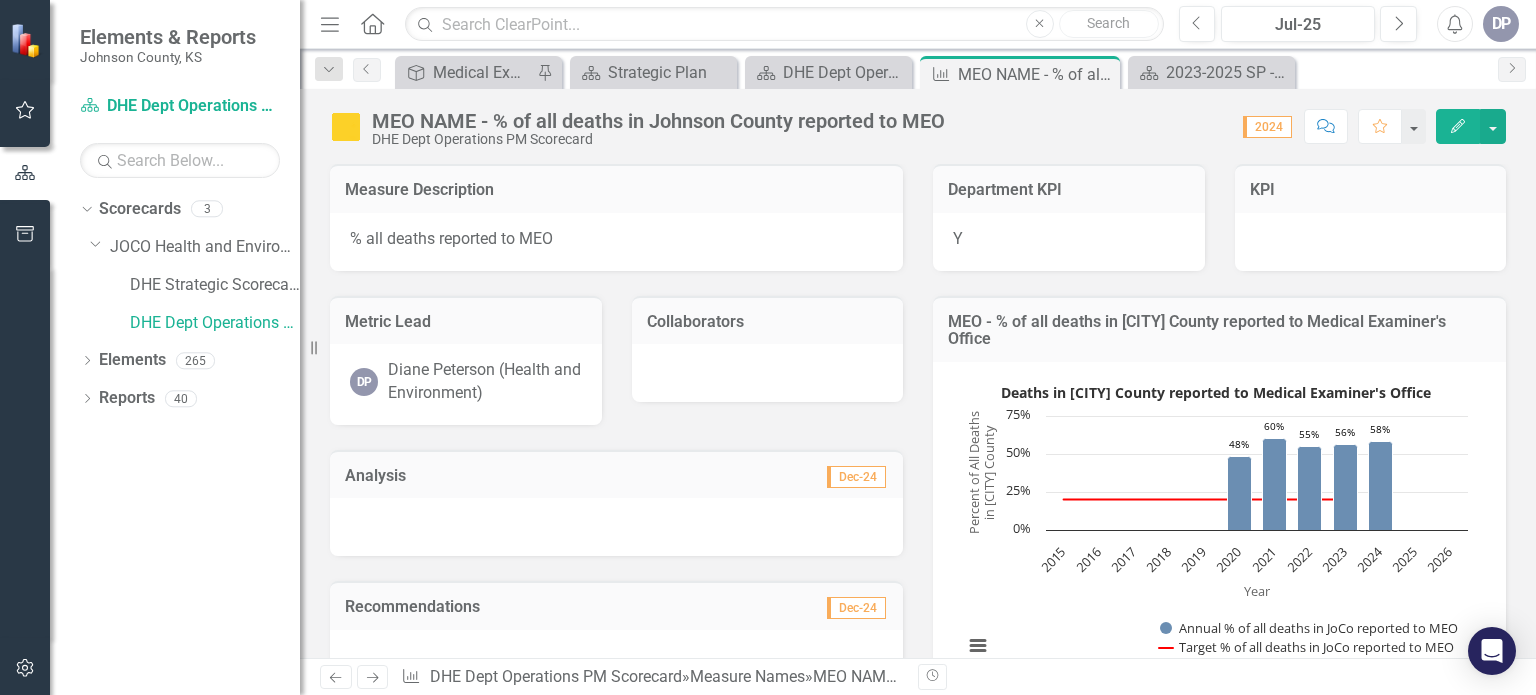 click at bounding box center [346, 127] 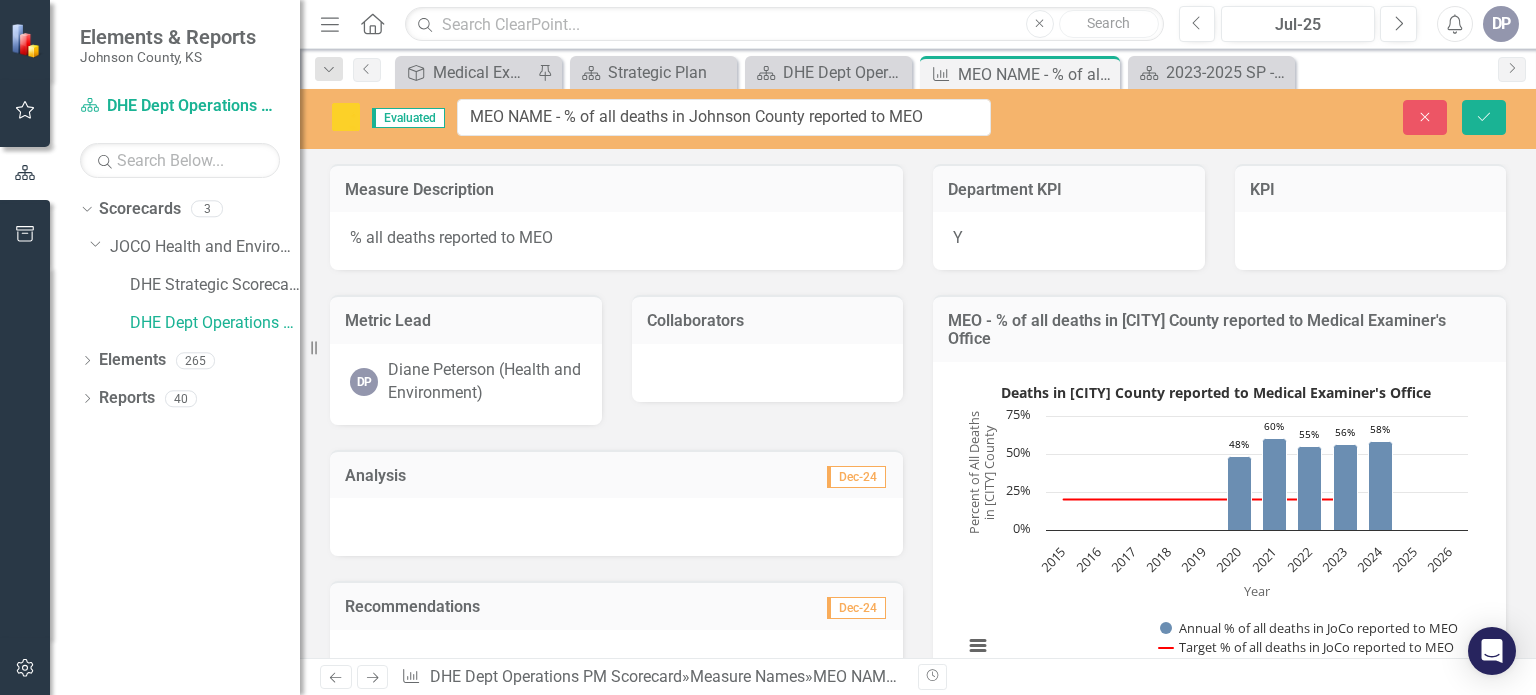click at bounding box center [346, 117] 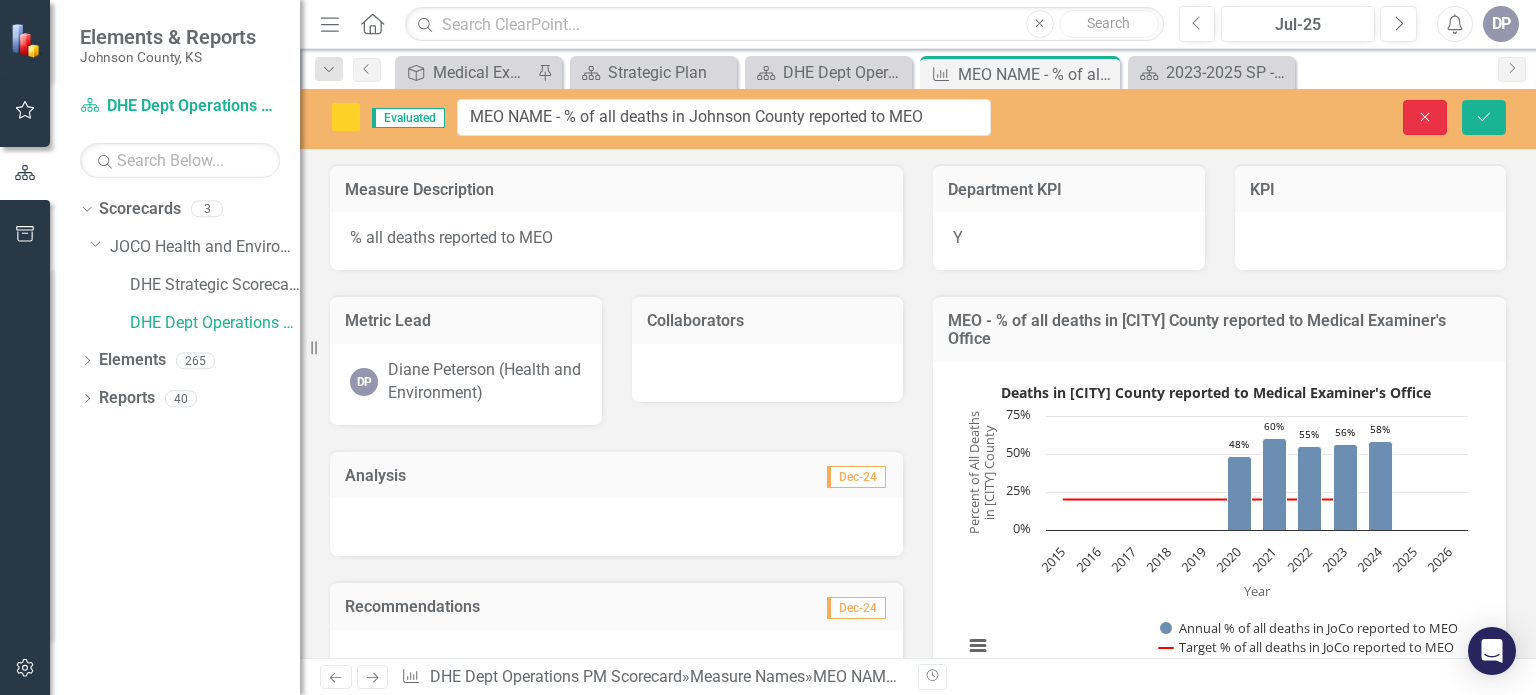 click on "Close" 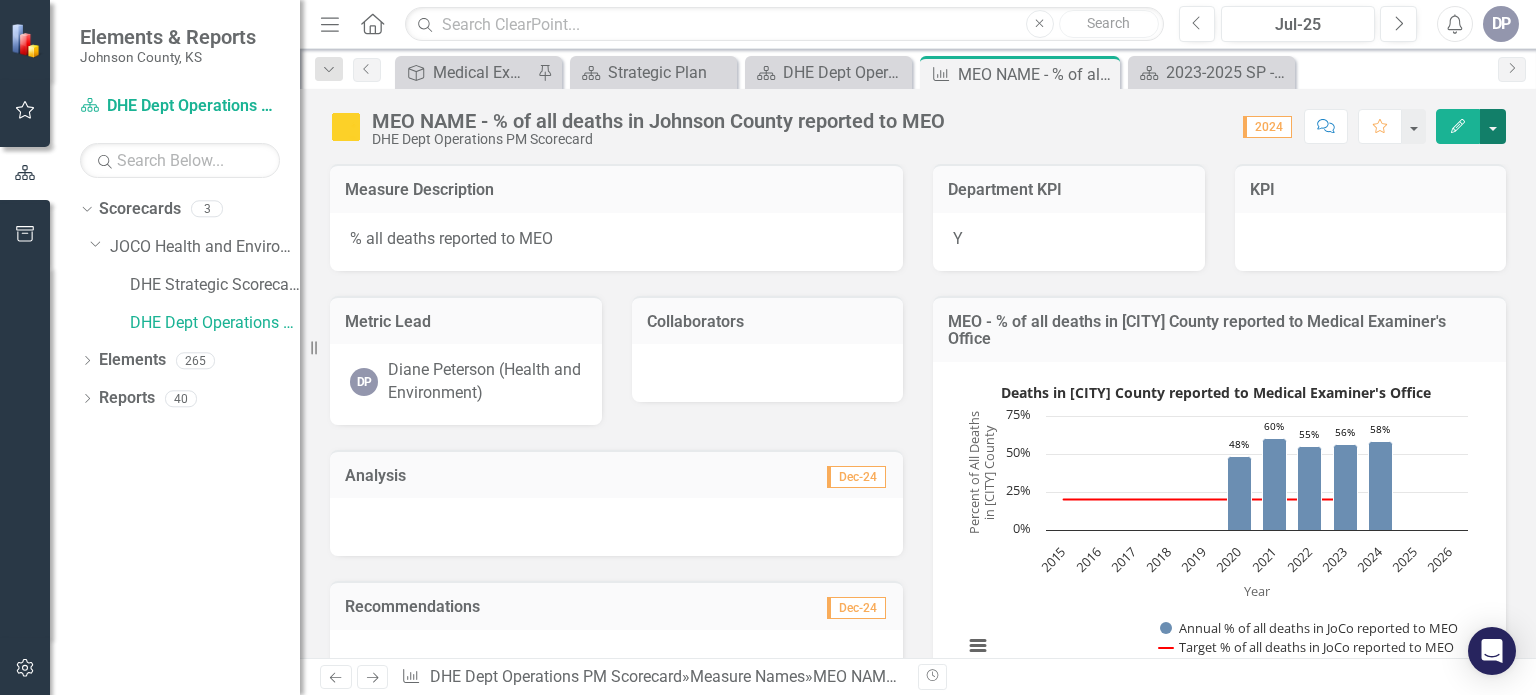 click at bounding box center [1493, 126] 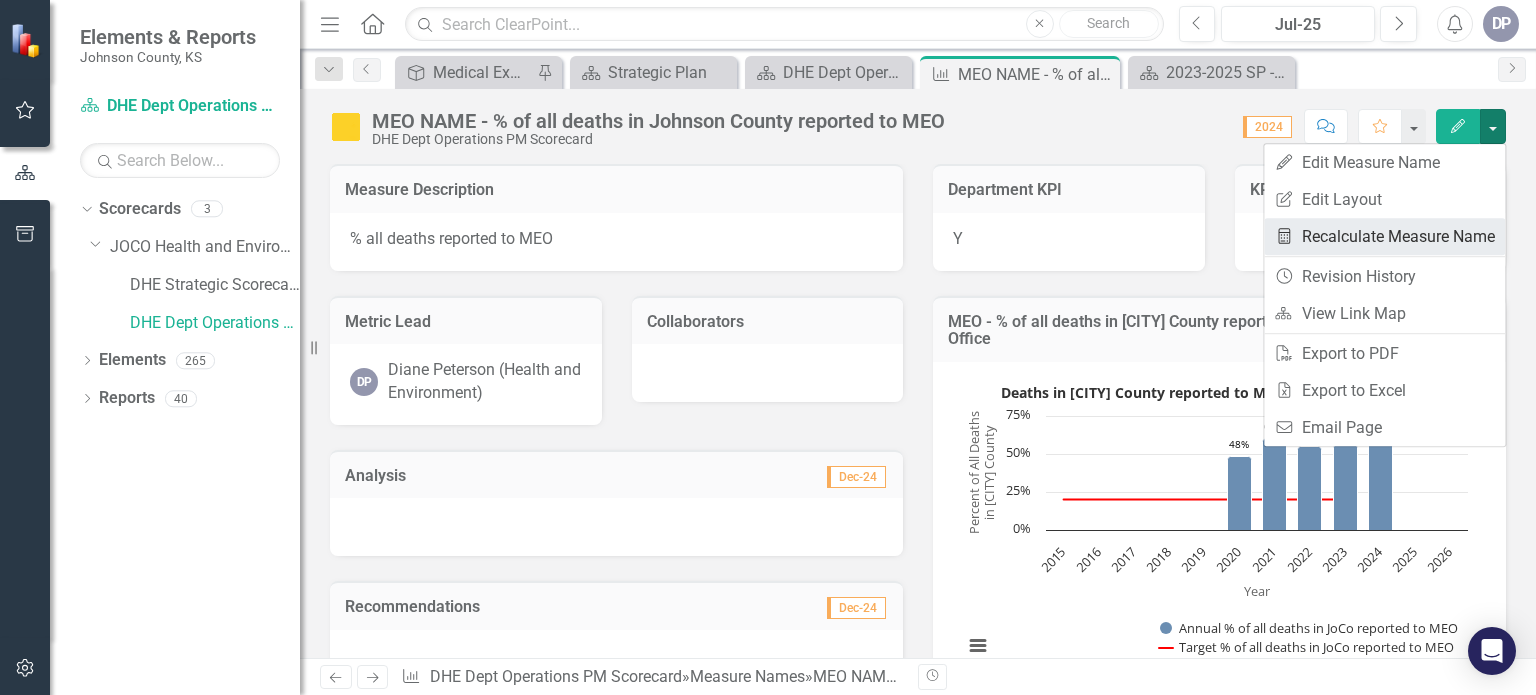 click on "Recalculate Measure Name Recalculate Measure Name" at bounding box center (1384, 236) 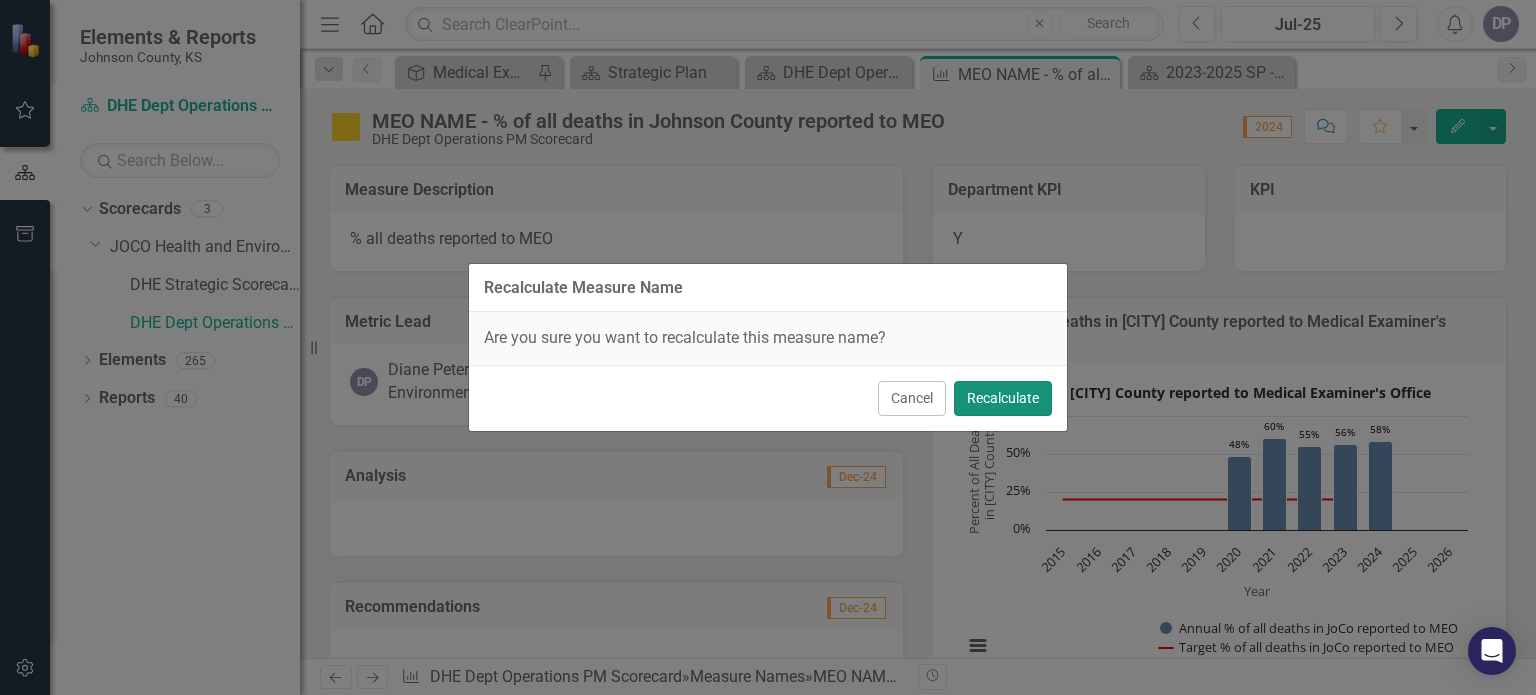 click on "Recalculate" at bounding box center [1003, 398] 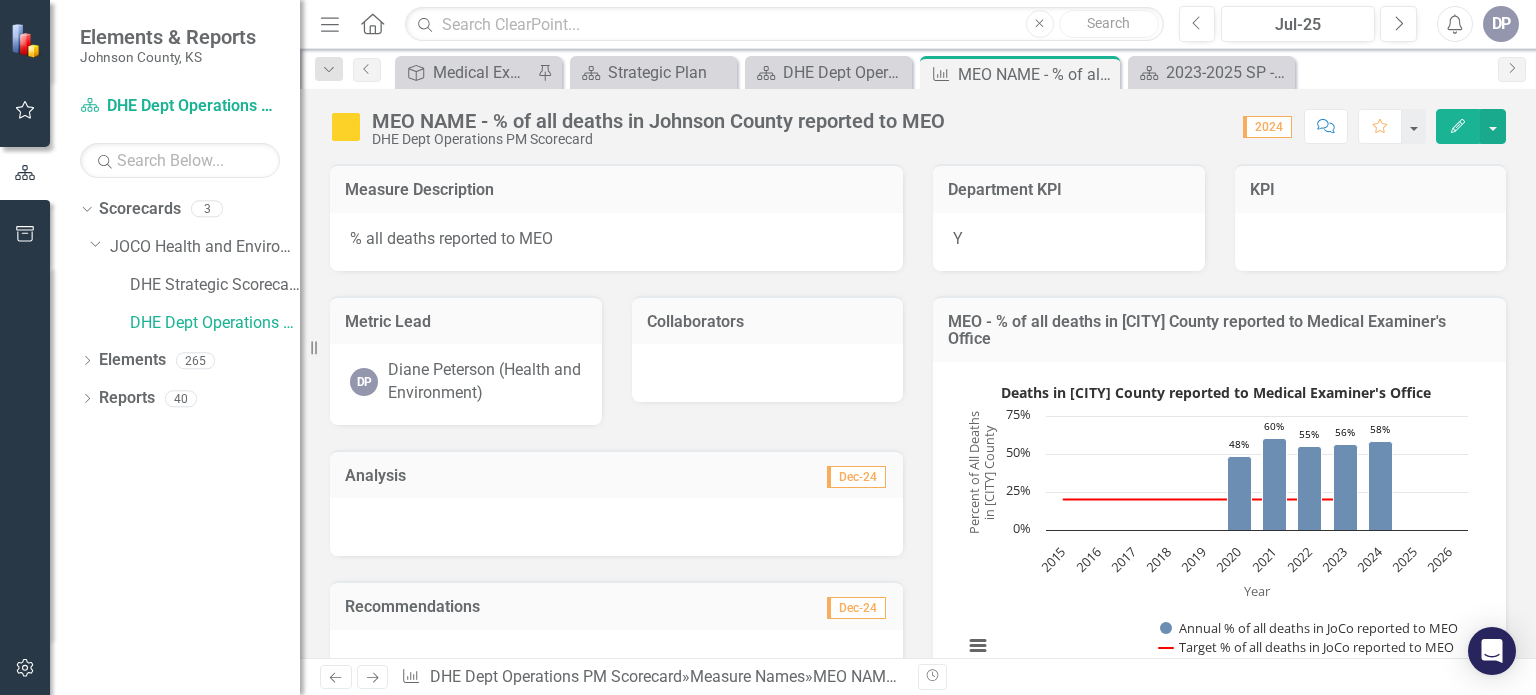 click on "Edit" at bounding box center (1458, 126) 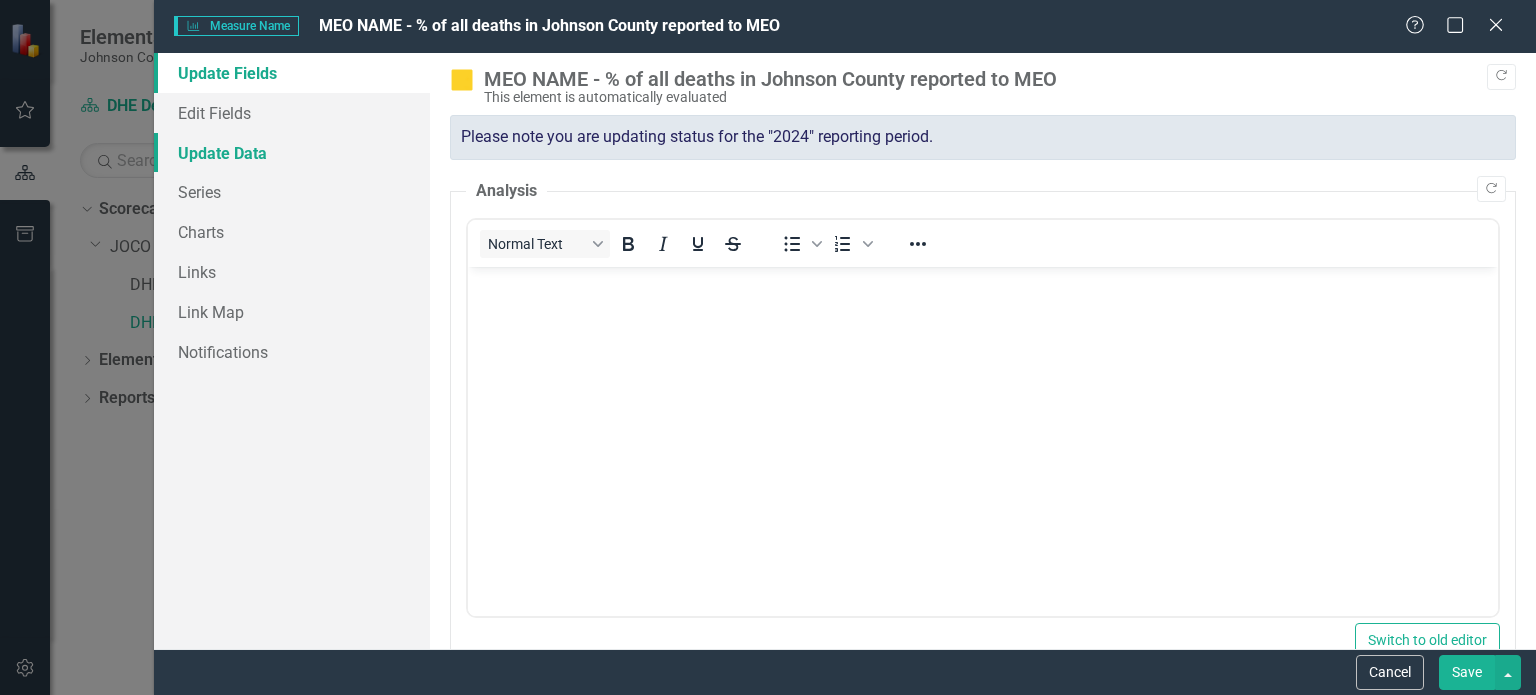 scroll, scrollTop: 0, scrollLeft: 0, axis: both 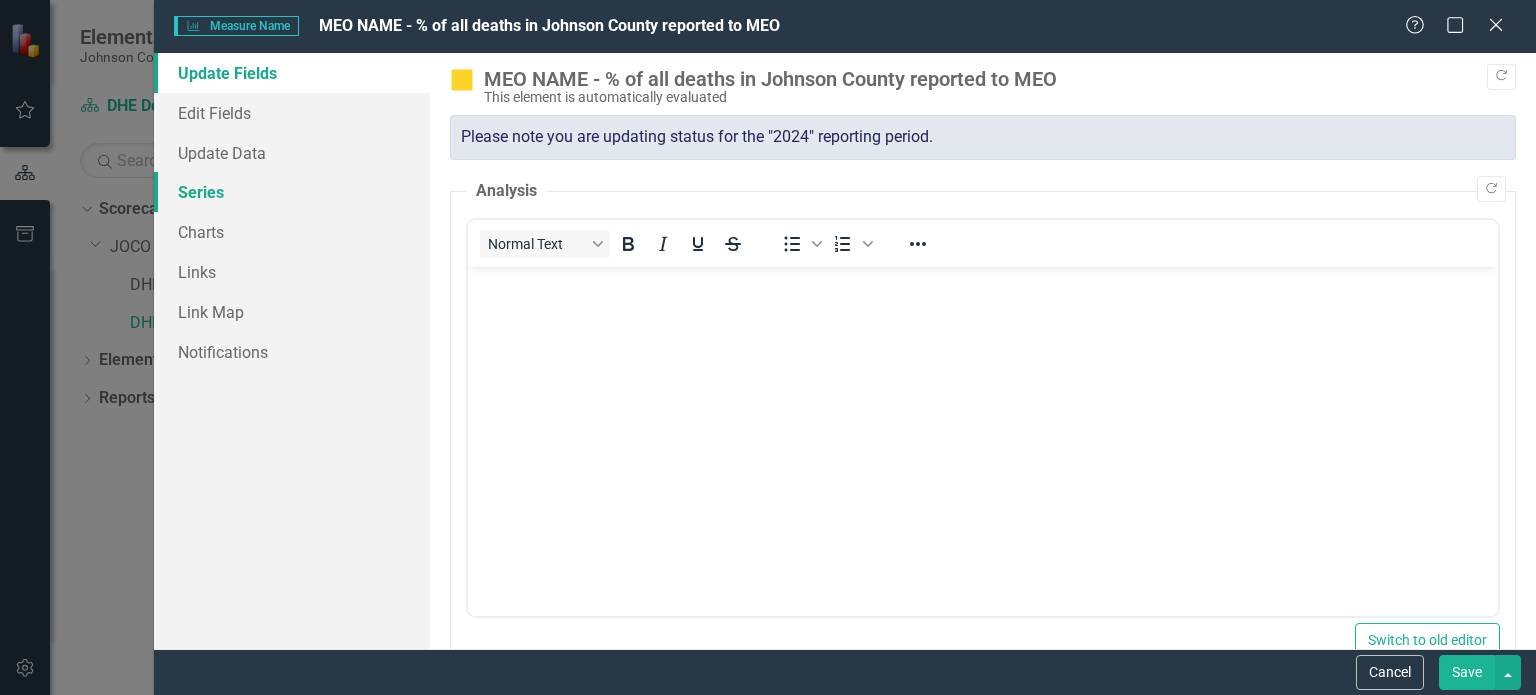 click on "Series" at bounding box center (292, 192) 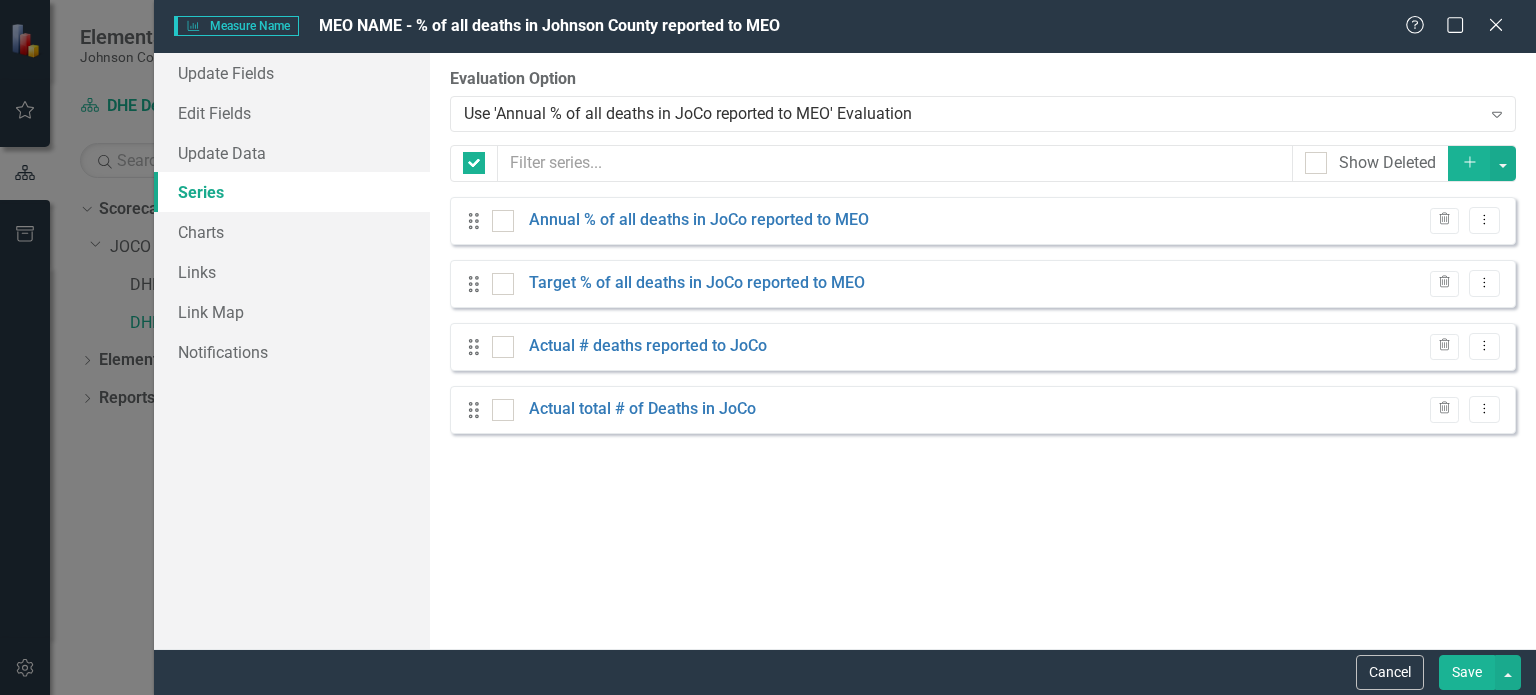 checkbox on "false" 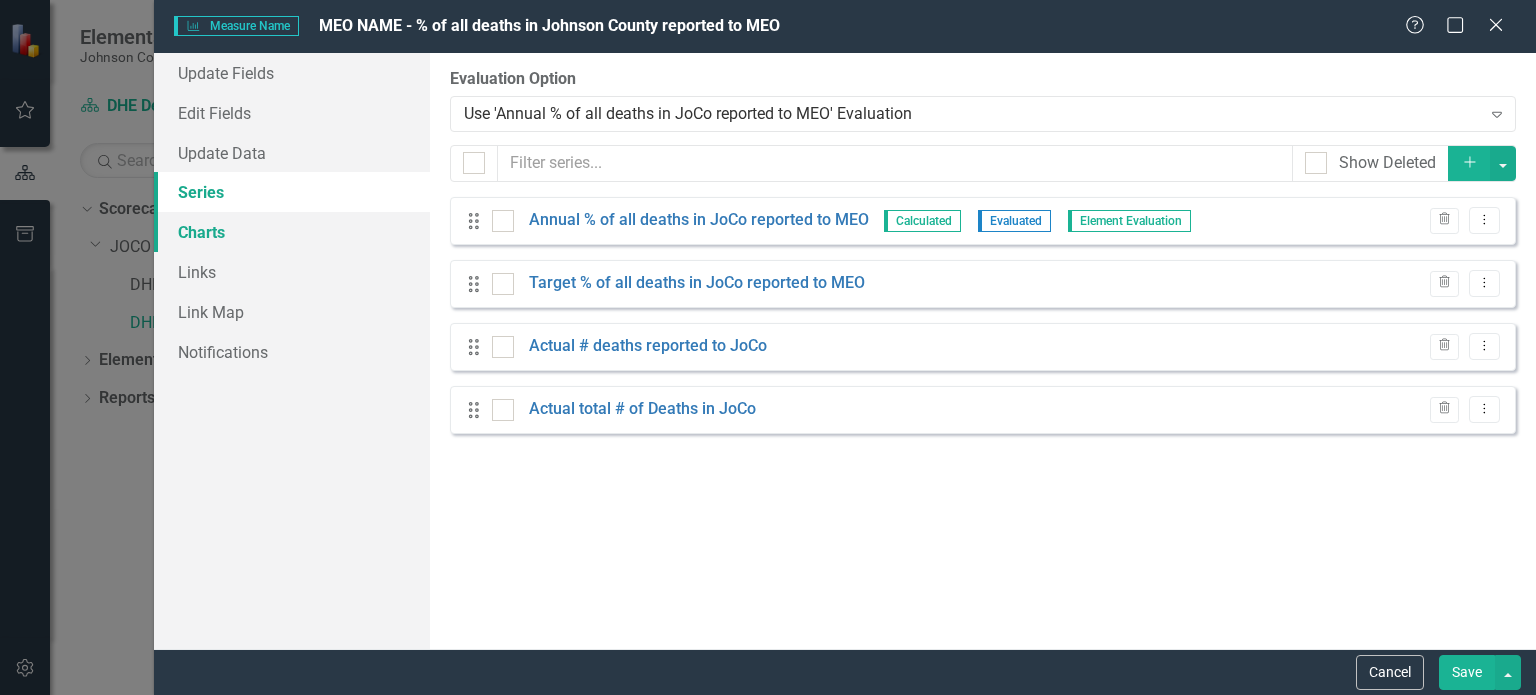 click on "Charts" at bounding box center (292, 232) 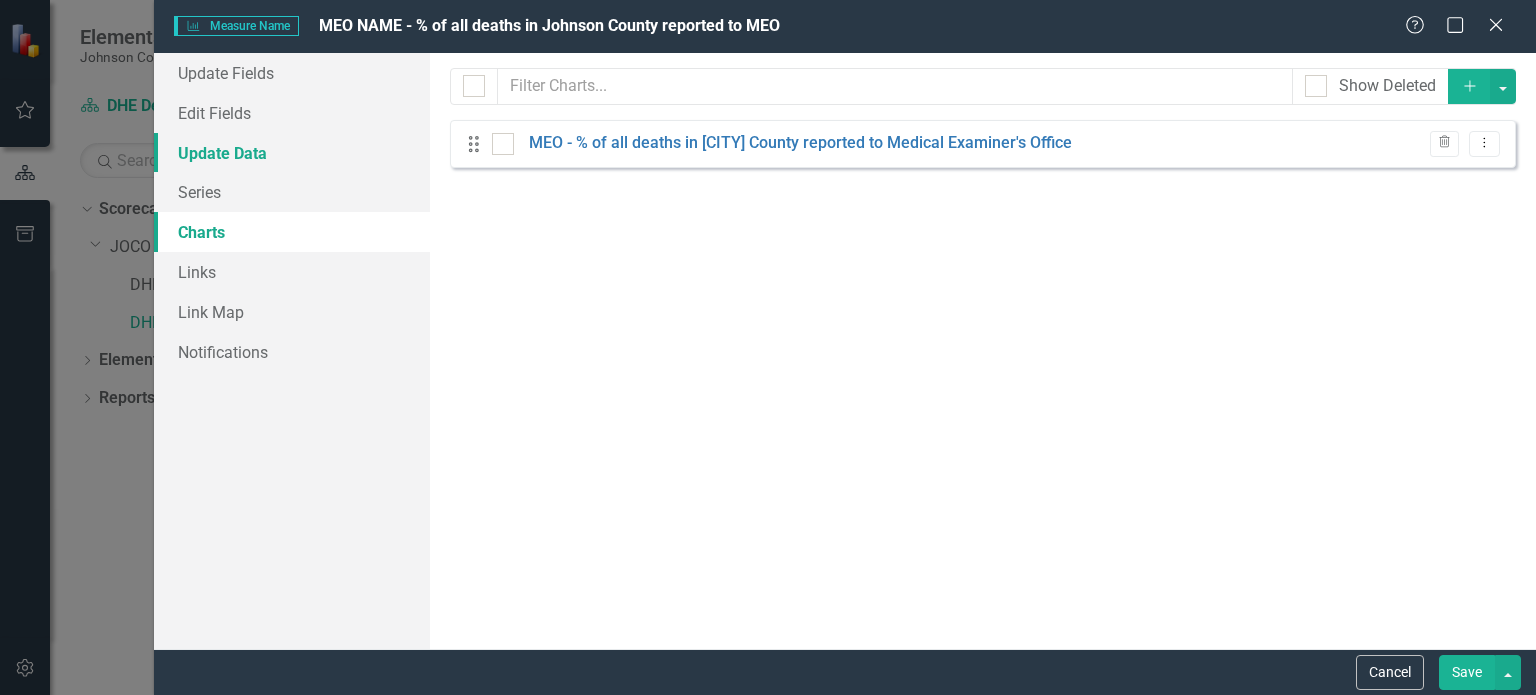 click on "Update  Data" at bounding box center (292, 153) 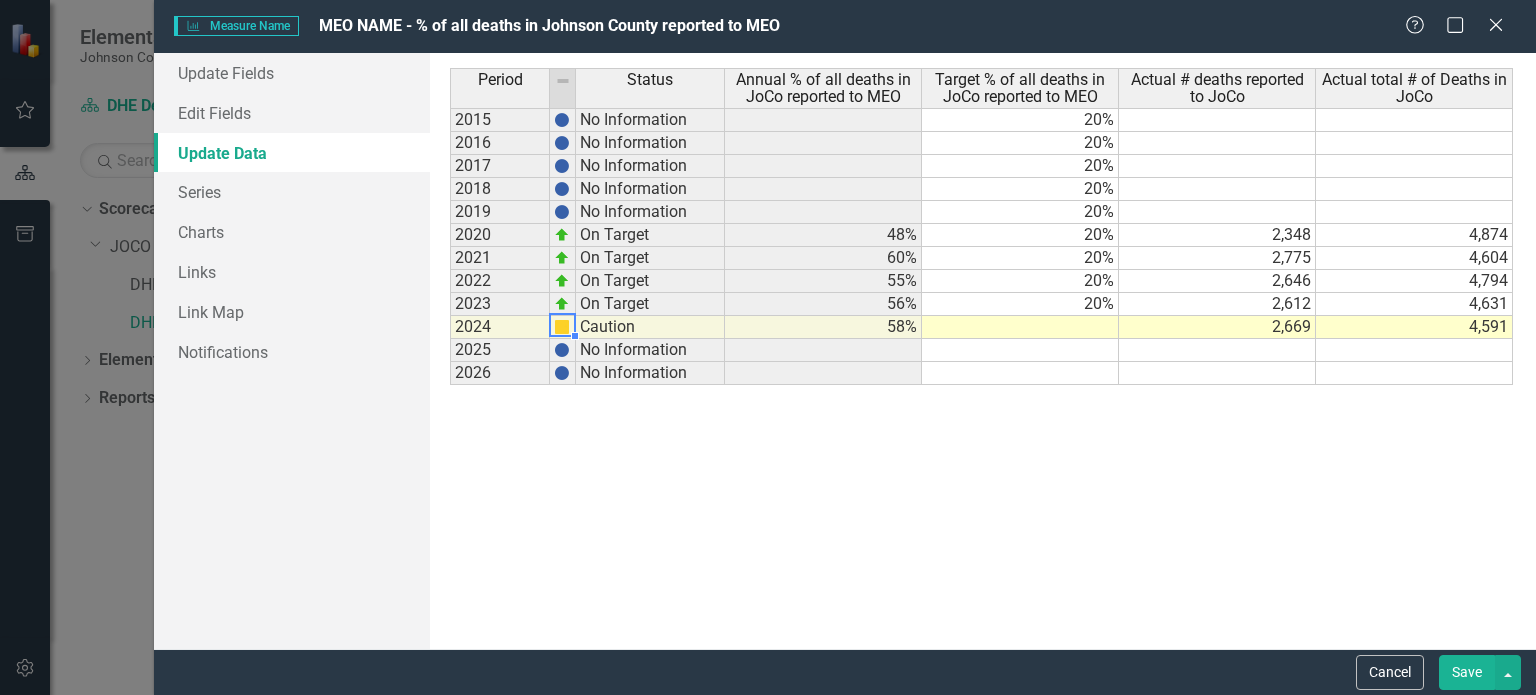 click at bounding box center [563, 327] 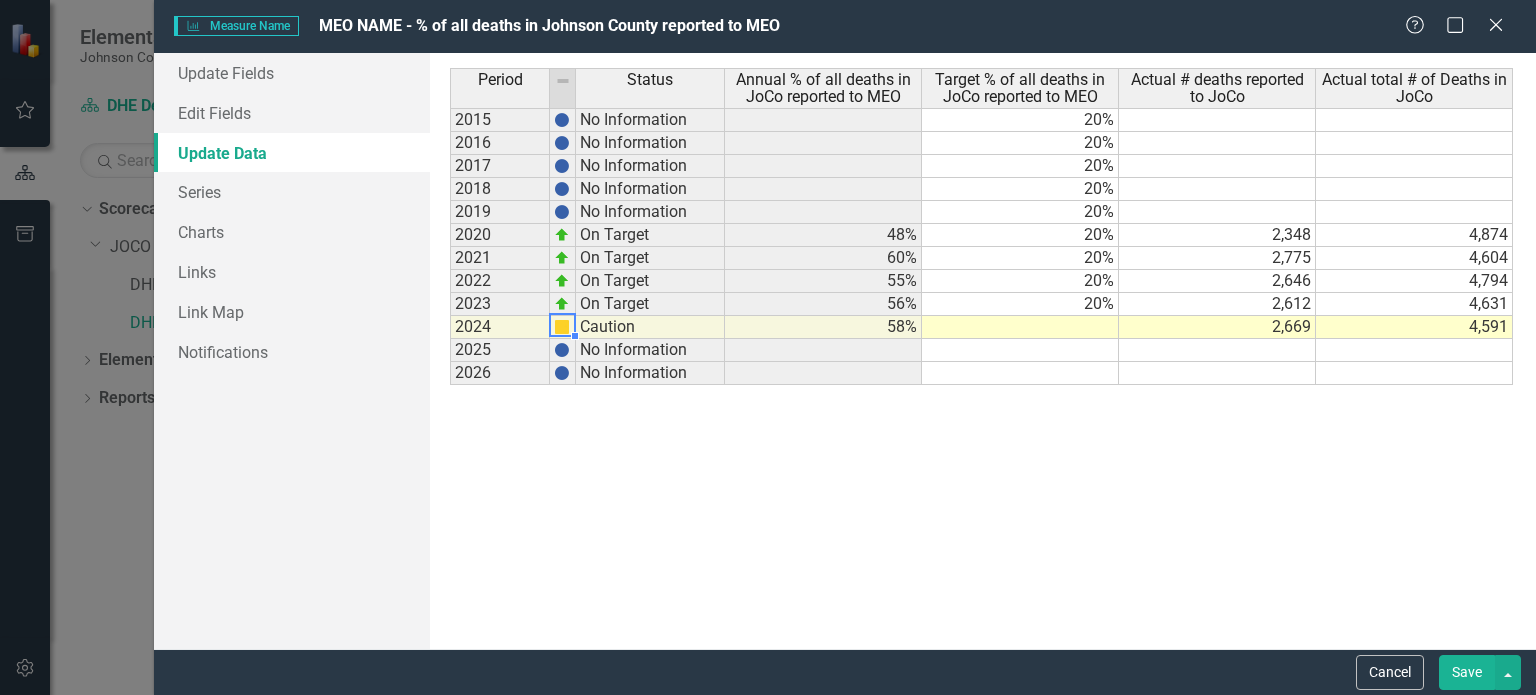 click at bounding box center [550, 324] 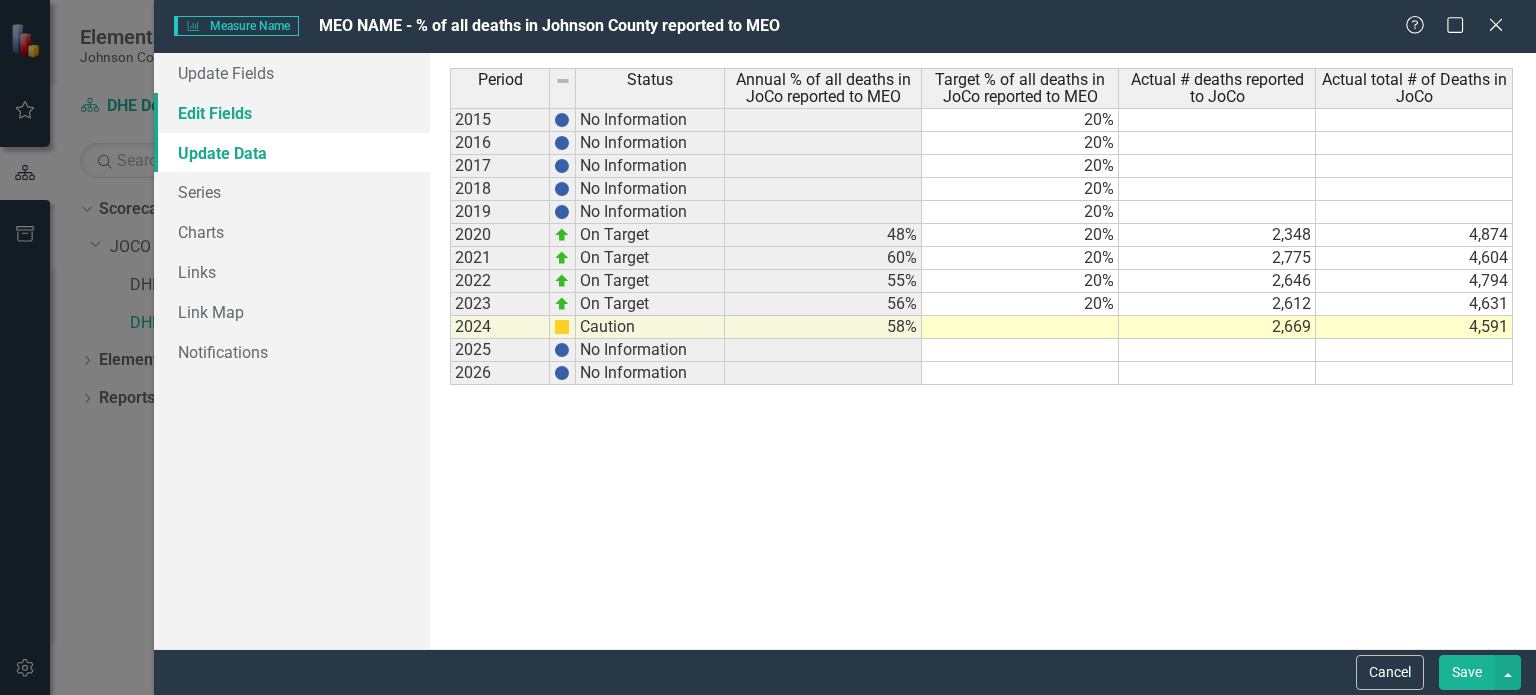 click on "Edit Fields" at bounding box center (292, 113) 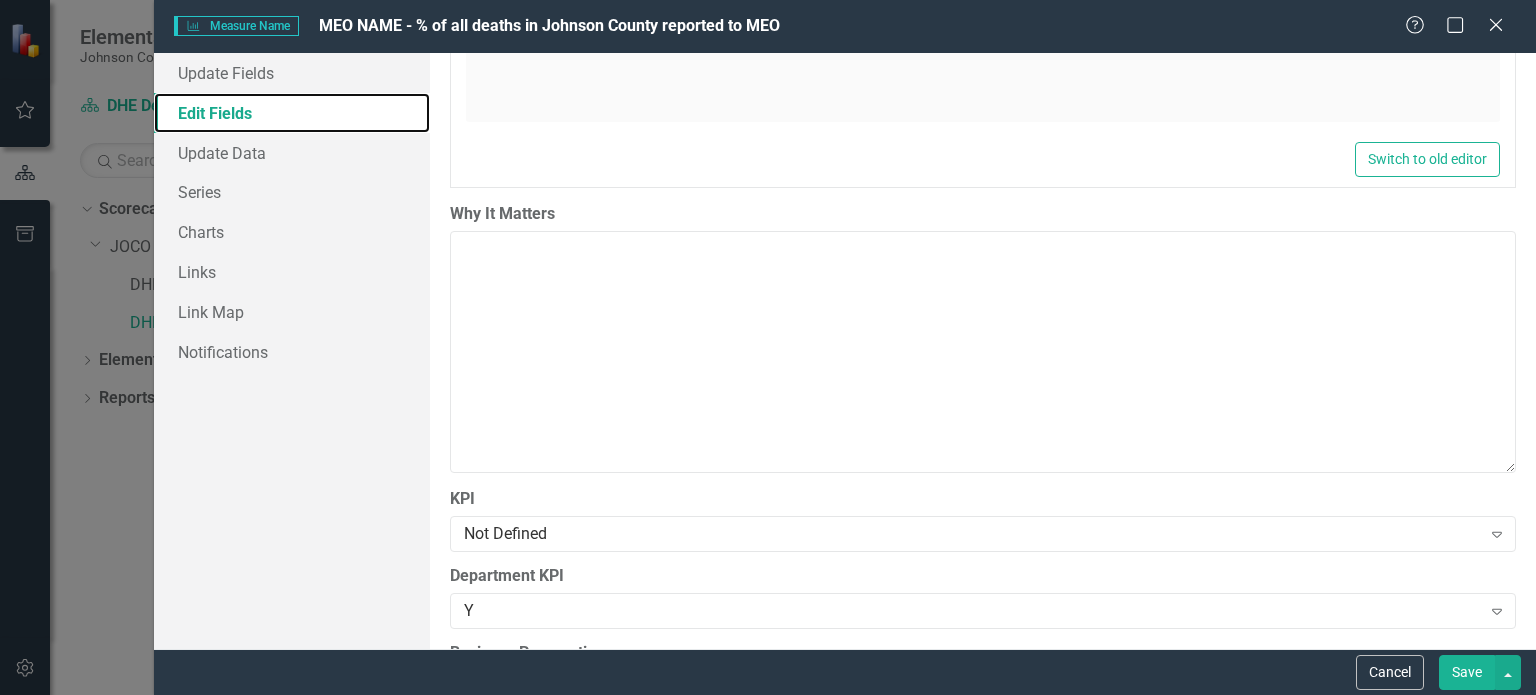 scroll, scrollTop: 1063, scrollLeft: 0, axis: vertical 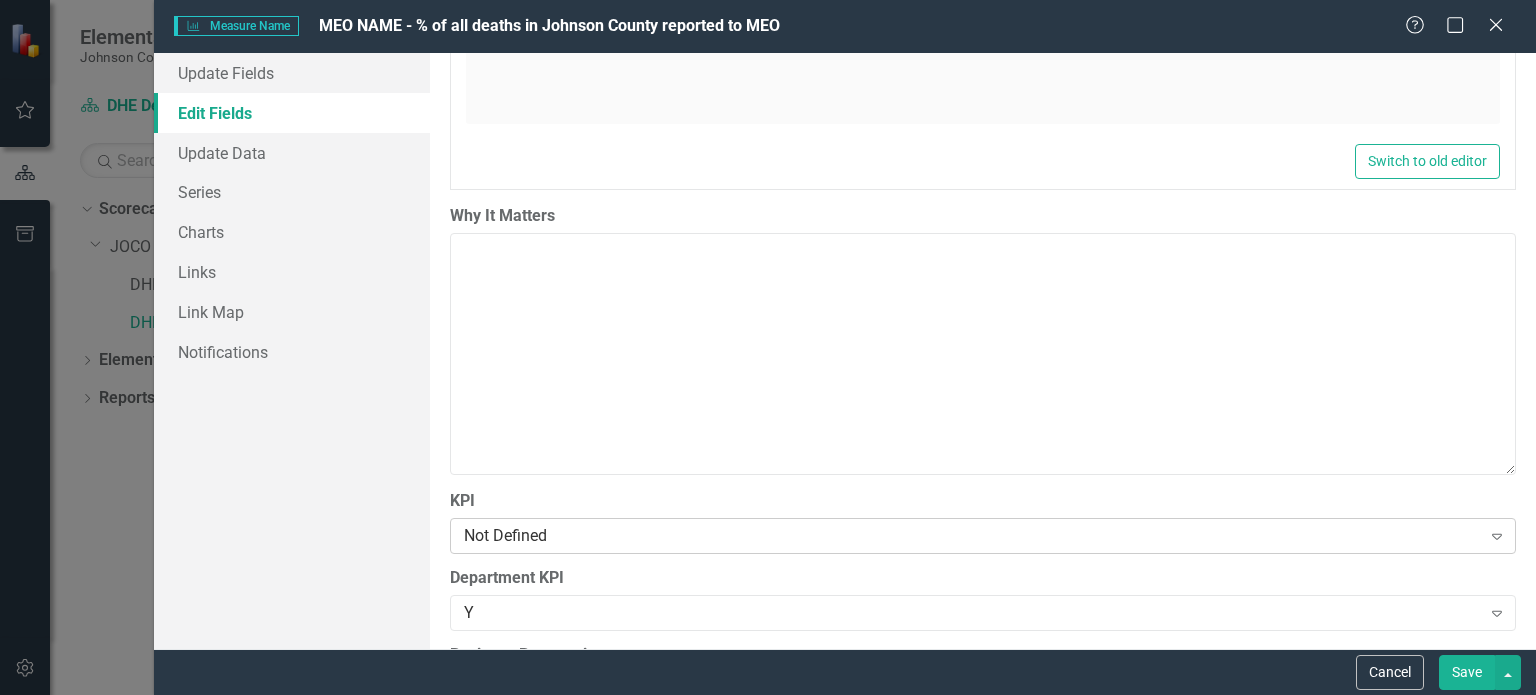 click on "Not Defined" at bounding box center [972, 536] 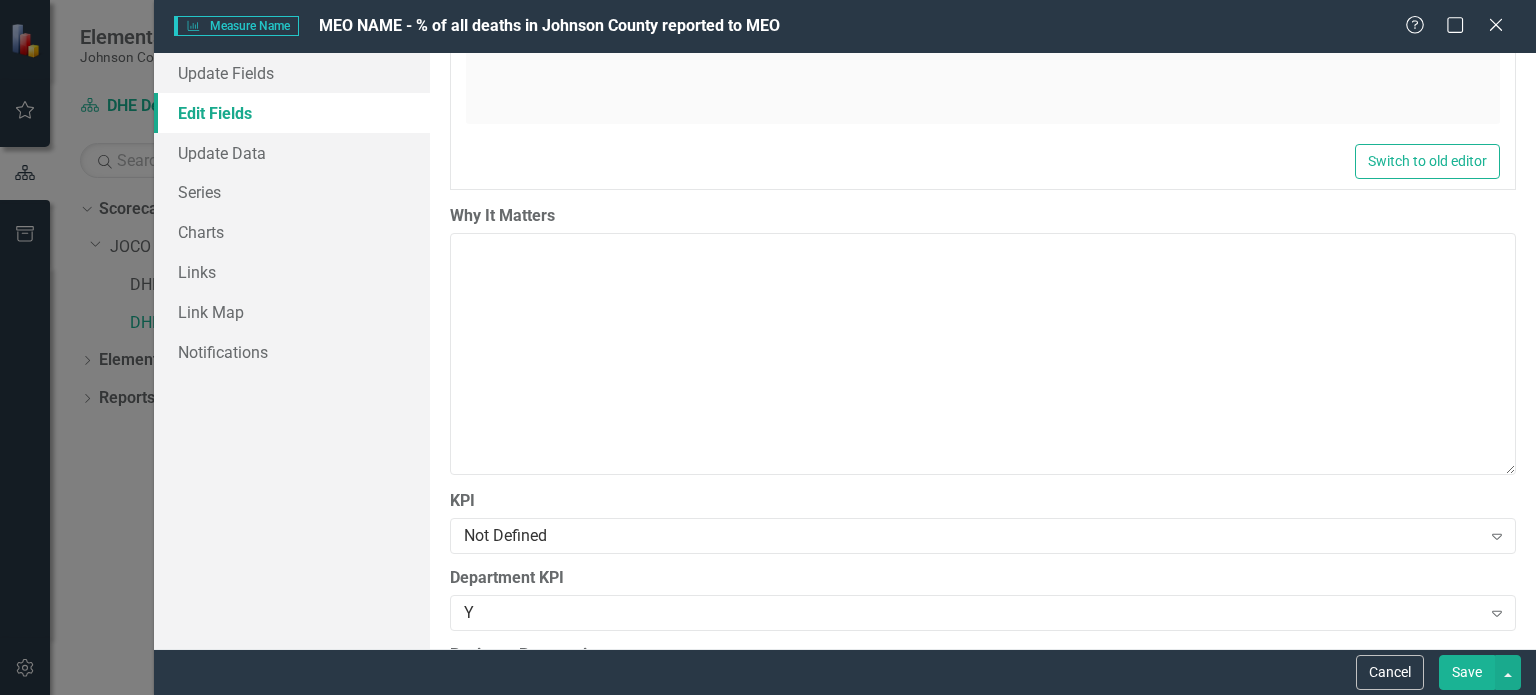 click on "ClearPoint Can Do More! How ClearPoint Can Help Close Enterprise  plans can automatically adjust milestone or initiative dates based on their linked elements. For example, you could set up your initiatives to automatically calculate start and end dates based on their milestones' dates, or automatically shift milestone dates when the initiative start date changes.  Please contact   support@clearpointstrategy.com   for more information or to upgrade your account View Plans Learn More "Edit" fields in ClearPoint are the fields that do not change from reporting period to reporting period. For example, the element name would be consistent in all reporting periods.   Learn more in the ClearPoint Support Center. Close Help Measure Name MEO NAME - % of all deaths in Johnson County reported to MEO Scorecard DHE Dept Operations PM Scorecard  Expand Tags Select Tags... Expand Metric Lead Diane Peterson (Health and Environment) Expand Collaborators Select User... Expand Select None Select All Reporting Frequency KPI Y" at bounding box center (983, 351) 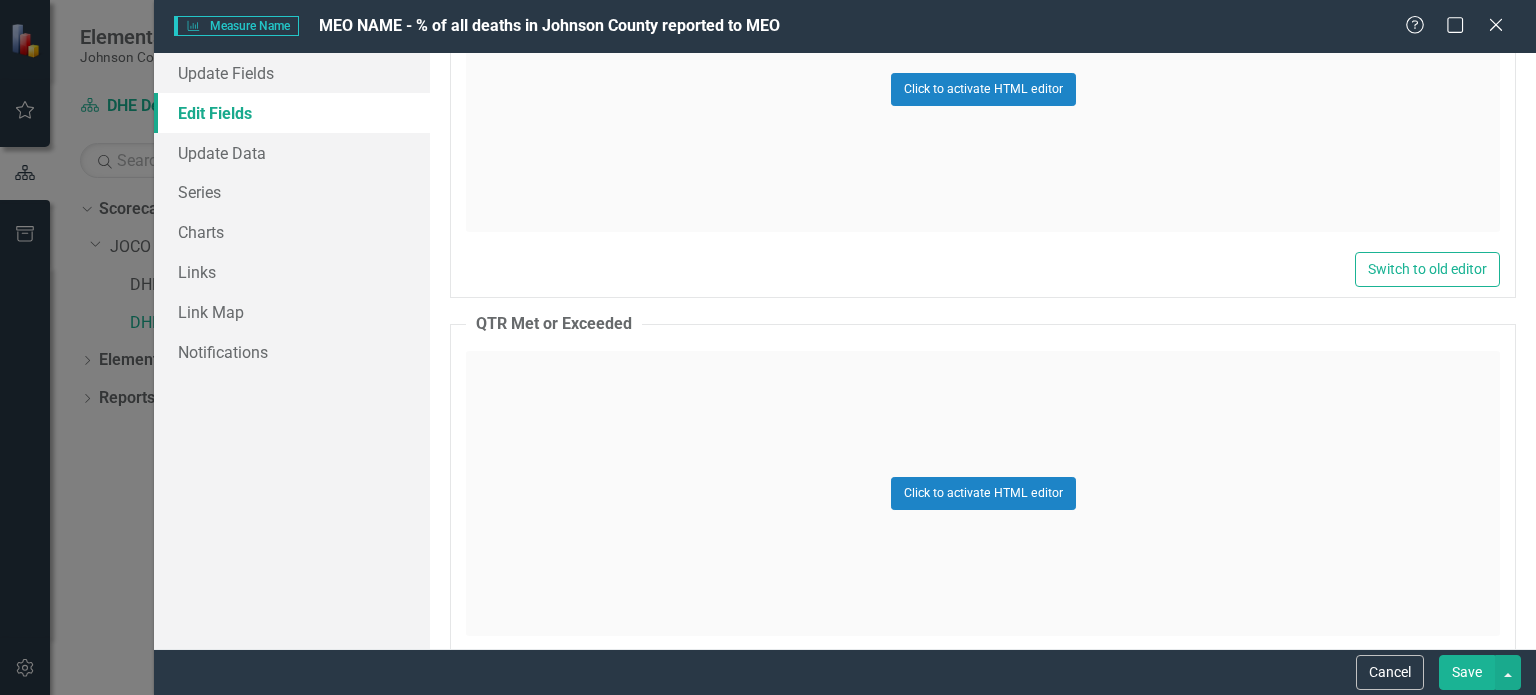 scroll, scrollTop: 2798, scrollLeft: 0, axis: vertical 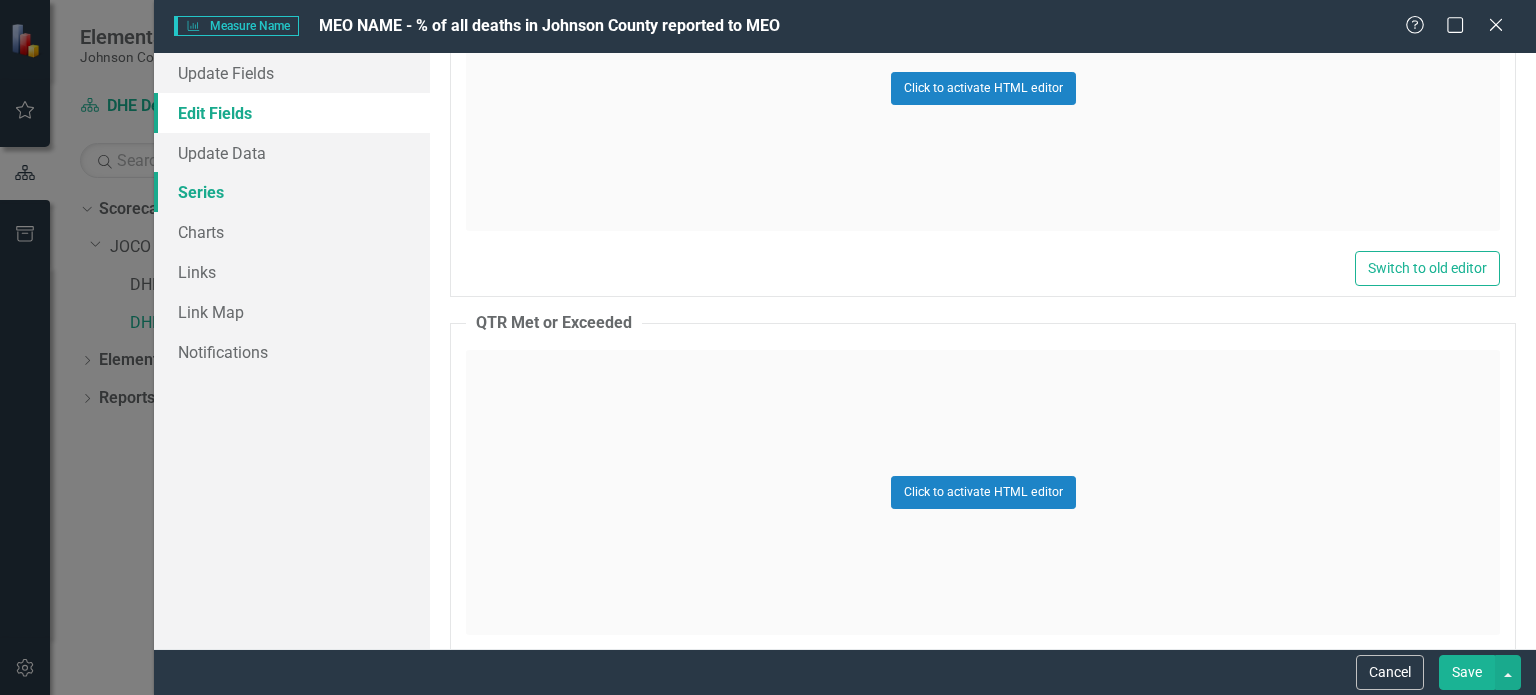 click on "Series" at bounding box center (292, 192) 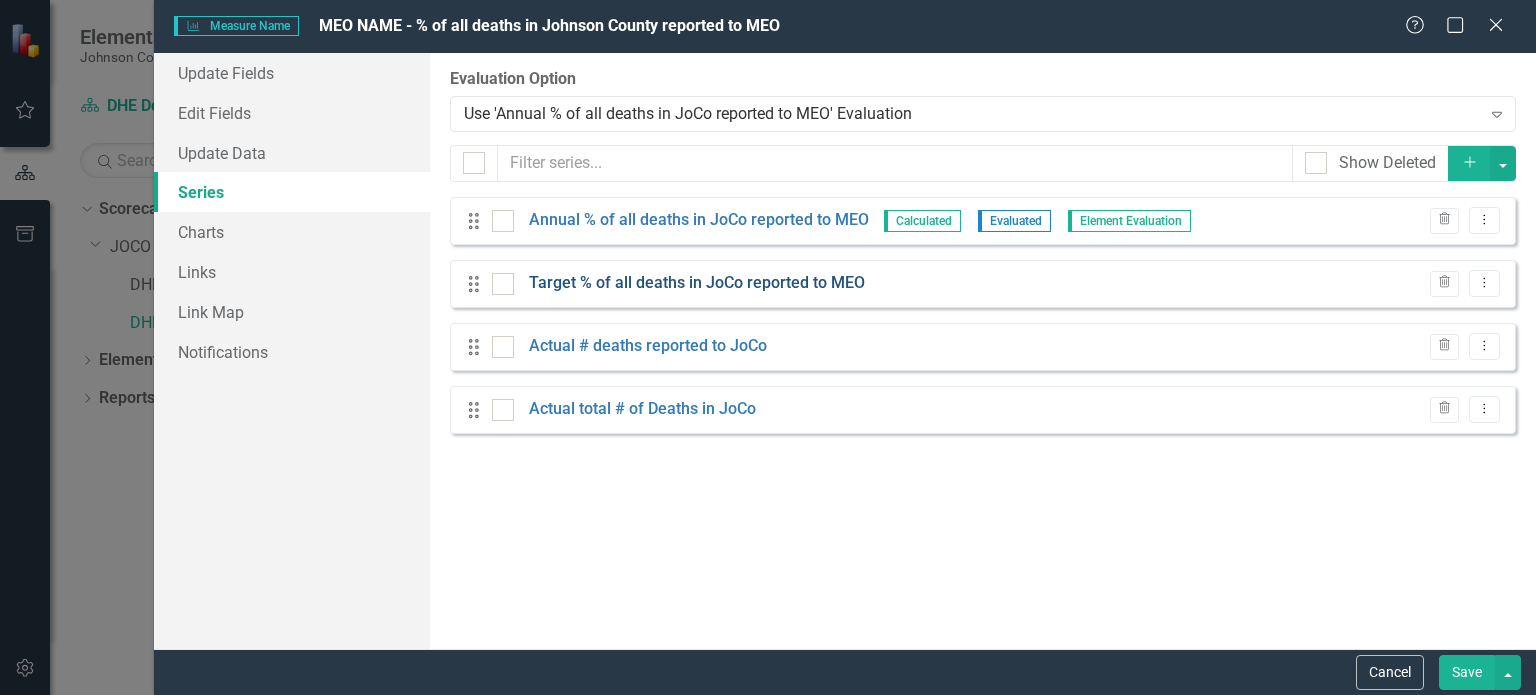 click on "Target % of all deaths in JoCo reported to MEO" at bounding box center [697, 283] 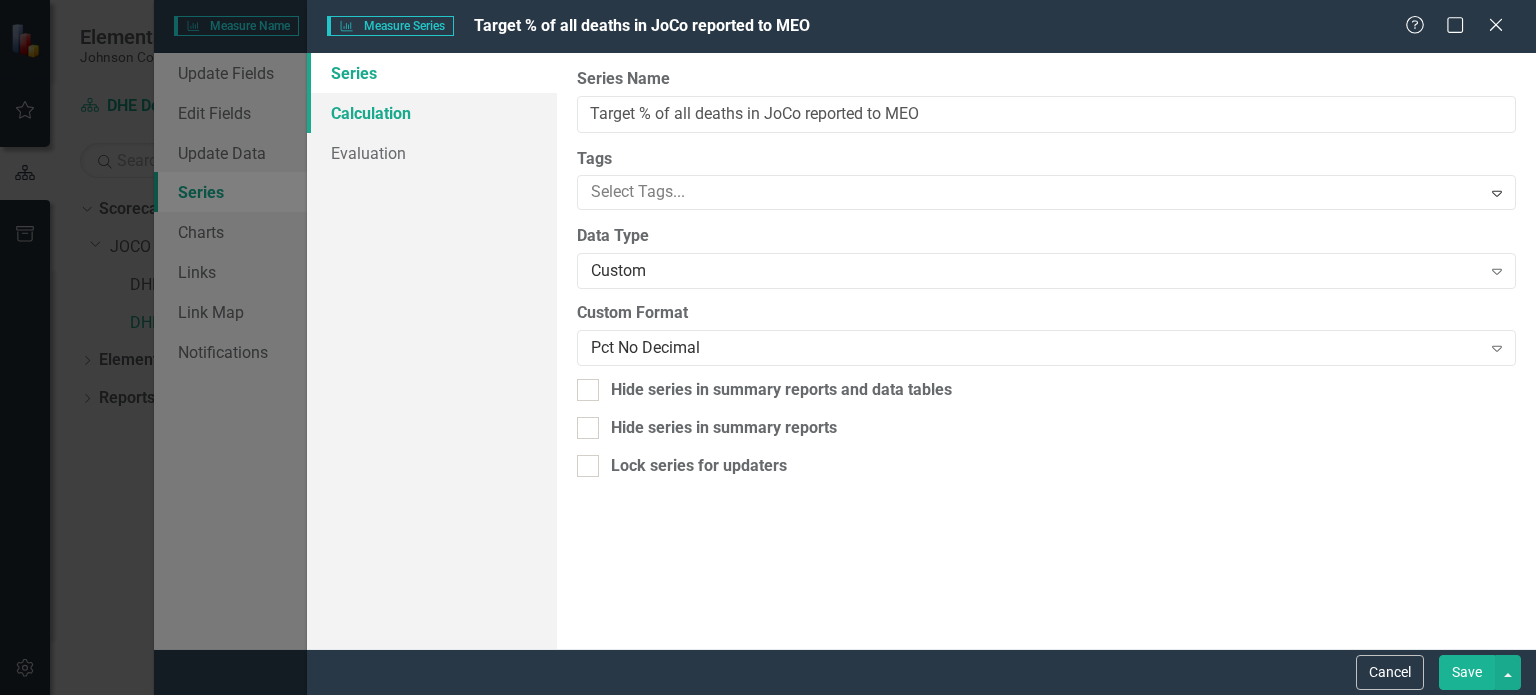 click on "Calculation" at bounding box center (432, 113) 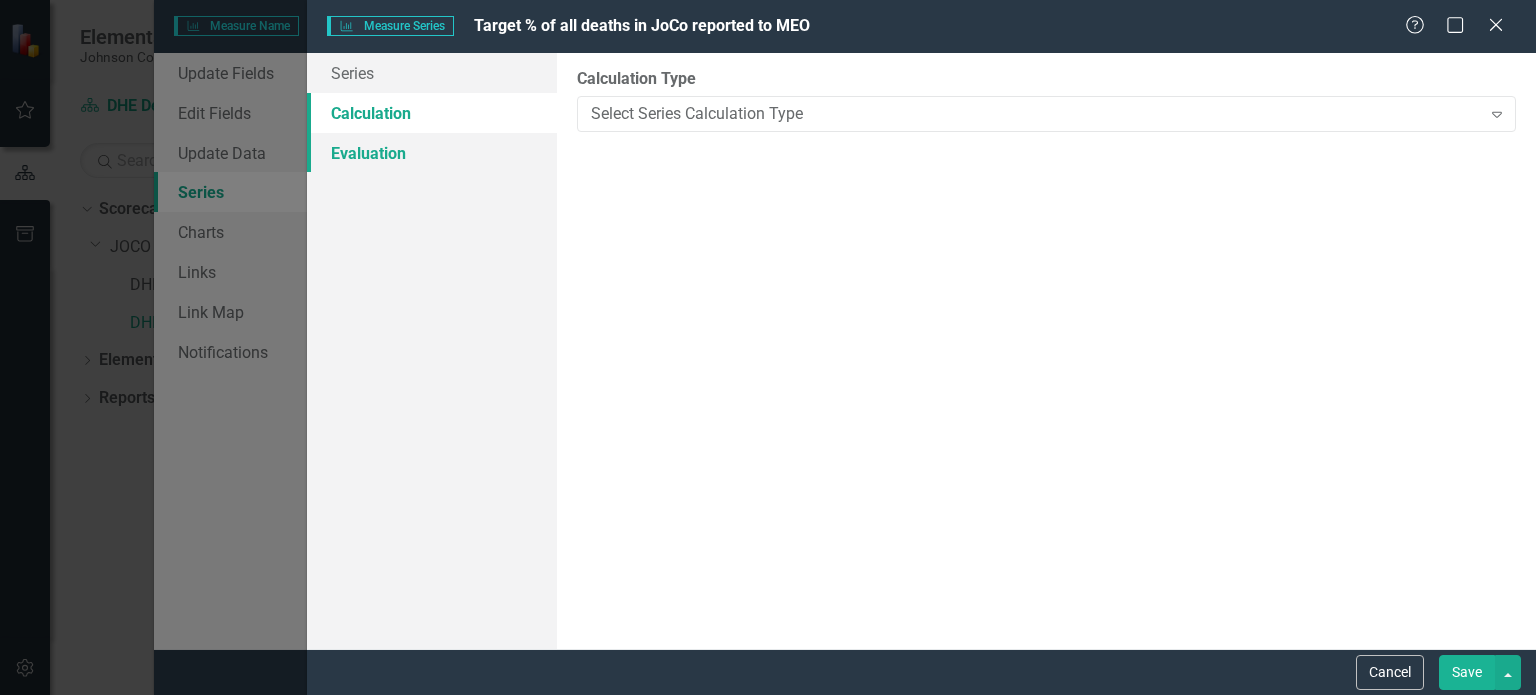 click on "Evaluation" at bounding box center (432, 153) 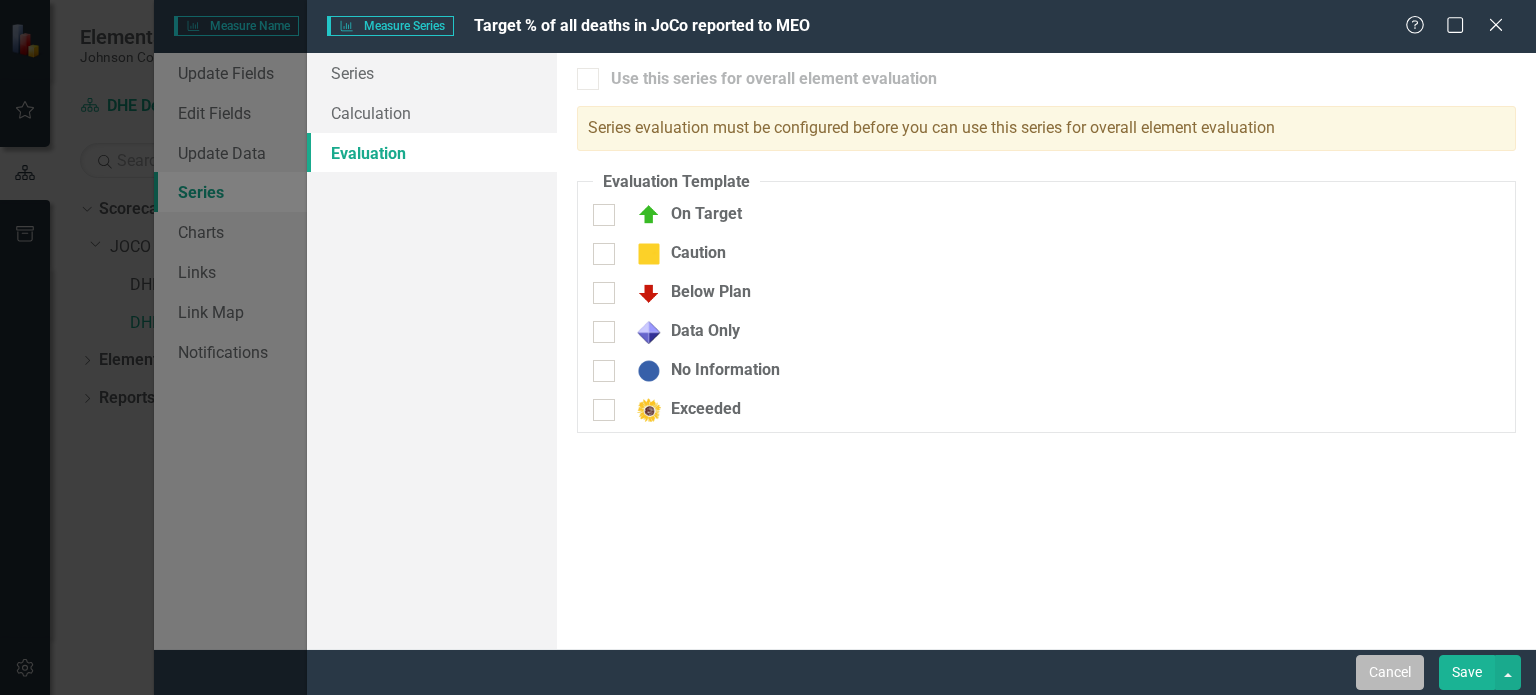 click on "Cancel" at bounding box center [1390, 672] 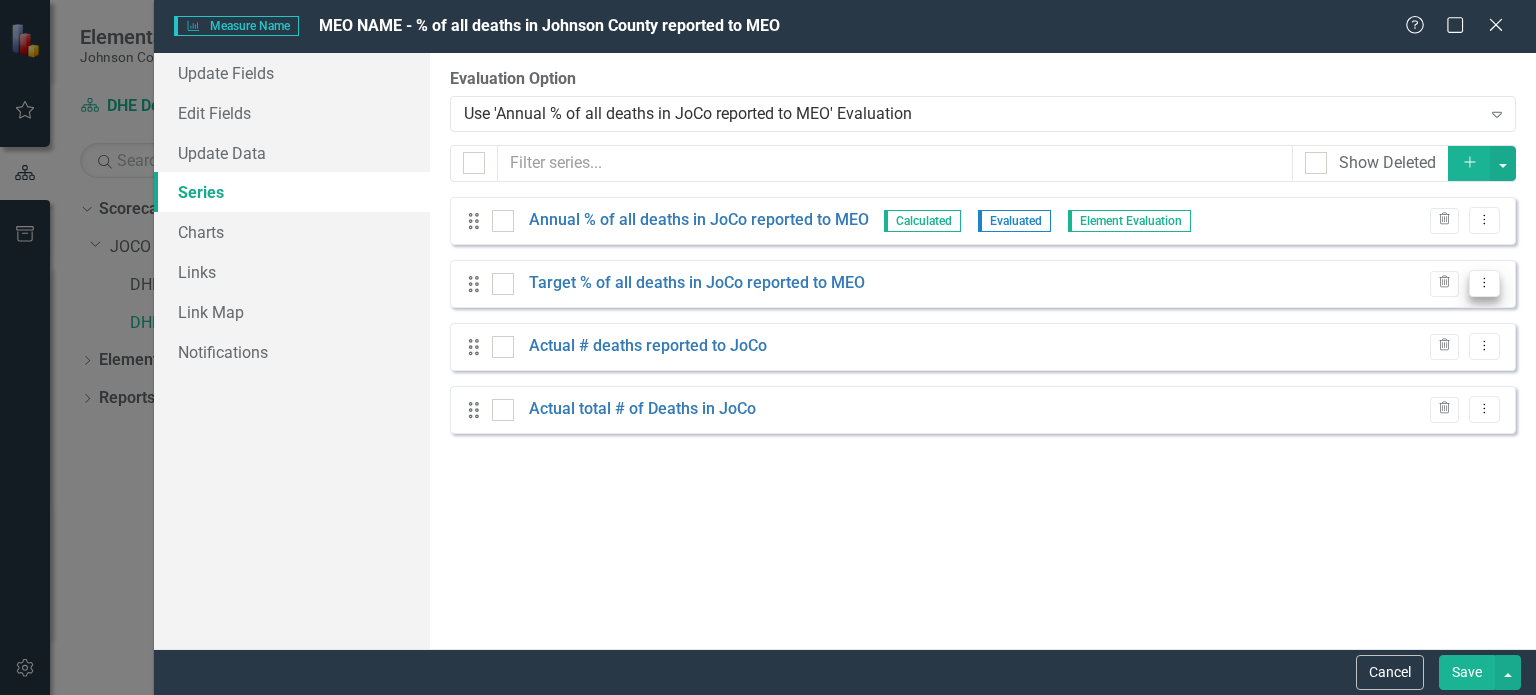 click on "Dropdown Menu" at bounding box center (1484, 283) 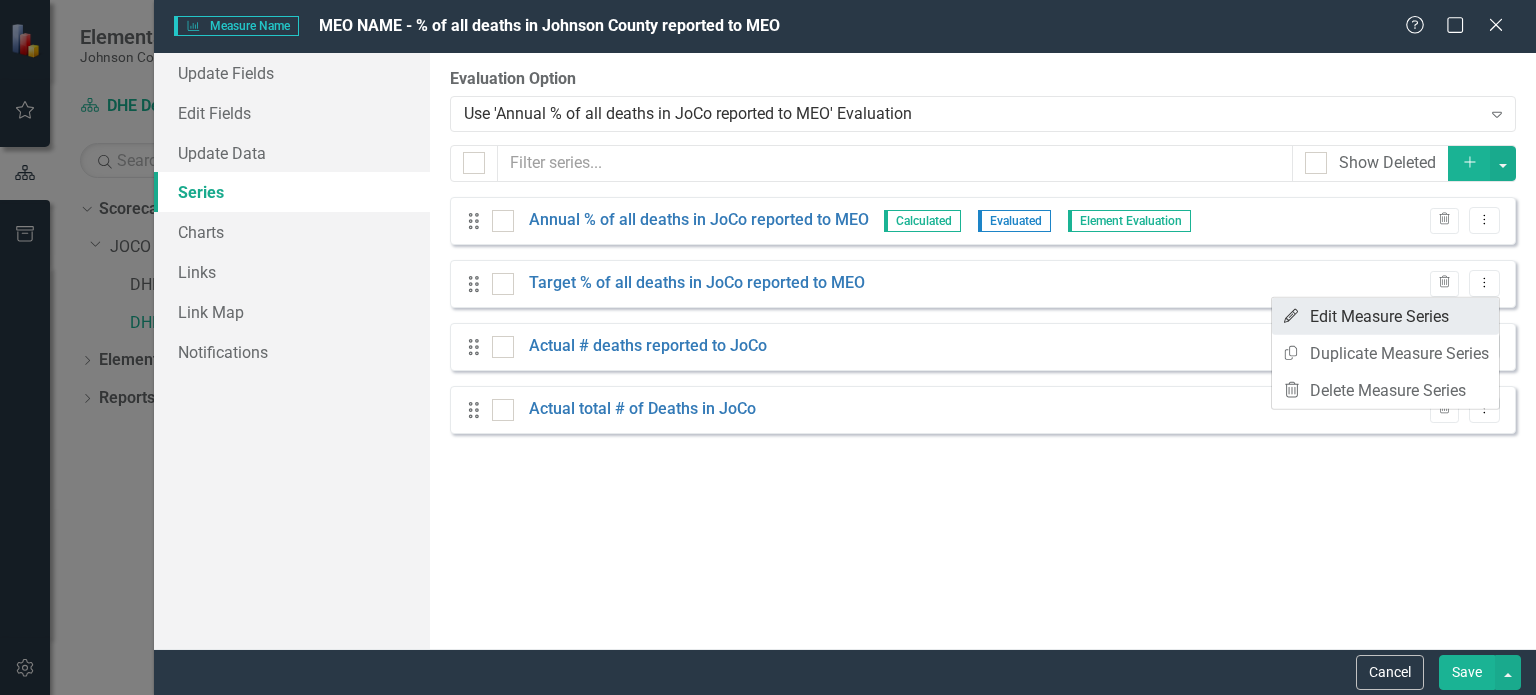 click on "Edit Edit Measure Series" at bounding box center (1385, 316) 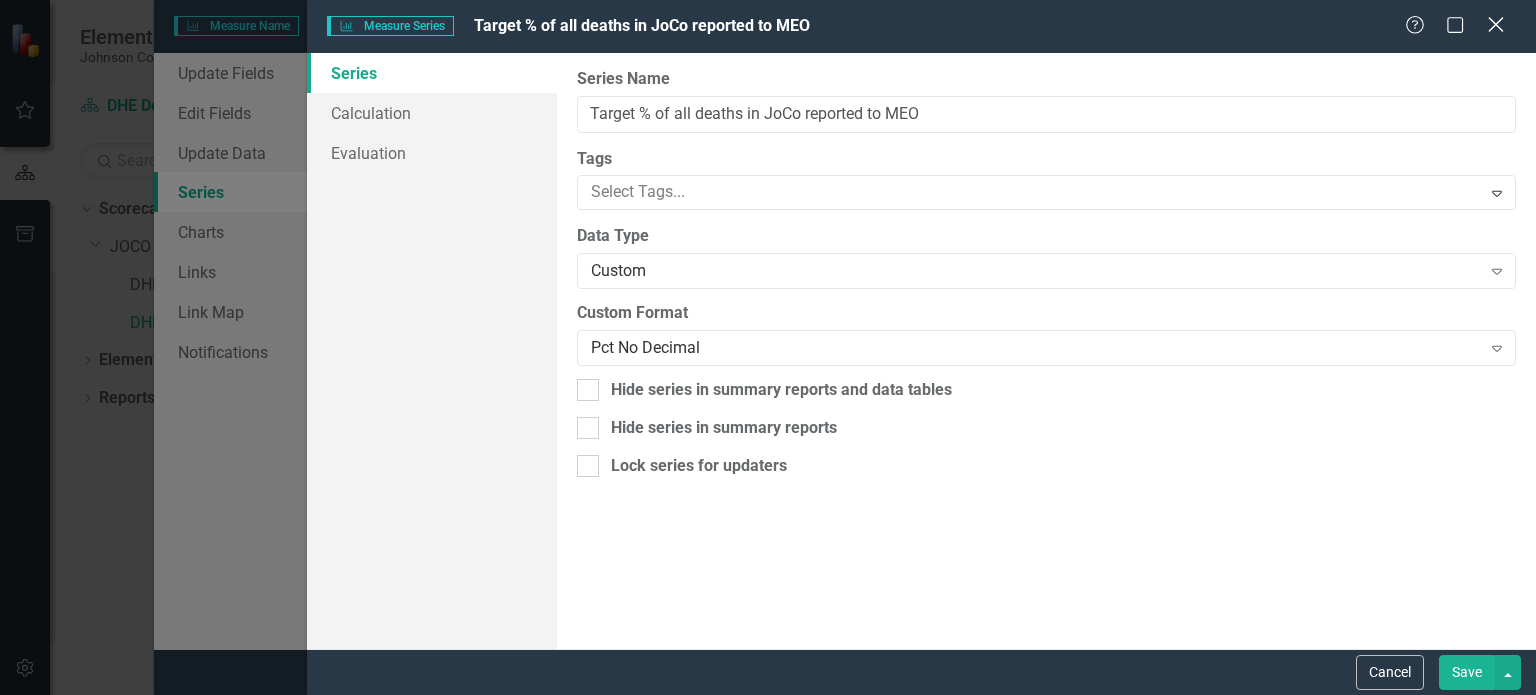 click on "Close" 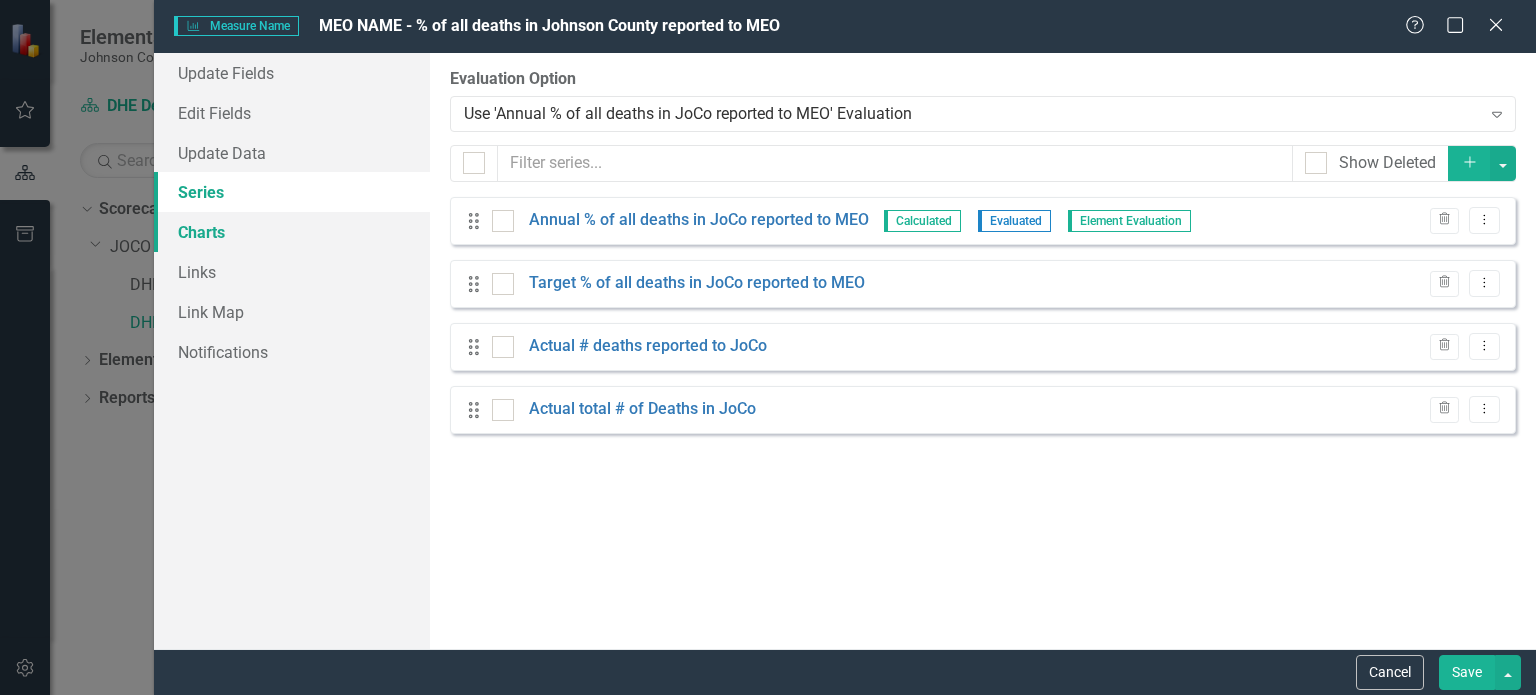 click on "Charts" at bounding box center (292, 232) 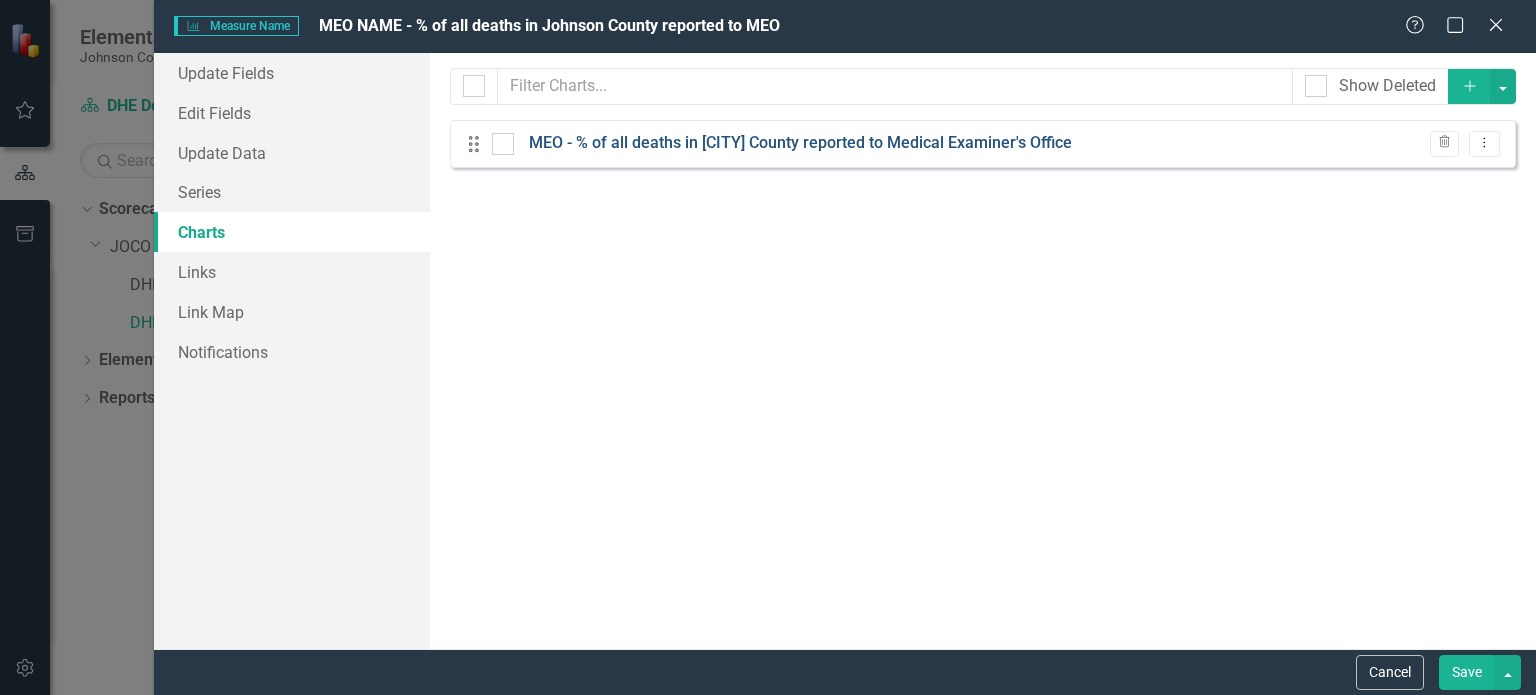 click on "MEO - % of all deaths in Johnson County reported to Medical Examiner's Office" at bounding box center (800, 143) 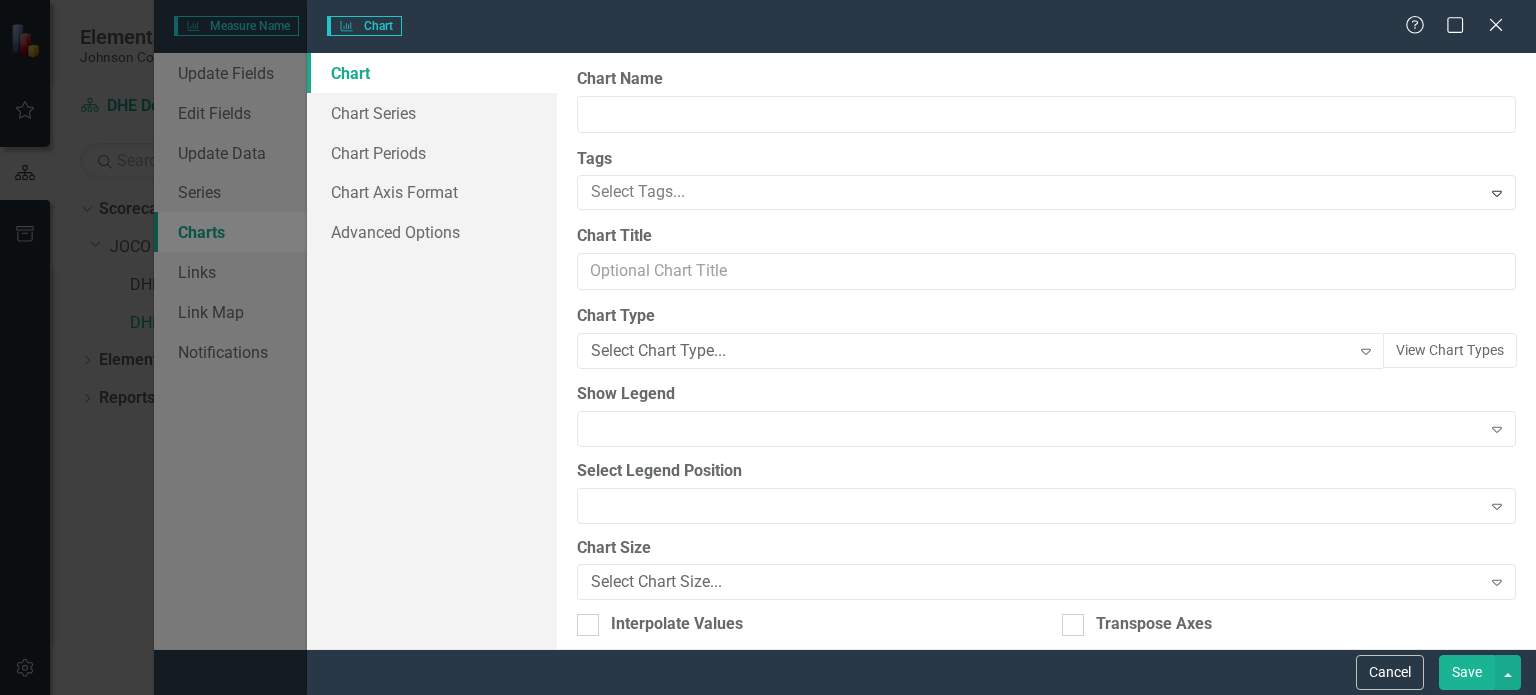 type on "MEO - % of all deaths in Johnson County reported to Medical Examiner's Office" 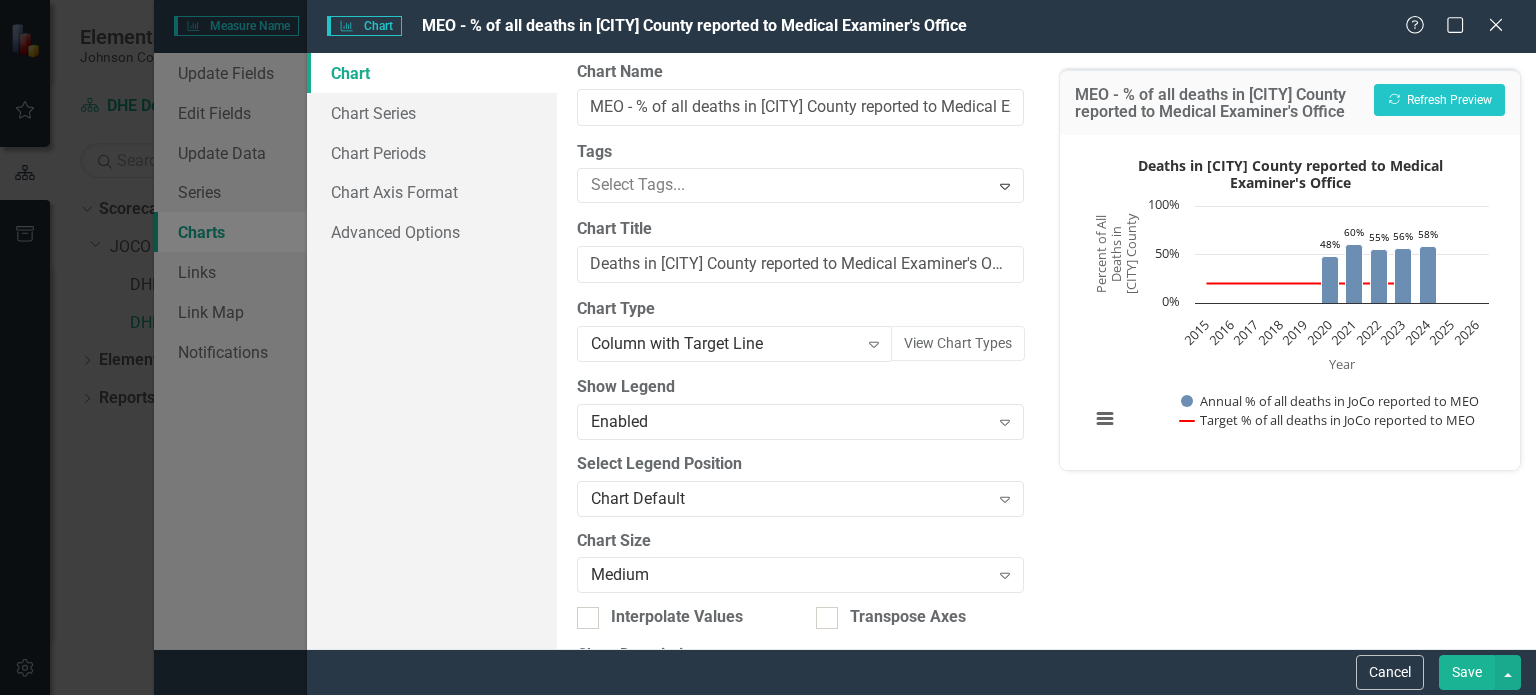 scroll, scrollTop: 0, scrollLeft: 0, axis: both 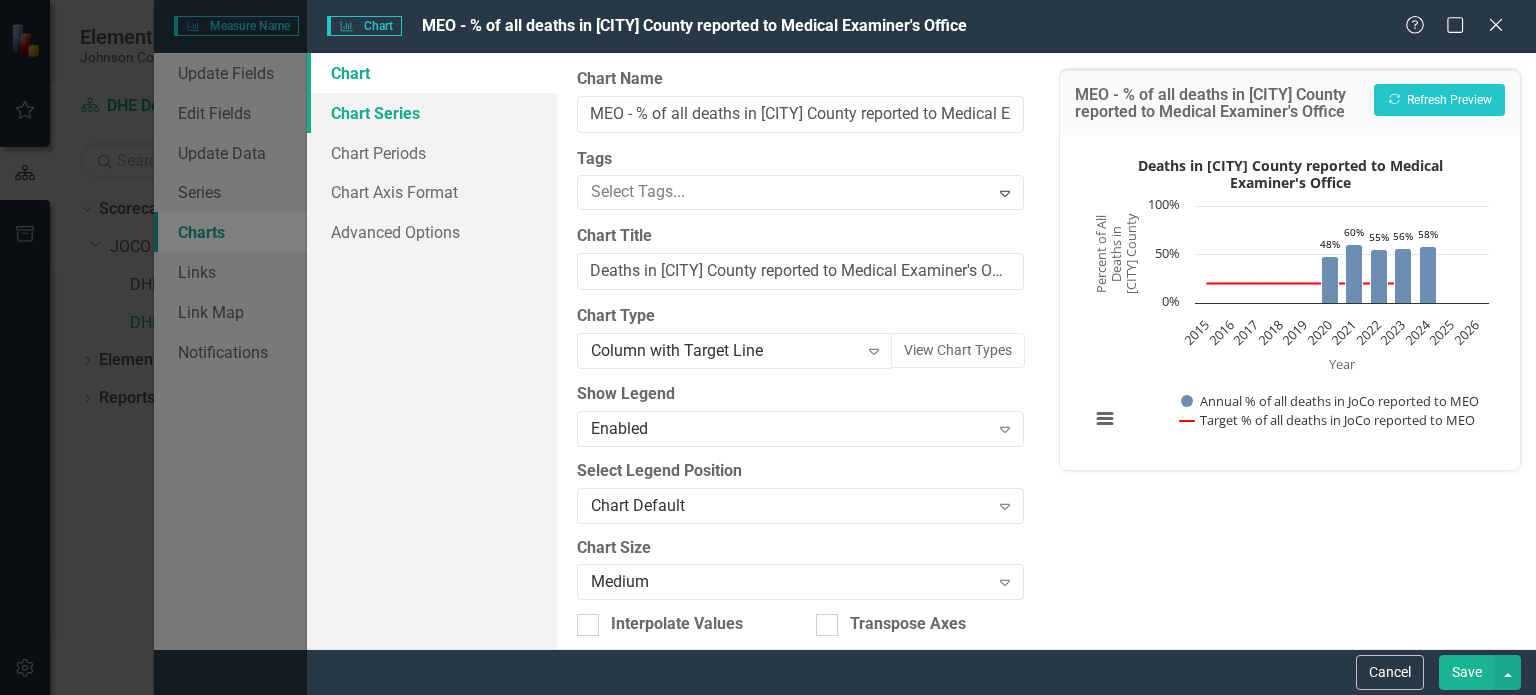 click on "Chart Series" at bounding box center (432, 113) 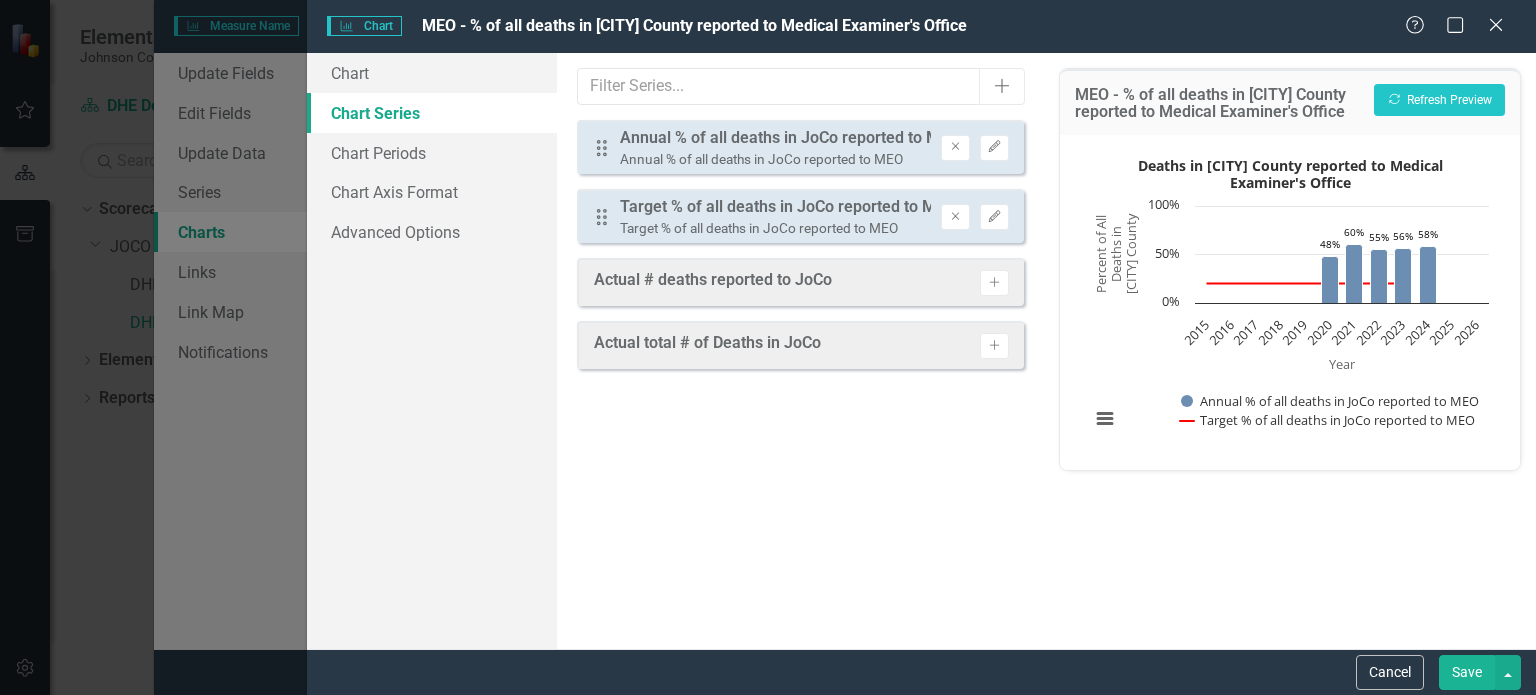 click on "Target % of all deaths in JoCo reported to MEO" at bounding box center [775, 228] 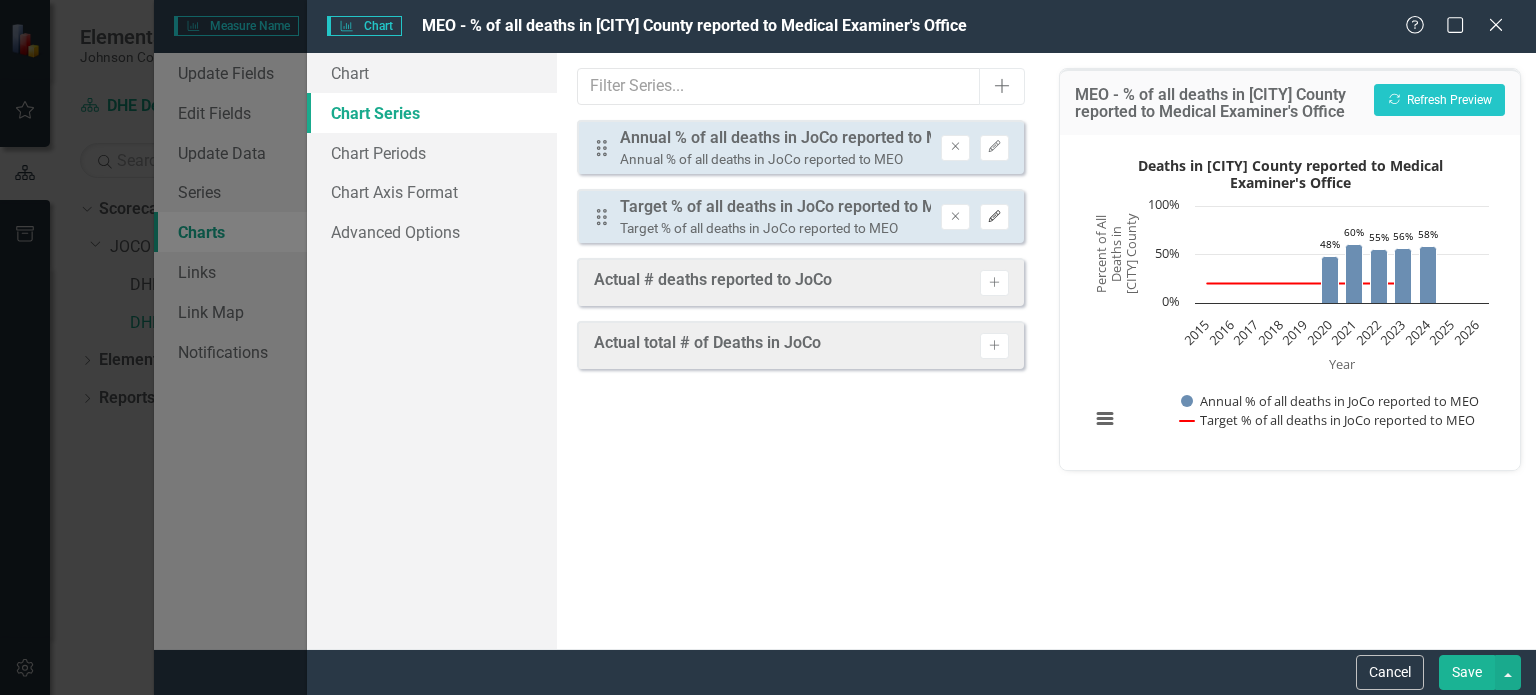 click on "Edit" 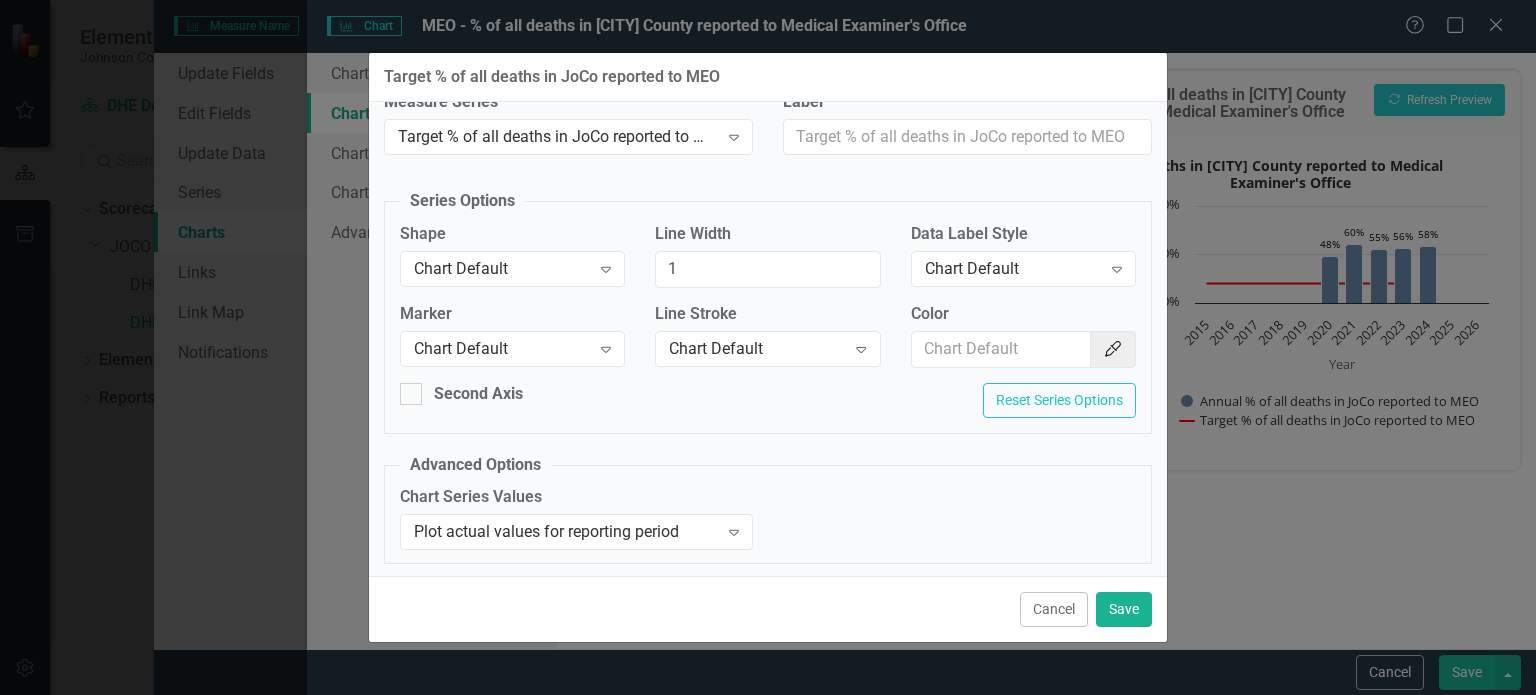 scroll, scrollTop: 0, scrollLeft: 0, axis: both 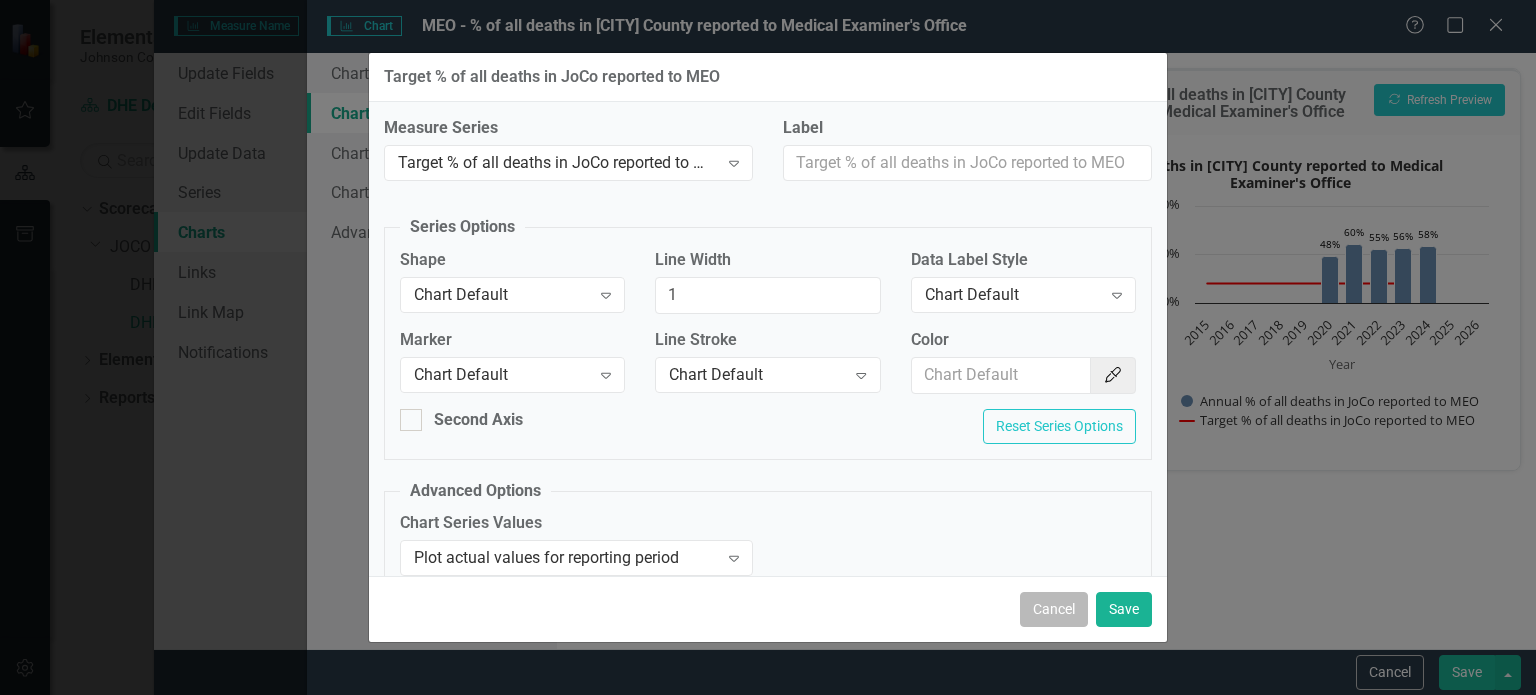 click on "Cancel" at bounding box center [1054, 609] 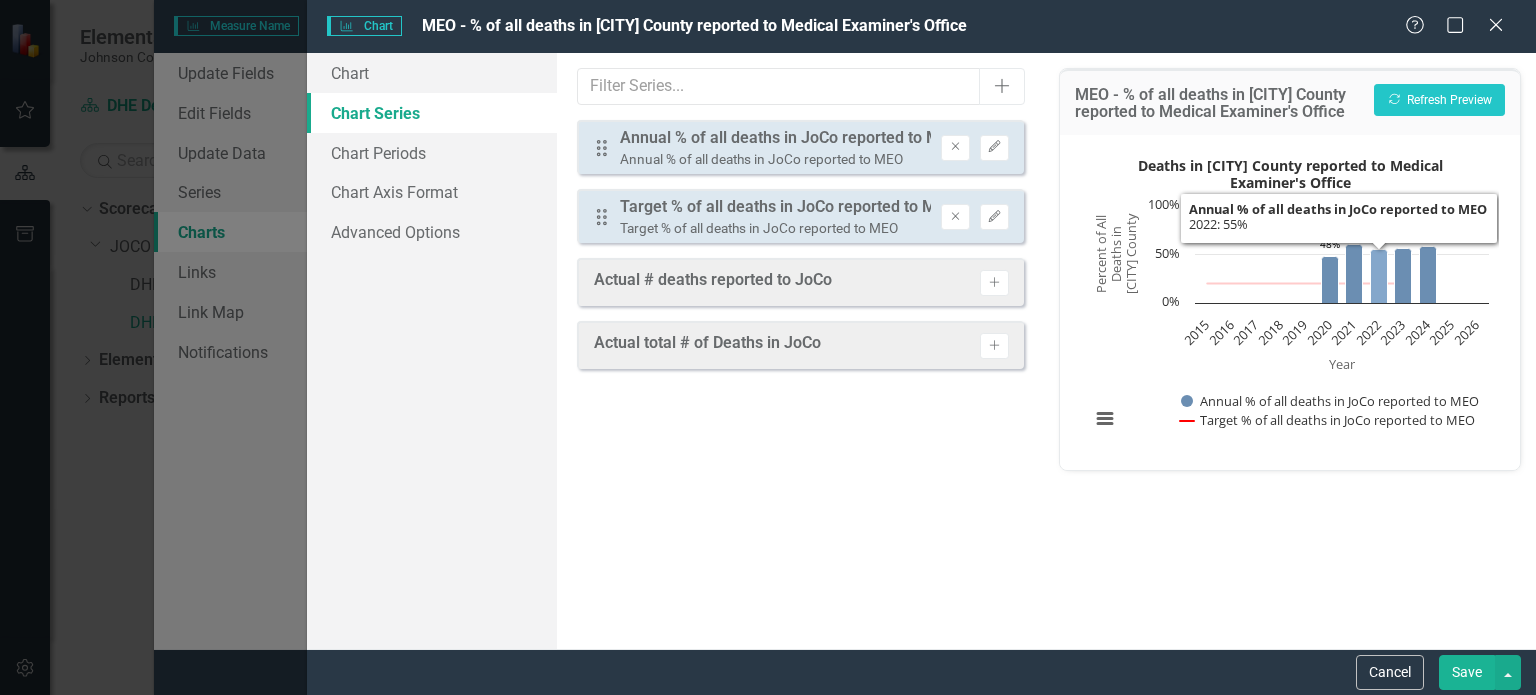 click 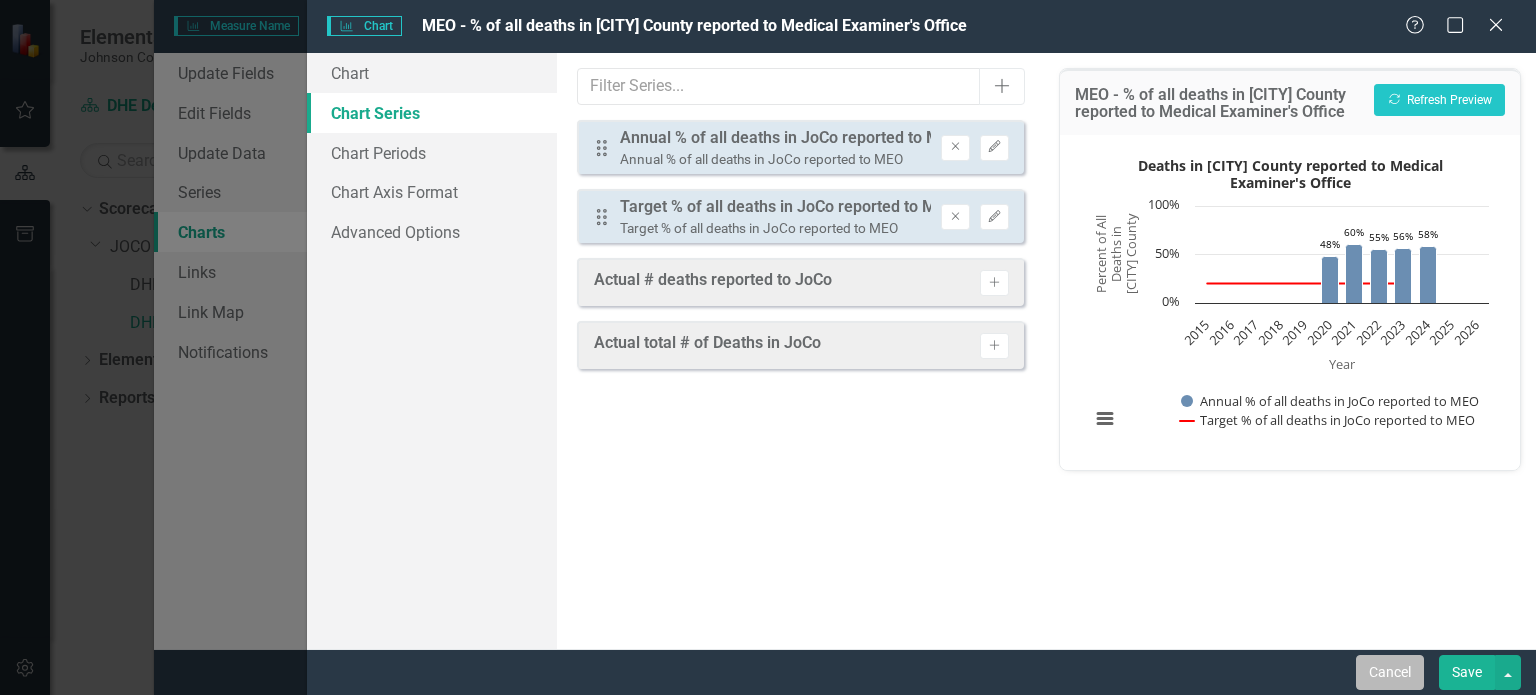 click on "Cancel" at bounding box center (1390, 672) 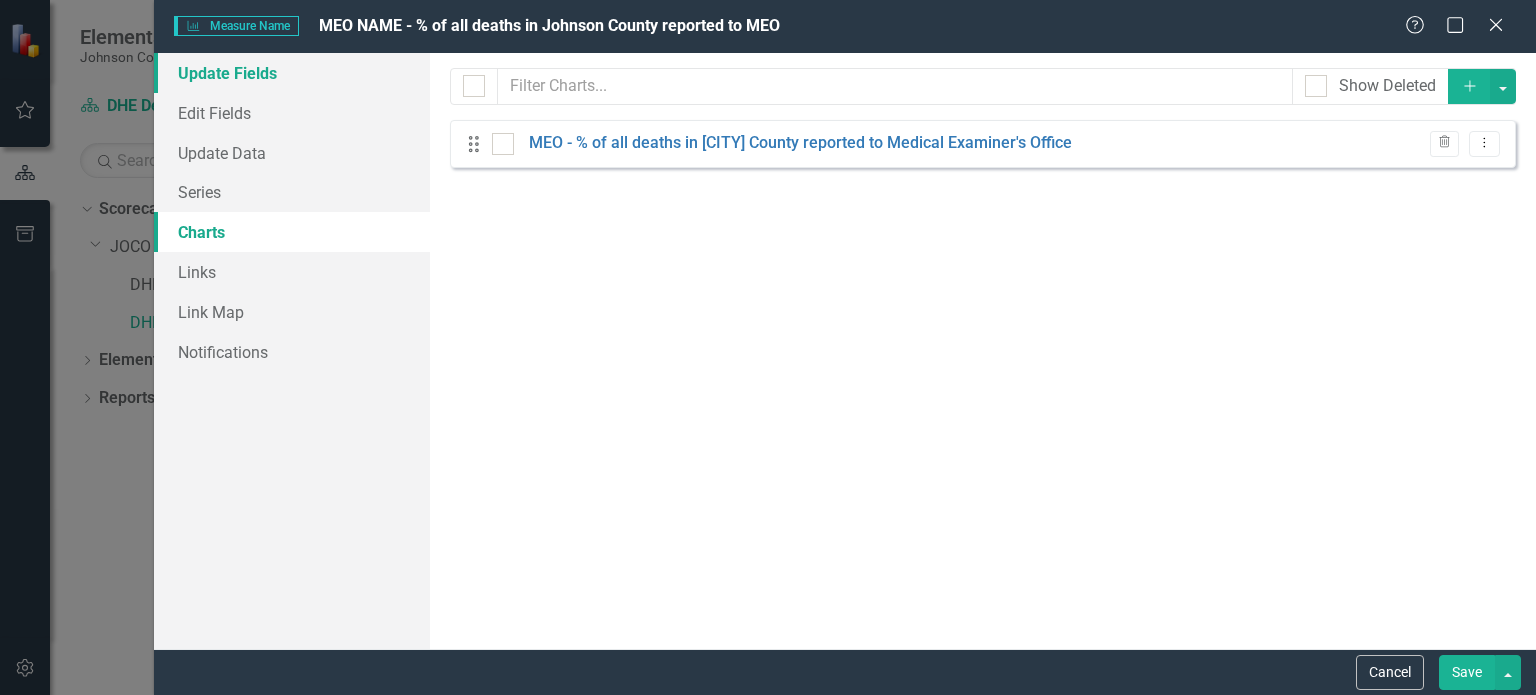 click on "Update Fields" at bounding box center [292, 73] 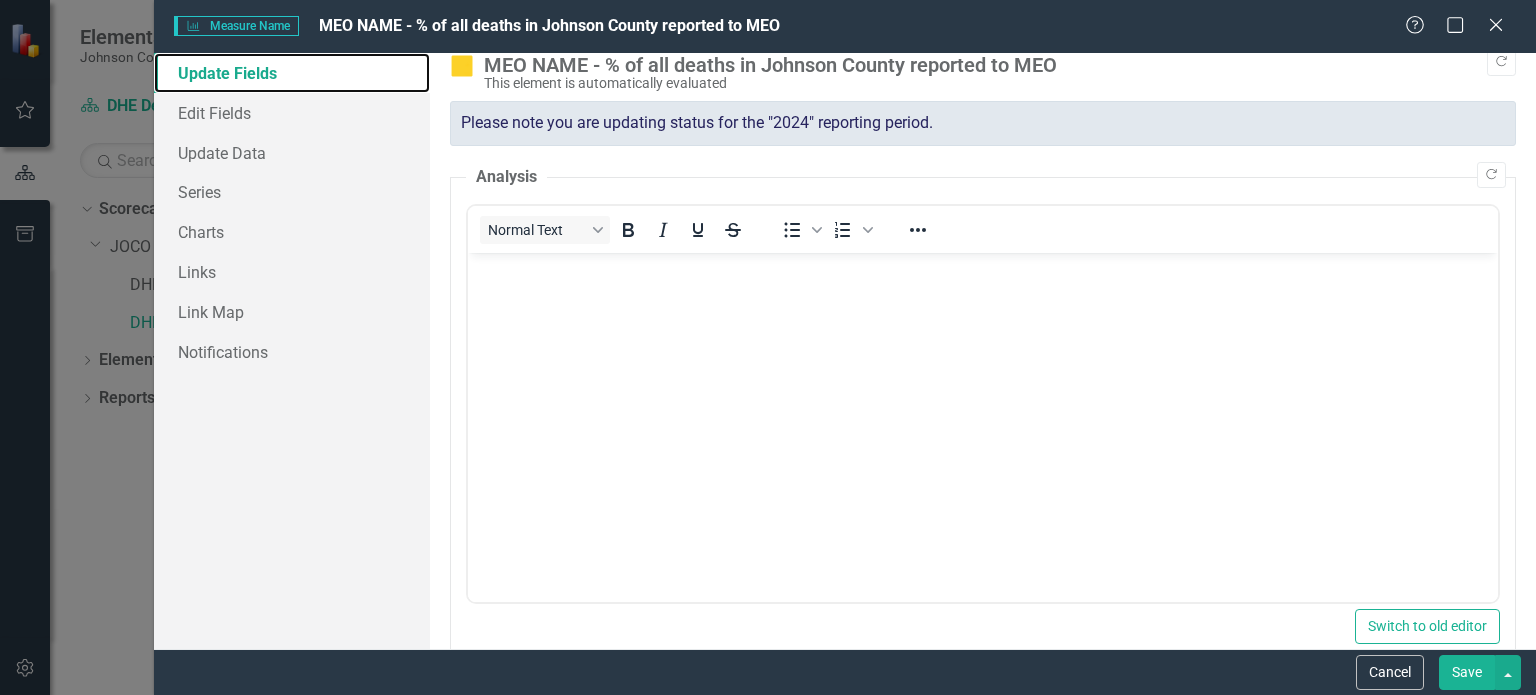 scroll, scrollTop: 0, scrollLeft: 0, axis: both 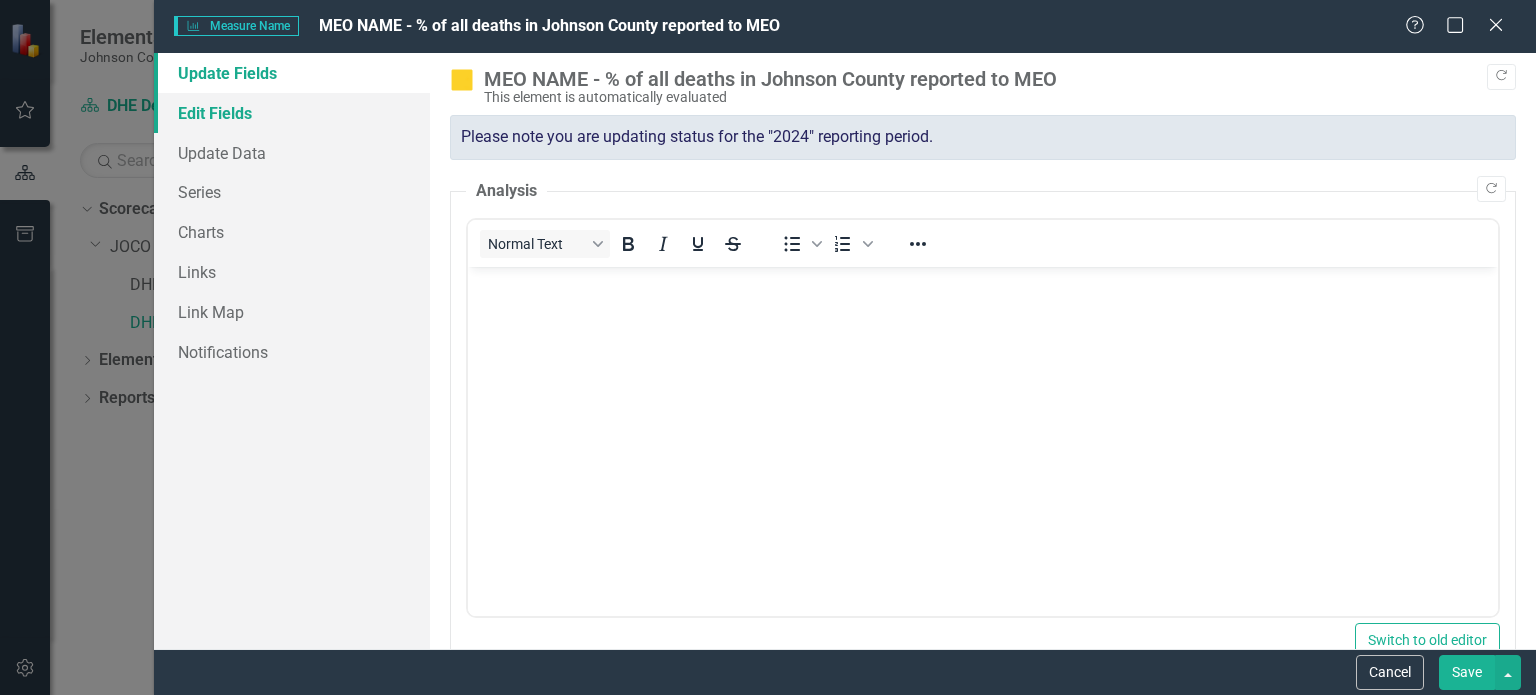 click on "Edit Fields" at bounding box center (292, 113) 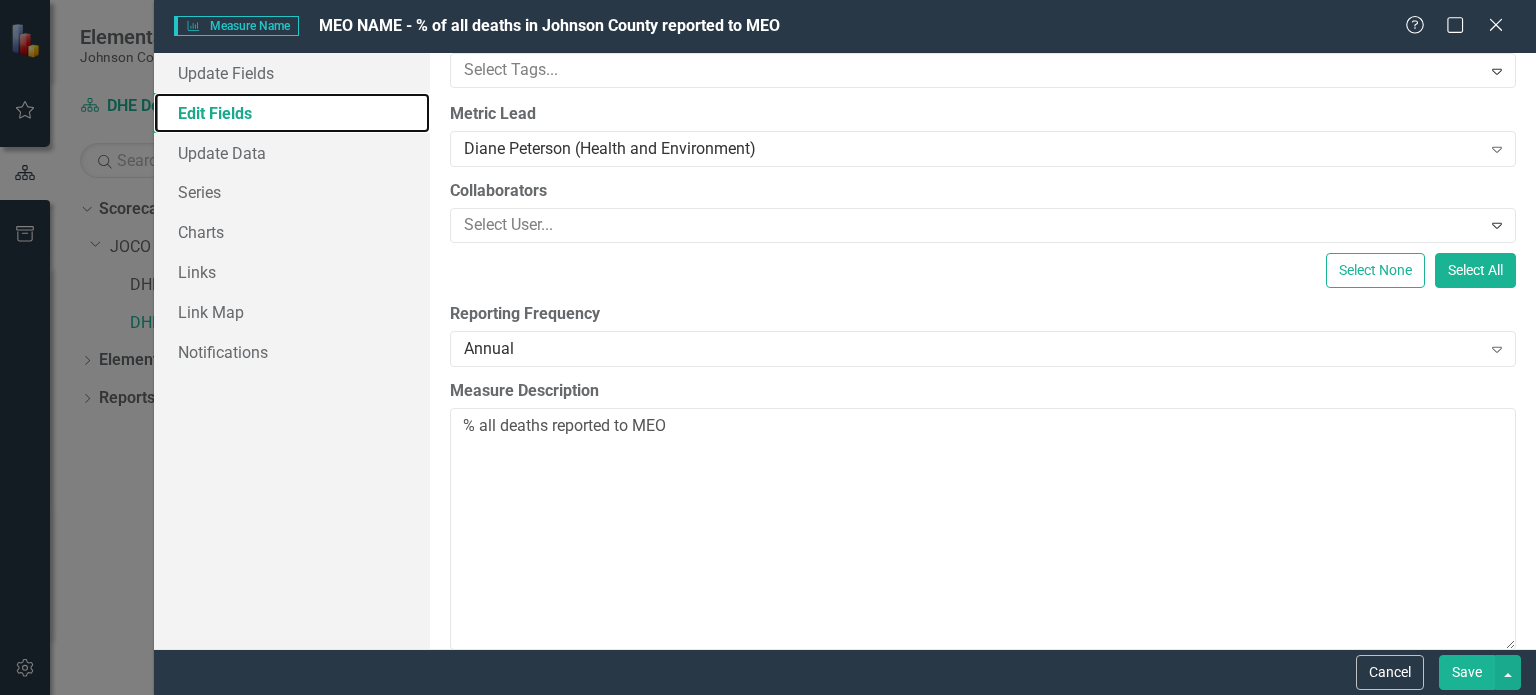 scroll, scrollTop: 200, scrollLeft: 0, axis: vertical 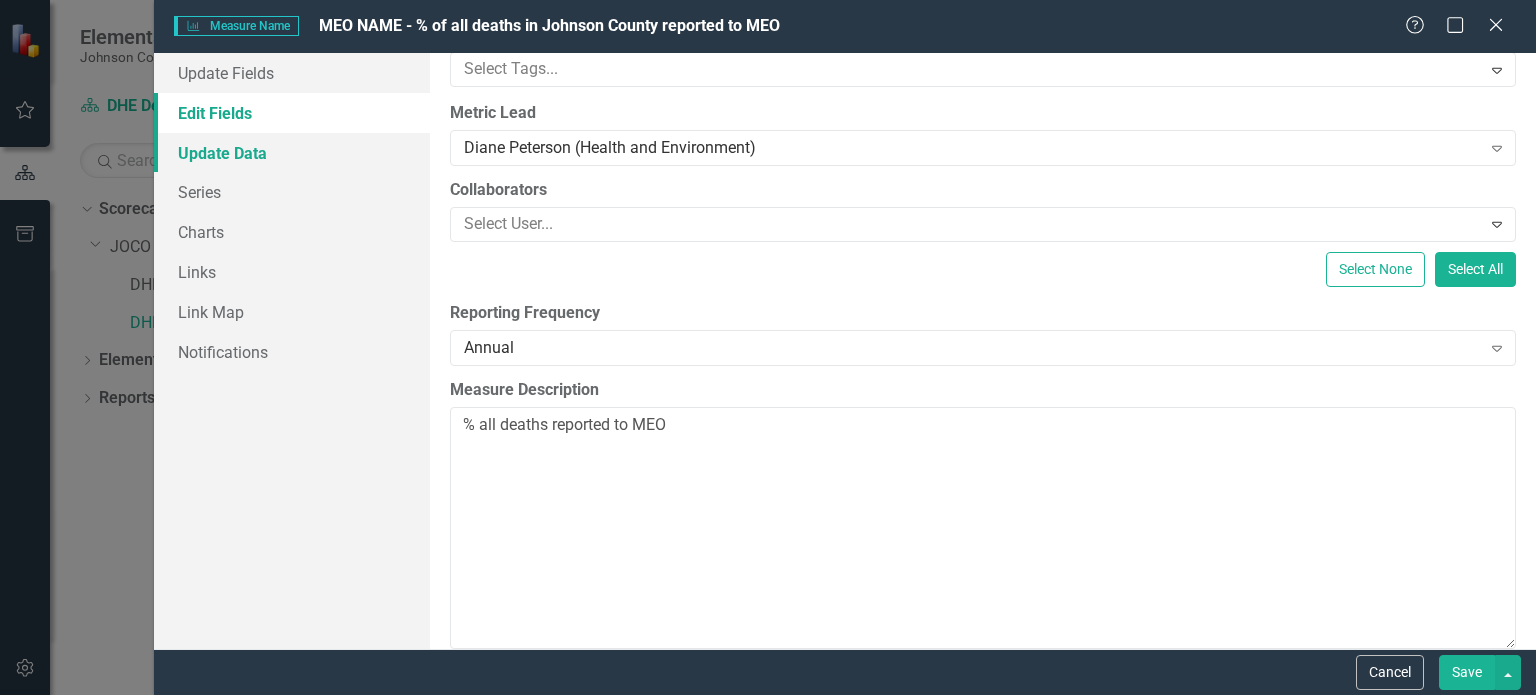 click on "Update  Data" at bounding box center [292, 153] 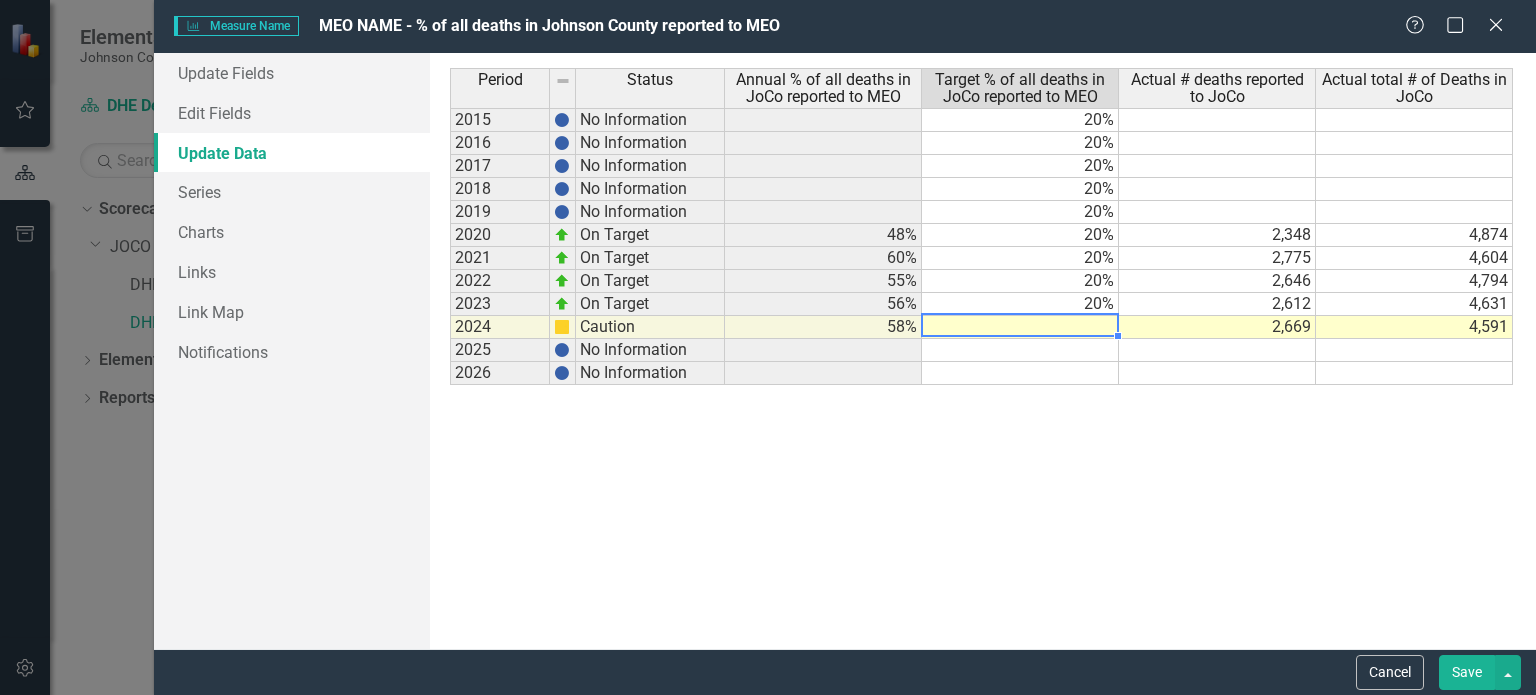 click at bounding box center (1020, 327) 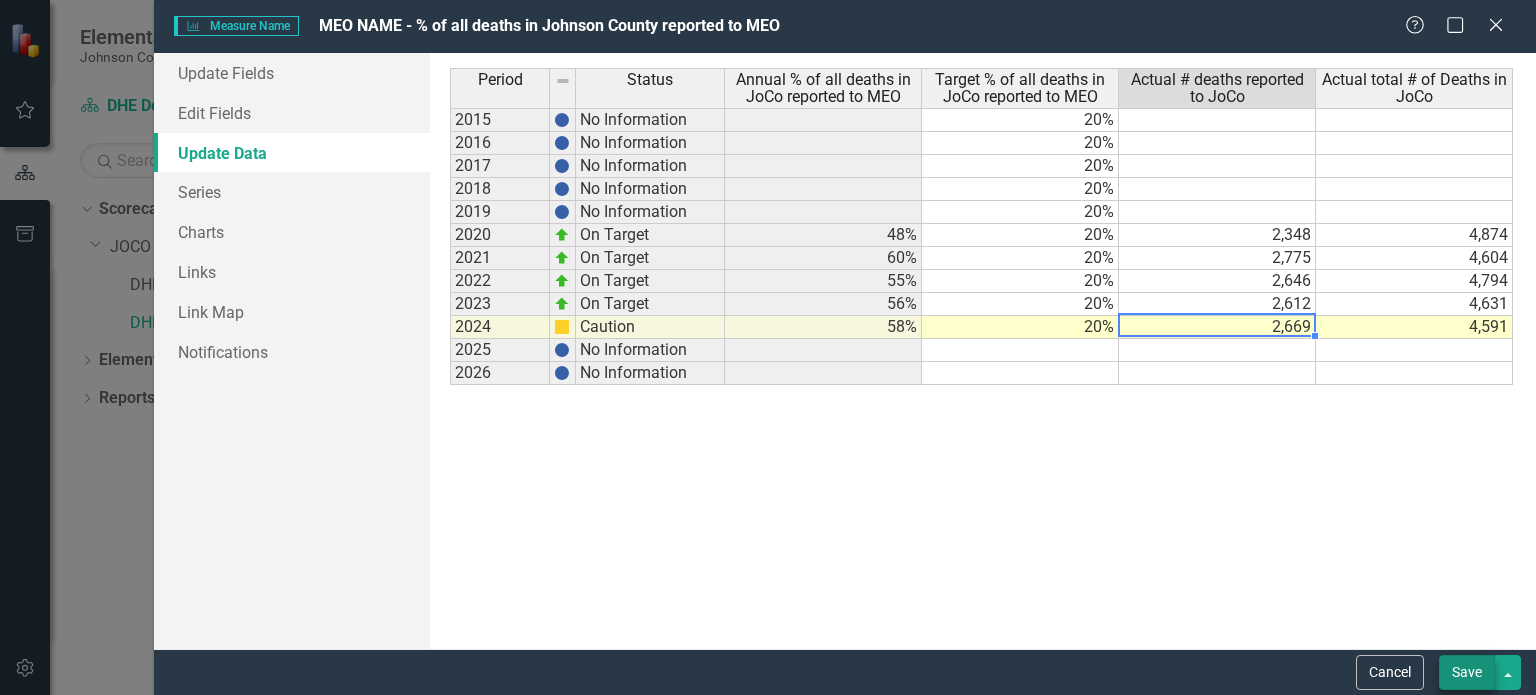 type on "2669" 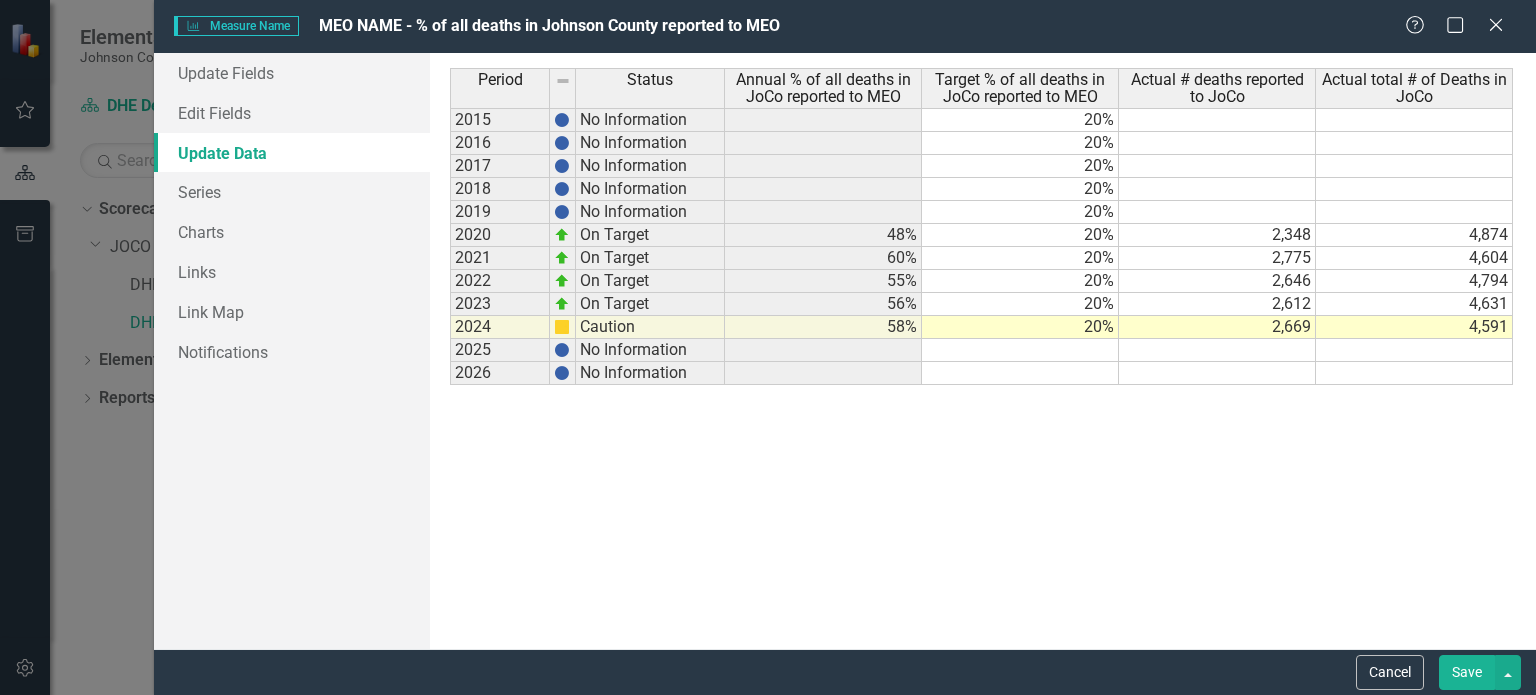 click on "Save" at bounding box center (1467, 672) 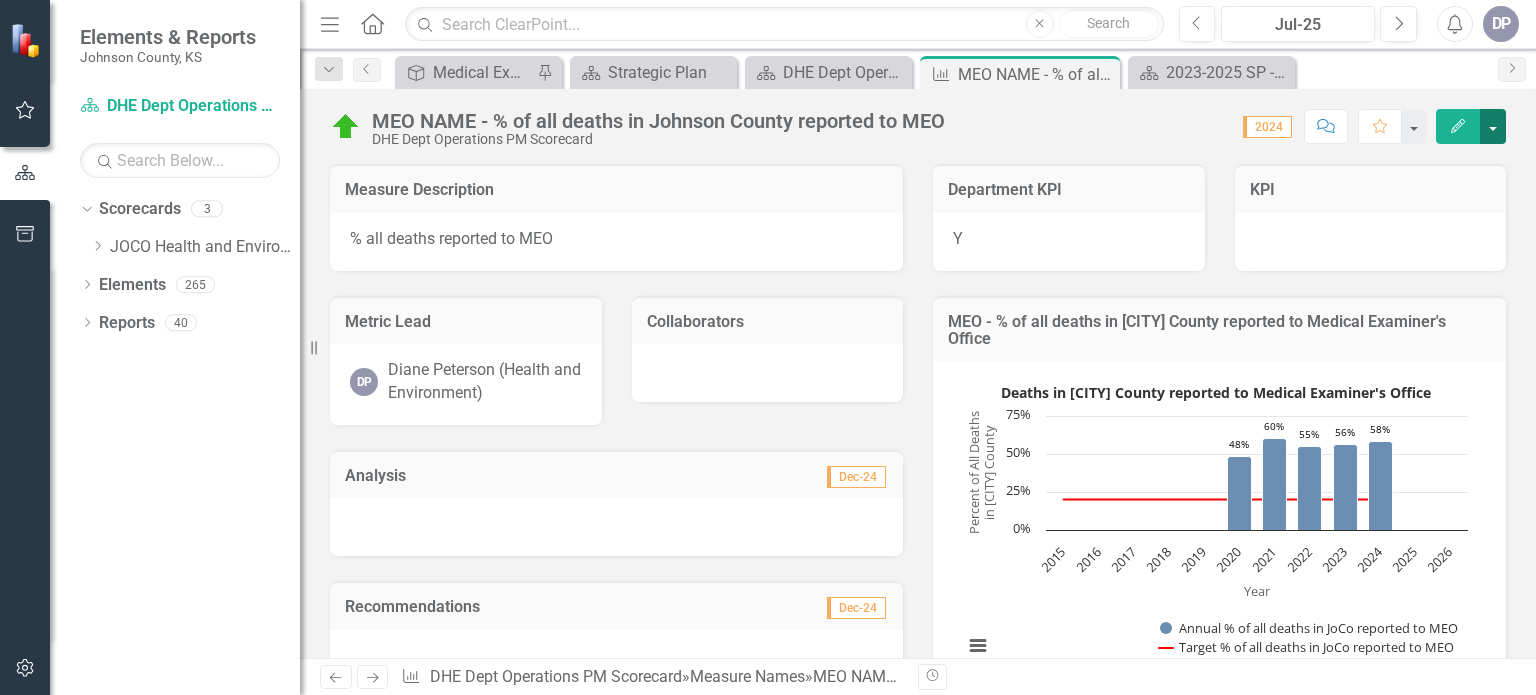 click at bounding box center [1493, 126] 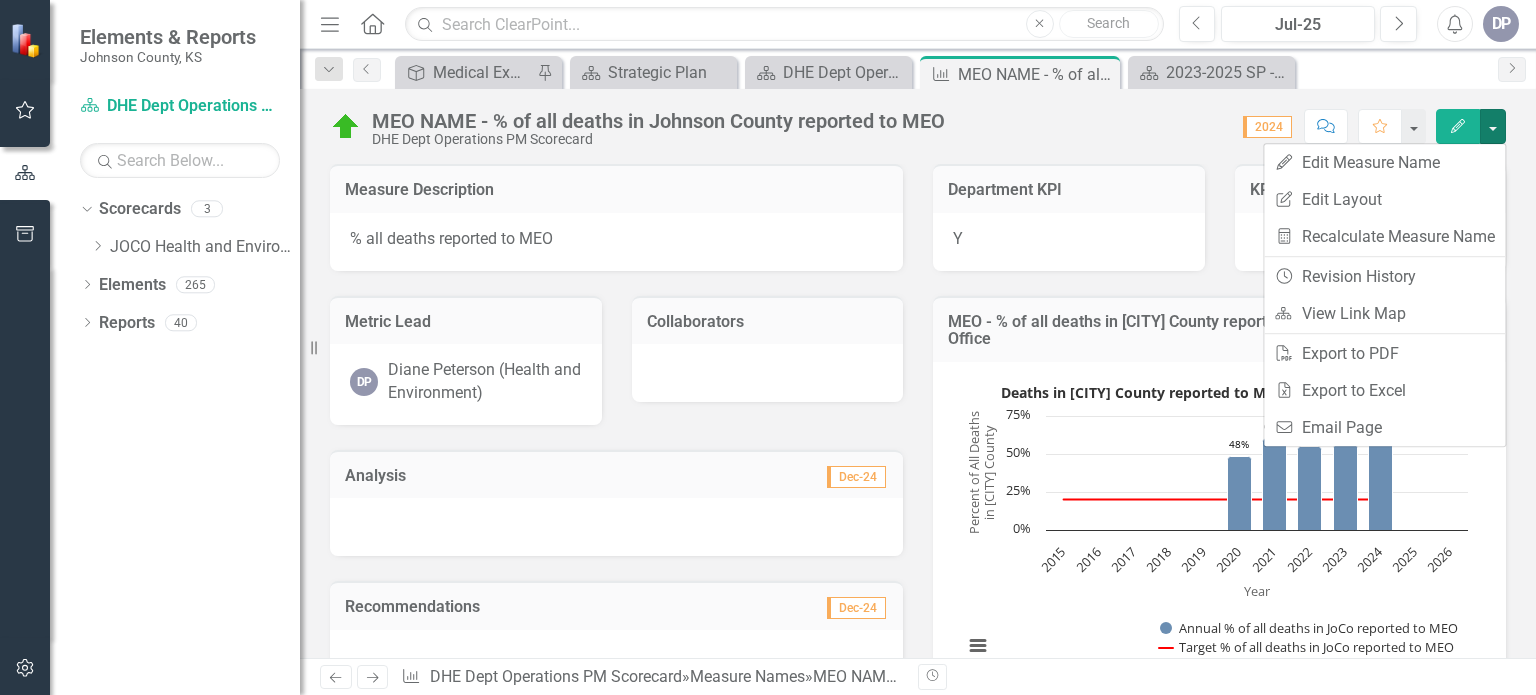click on "Score: 0.00 2024 Completed  Comment Favorite Edit" at bounding box center (1230, 126) 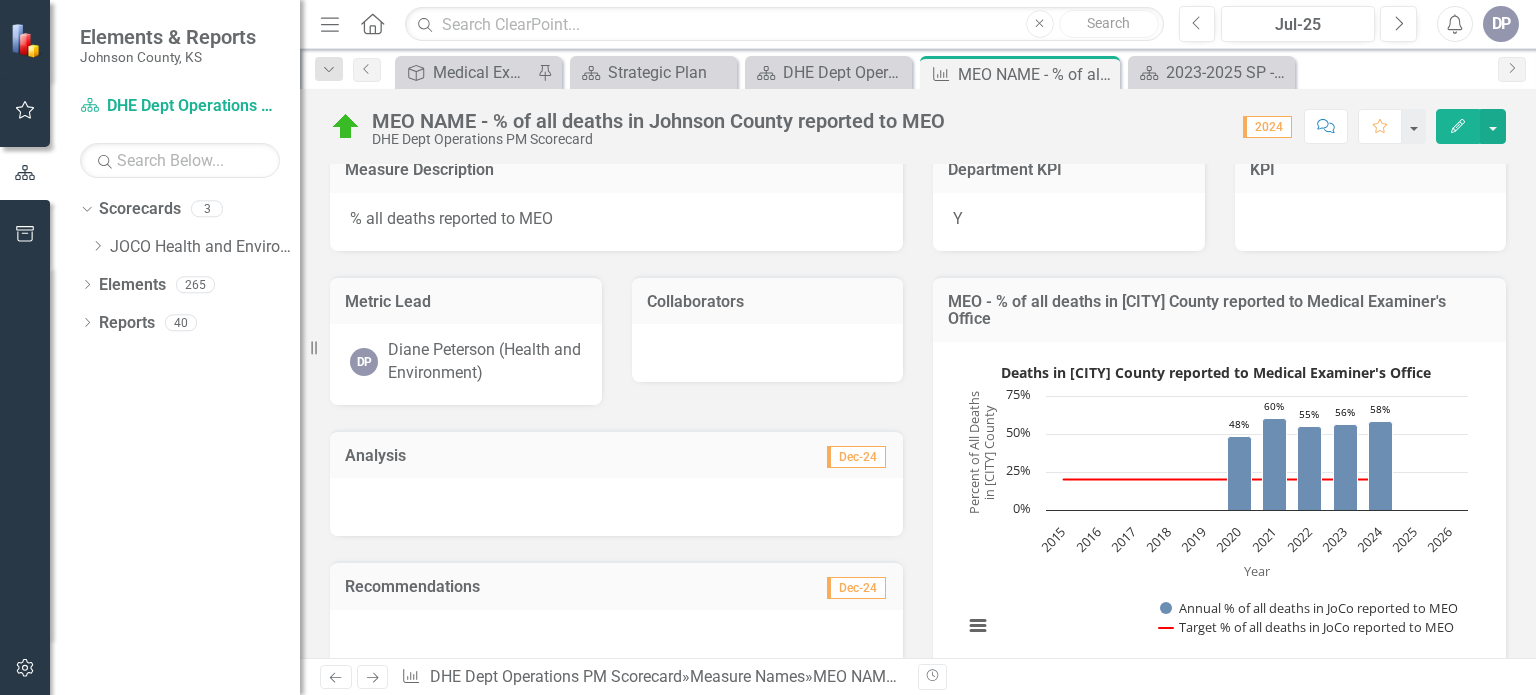 scroll, scrollTop: 0, scrollLeft: 0, axis: both 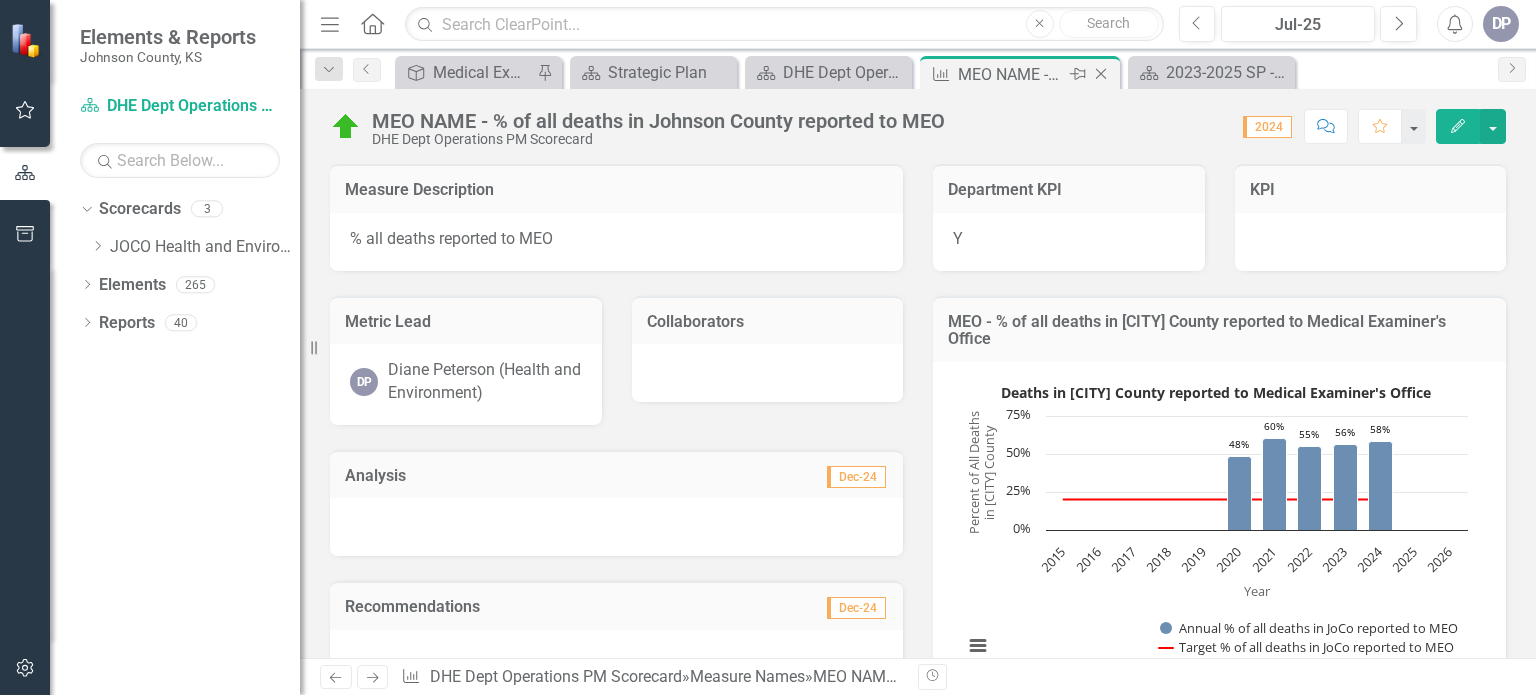 click on "Close" 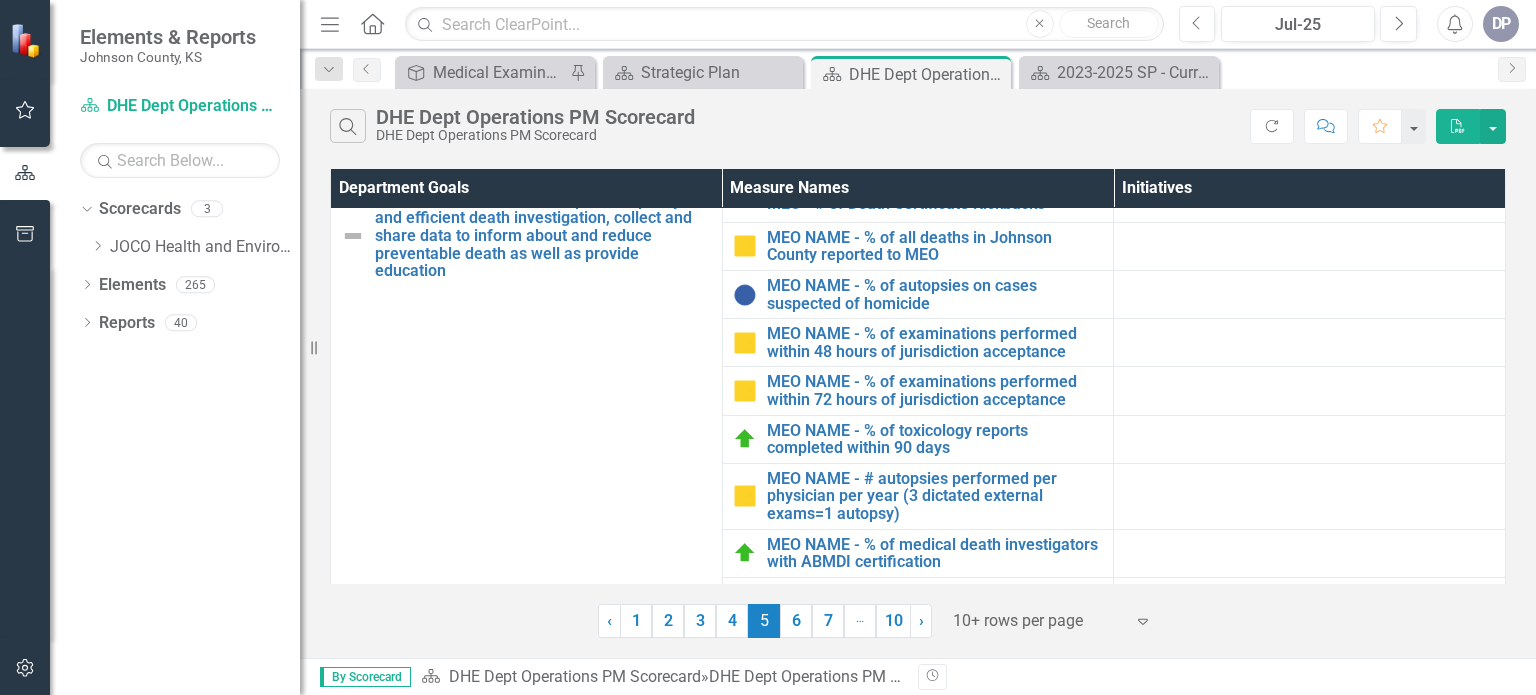 scroll, scrollTop: 0, scrollLeft: 0, axis: both 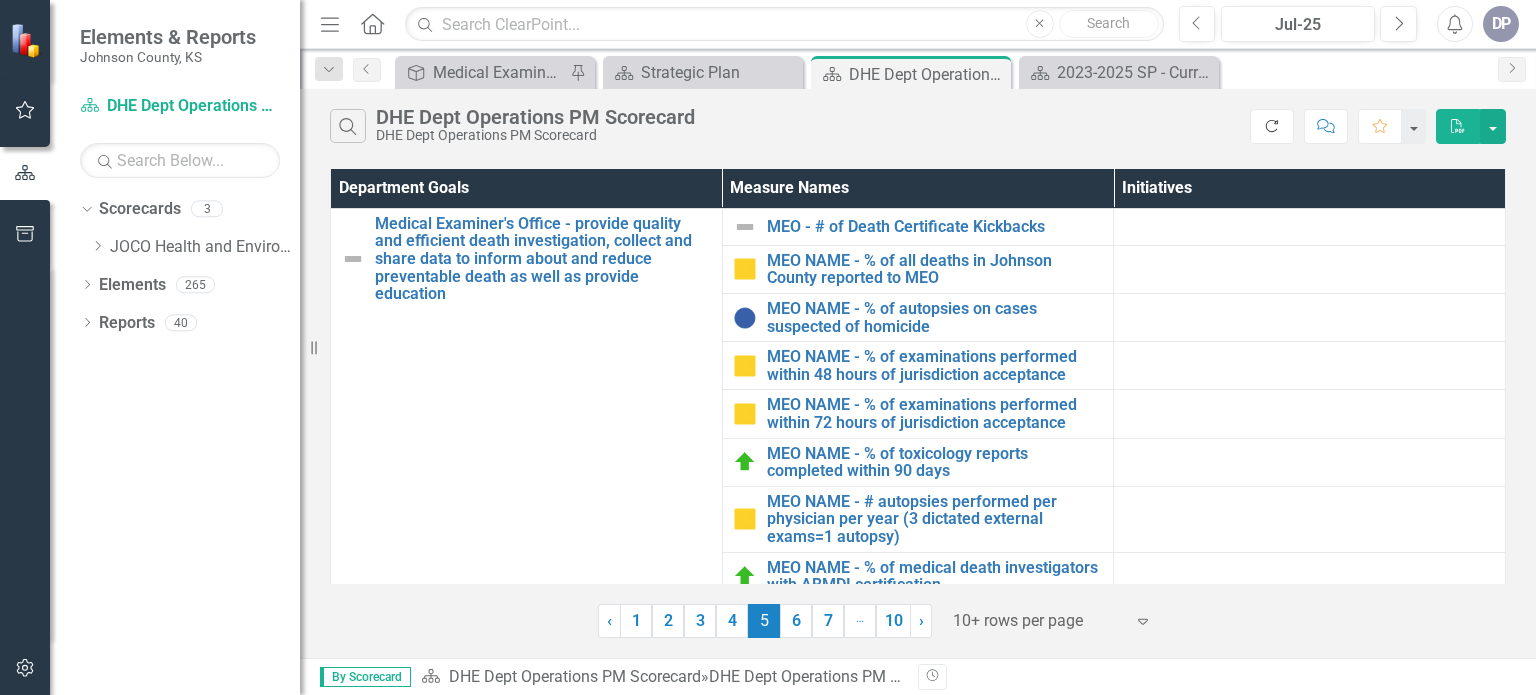click on "Refresh" 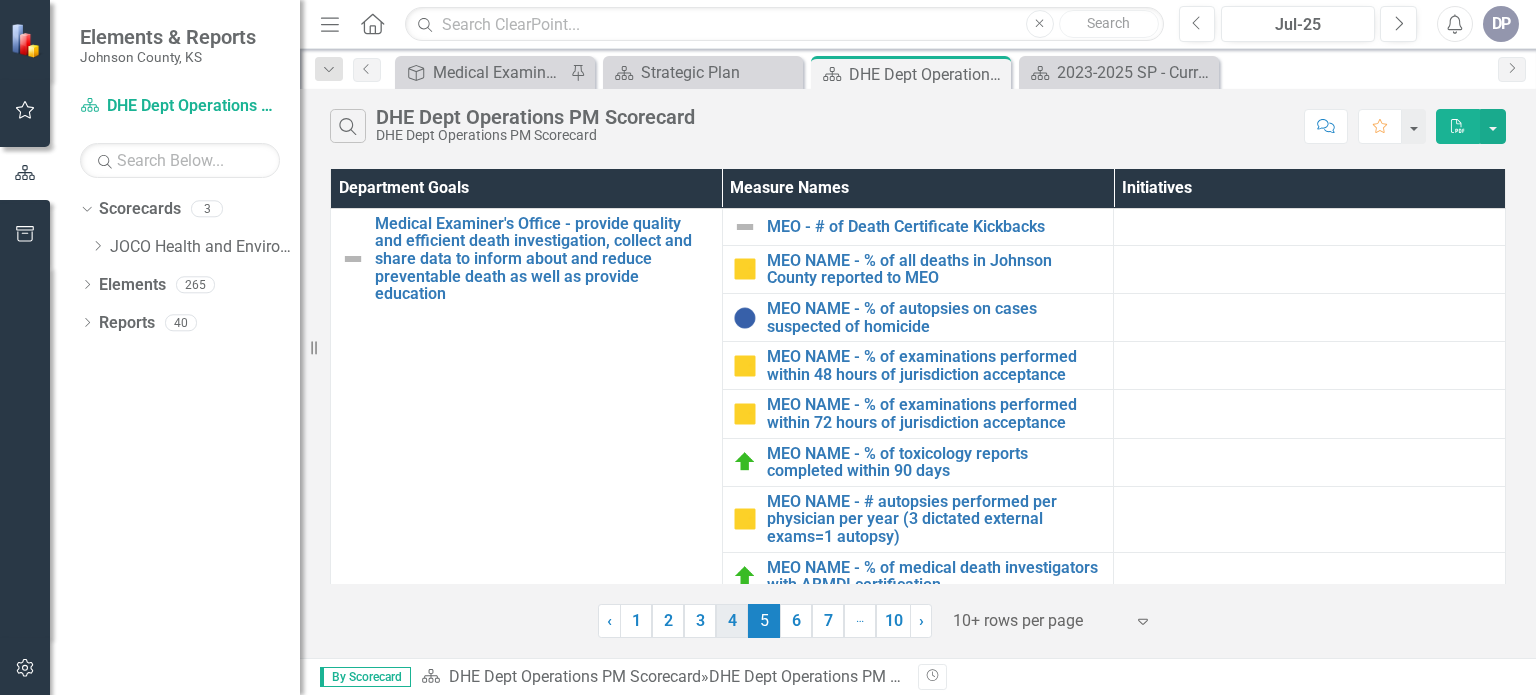 click on "4" at bounding box center [732, 621] 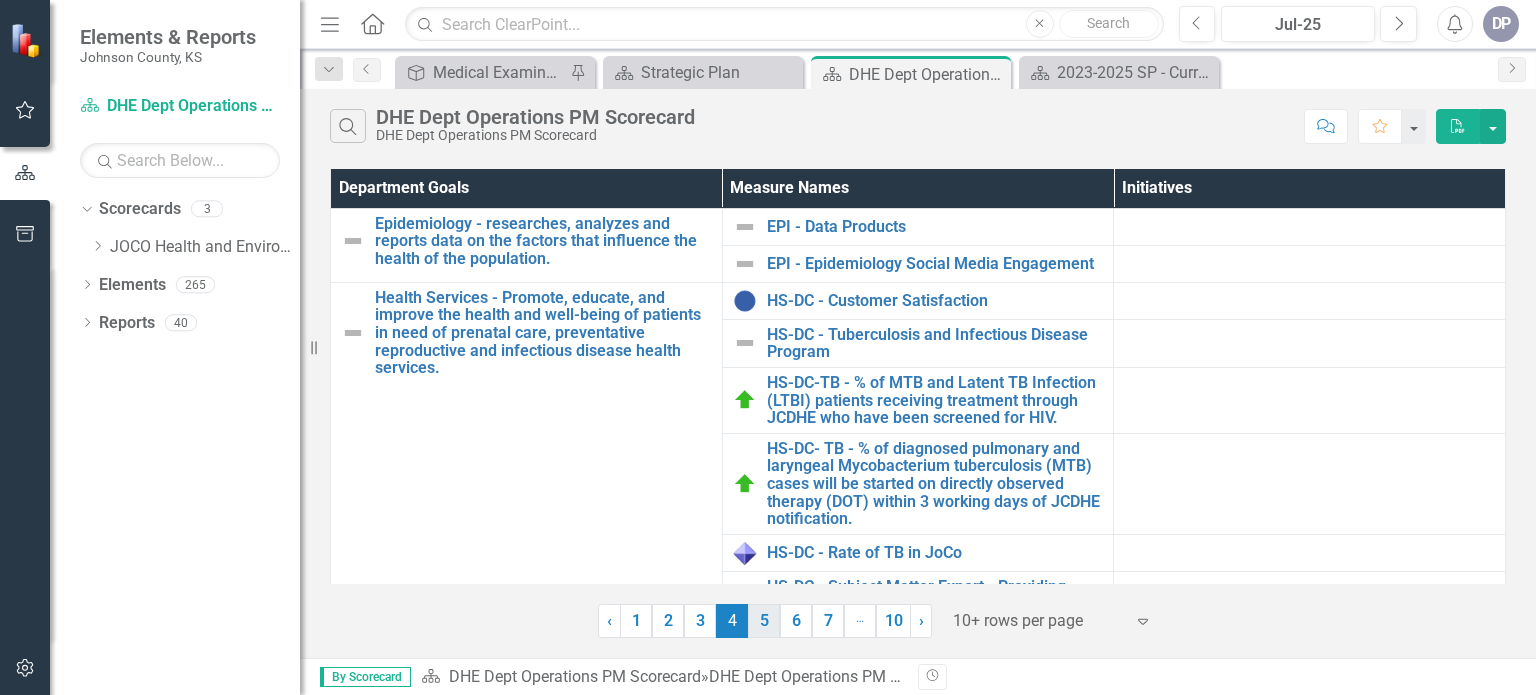 click on "5" at bounding box center (764, 621) 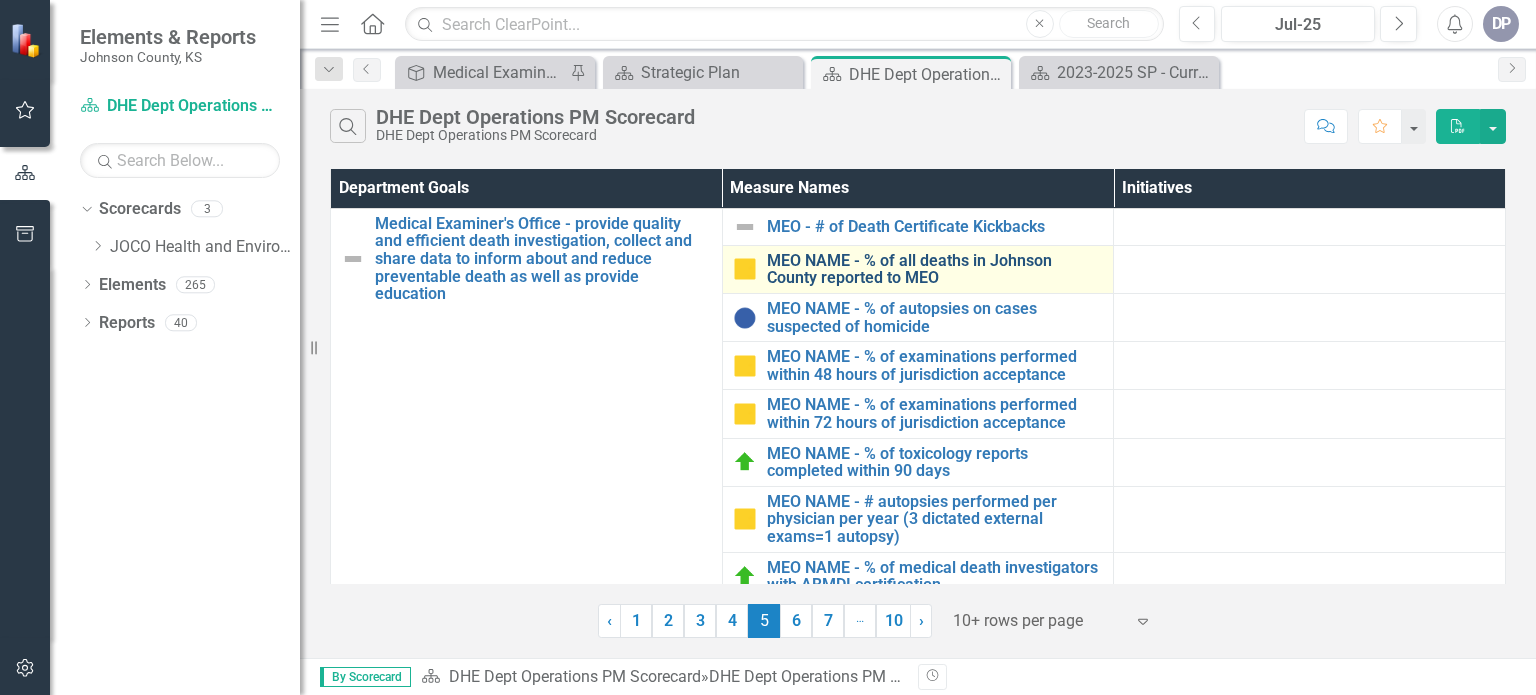 click on "MEO NAME - % of all deaths in Johnson County reported to MEO" at bounding box center [935, 269] 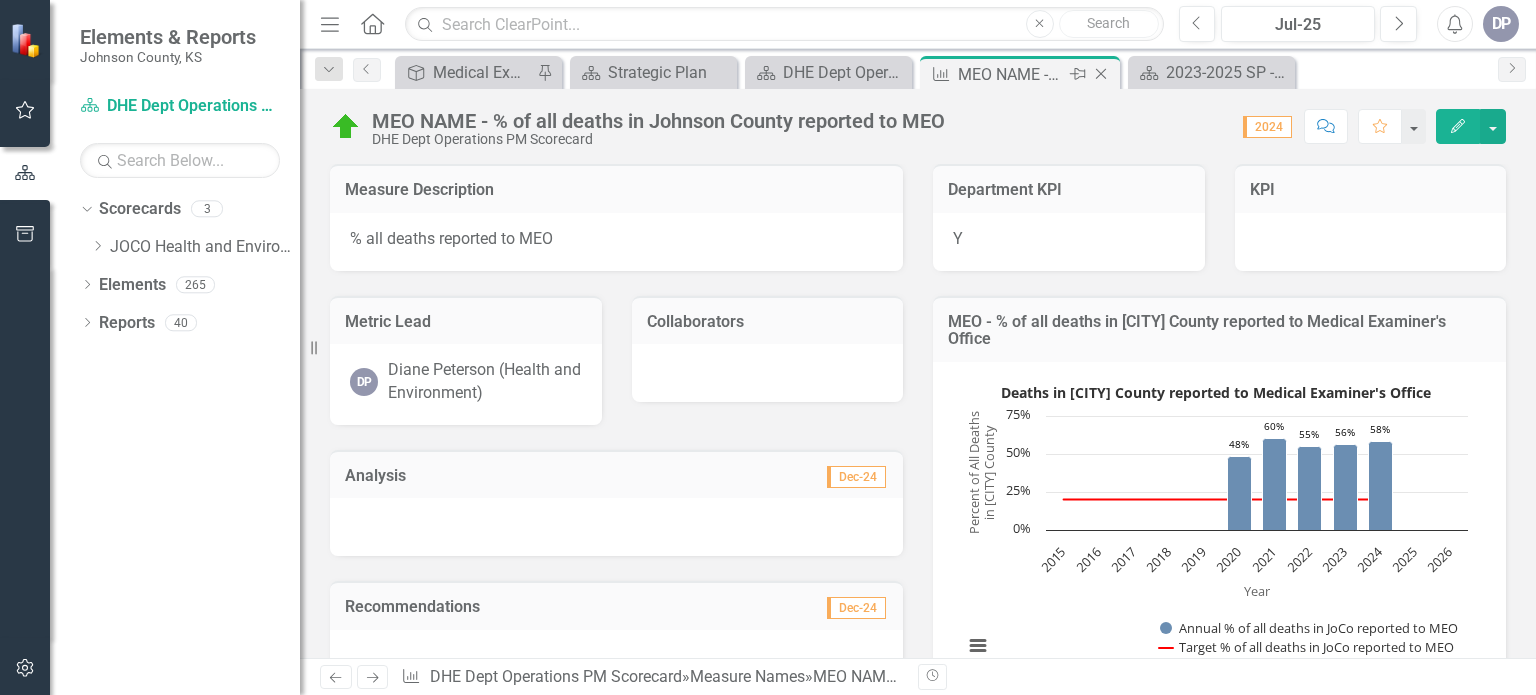 click on "Close" 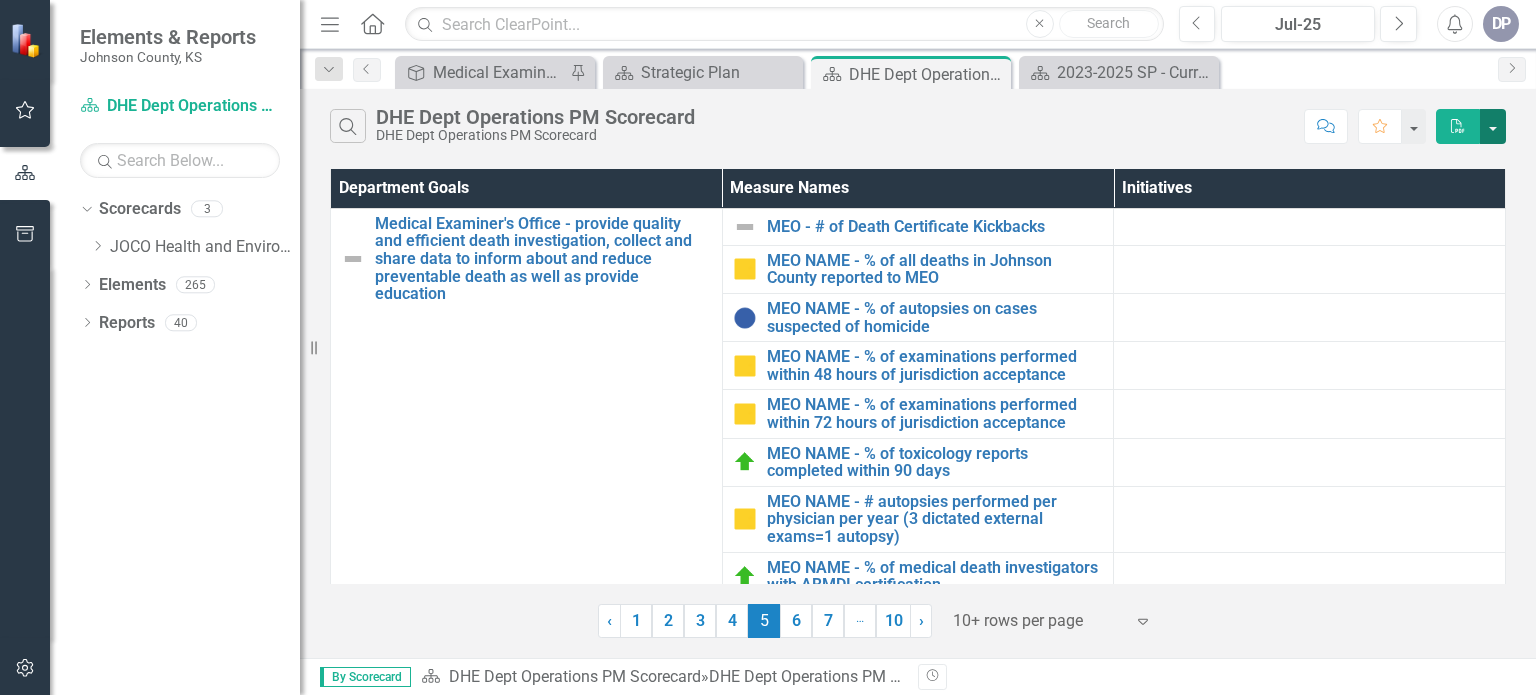 click at bounding box center (1493, 126) 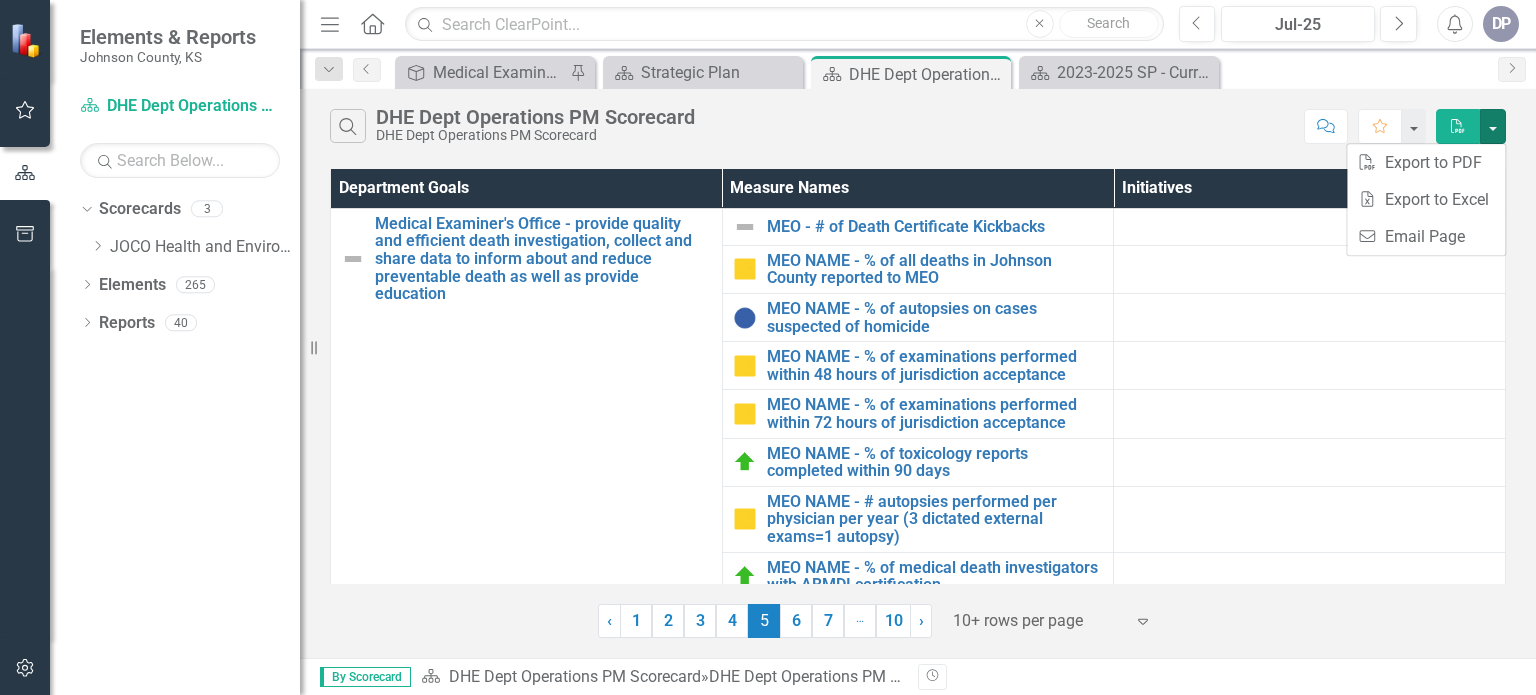 click on "Search DHE Dept Operations PM Scorecard DHE Dept Operations PM Scorecard" at bounding box center [812, 126] 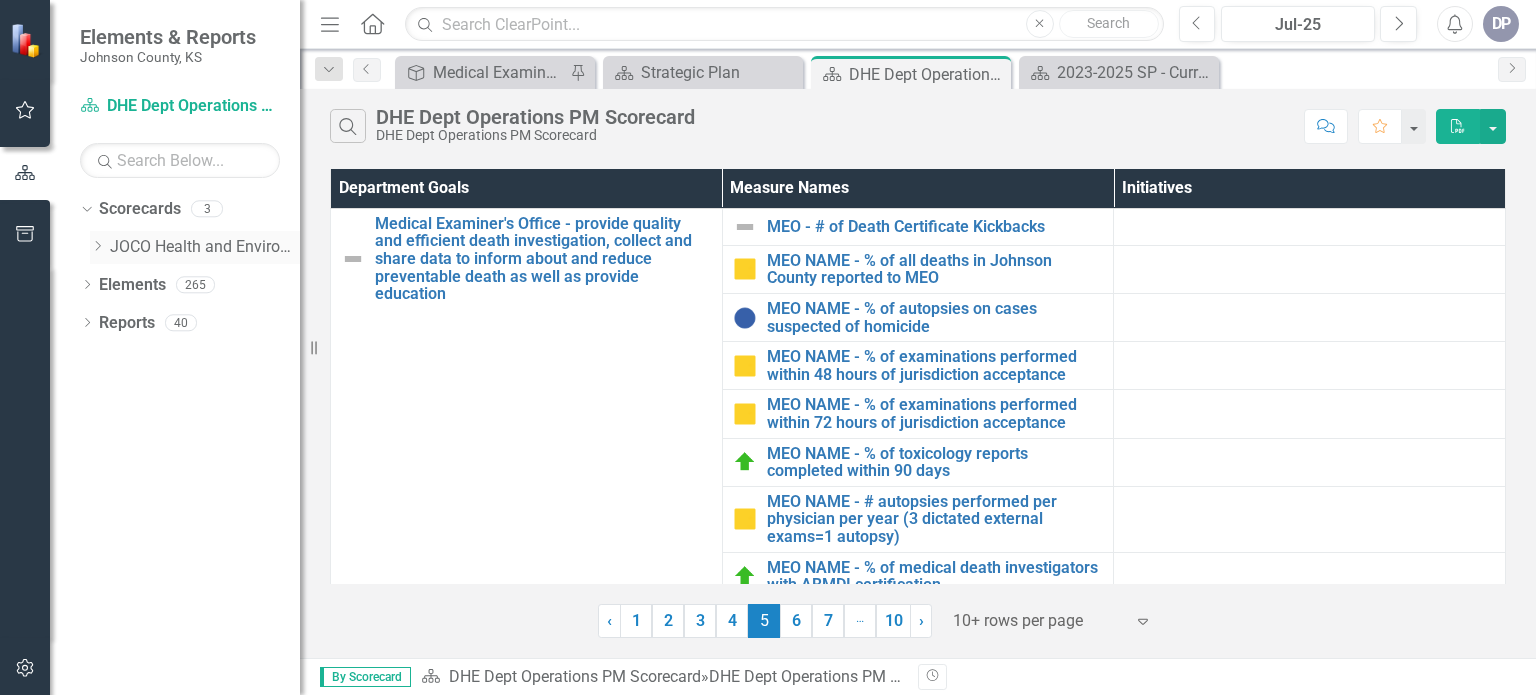 click on "Dropdown" 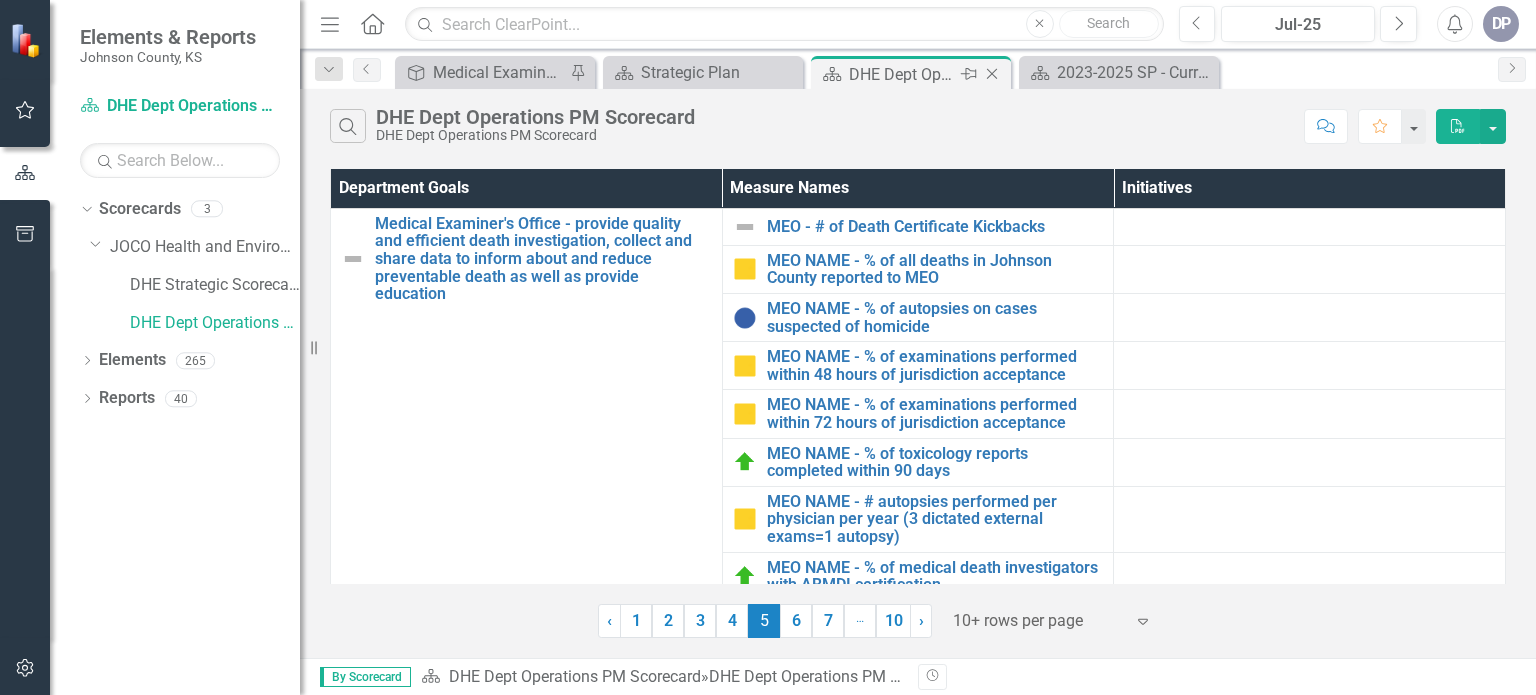 click on "Close" 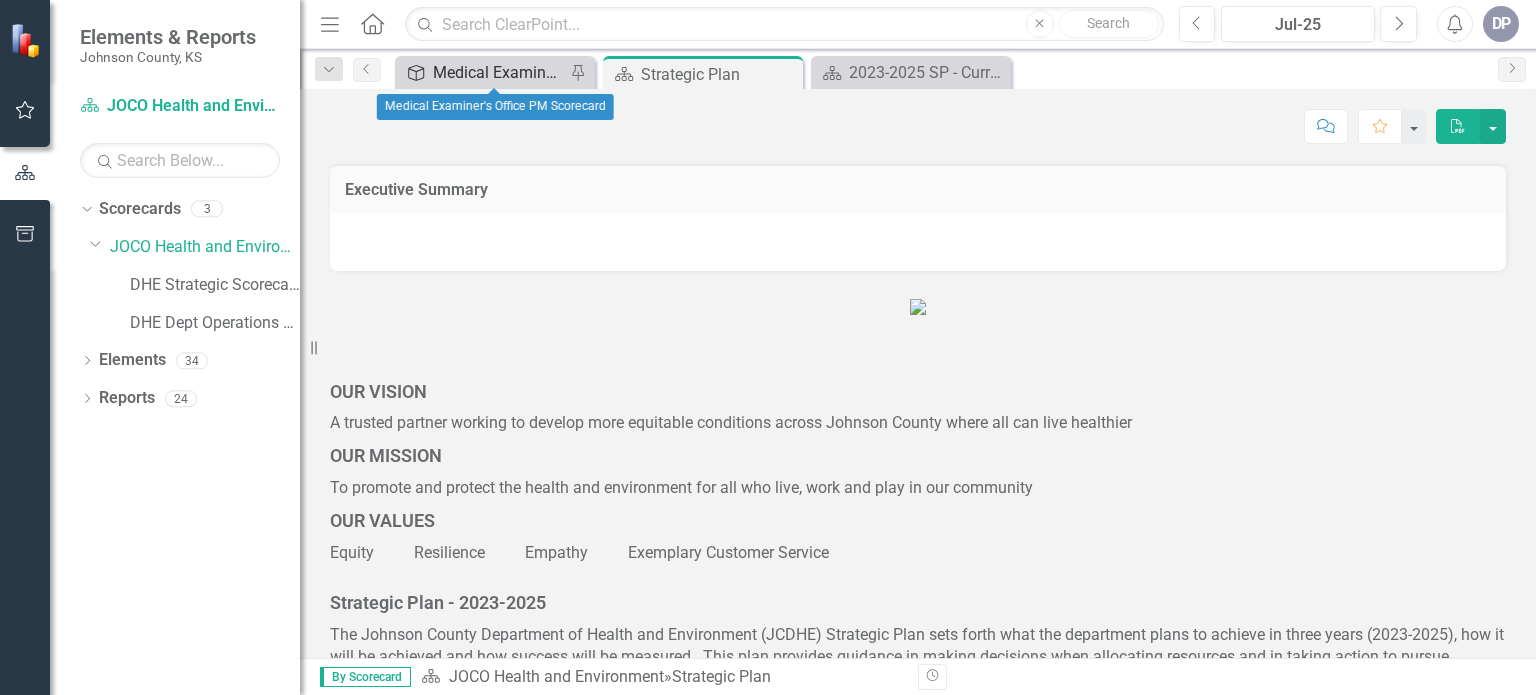 click on "Medical Examiner's Office PM Scorecard" at bounding box center [499, 72] 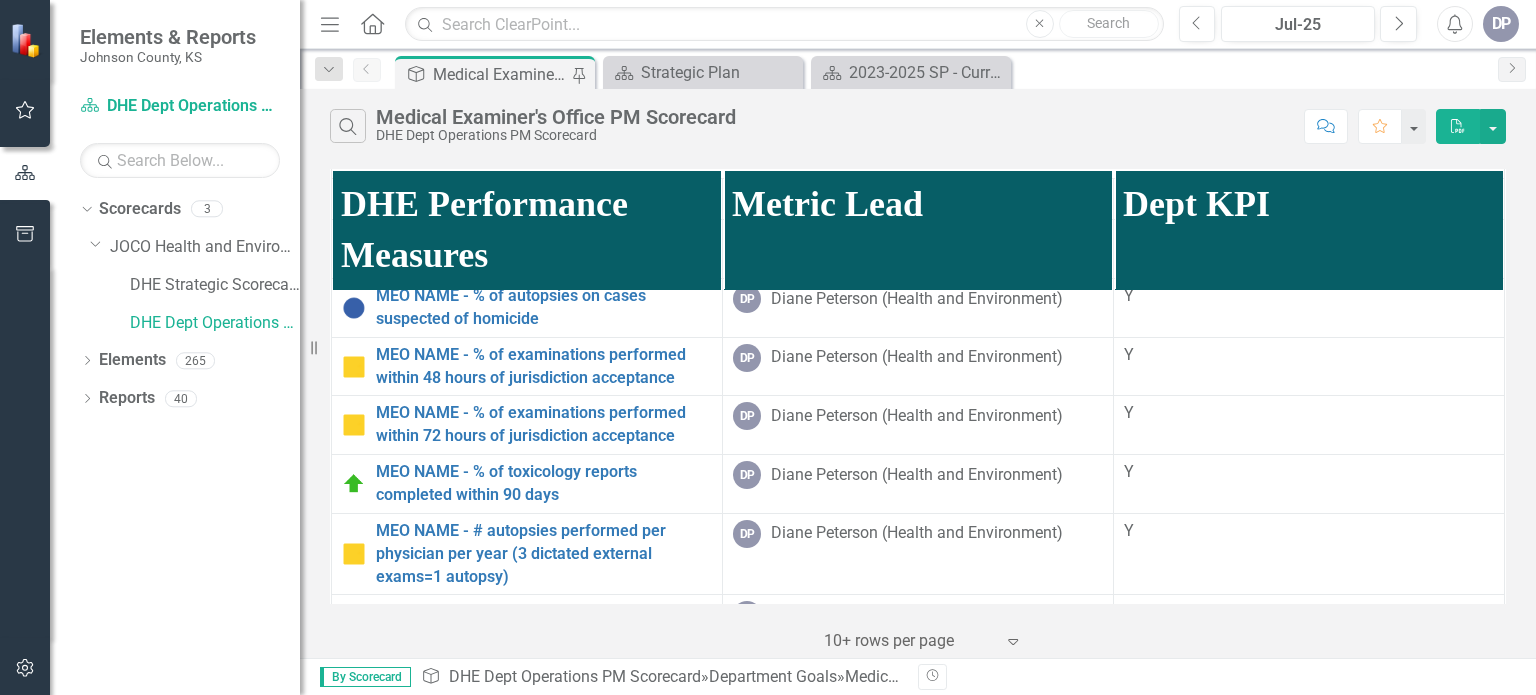 scroll, scrollTop: 215, scrollLeft: 0, axis: vertical 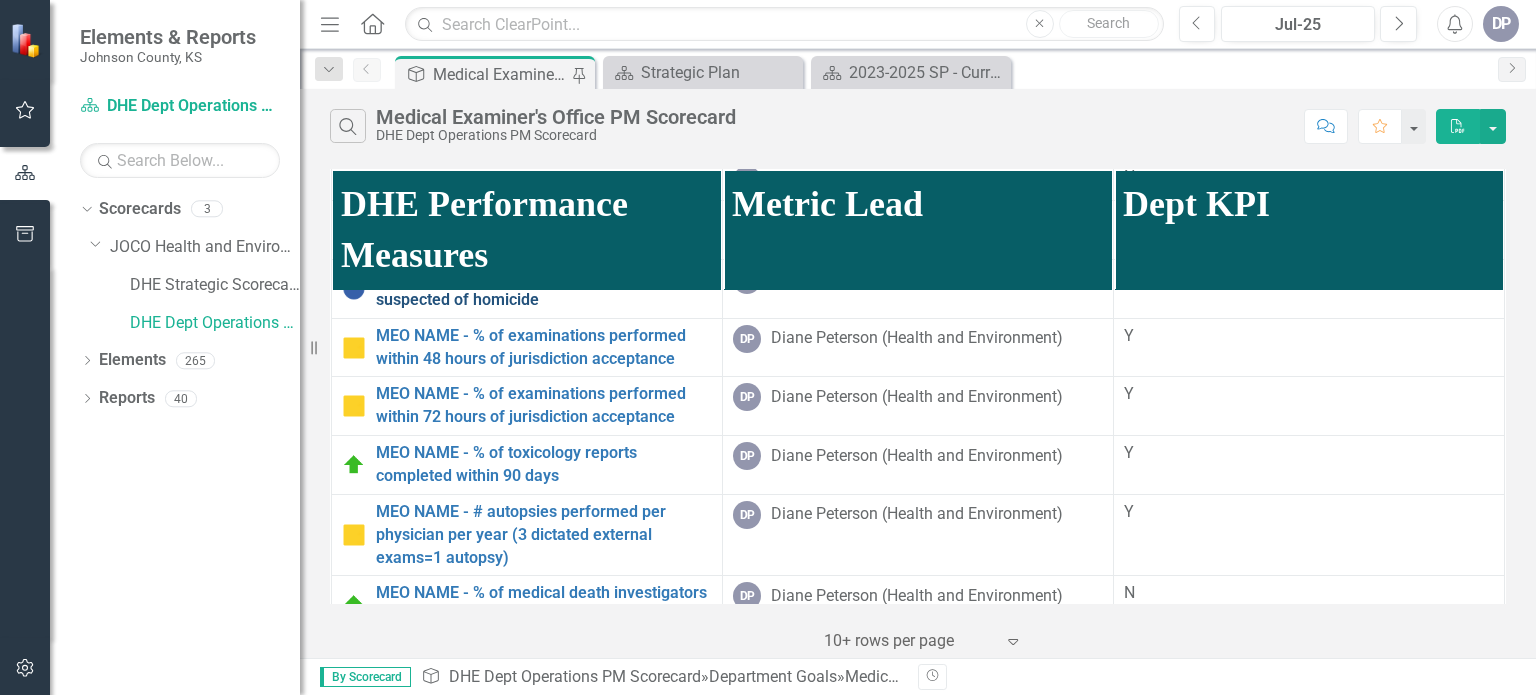 click on "MEO NAME  - % of autopsies on cases suspected of homicide" at bounding box center [544, 289] 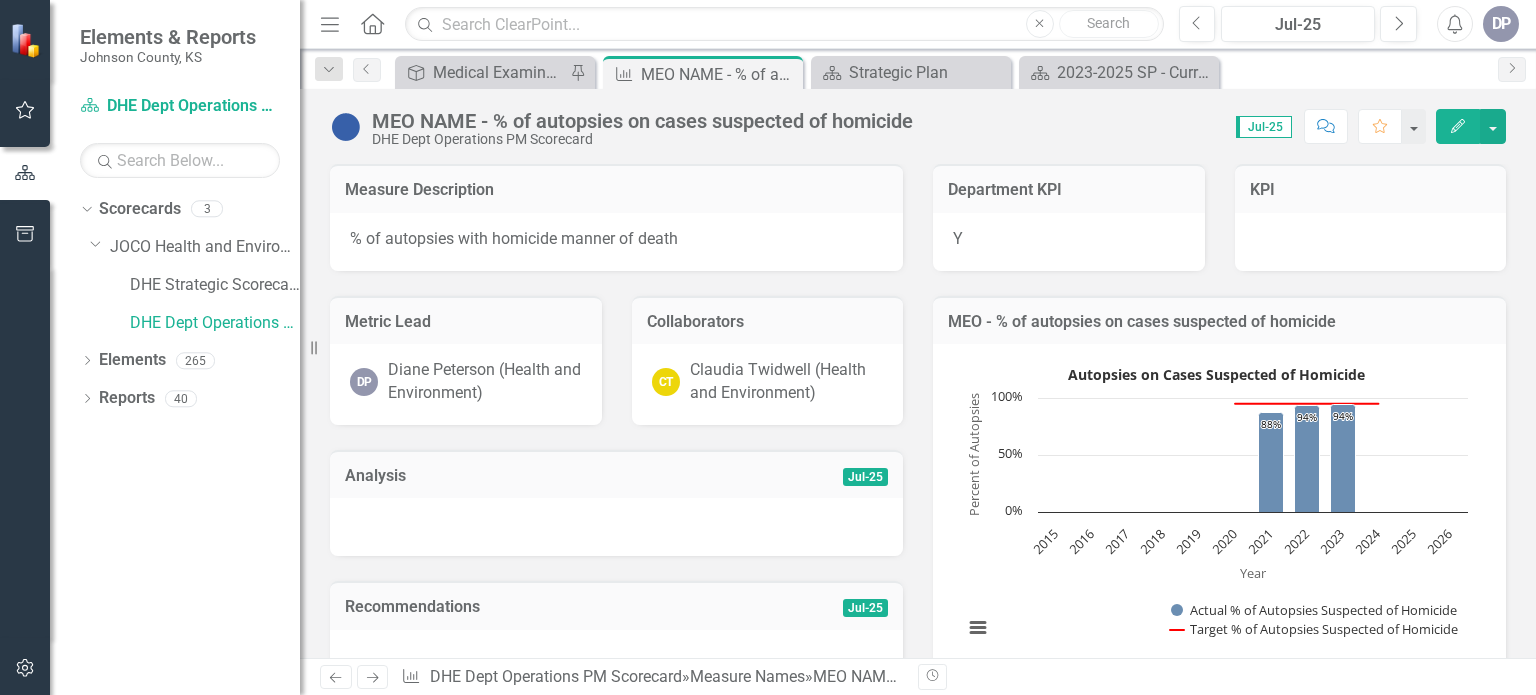 click on "Edit" 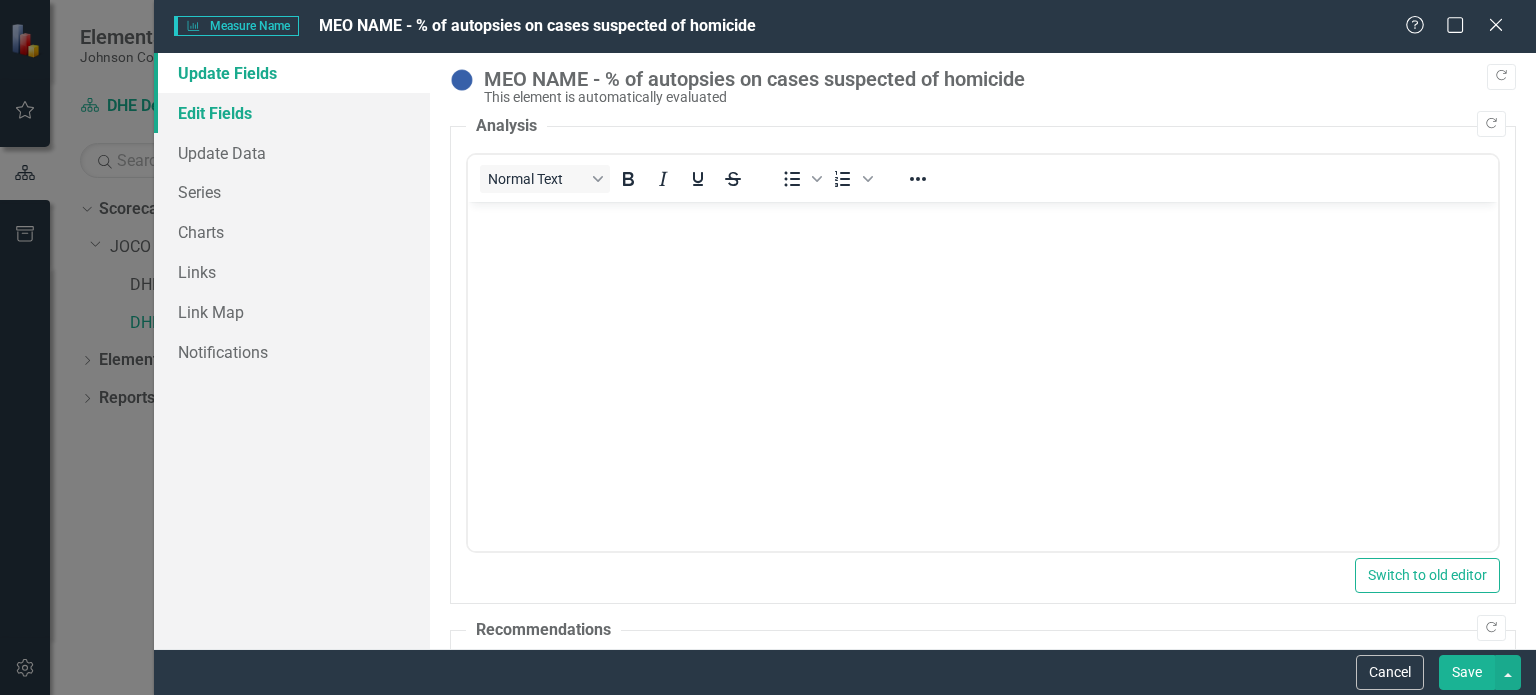 scroll, scrollTop: 0, scrollLeft: 0, axis: both 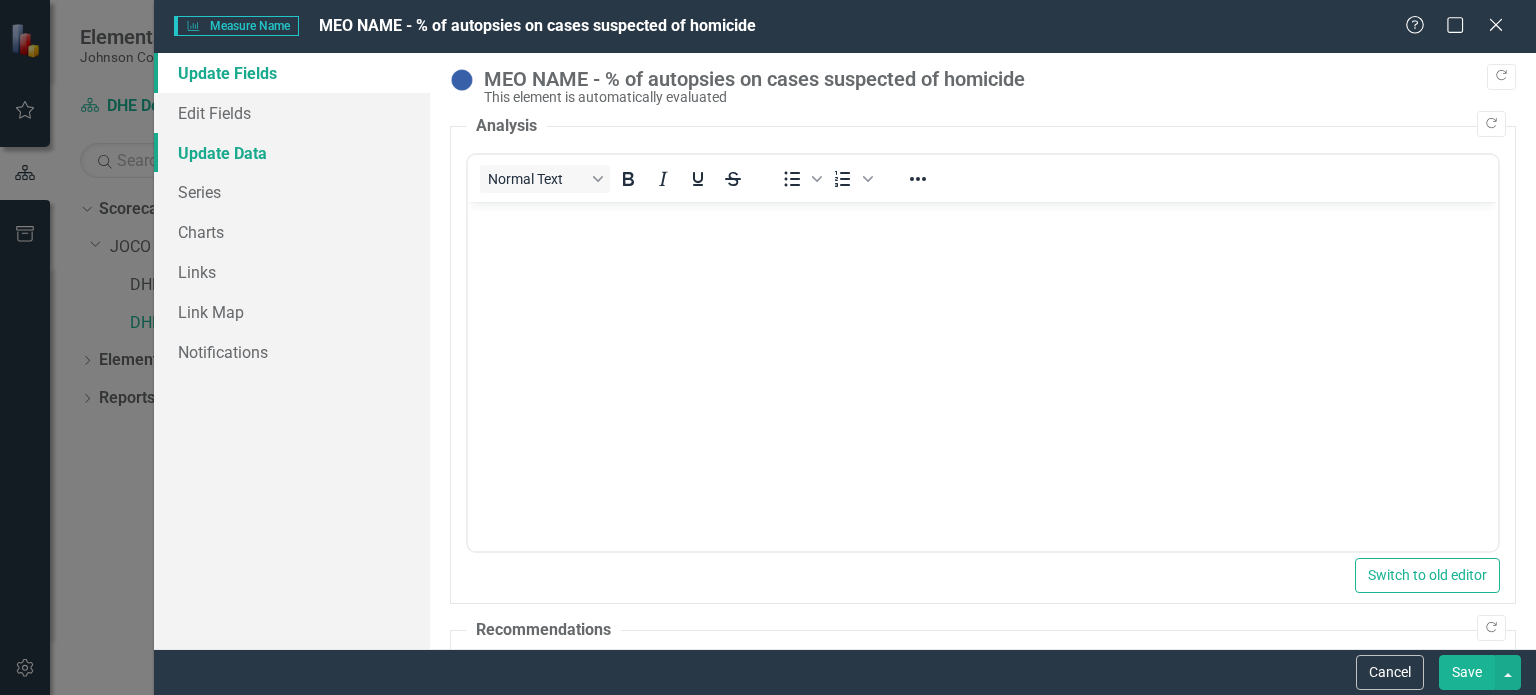 click on "Update  Data" at bounding box center (292, 153) 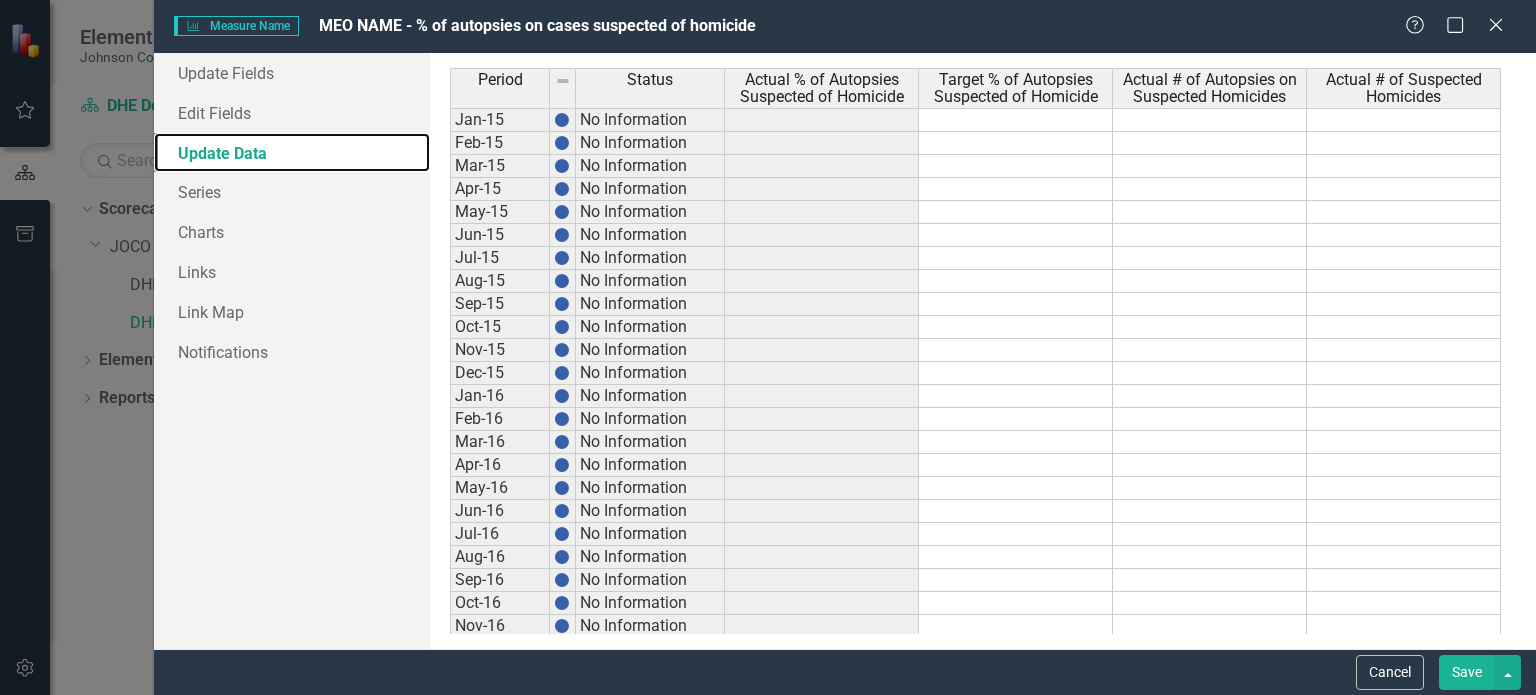 scroll, scrollTop: 500, scrollLeft: 0, axis: vertical 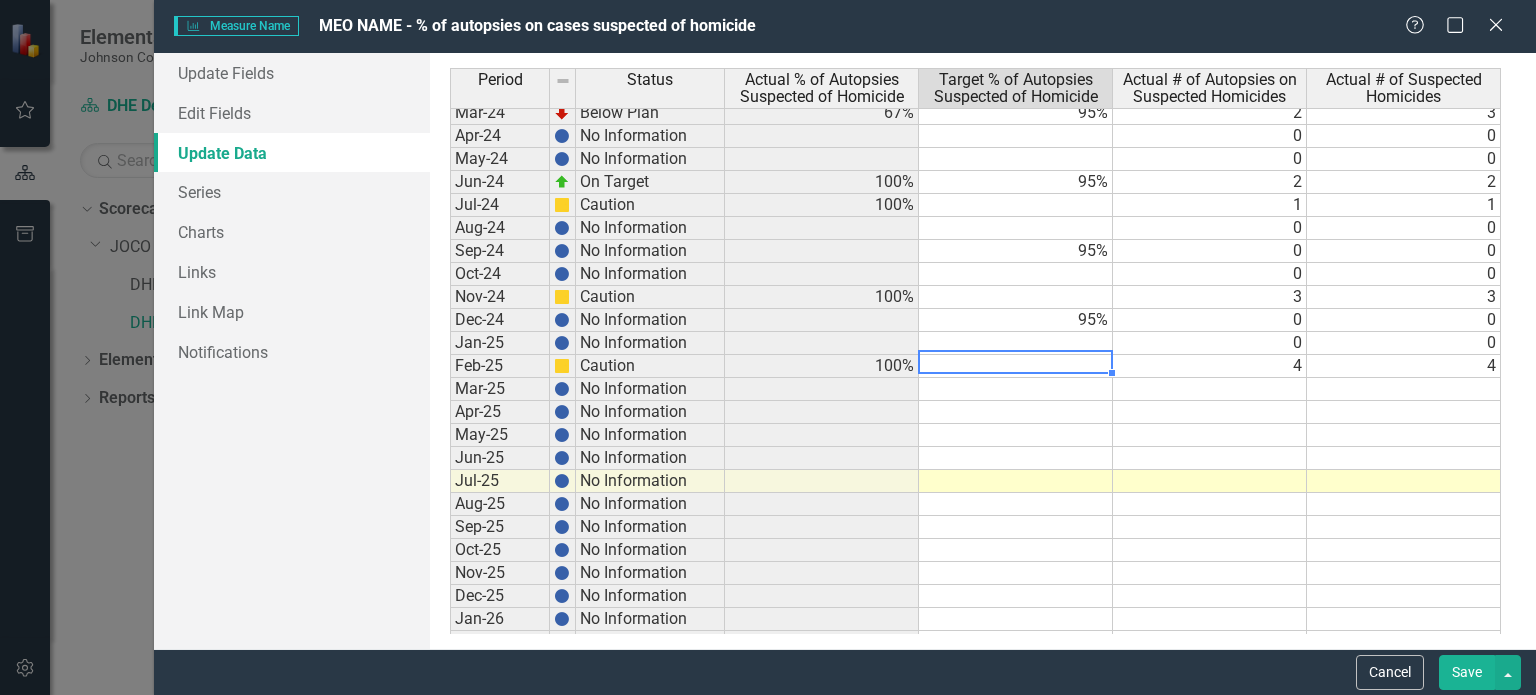 click on "Sep-23 No Information 95% Oct-23 No Information Nov-23 No Information Dec-23 Caution 94% 95% 16 17 Jan-24 Caution 100% 2 2 Feb-24 Caution 100% 1 1 Mar-24 Below Plan 67% 95% 2 3 Apr-24 No Information 0 0 May-24 No Information 0 0 Jun-24 On Target 100% 95% 2 2 Jul-24 Caution 100% 1 1 Aug-24 No Information 0 0 Sep-24 No Information 95% 0 0 Oct-24 No Information 0 0 Nov-24 Caution 100% 3 3 Dec-24 No Information 95% 0 0 Jan-25 No Information 0 0 Feb-25 Caution 100% 4 4 Mar-25 No Information Apr-25 No Information May-25 No Information Jun-25 No Information Jul-25 No Information Aug-25 No Information Sep-25 No Information Oct-25 No Information Nov-25 No Information Dec-25 No Information Jan-26 No Information Feb-26 No Information Mar-26 No Information Apr-26 No Information May-26 No Information Jun-26 No Information Jul-26 No Information Aug-26 No Information Sep-26 No Information Oct-26 No Information Nov-26 No Information Dec-26 No Information" at bounding box center [975, 423] 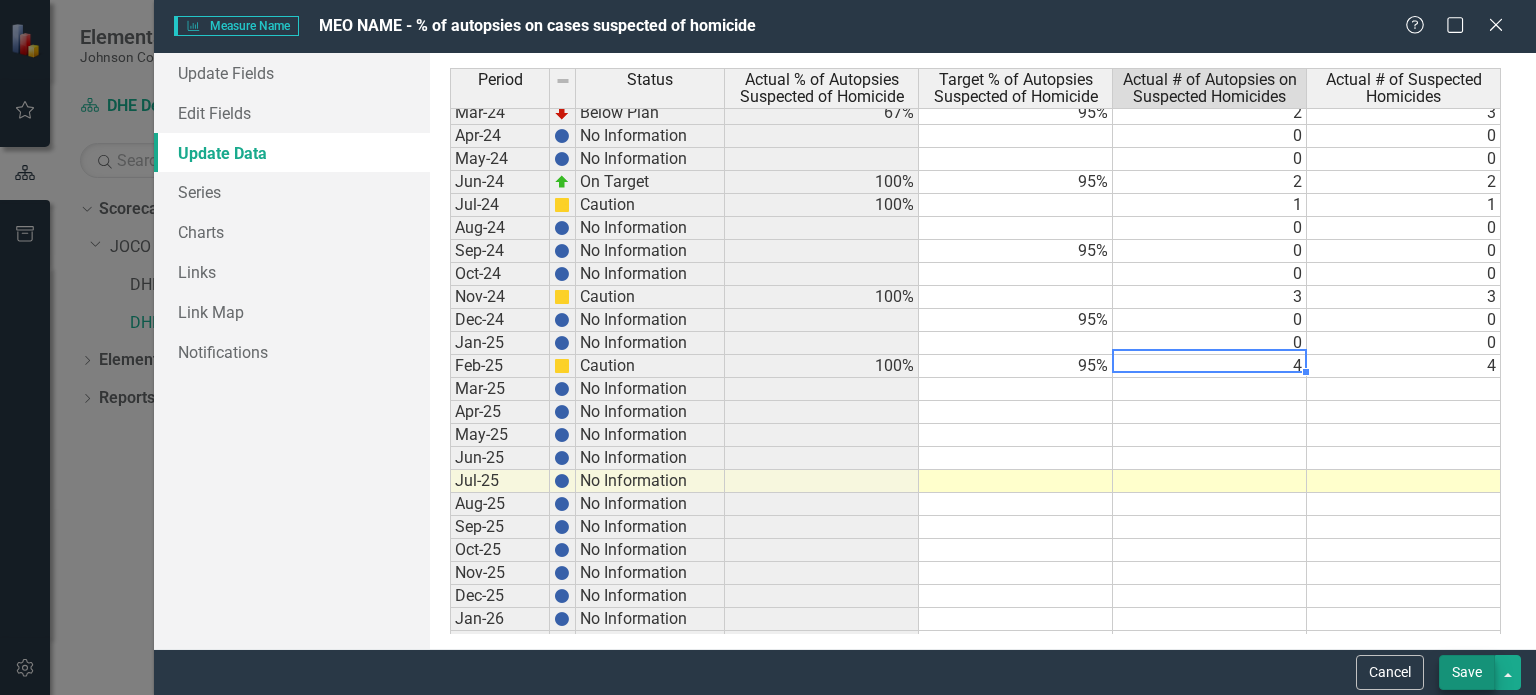 type on "4" 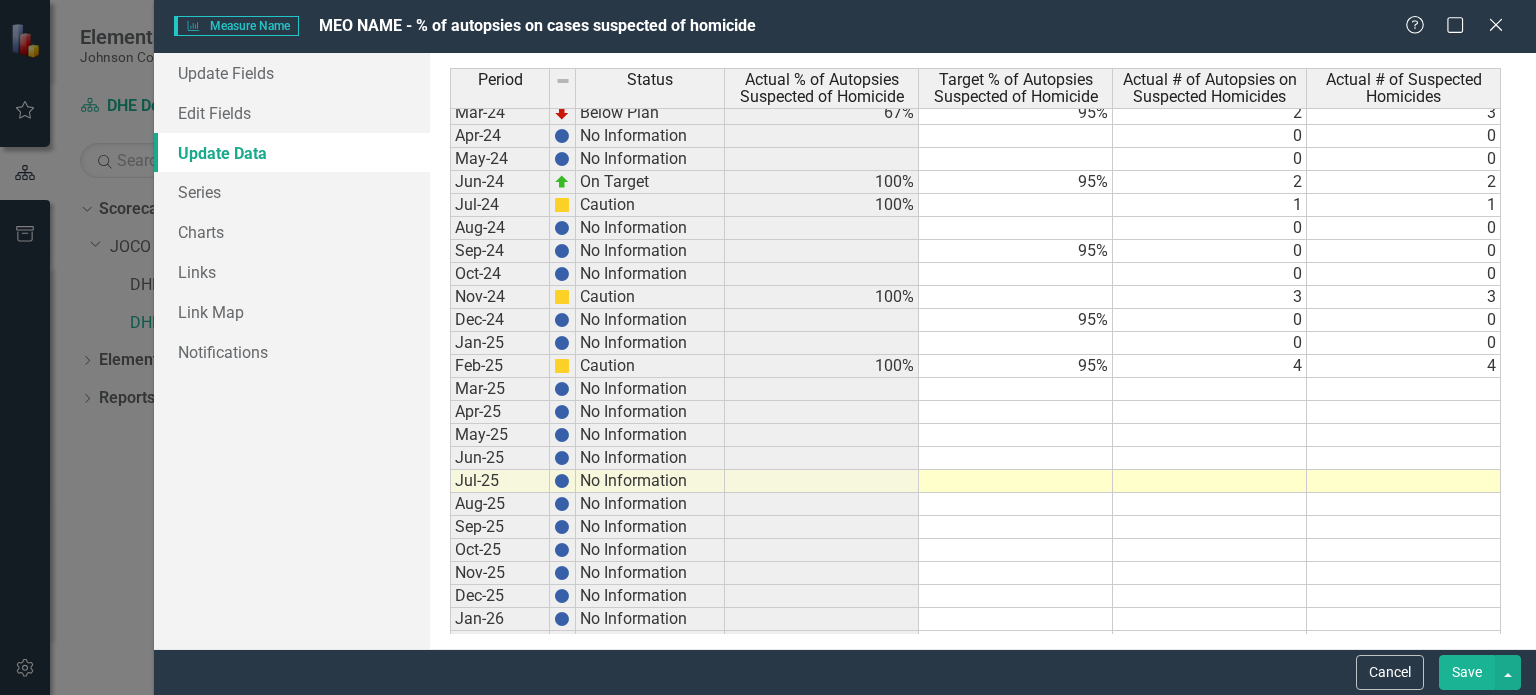 click on "Save" at bounding box center (1467, 672) 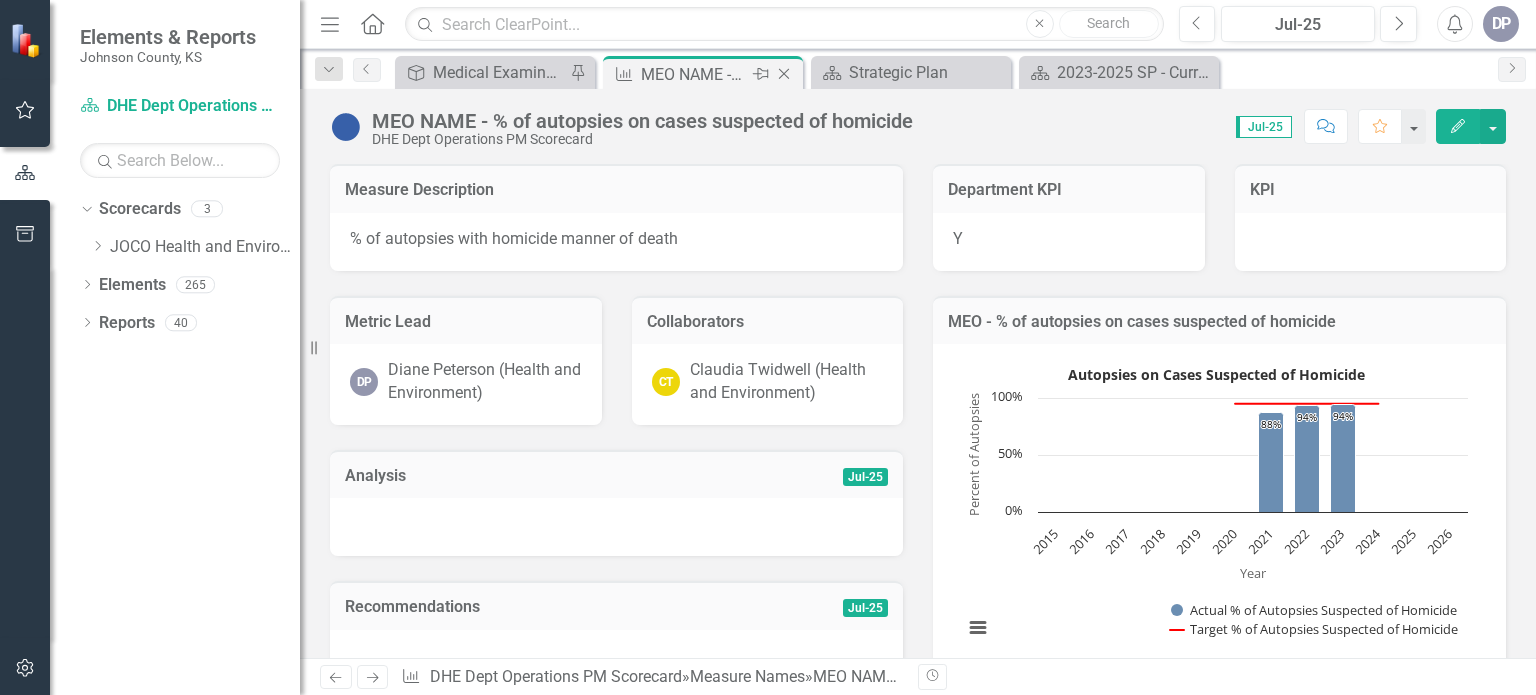 click on "Close" 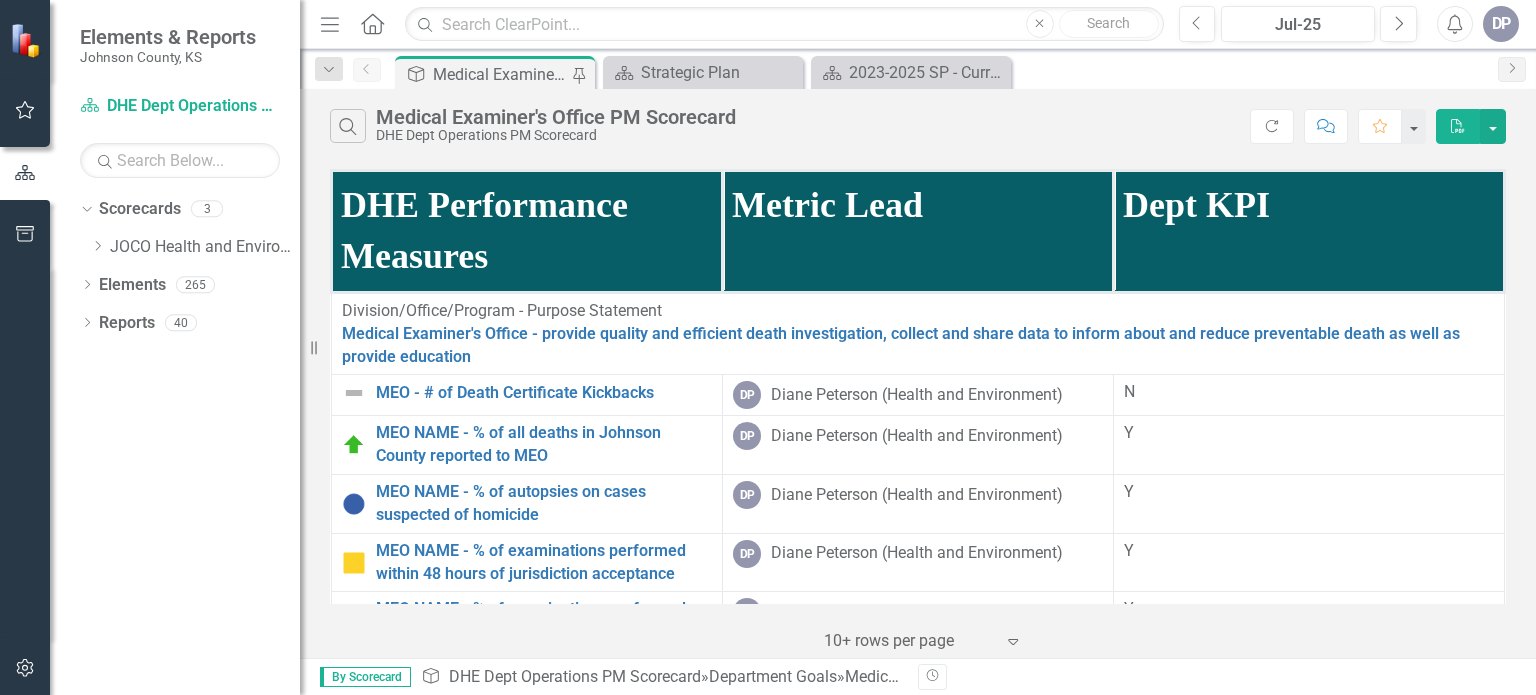 click on "MEO - # of Death Certificate Kickbacks Edit Edit Measure Name Link Open Element" at bounding box center (527, 395) 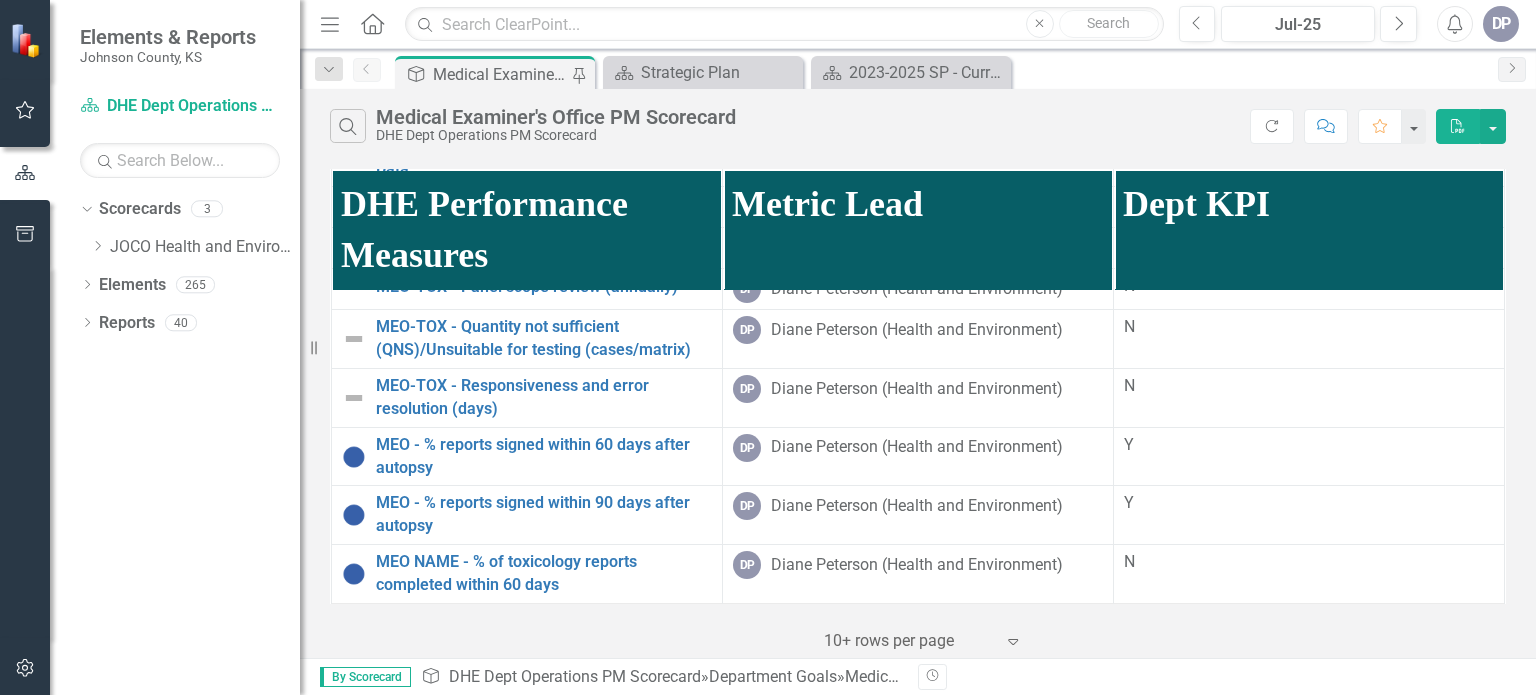 scroll, scrollTop: 1304, scrollLeft: 0, axis: vertical 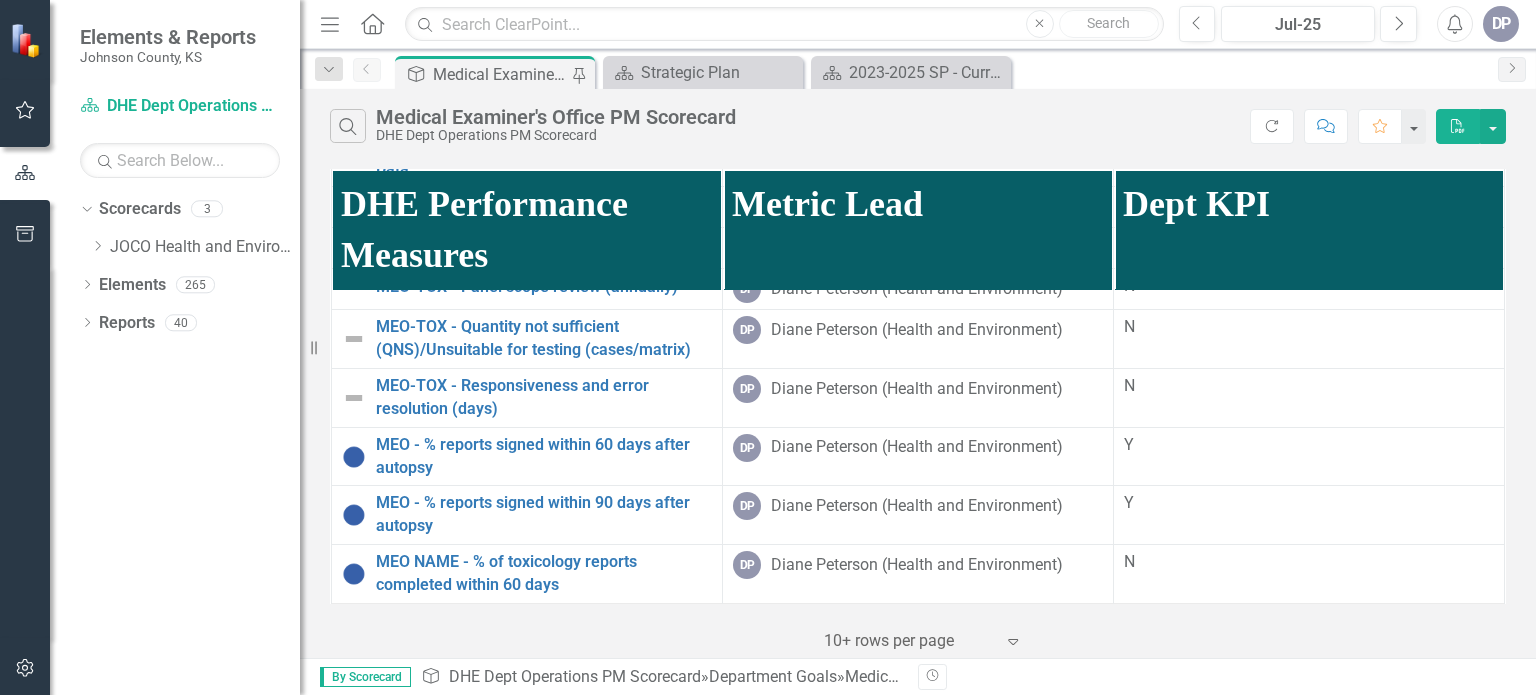 click on "MEO - % examinations for outside counties" at bounding box center (544, 205) 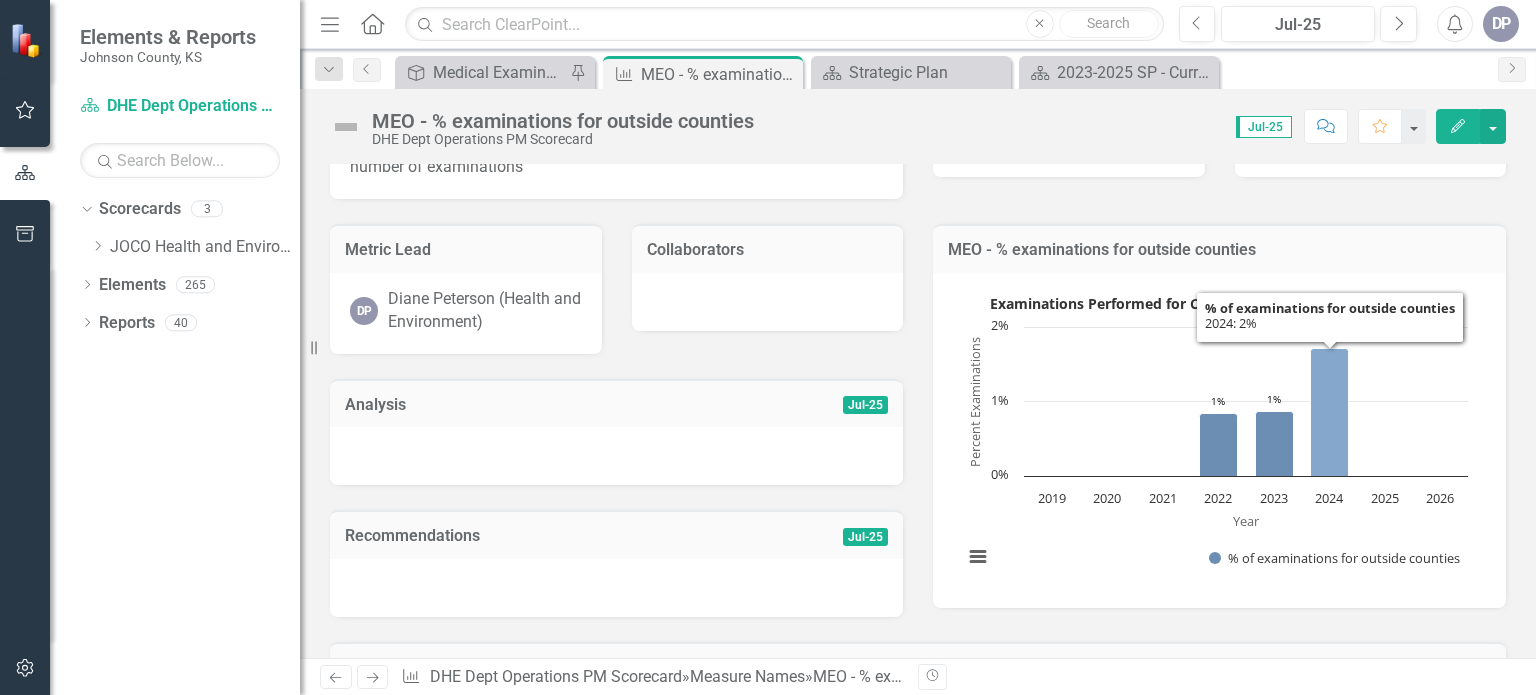 scroll, scrollTop: 0, scrollLeft: 0, axis: both 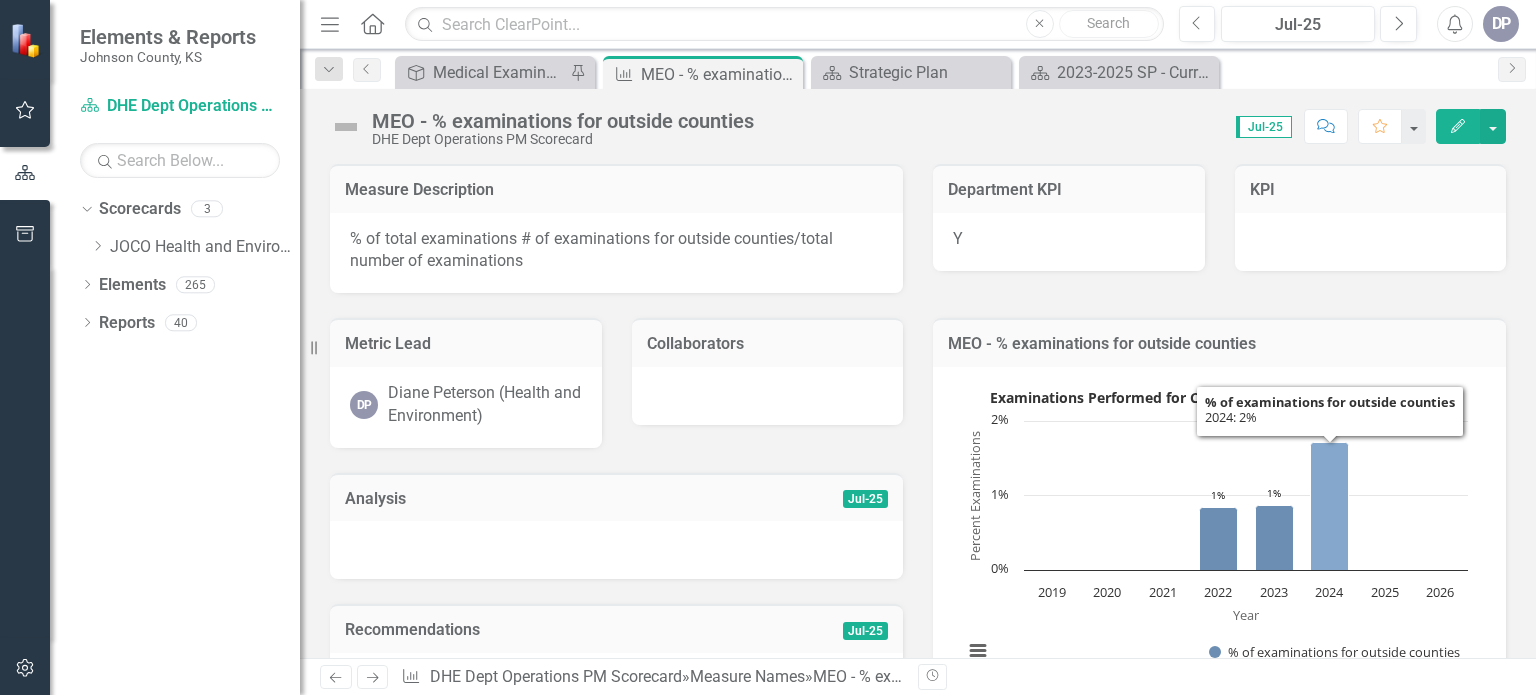 click 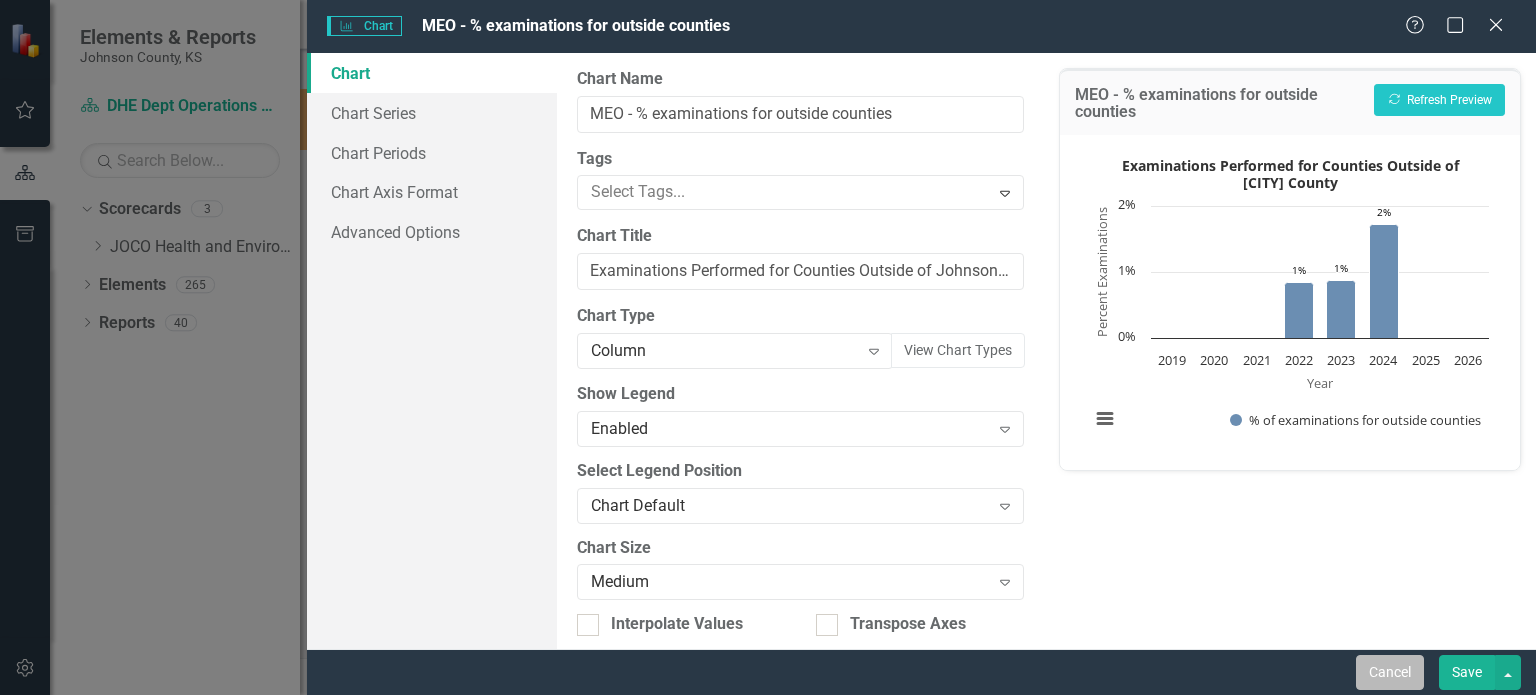 click on "Cancel" at bounding box center [1390, 672] 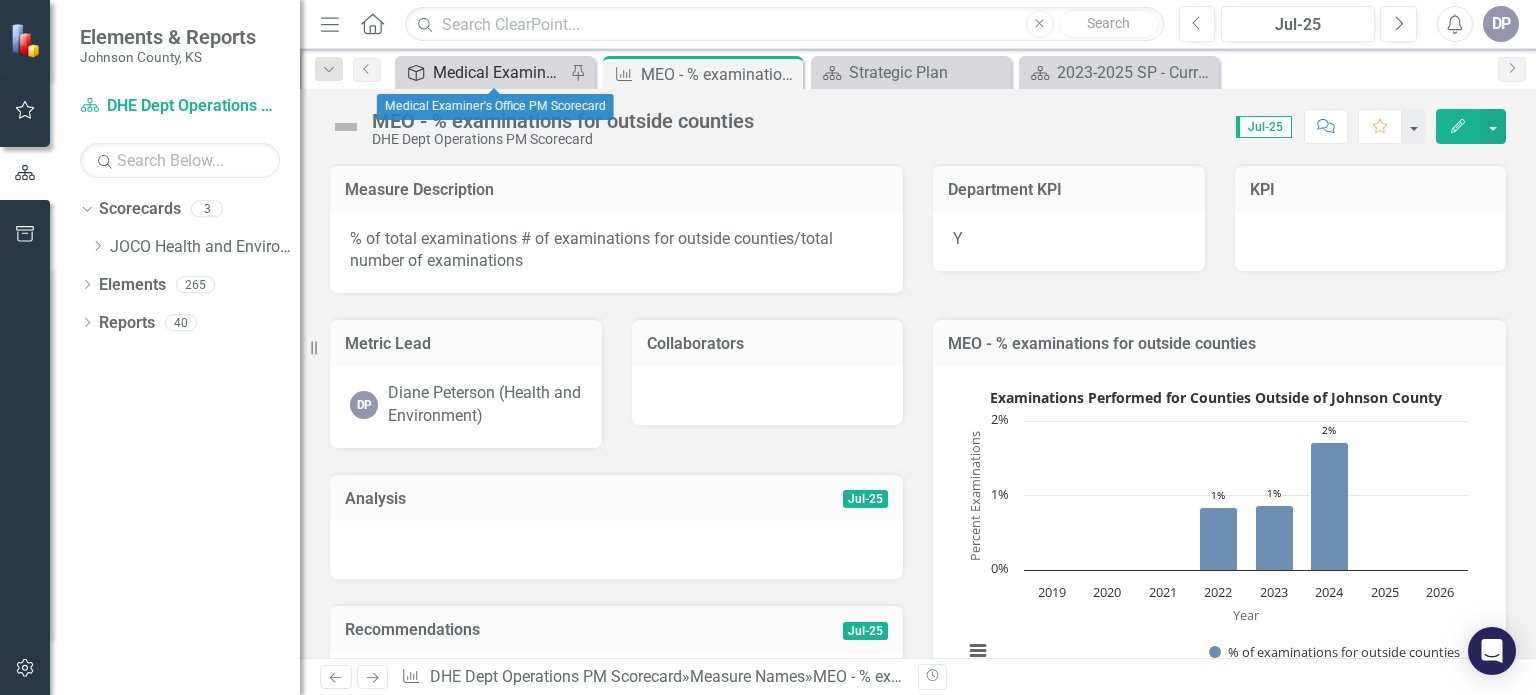 click on "Medical Examiner's Office PM Scorecard" at bounding box center (499, 72) 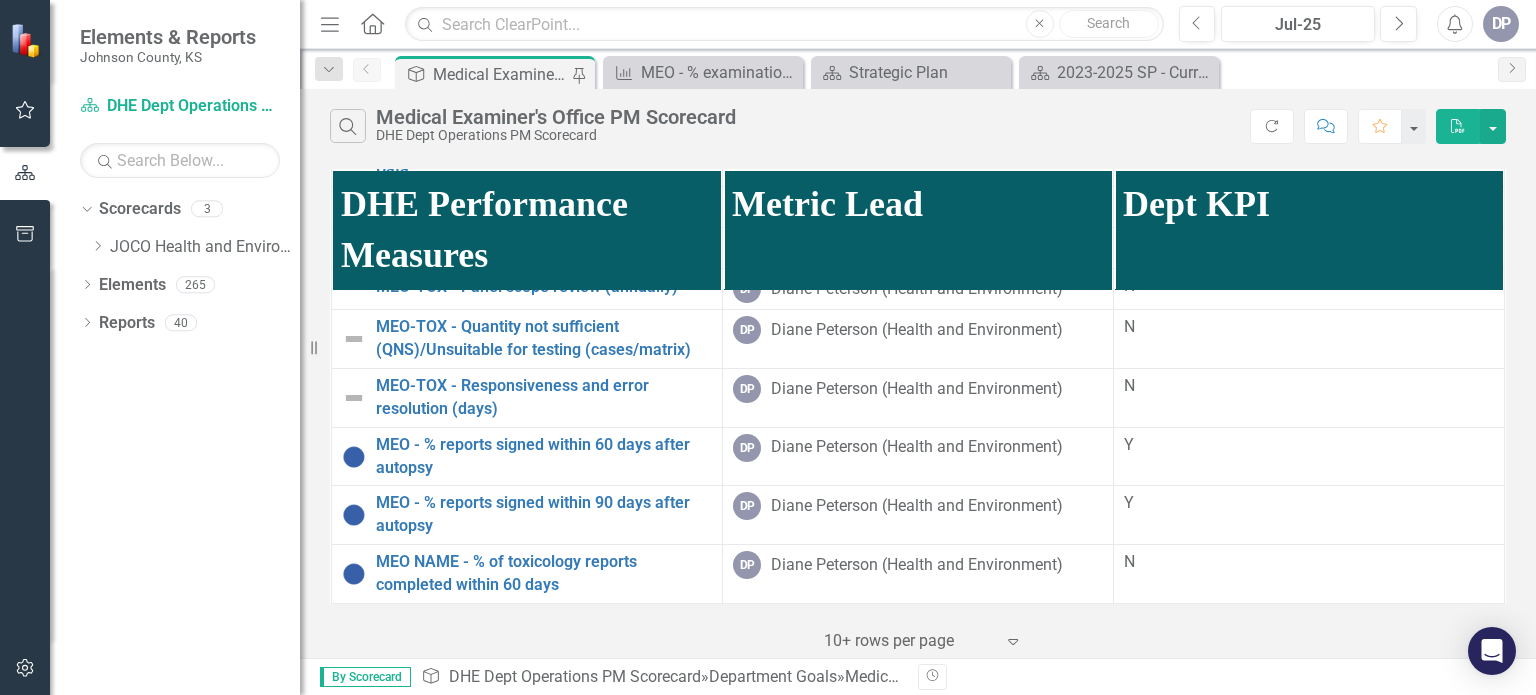 scroll, scrollTop: 1773, scrollLeft: 0, axis: vertical 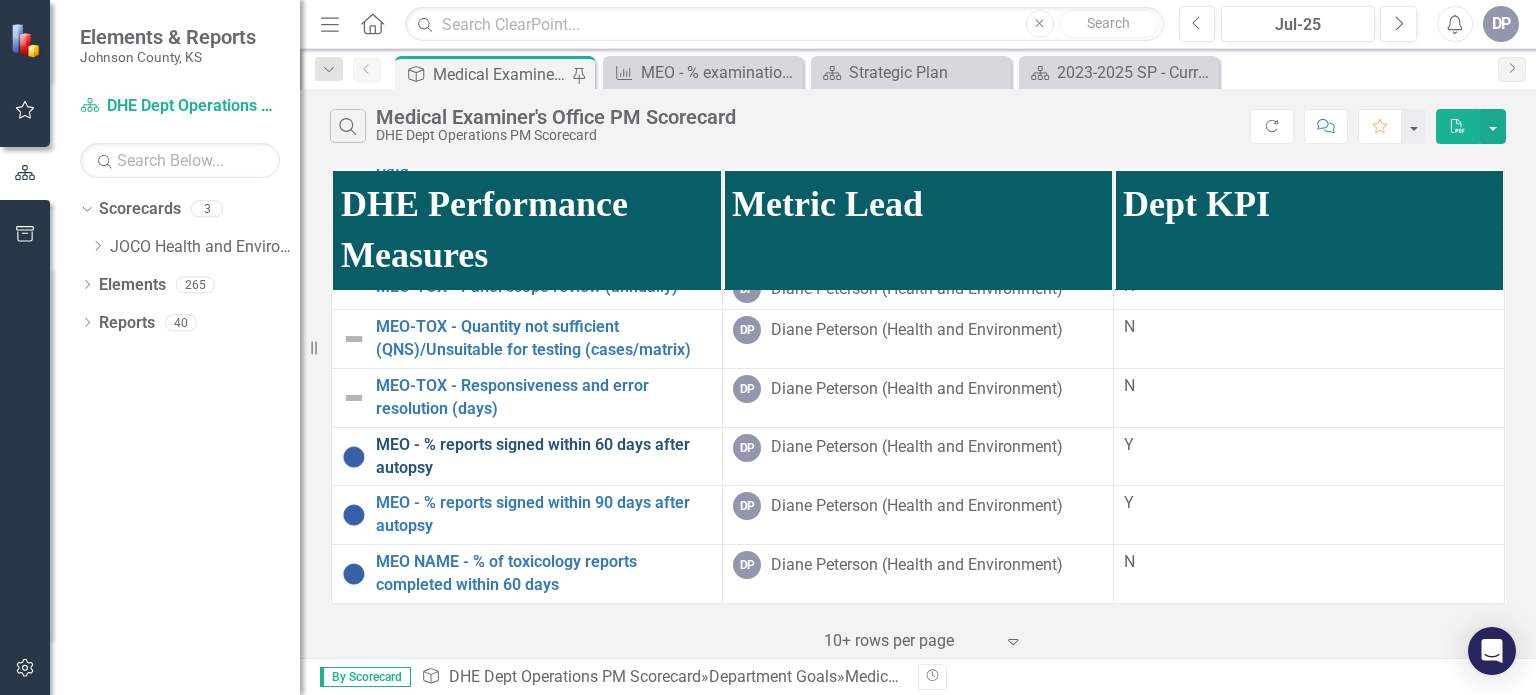 click on "MEO - % reports signed within 60 days after autopsy" at bounding box center (544, 457) 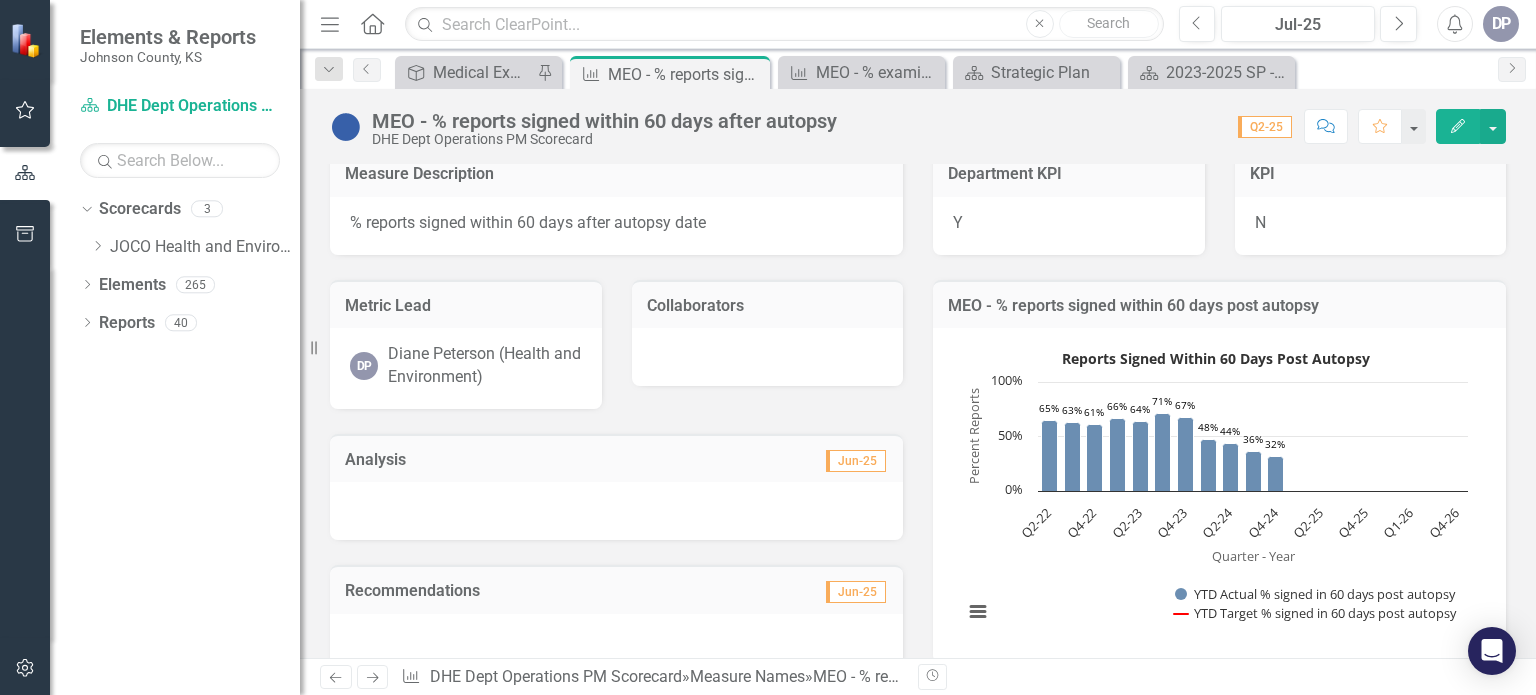 scroll, scrollTop: 16, scrollLeft: 0, axis: vertical 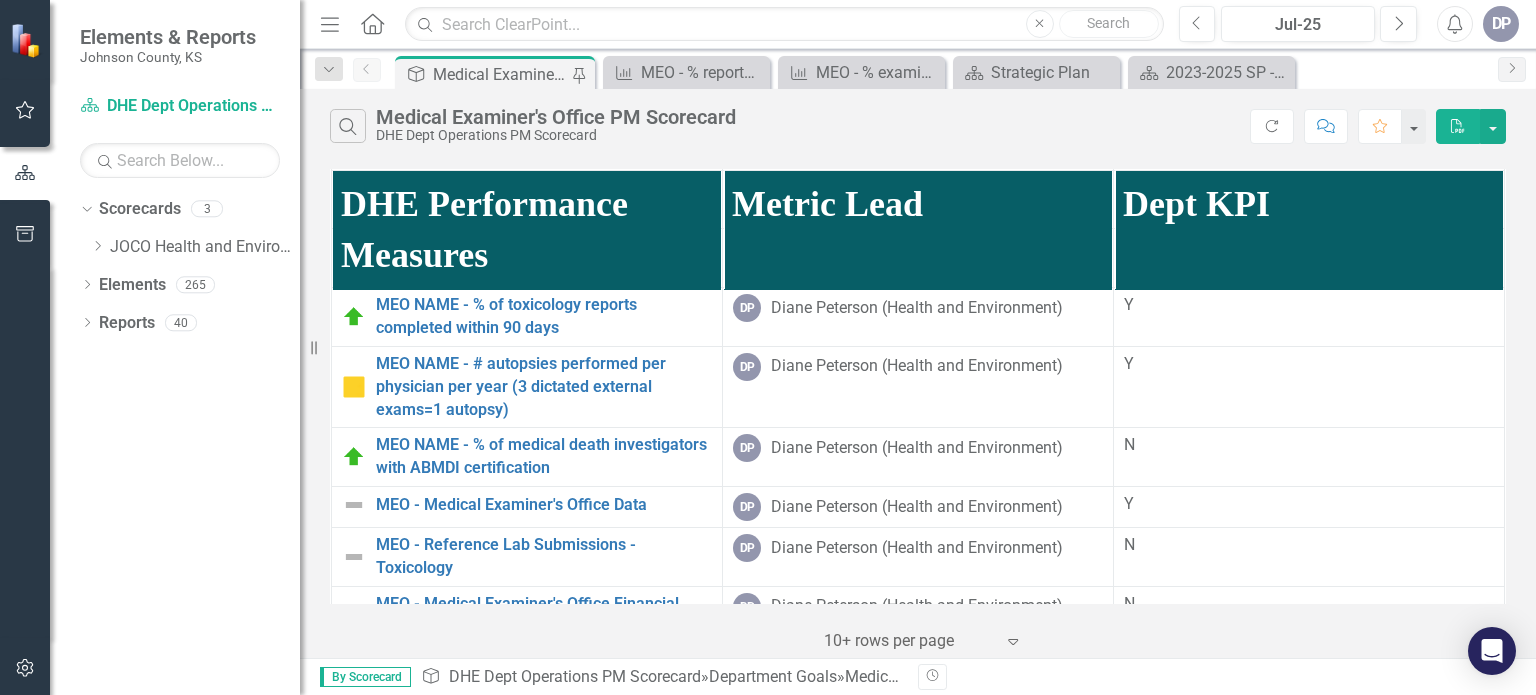 click on "MEO NAME  - % of examinations performed within 48 hours of jurisdiction acceptance" at bounding box center [544, 200] 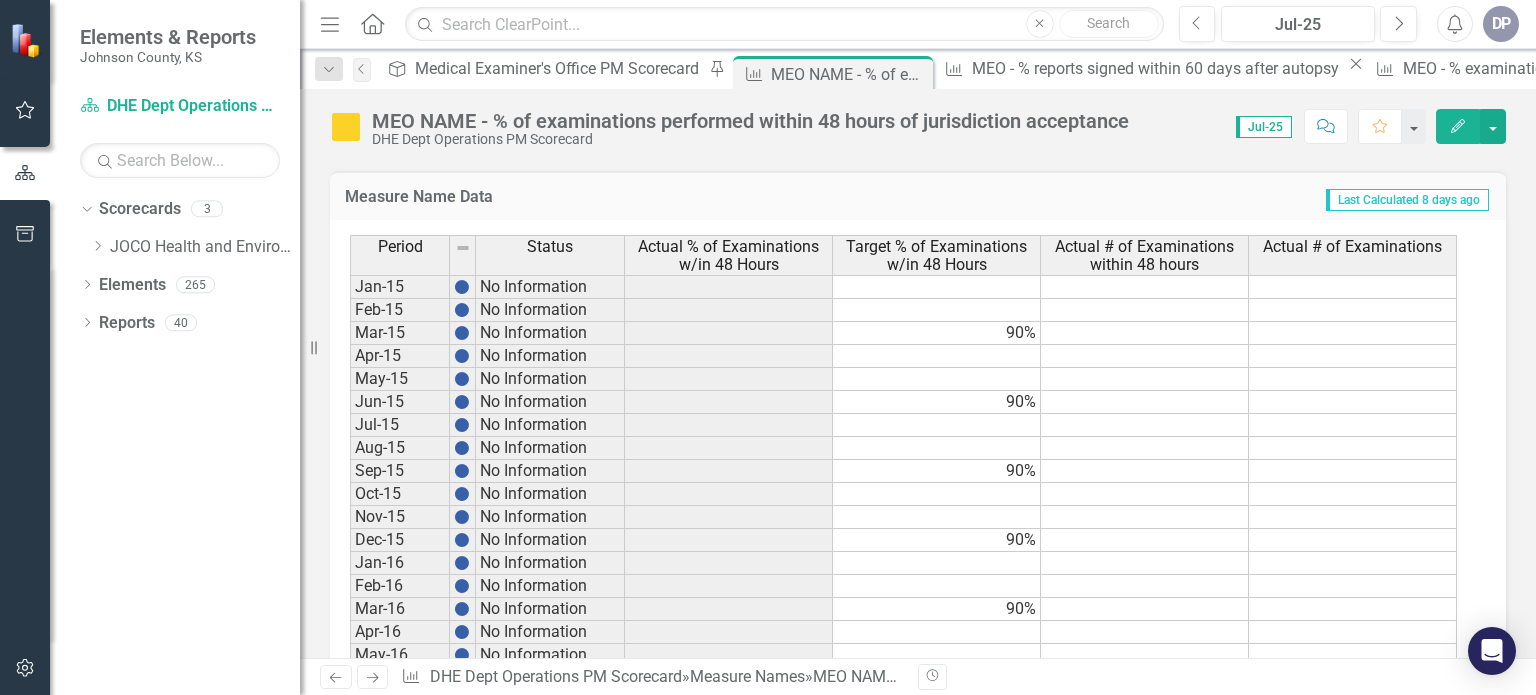 scroll, scrollTop: 600, scrollLeft: 0, axis: vertical 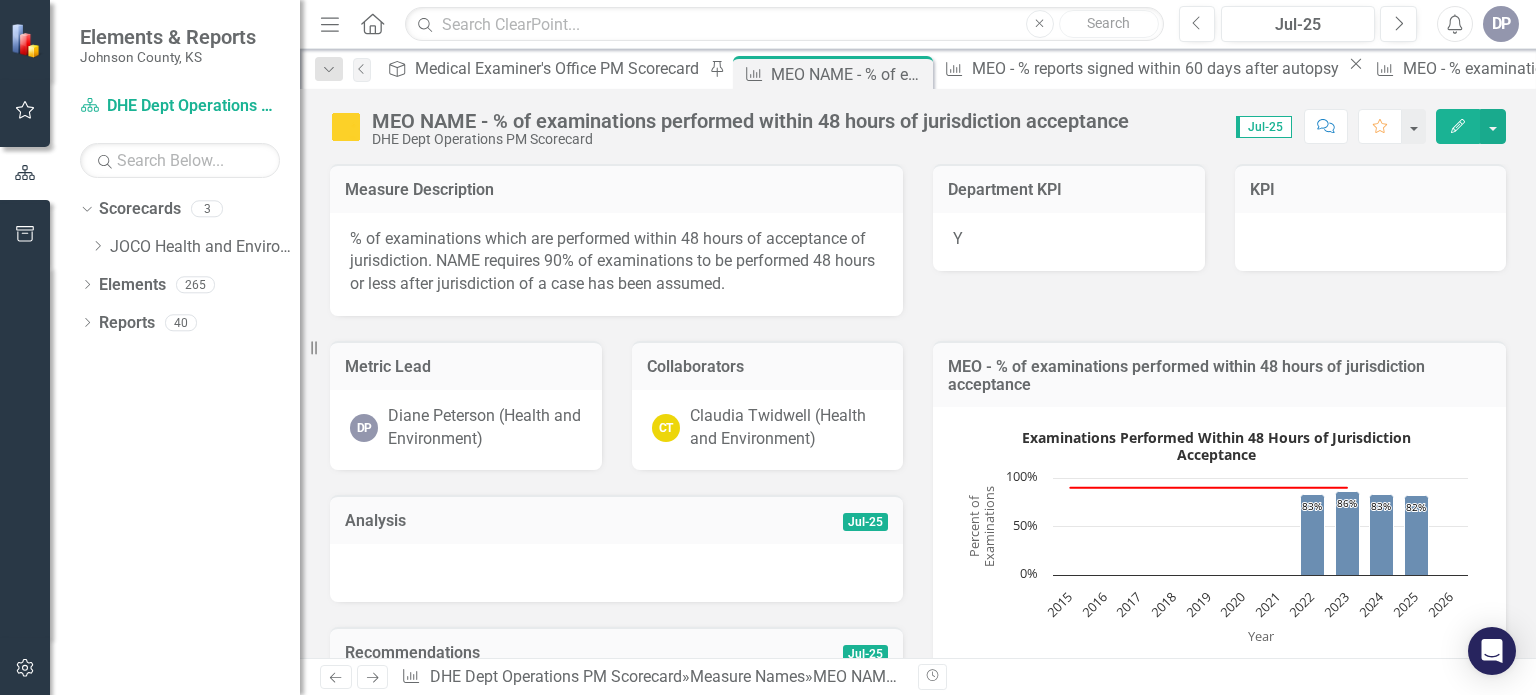 click at bounding box center [616, 573] 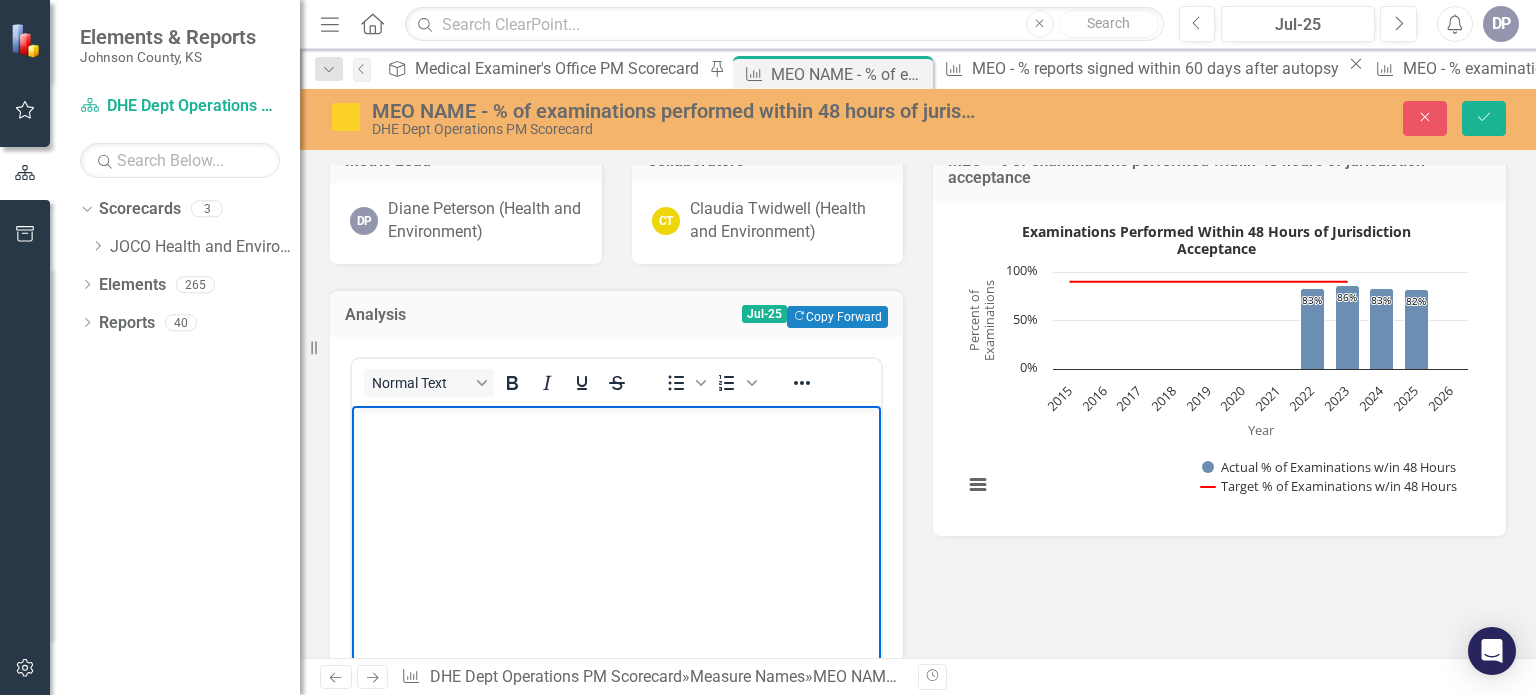 click at bounding box center (616, 556) 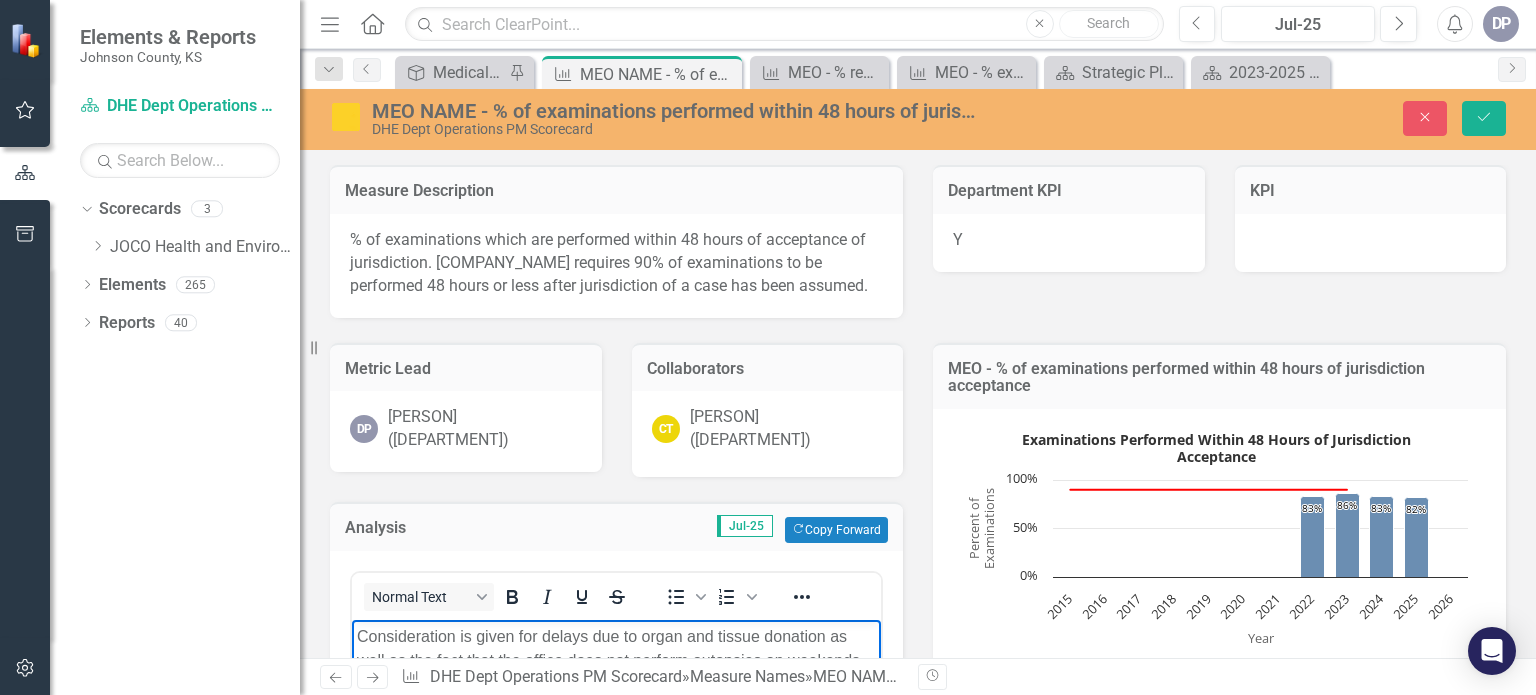 scroll, scrollTop: 0, scrollLeft: 0, axis: both 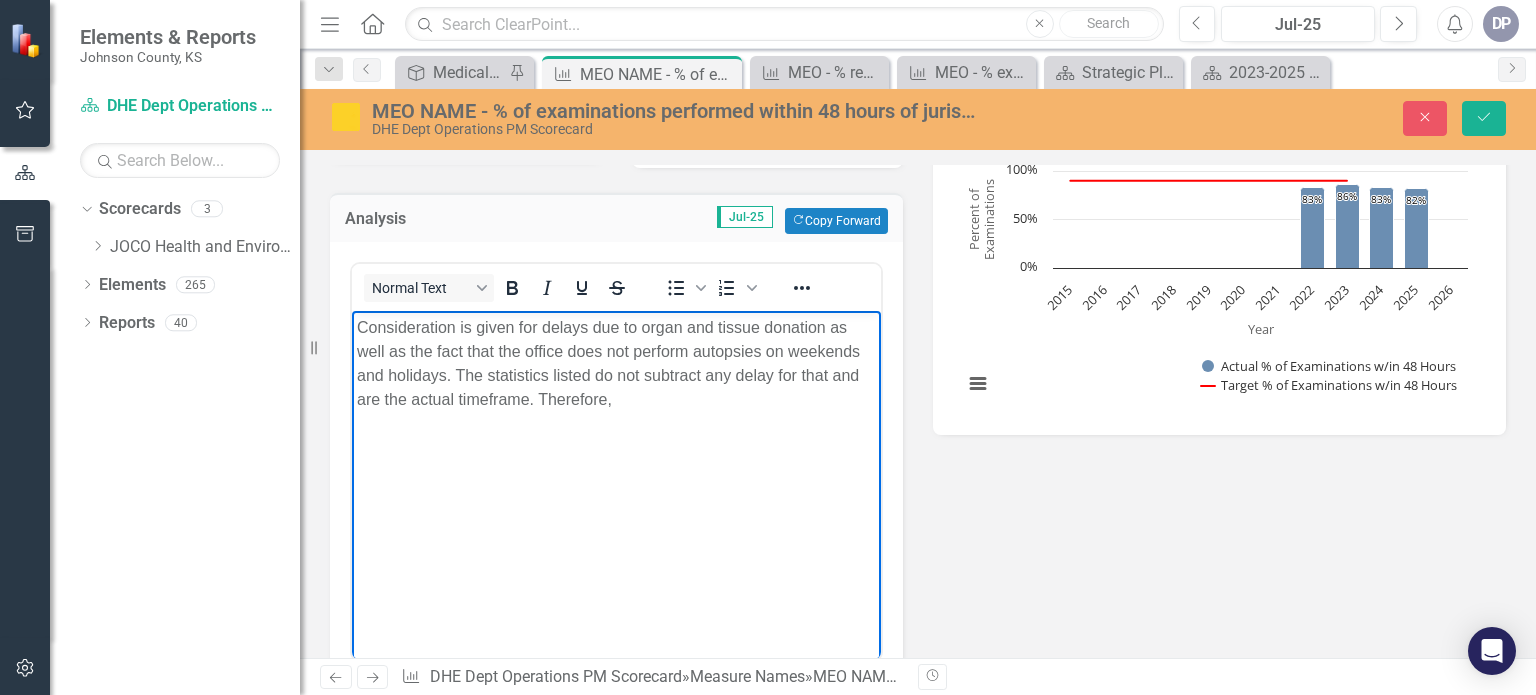 type 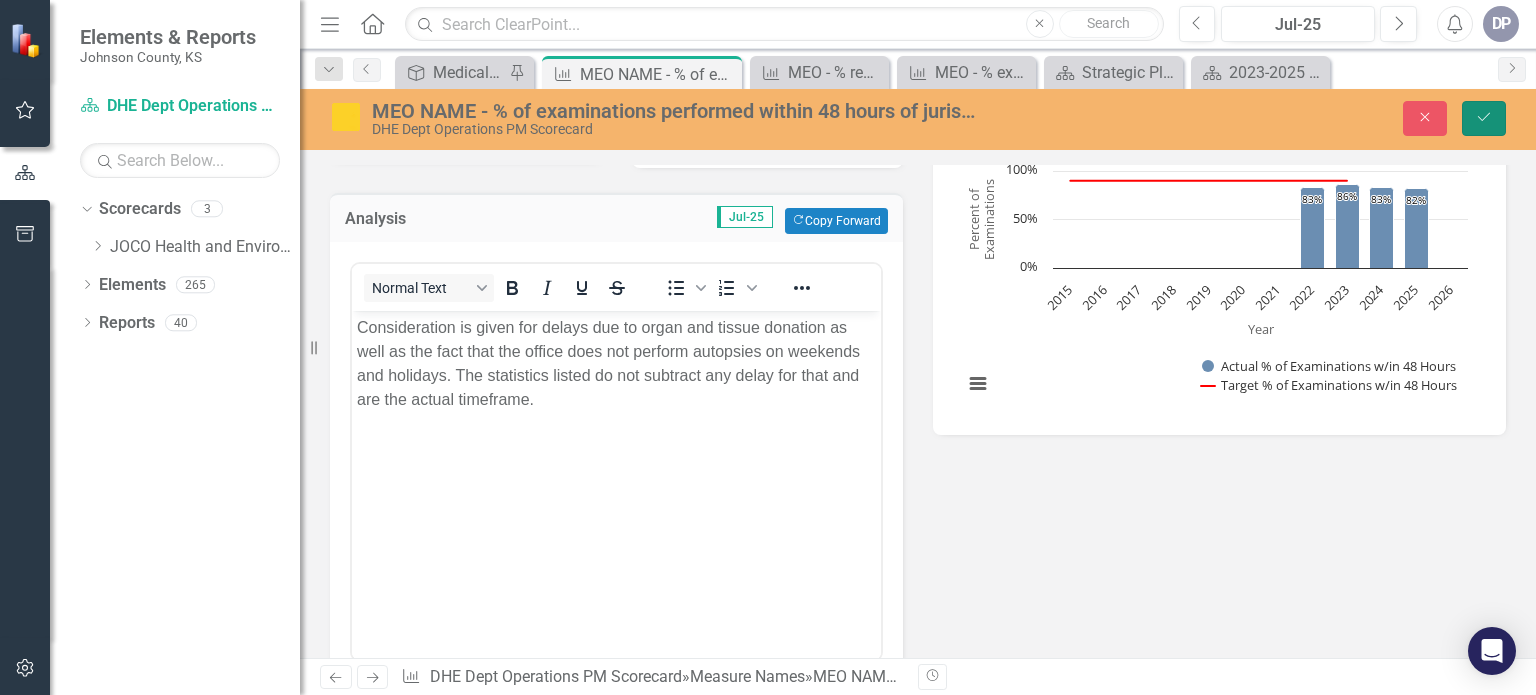 click on "Save" 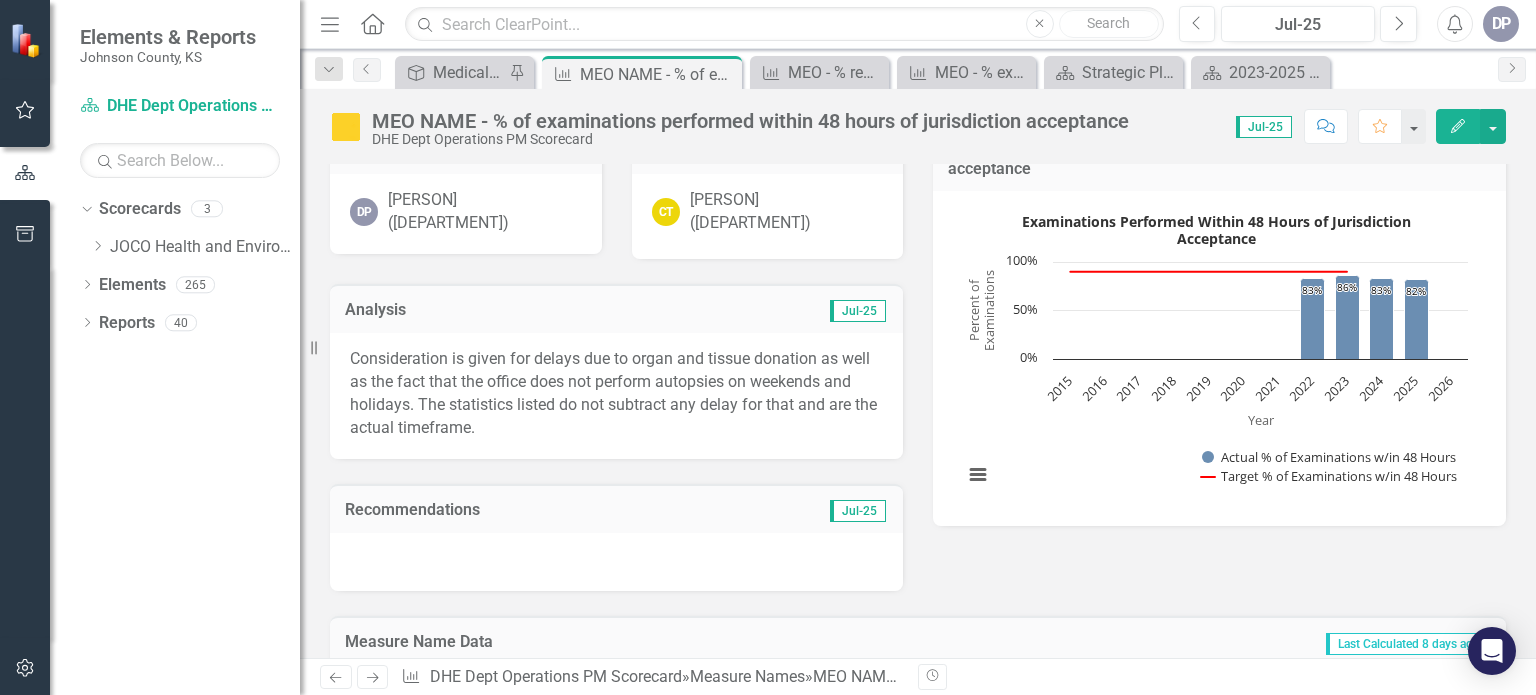 click on "Consideration is given for delays due to organ and tissue donation as well as the fact that the office does not perform autopsies on weekends and holidays. The statistics listed do not subtract any delay for that and are the actual timeframe." at bounding box center [616, 393] 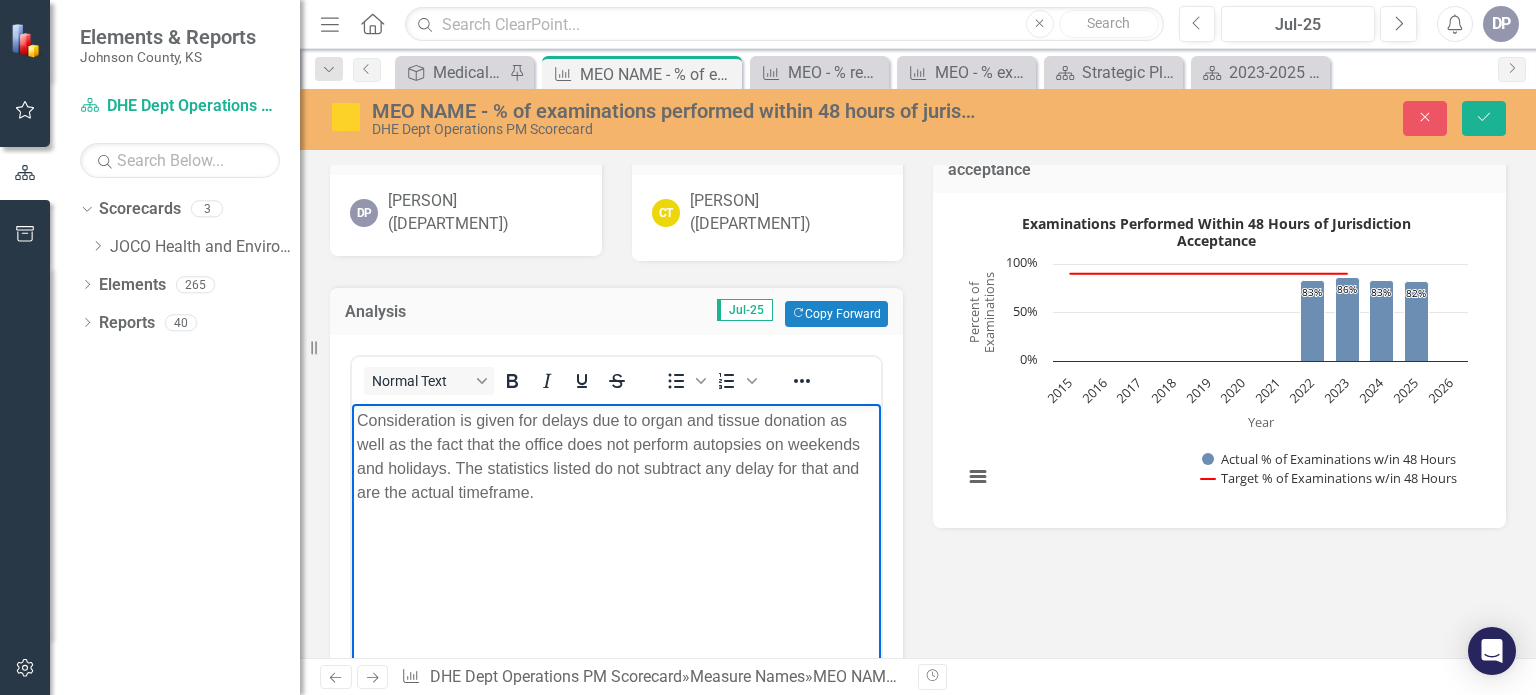 click on "Consideration is given for delays due to organ and tissue donation as well as the fact that the office does not perform autopsies on weekends and holidays. The statistics listed do not subtract any delay for that and are the actual timeframe." at bounding box center (616, 456) 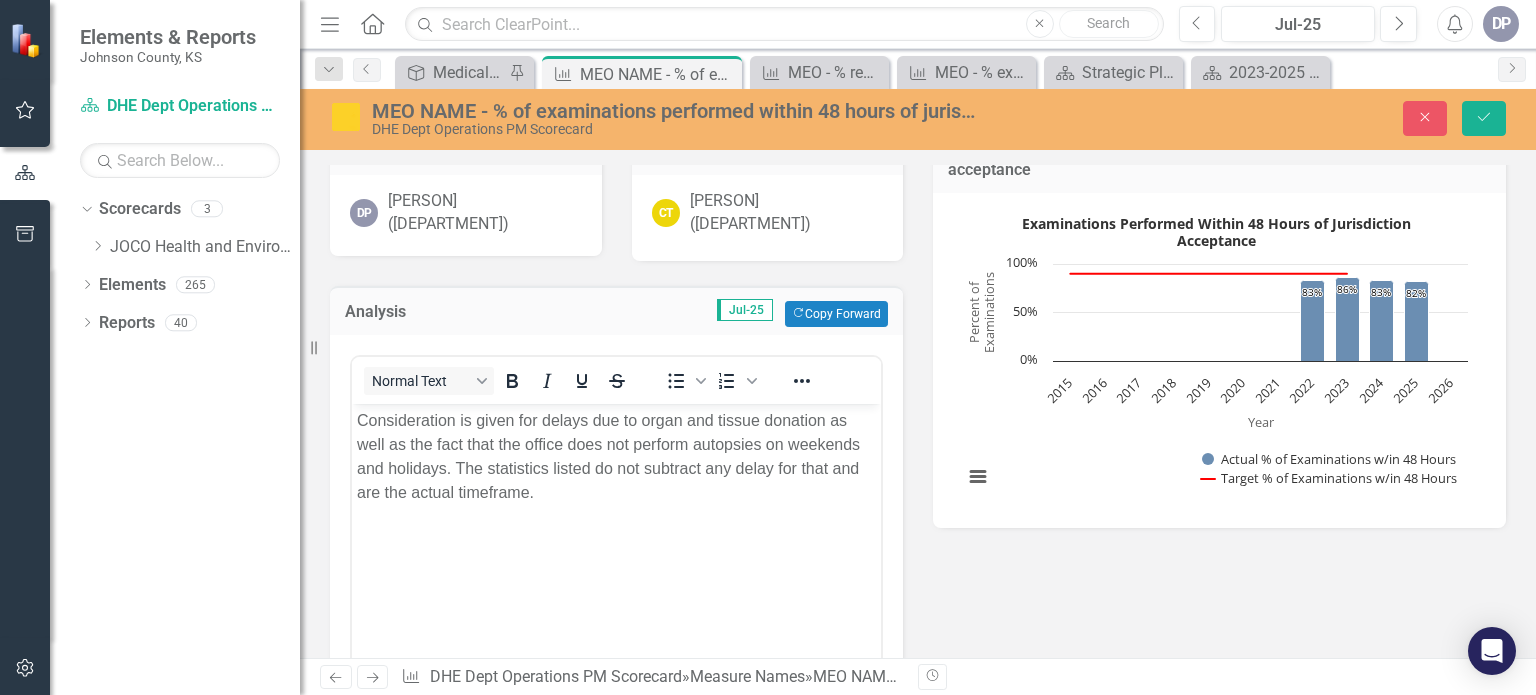 click on "Analysis Jul-25 Copy Forward  Copy Forward  <p>Consideration is given for delays due to organ and tissue donation as well as the fact that the office does not perform autopsies on weekends and holidays. The statistics listed do not subtract any delay for that and are the actual timeframe.&nbsp;</p> Normal Text To open the popup, press Shift+Enter To open the popup, press Shift+Enter Switch to old editor" at bounding box center (616, 545) 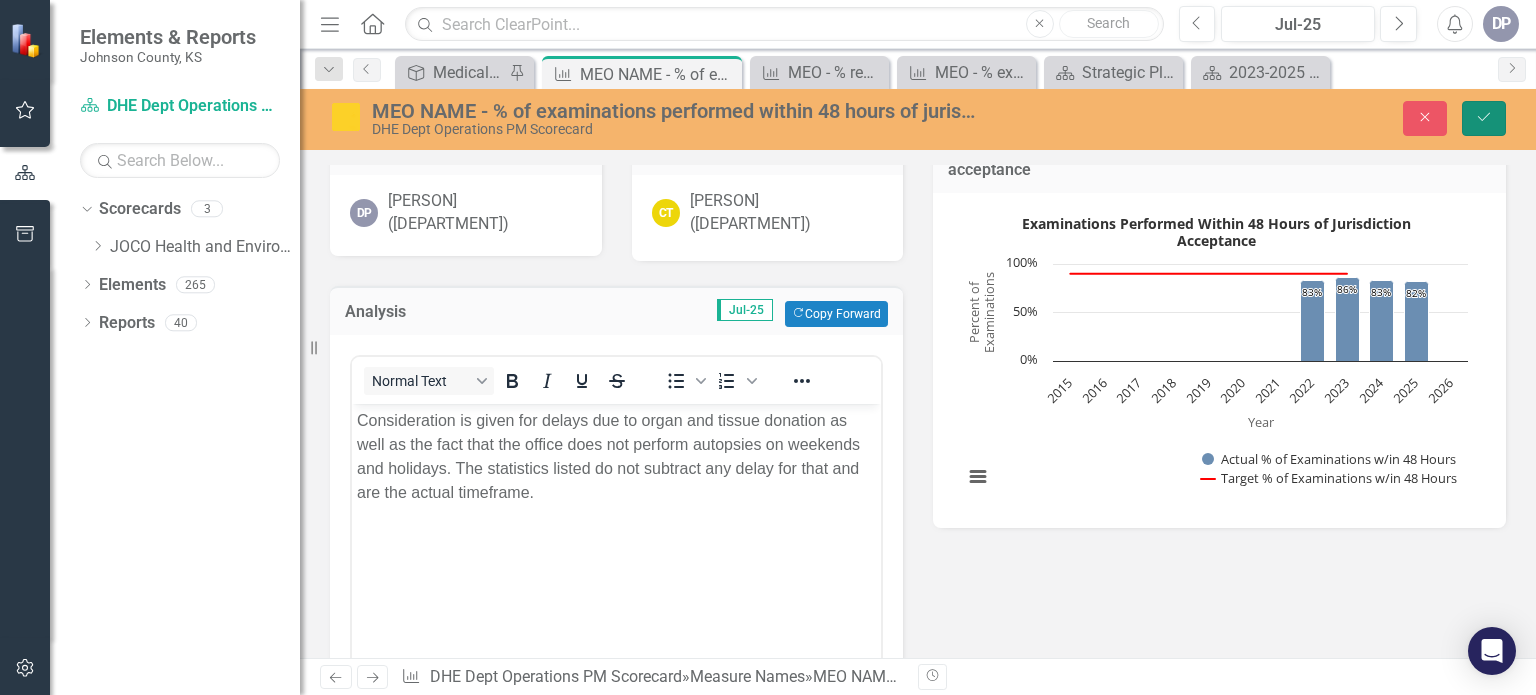 click on "Save" 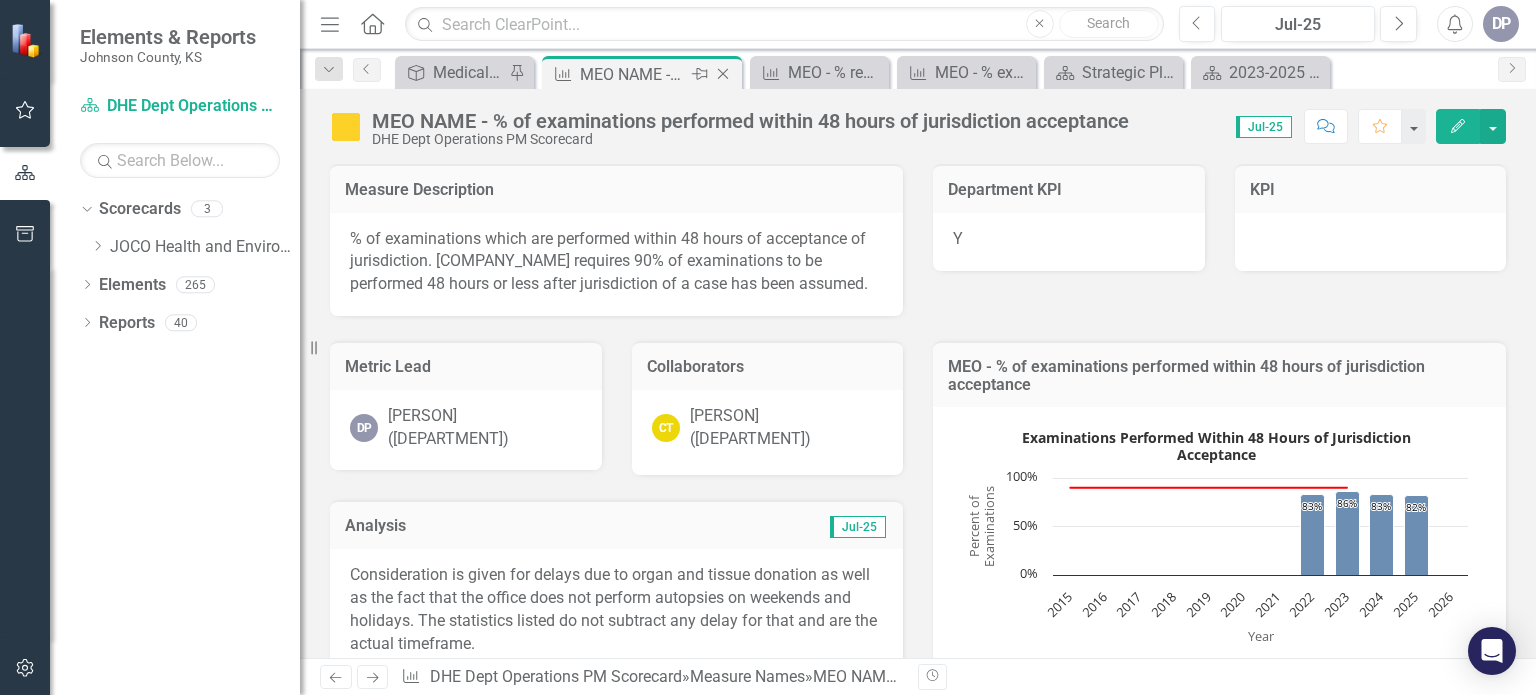 click 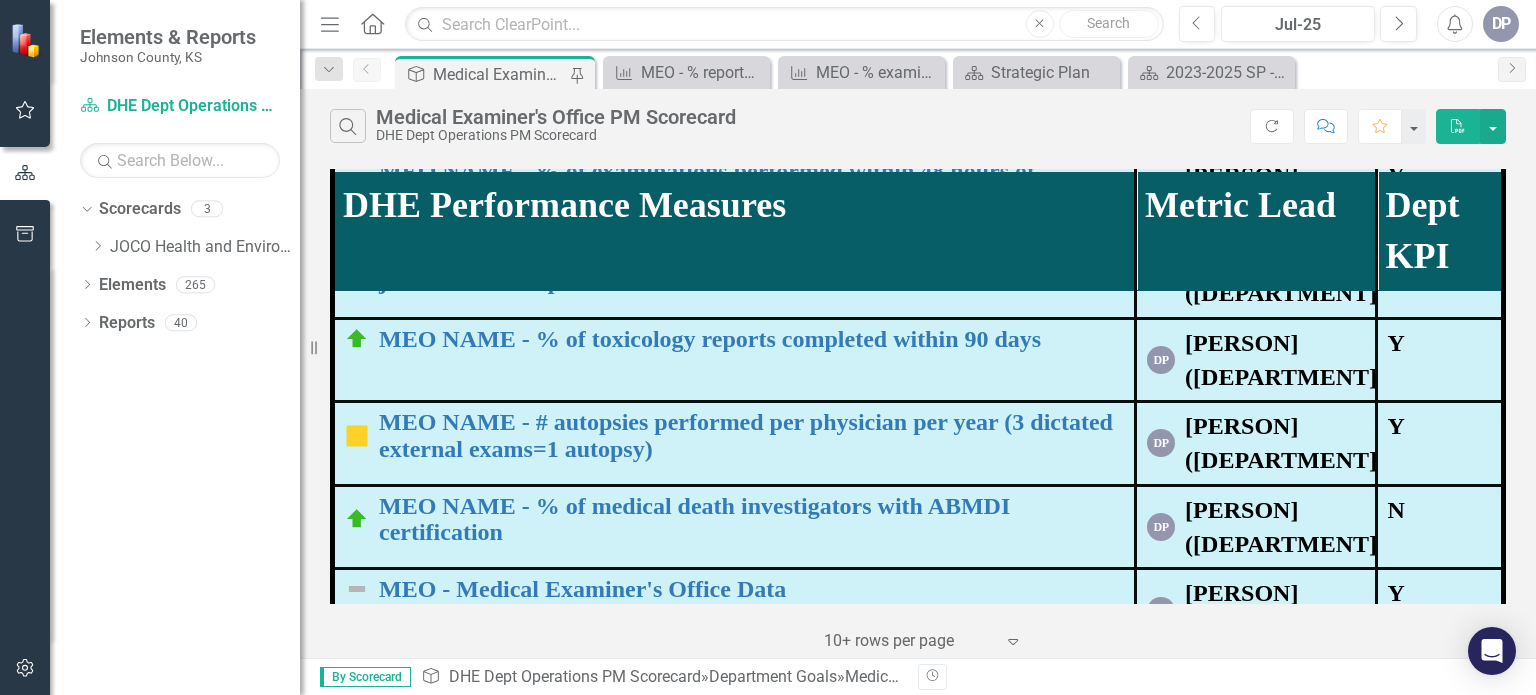 scroll, scrollTop: 720, scrollLeft: 0, axis: vertical 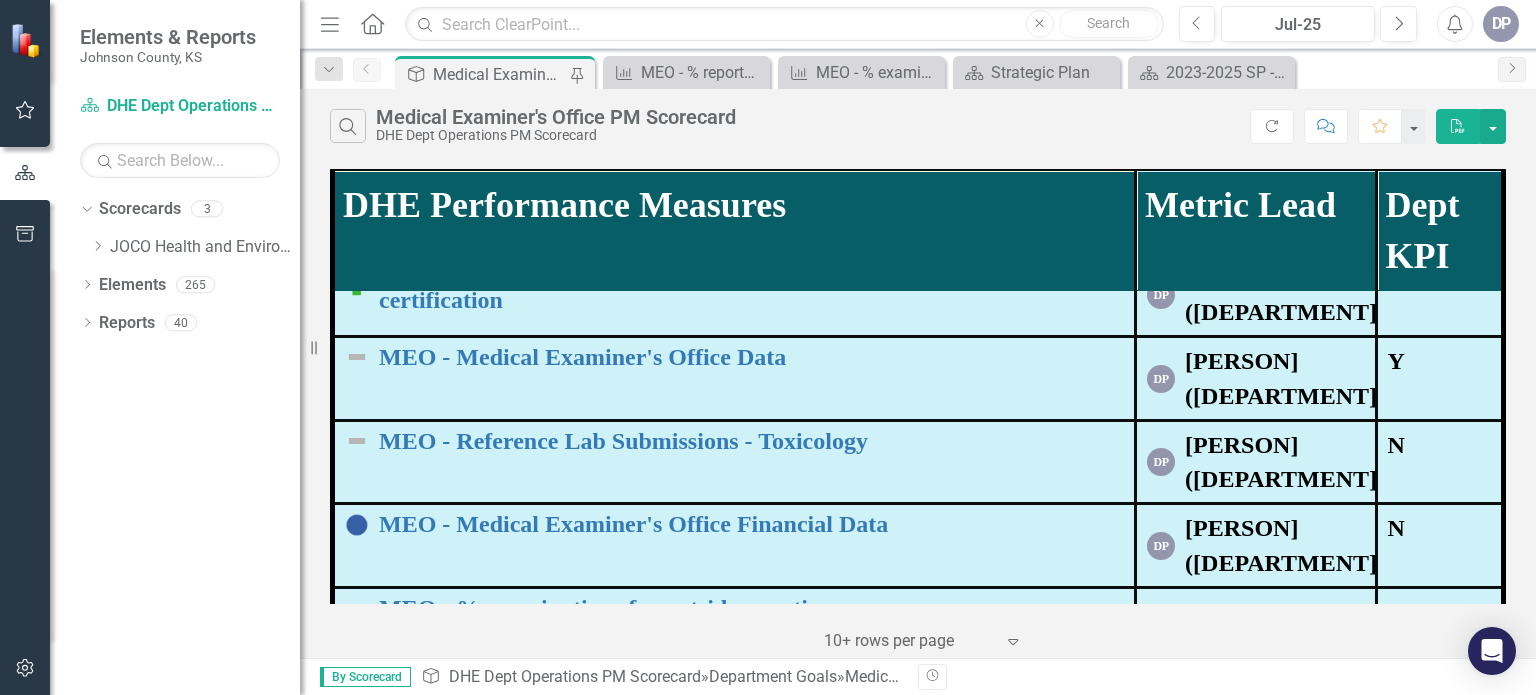 click on "MEO NAME - # autopsies performed per physician per year (3 dictated external exams=1 autopsy)" at bounding box center (751, 203) 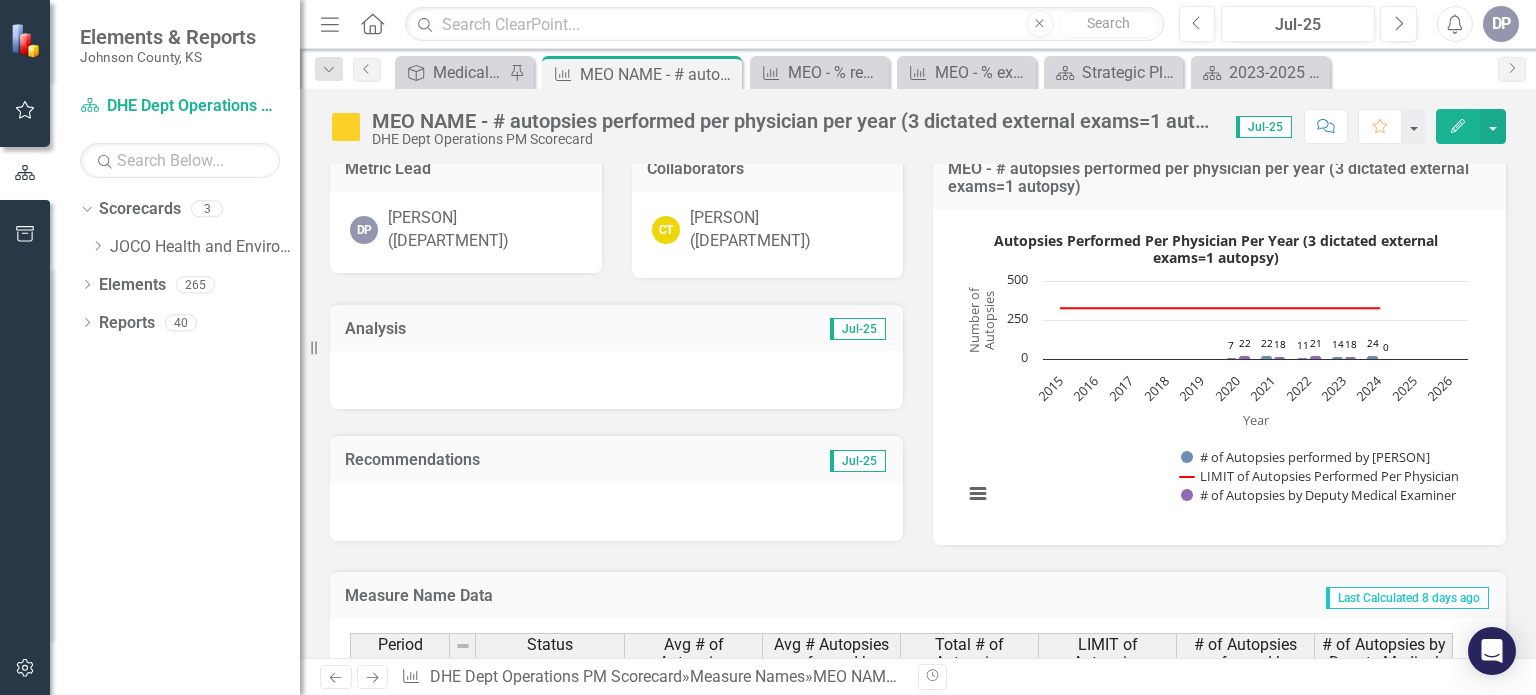 scroll, scrollTop: 676, scrollLeft: 0, axis: vertical 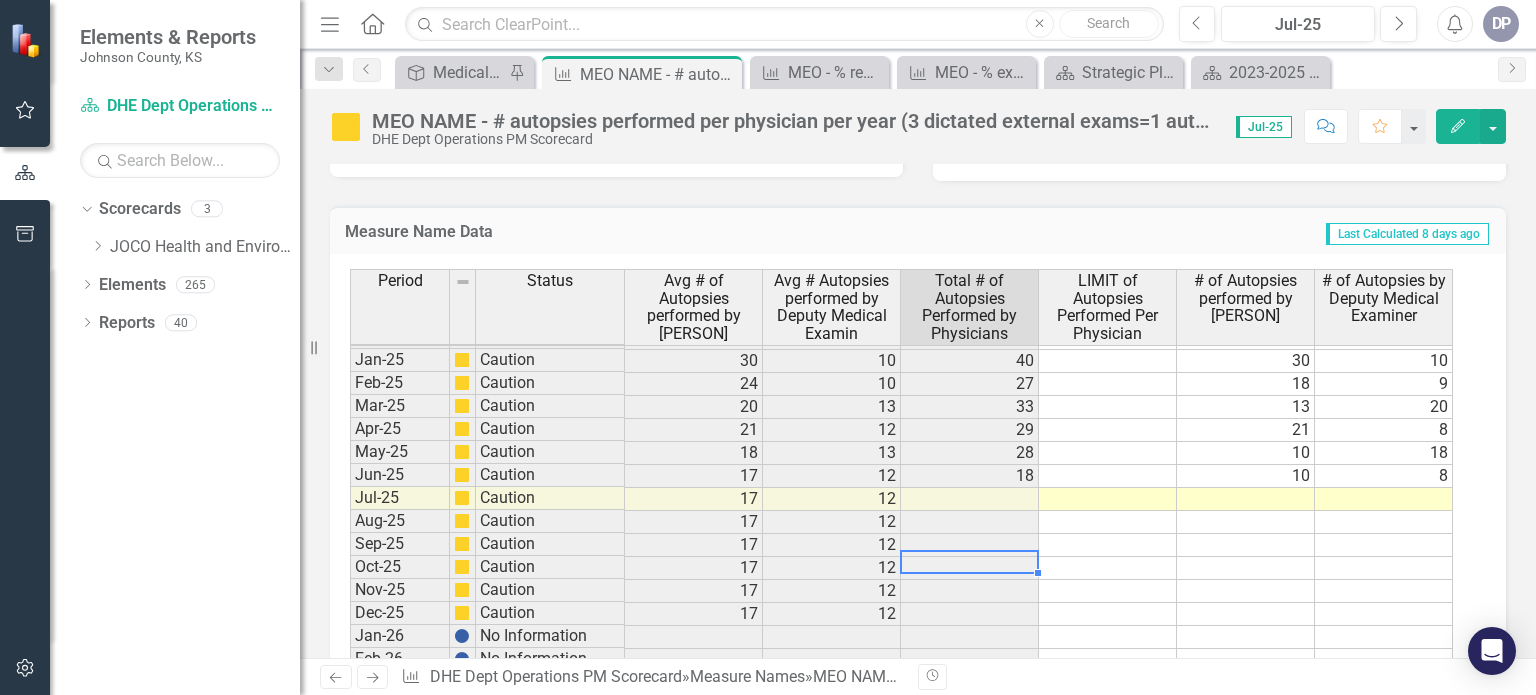 click on "[MONTH]-[YEAR] Below Plan 13 14 32 325.00 14 18 [MONTH]-[YEAR] Below Plan 10 15 25 325.00 10 15 [MONTH]-[YEAR] Below Plan 11 14 23 325.00 11 12 [MONTH]-[YEAR] Below Plan 16 11 34 325.00 28 6 [MONTH]-[YEAR] Below Plan 18 8 23 325.00 23 0 [MONTH]-[YEAR] Below Plan 19 7 21 325.00 21 0 [MONTH]-[YEAR] Below Plan 18 6 12 325.00 12 0 [MONTH]-[YEAR] Below Plan 17 5 11 325.00 11 0 [MONTH]-[YEAR] Below Plan 17 4 17 325.00 17 0 [MONTH]-[YEAR] Below Plan 17 4 20 325.00 20 0 [MONTH]-[YEAR] Below Plan 17 3 12 325.00 12 0 [MONTH]-[YEAR] Below Plan 17 3 20 325.00 20 0 [MONTH]-[YEAR] Below Plan 17 3 24 325.00 24 0 [MONTH]-[YEAR] Caution 30 10 40 30 10 [MONTH]-[YEAR] Caution 24 10 27 18 9 [MONTH]-[YEAR] Caution 20 13 33 13 20 [MONTH]-[YEAR] Caution 21 12 29 21 8 [MONTH]-[YEAR] Caution 18 13 28 10 18 [MONTH]-[YEAR] Caution 17 12 18 10 8 [MONTH]-[YEAR] Caution 17 12 [MONTH]-[YEAR] Caution 17 12 [MONTH]-[YEAR] Caution 17 12 [MONTH]-[YEAR] Caution 17 12 [MONTH]-[YEAR] Caution 17 12 [MONTH]-[YEAR] Caution 17 12 [MONTH]-[YEAR] No Information [MONTH]-[YEAR] No Information [MONTH]-[YEAR] No Information [MONTH]-[YEAR] No Information [MONTH]-[YEAR] No Information [MONTH]-[YEAR] No Information [MONTH]-[YEAR] No Information [MONTH]-[YEAR] No Information [MONTH]-[YEAR] No Information [MONTH]-[YEAR] No Information" at bounding box center (901, 476) 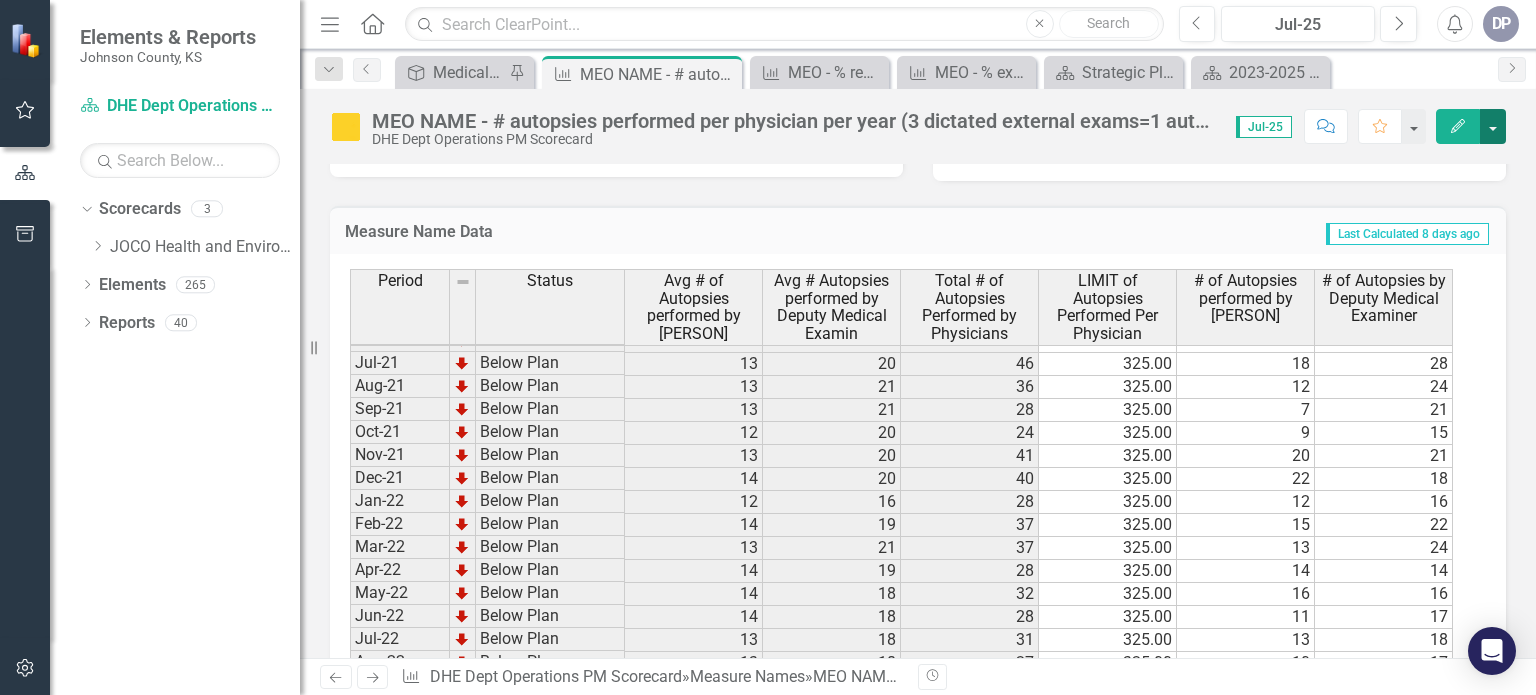 click at bounding box center (1493, 126) 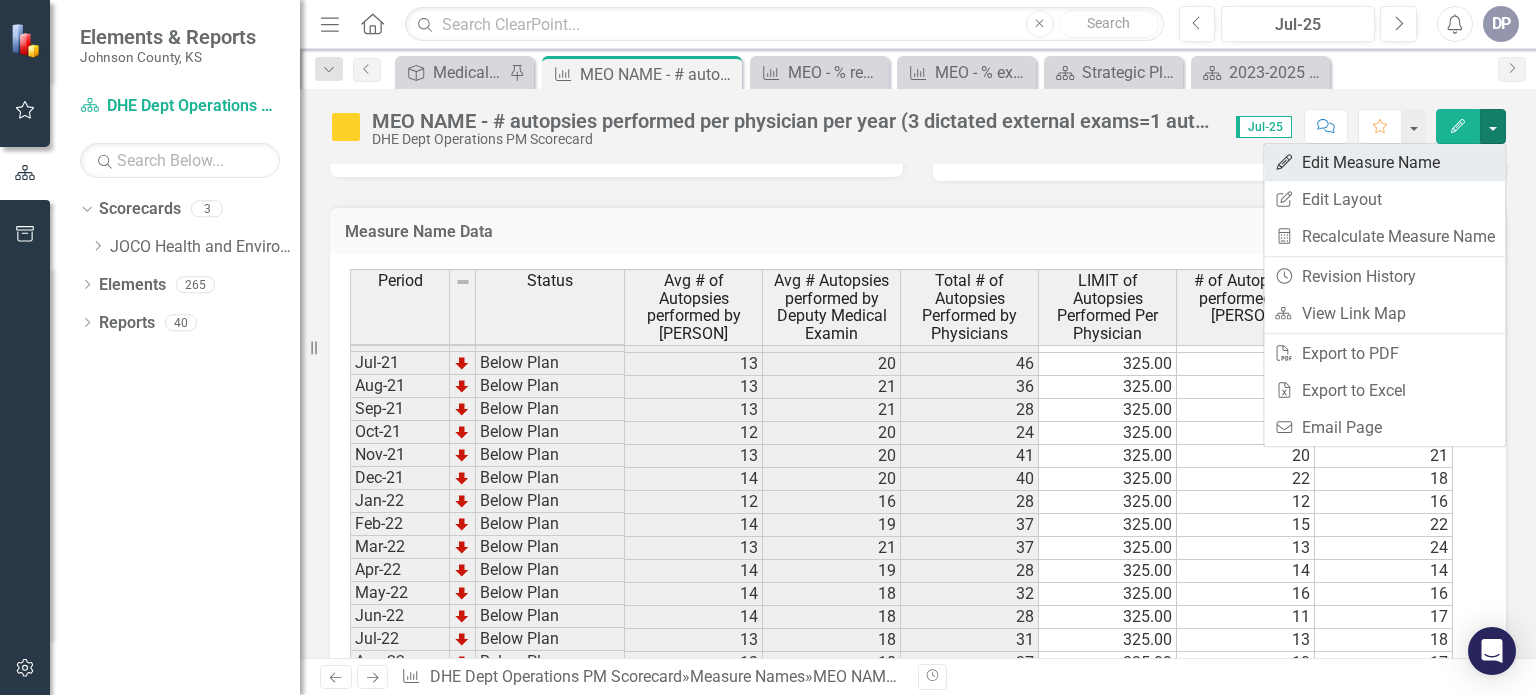 click on "Edit Edit Measure Name" at bounding box center [1384, 162] 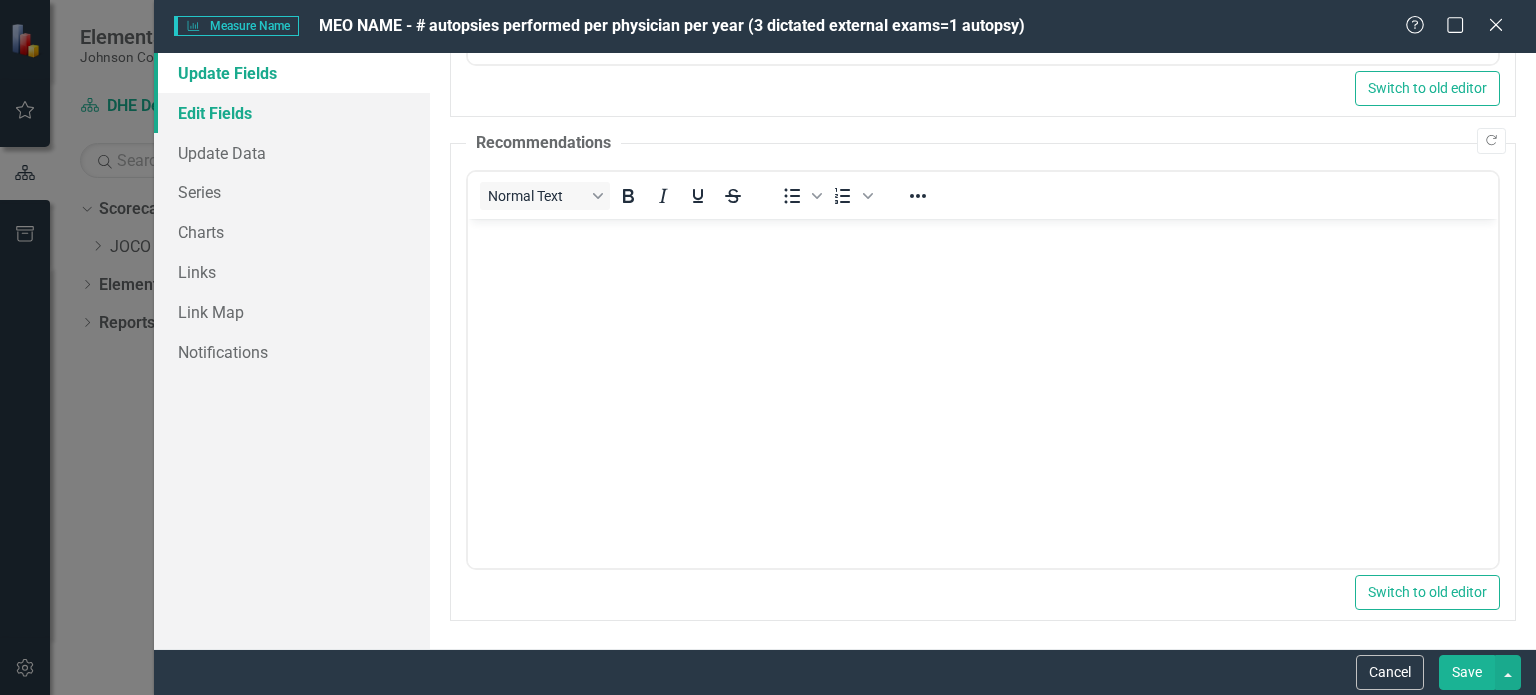 click on "Edit Fields" at bounding box center [292, 113] 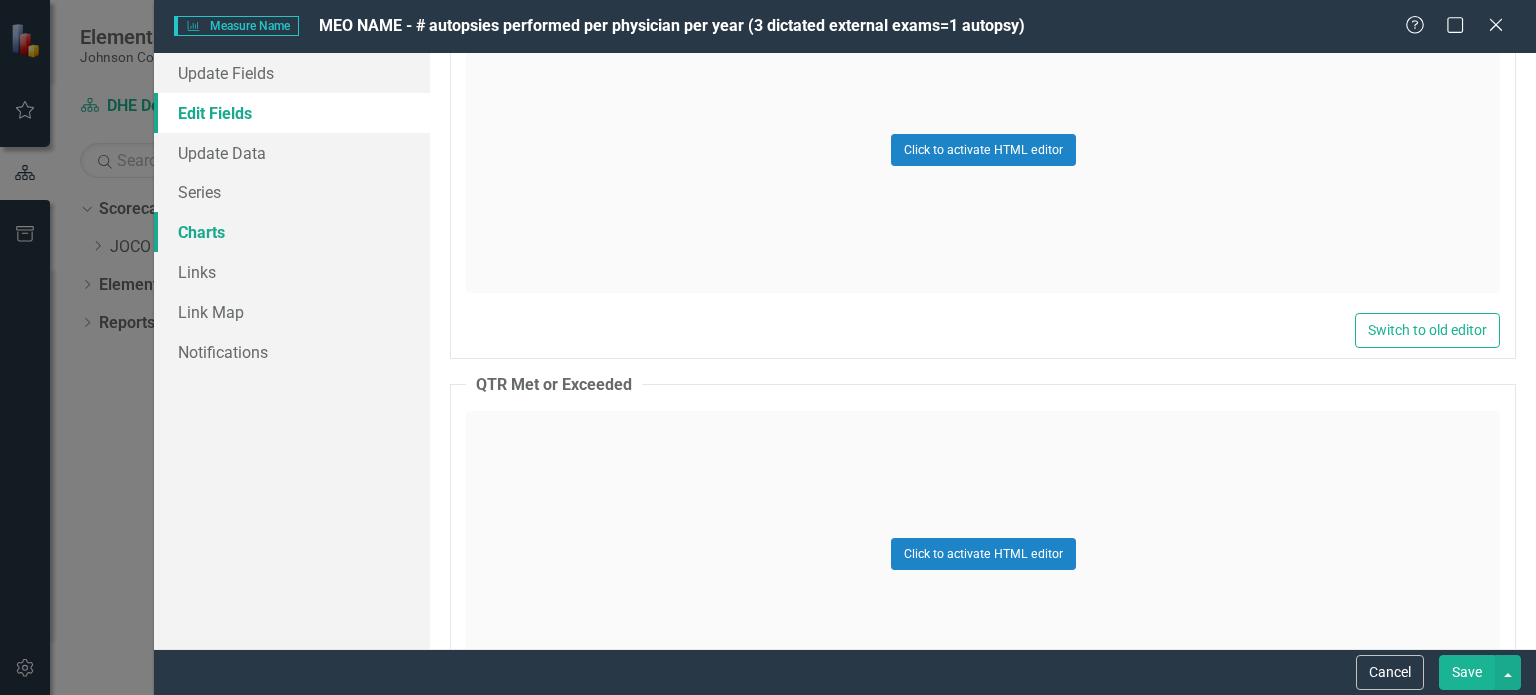 click on "Charts" at bounding box center (292, 232) 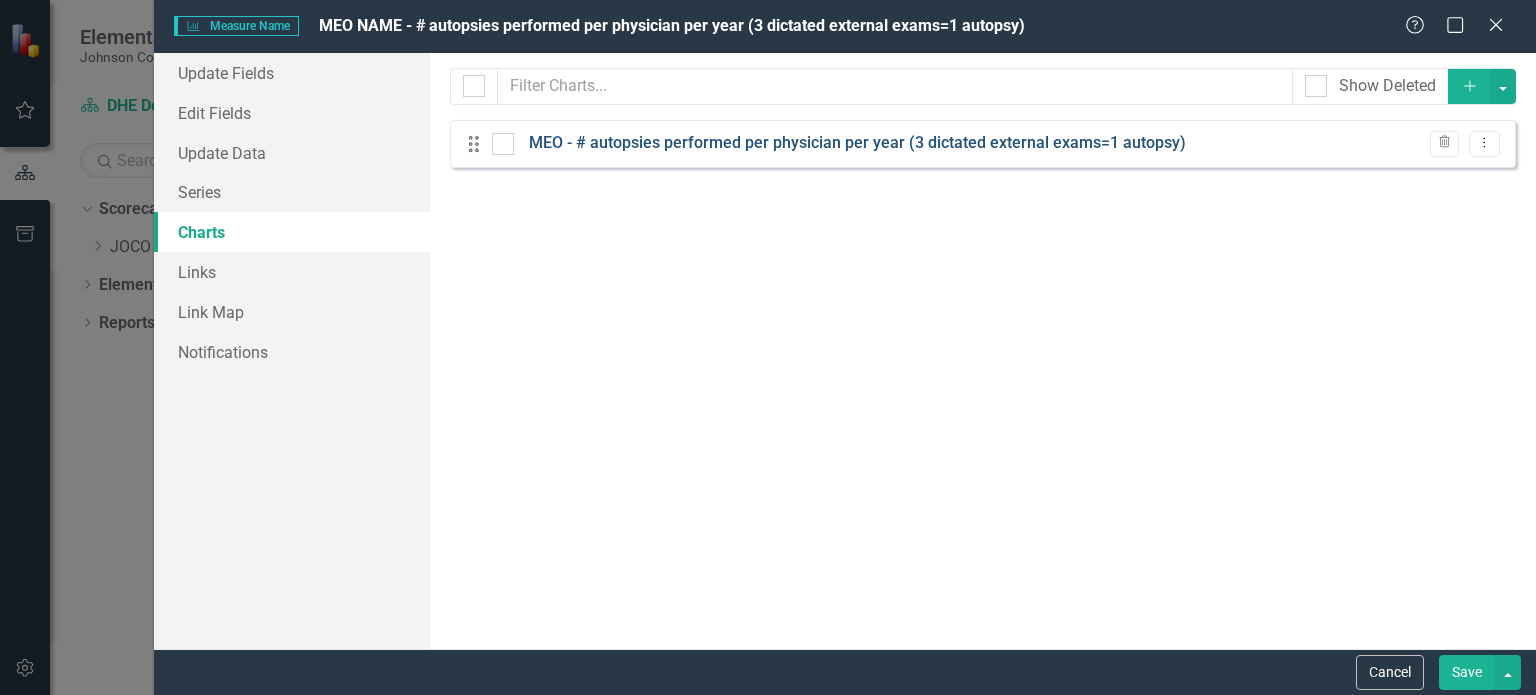 click on "MEO - # autopsies performed per physician per year (3 dictated external exams=1 autopsy)" at bounding box center [857, 143] 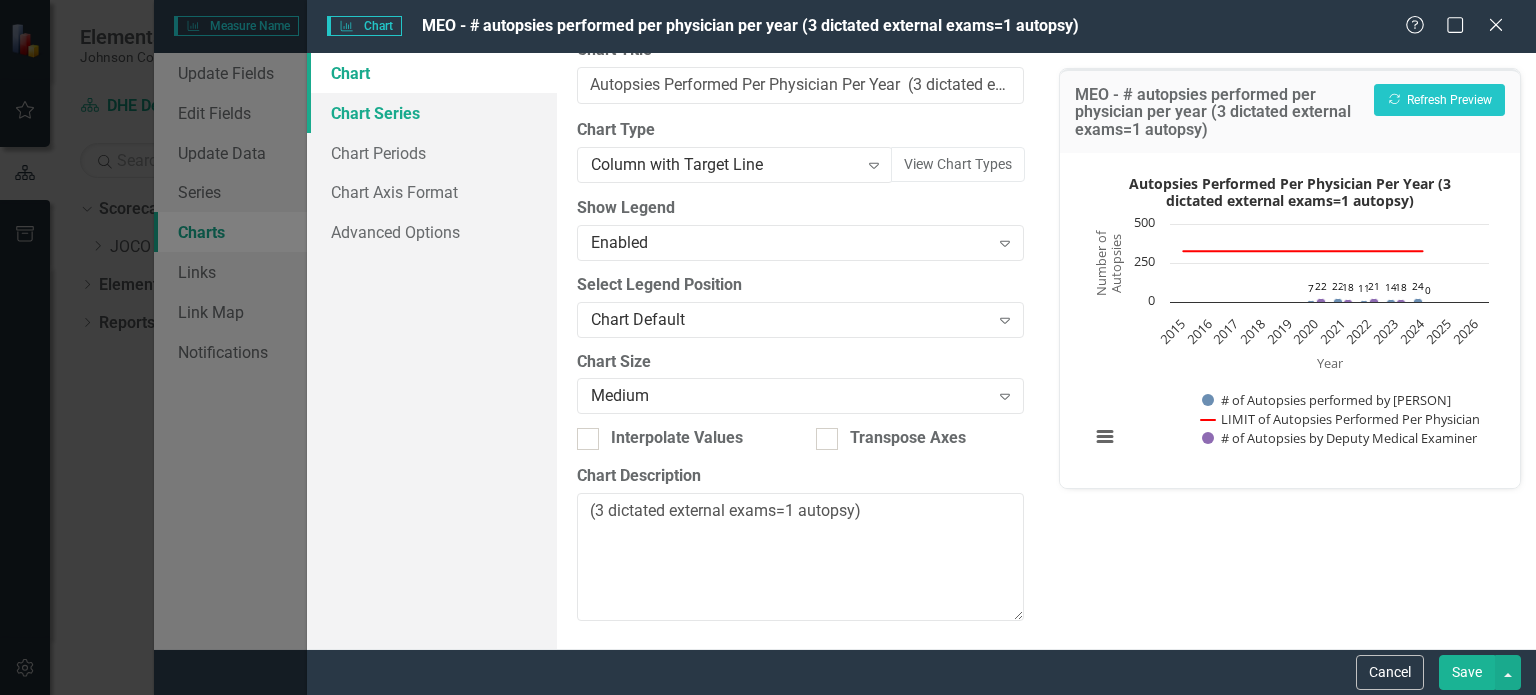 click on "Chart Series" at bounding box center [432, 113] 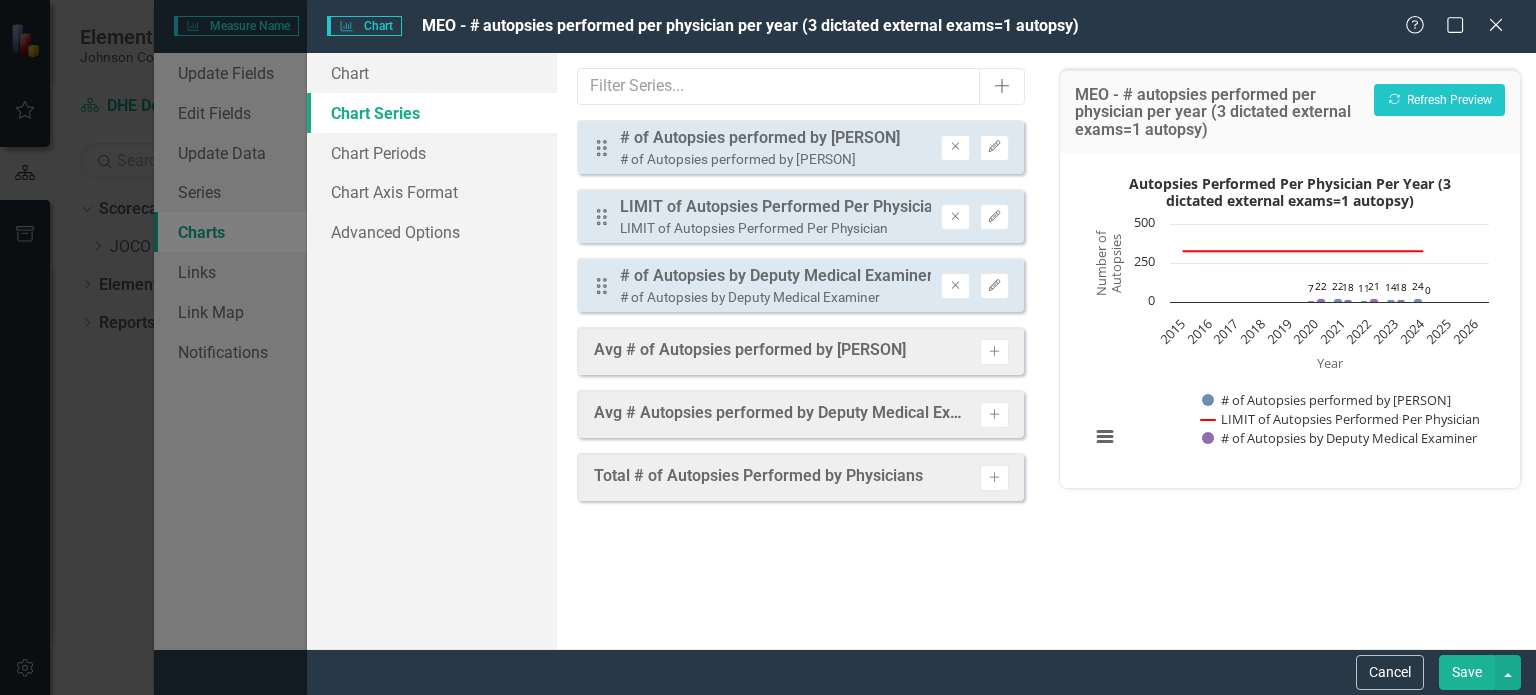 click on "Total # of Autopsies Performed by Physicians" at bounding box center (758, 479) 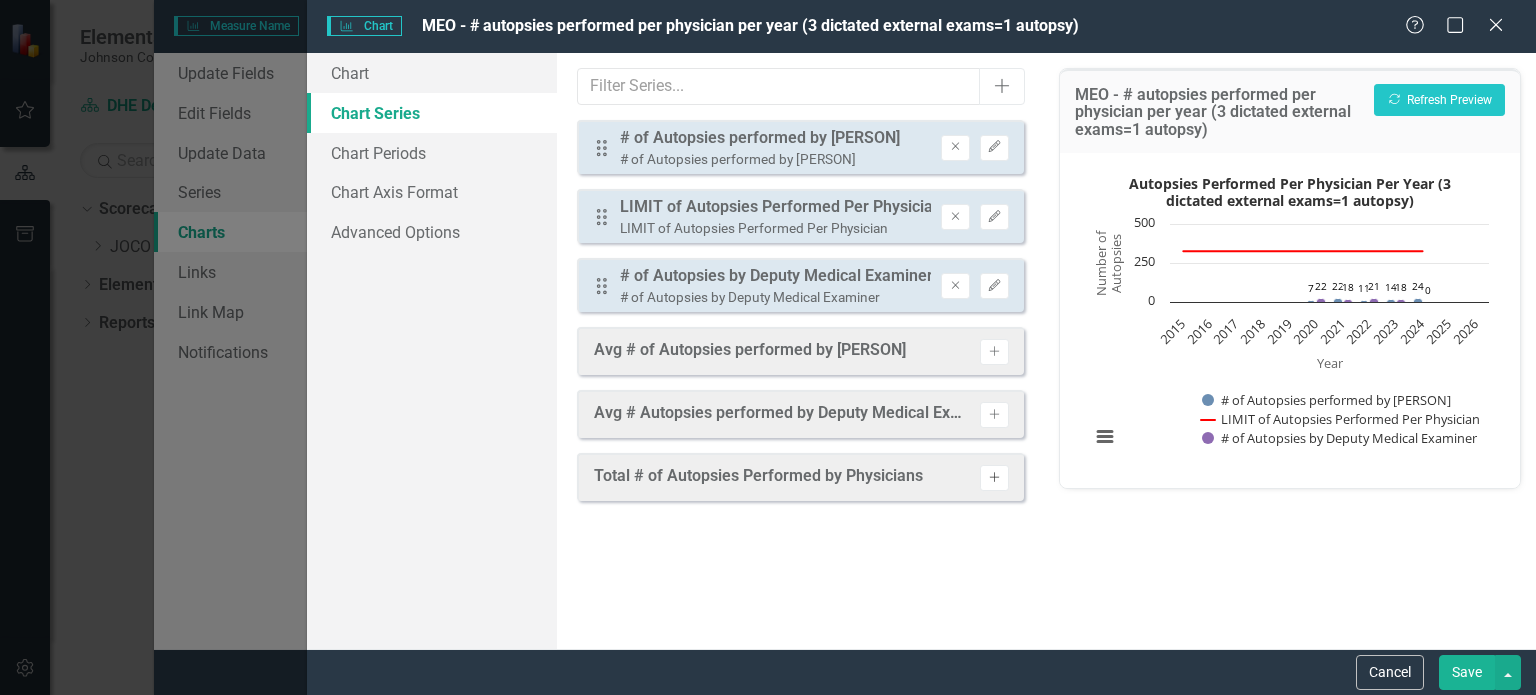 click on "Activate" 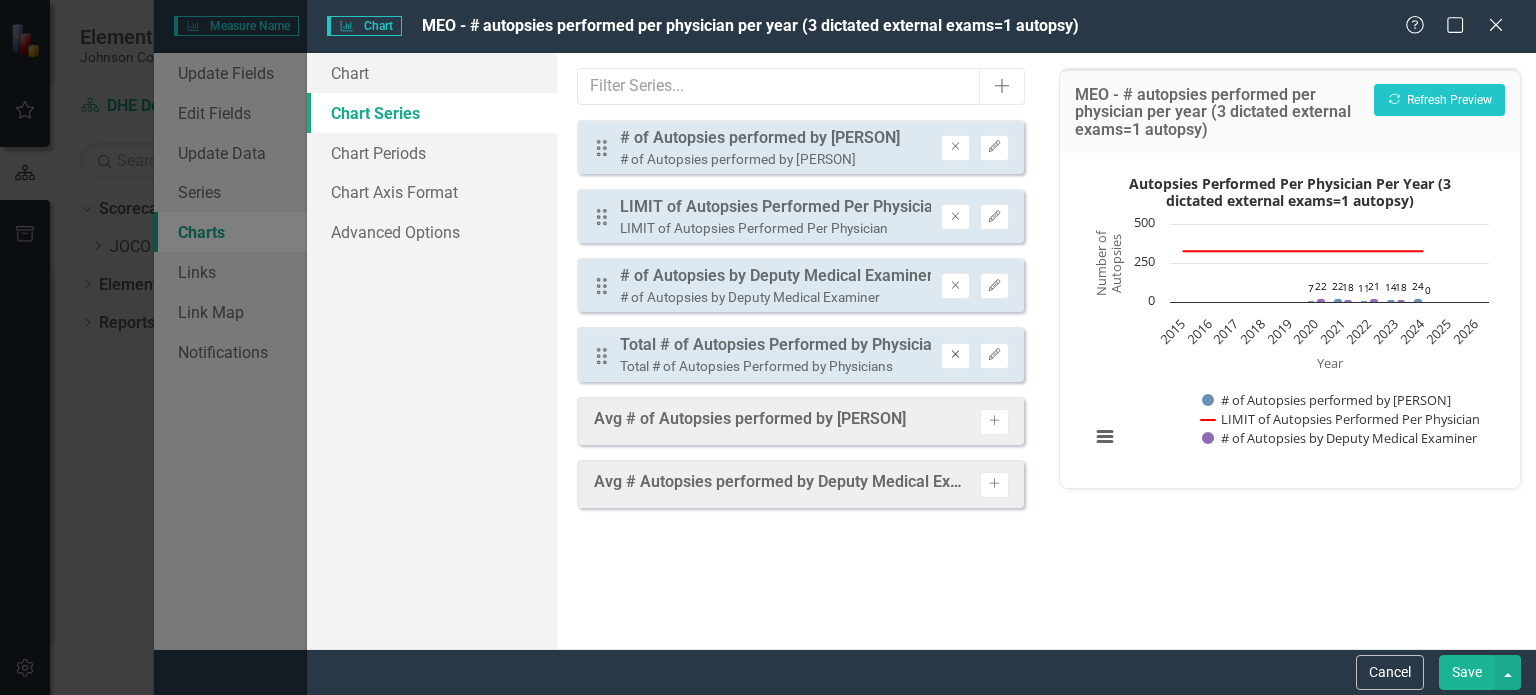 click on "Remove" 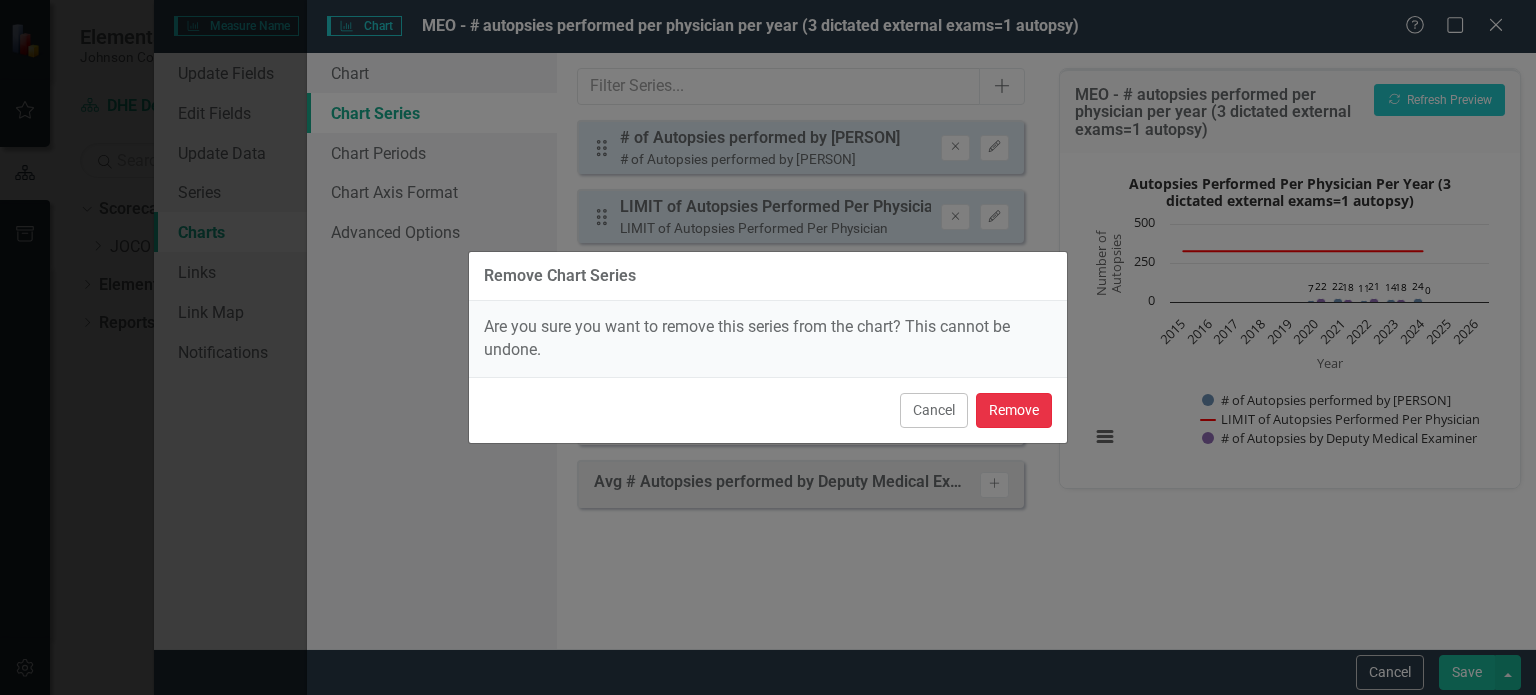 click on "Remove" at bounding box center [1014, 410] 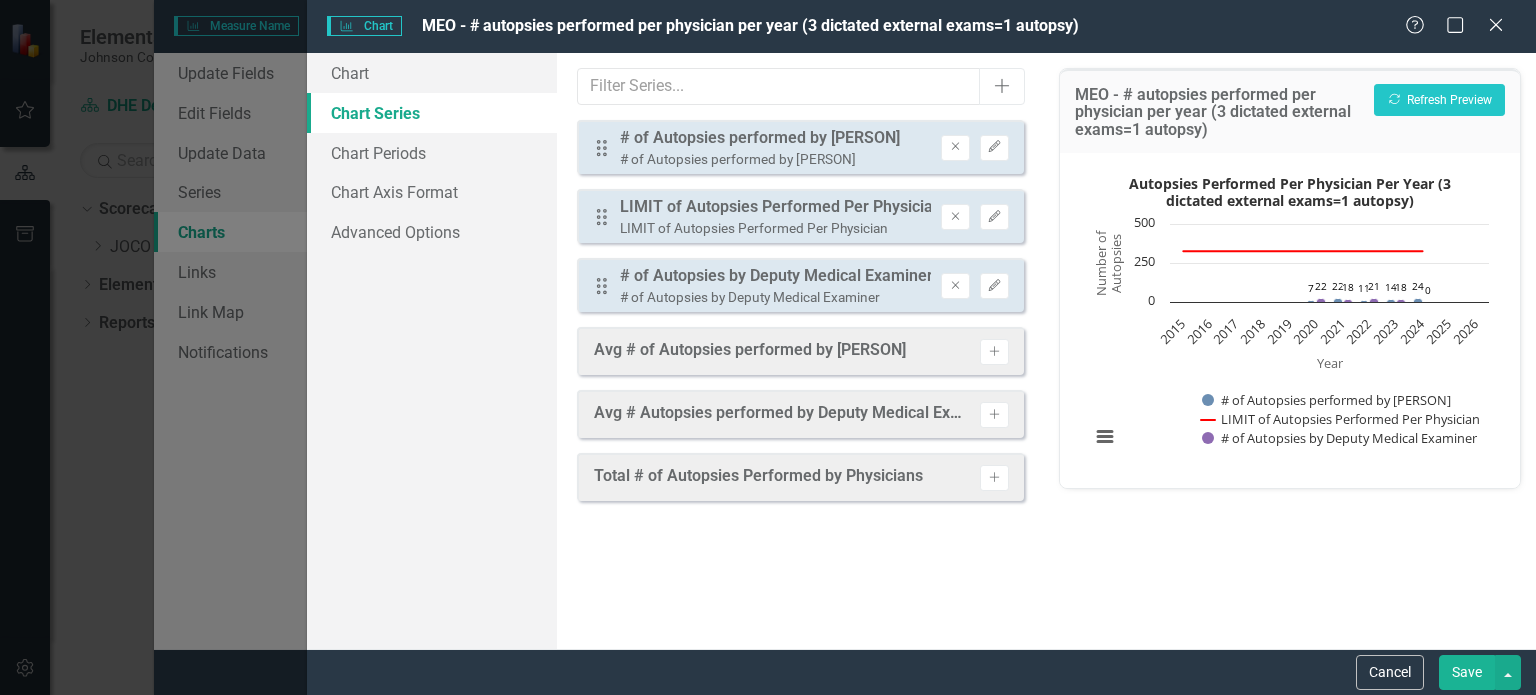 drag, startPoint x: 728, startPoint y: 470, endPoint x: 626, endPoint y: 476, distance: 102.176315 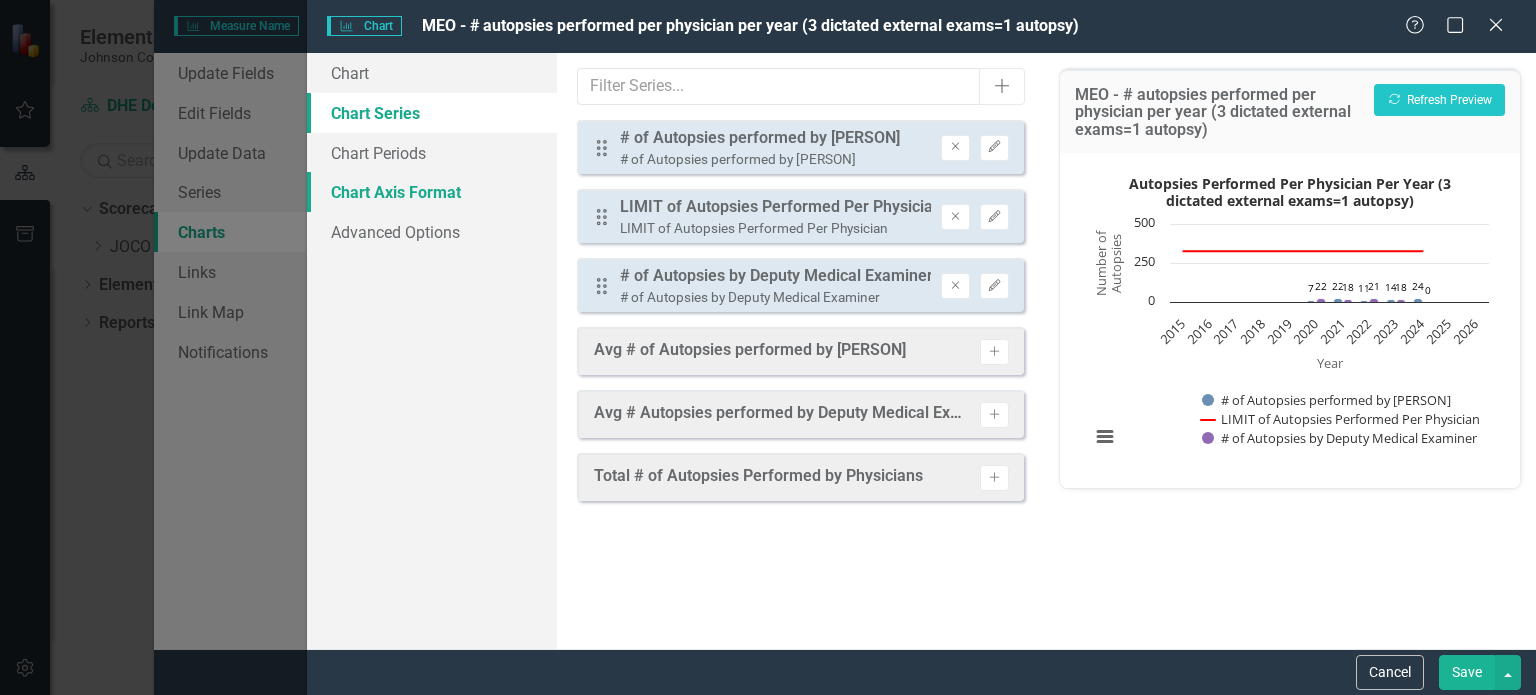 click on "Chart Axis Format" at bounding box center [432, 192] 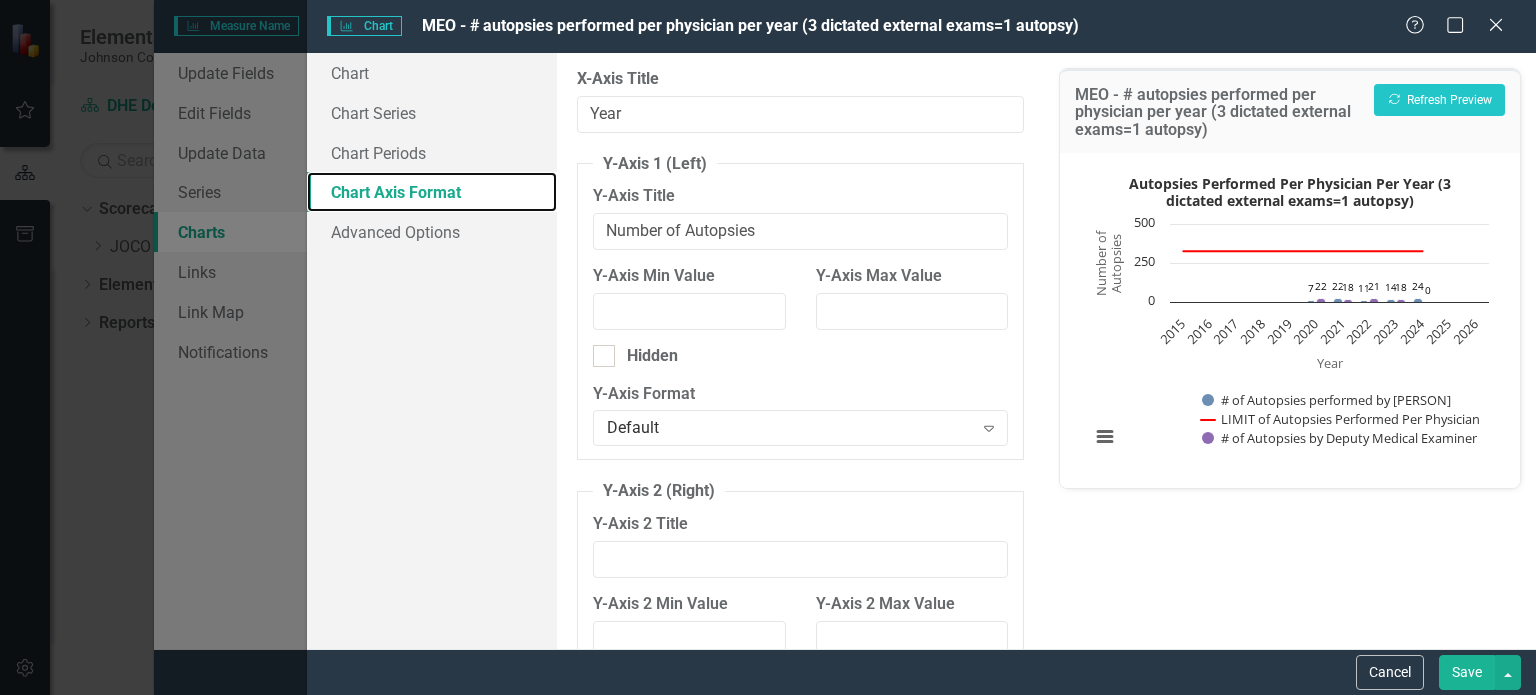 scroll, scrollTop: 204, scrollLeft: 0, axis: vertical 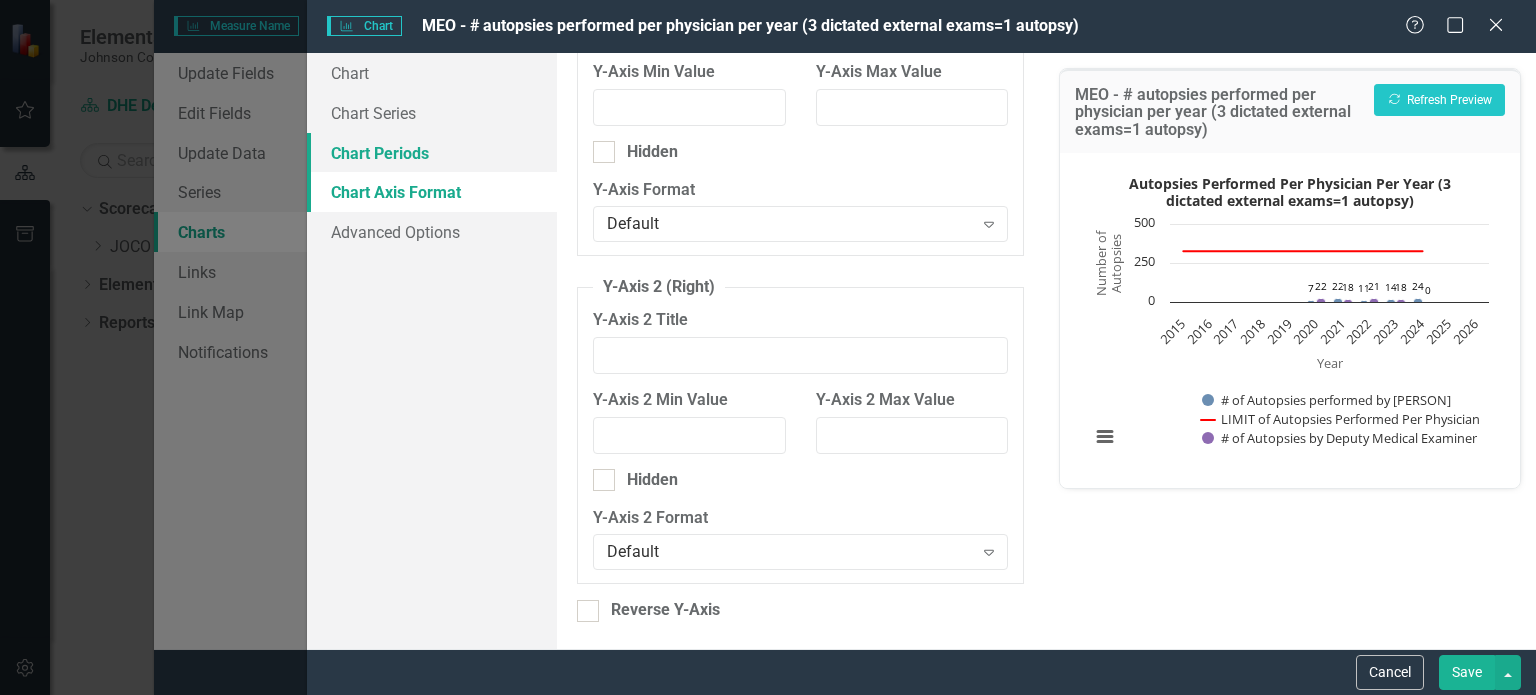 click on "Chart Periods" at bounding box center (432, 153) 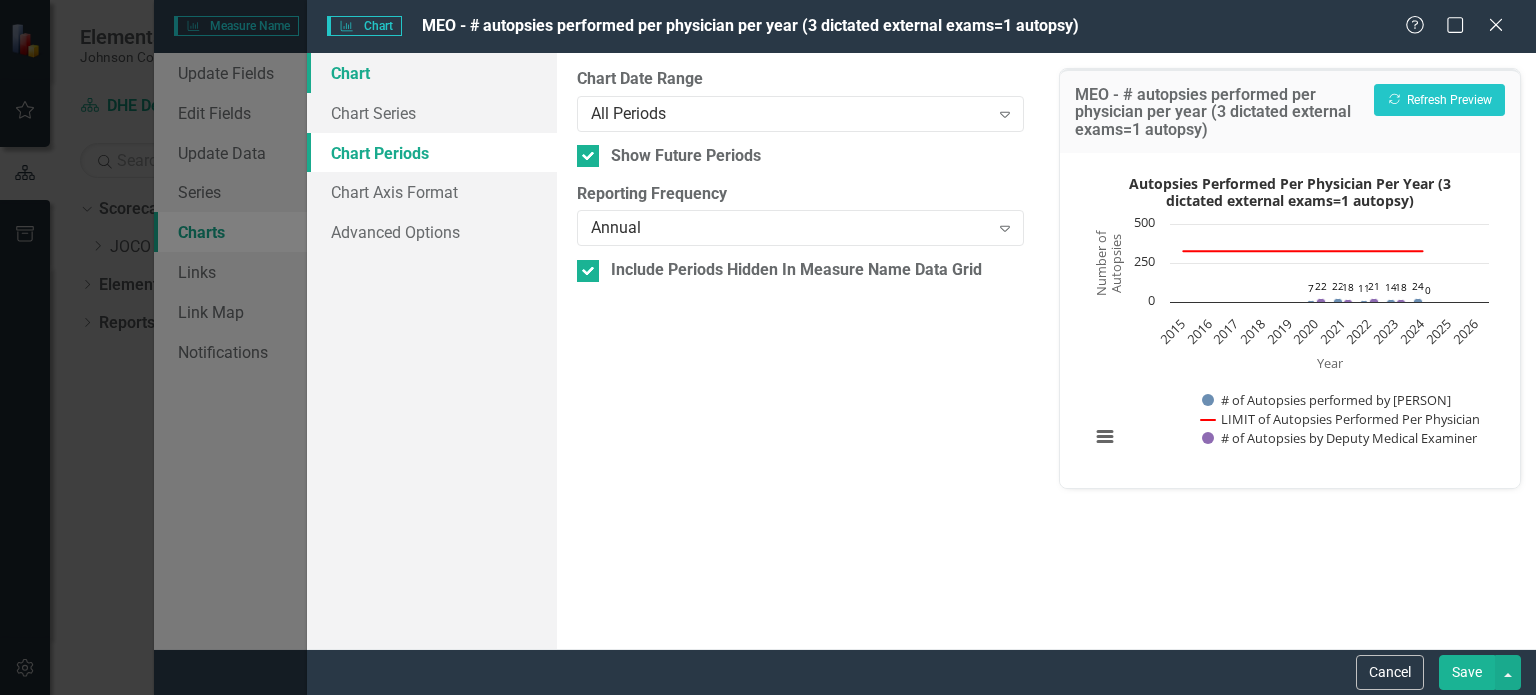 click on "Chart" at bounding box center (432, 73) 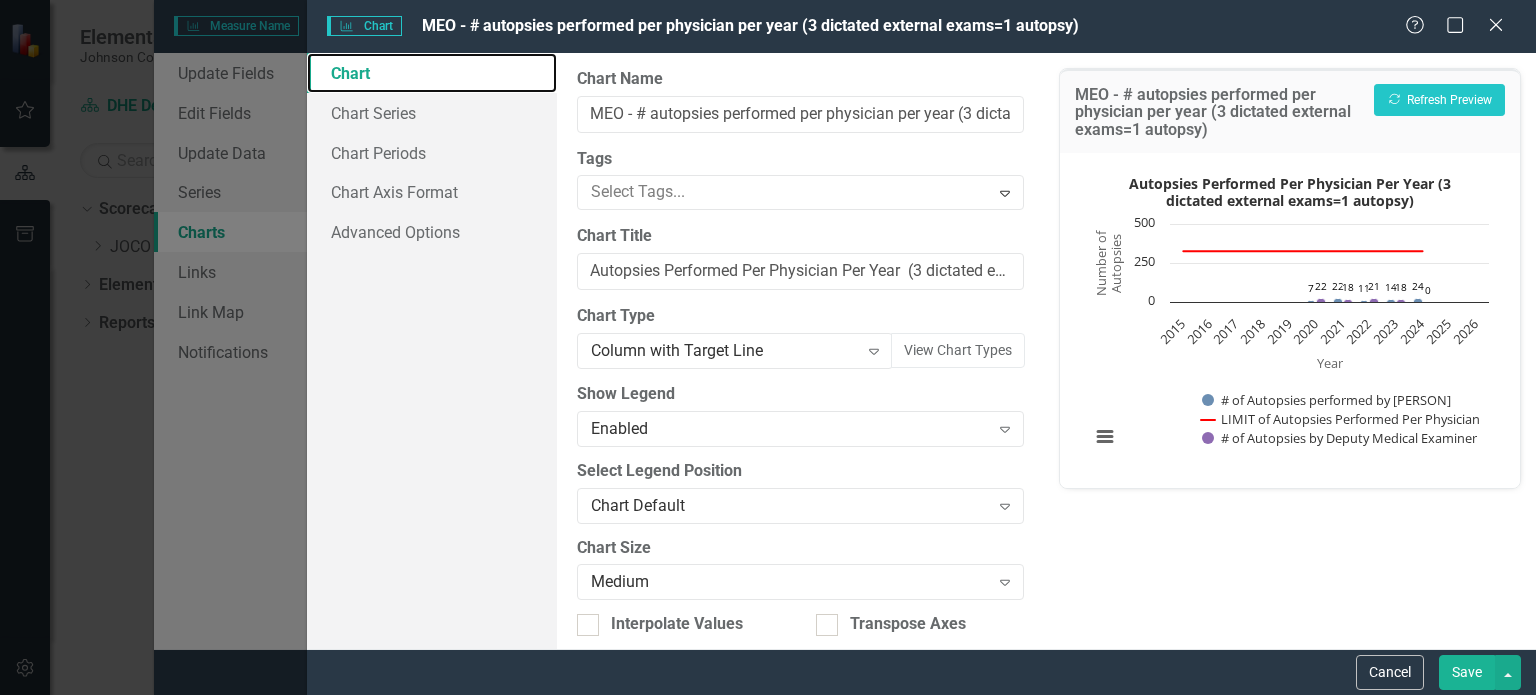 scroll, scrollTop: 186, scrollLeft: 0, axis: vertical 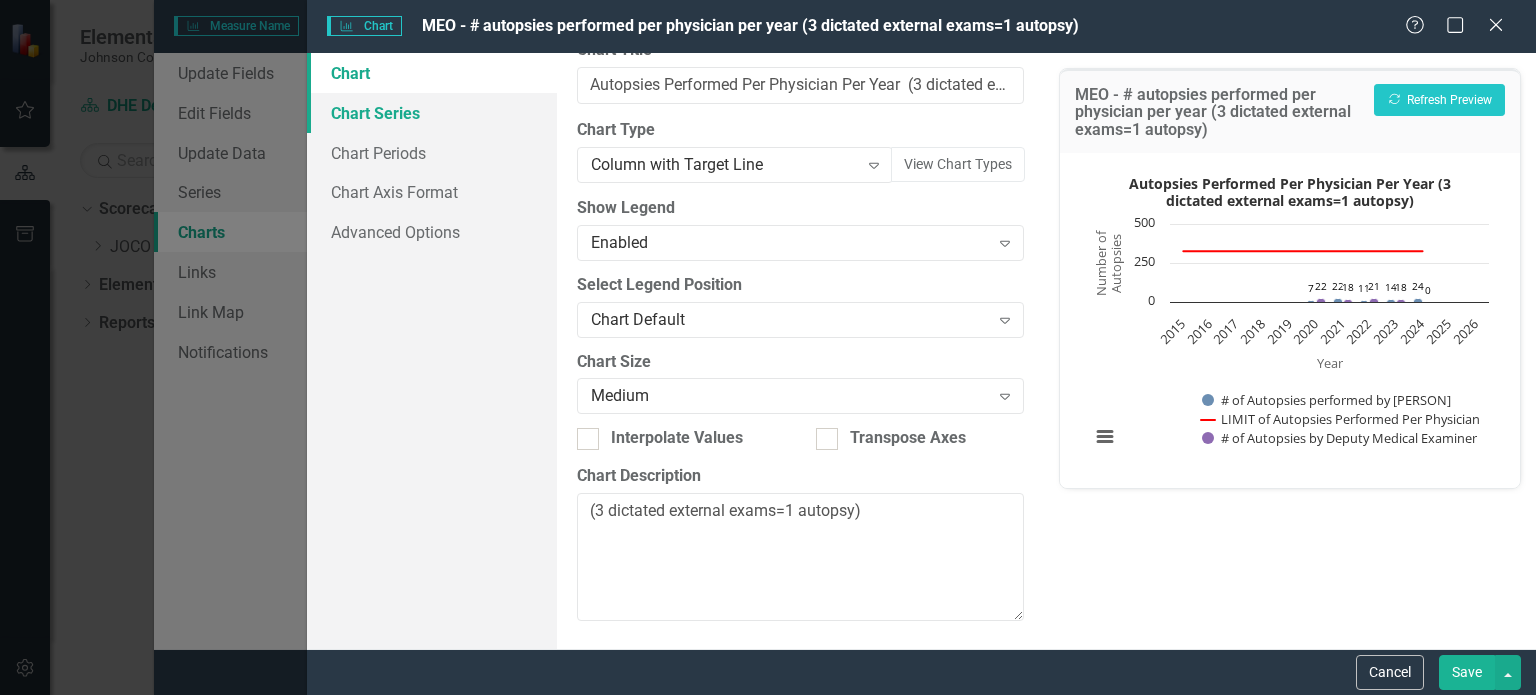 click on "Chart Series" at bounding box center [432, 113] 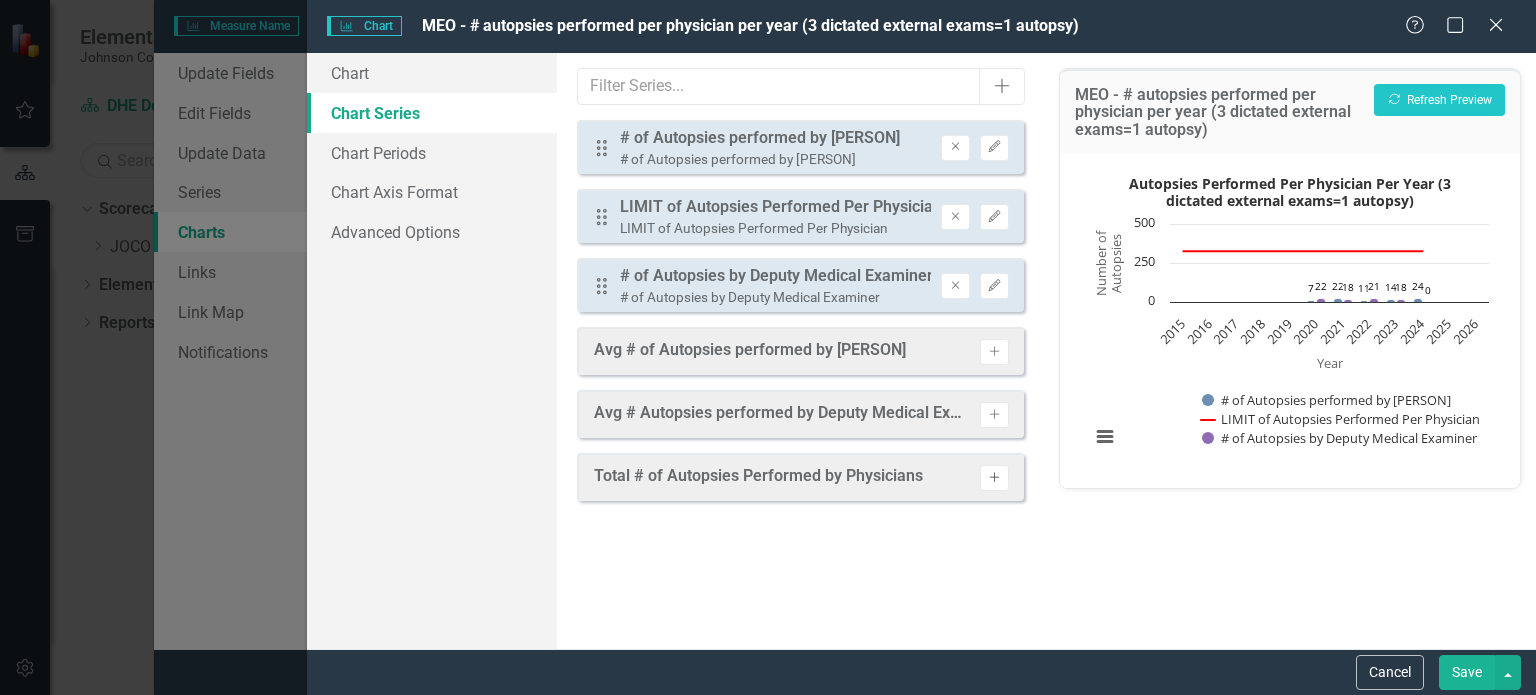 click on "Activate" 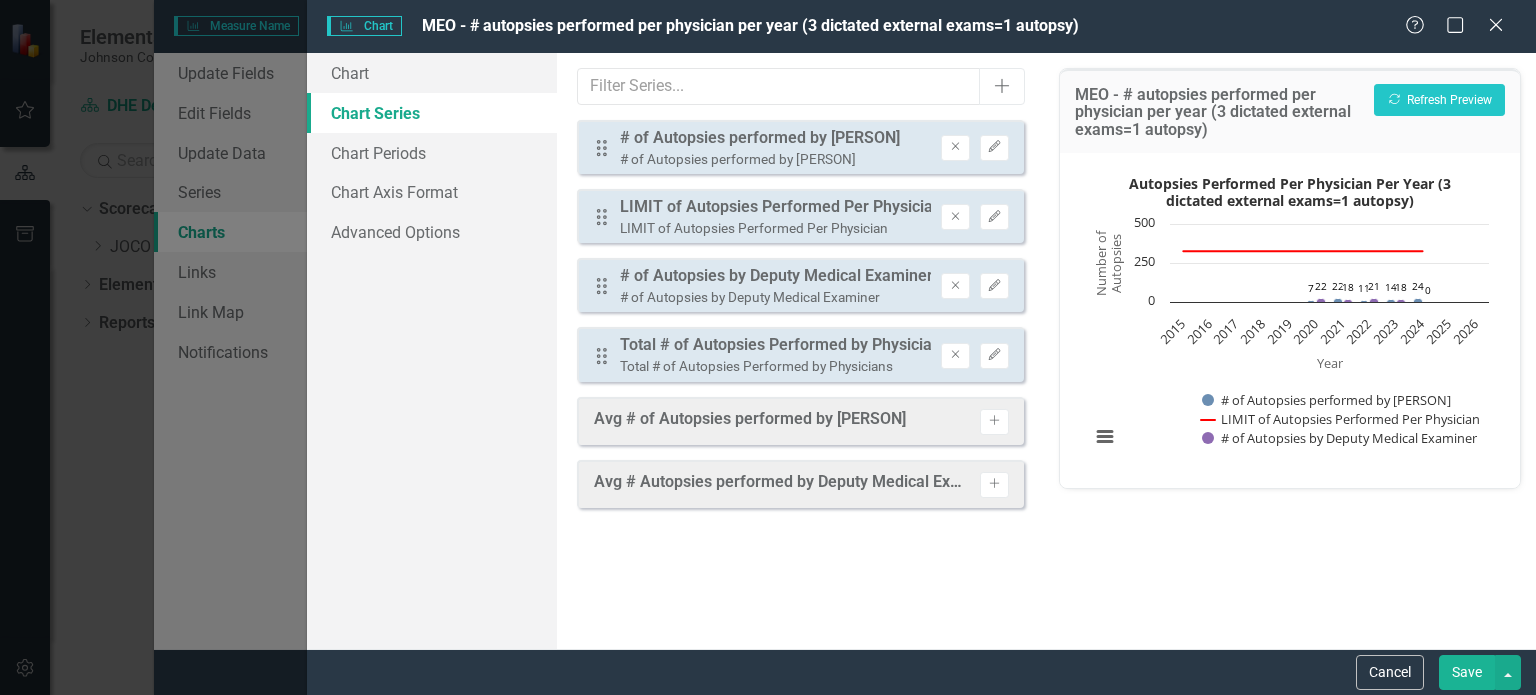 click on "Total # of Autopsies Performed by Physicians" at bounding box center [775, 366] 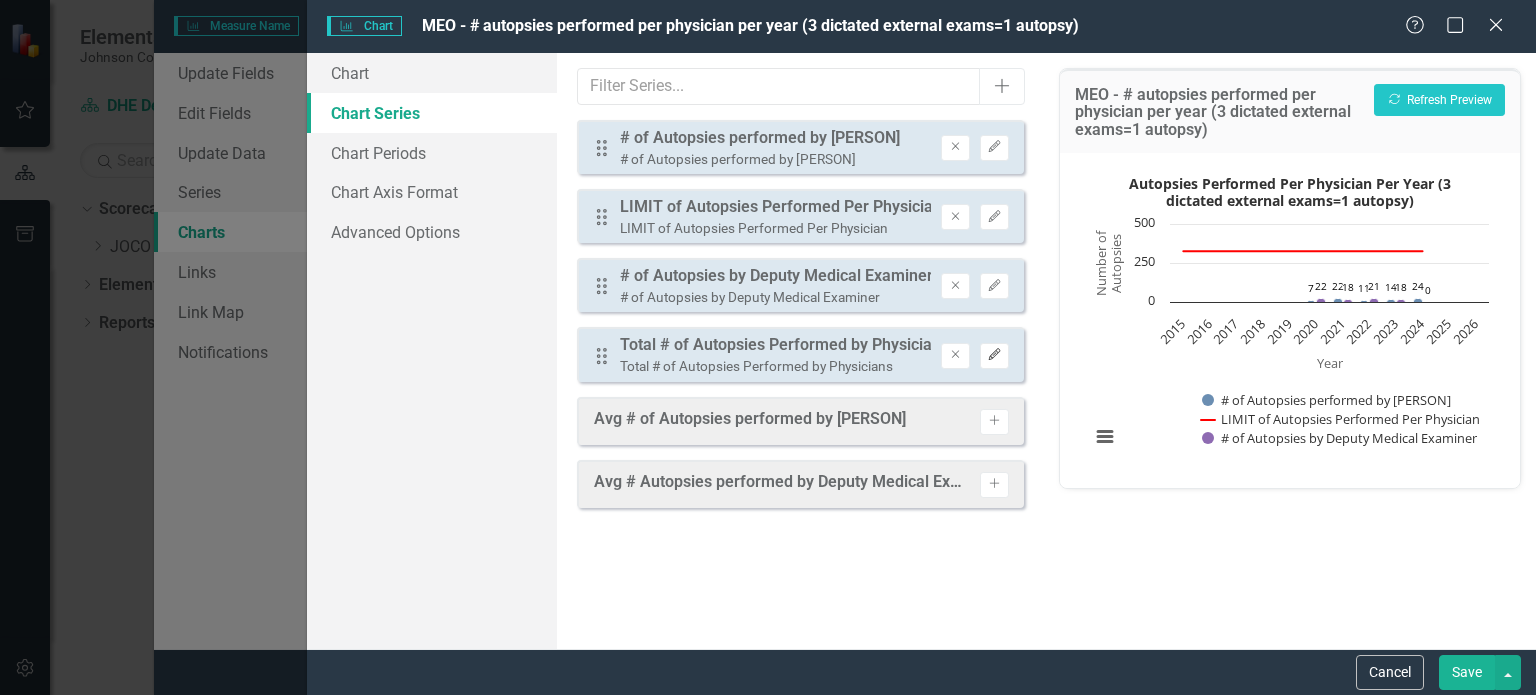 click on "Edit" at bounding box center (994, 356) 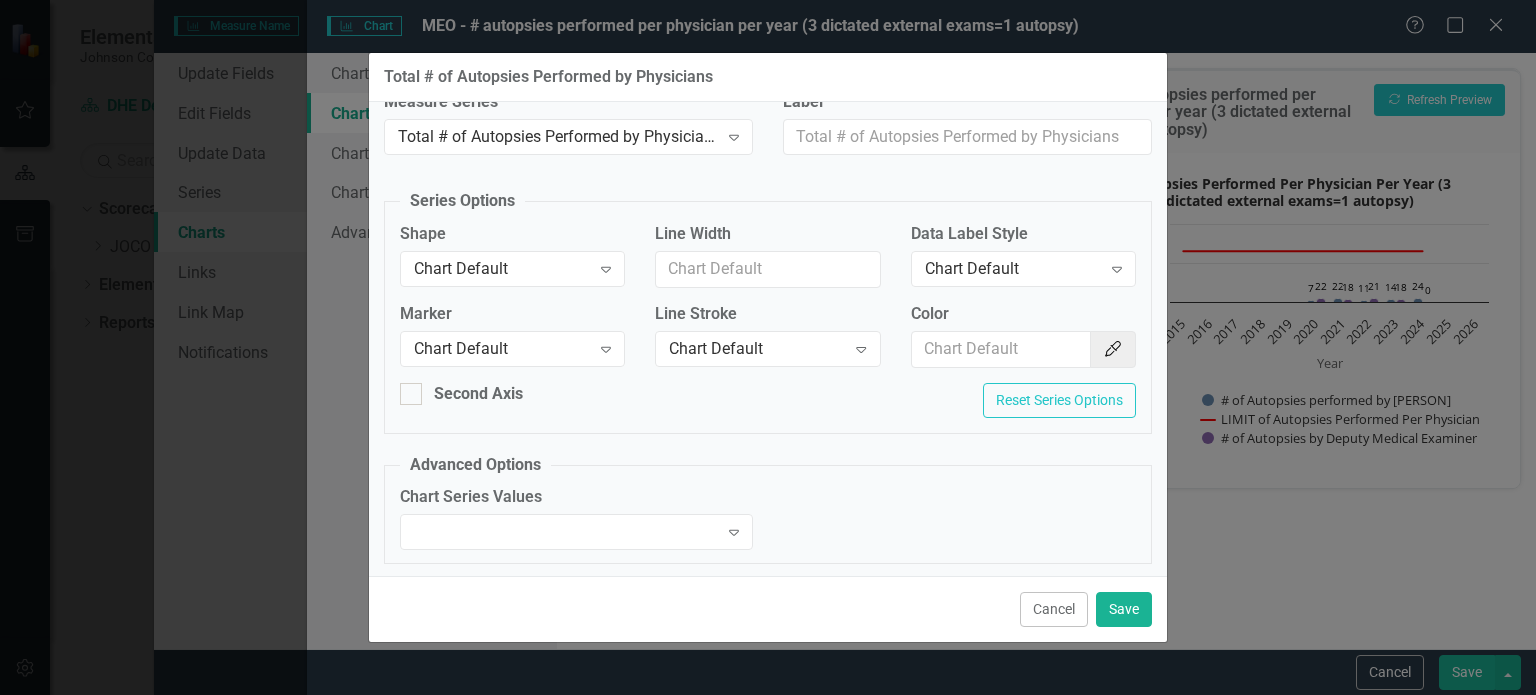 scroll, scrollTop: 0, scrollLeft: 0, axis: both 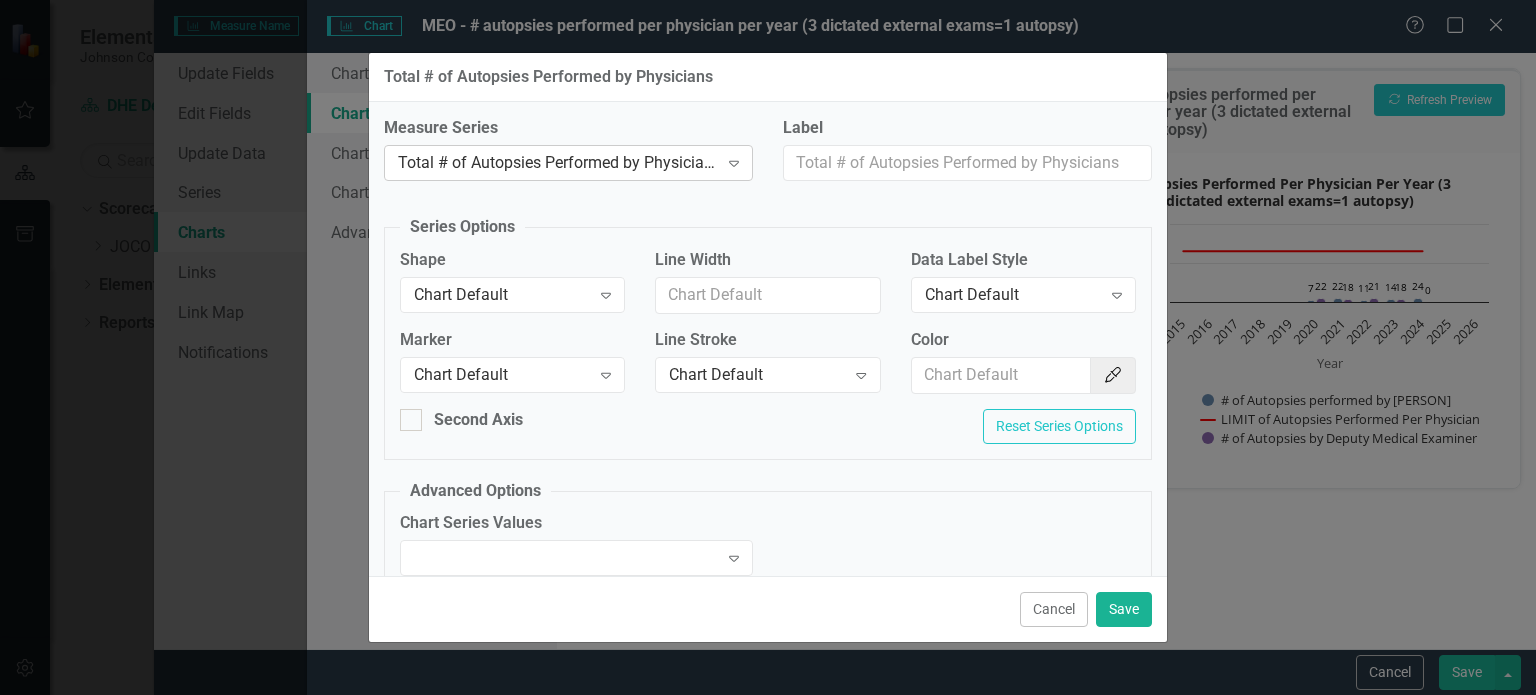 click on "Total # of Autopsies Performed by Physicians" at bounding box center [558, 162] 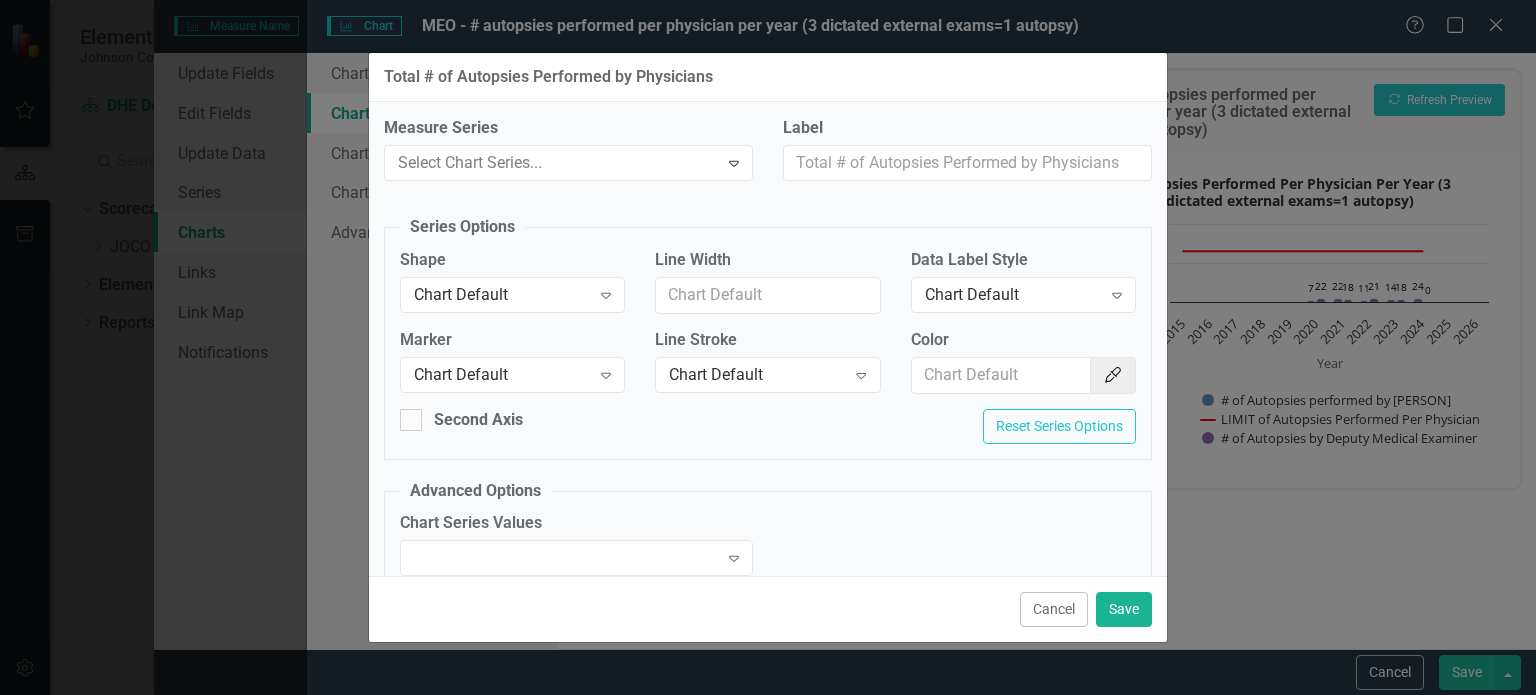 click at bounding box center [552, 163] 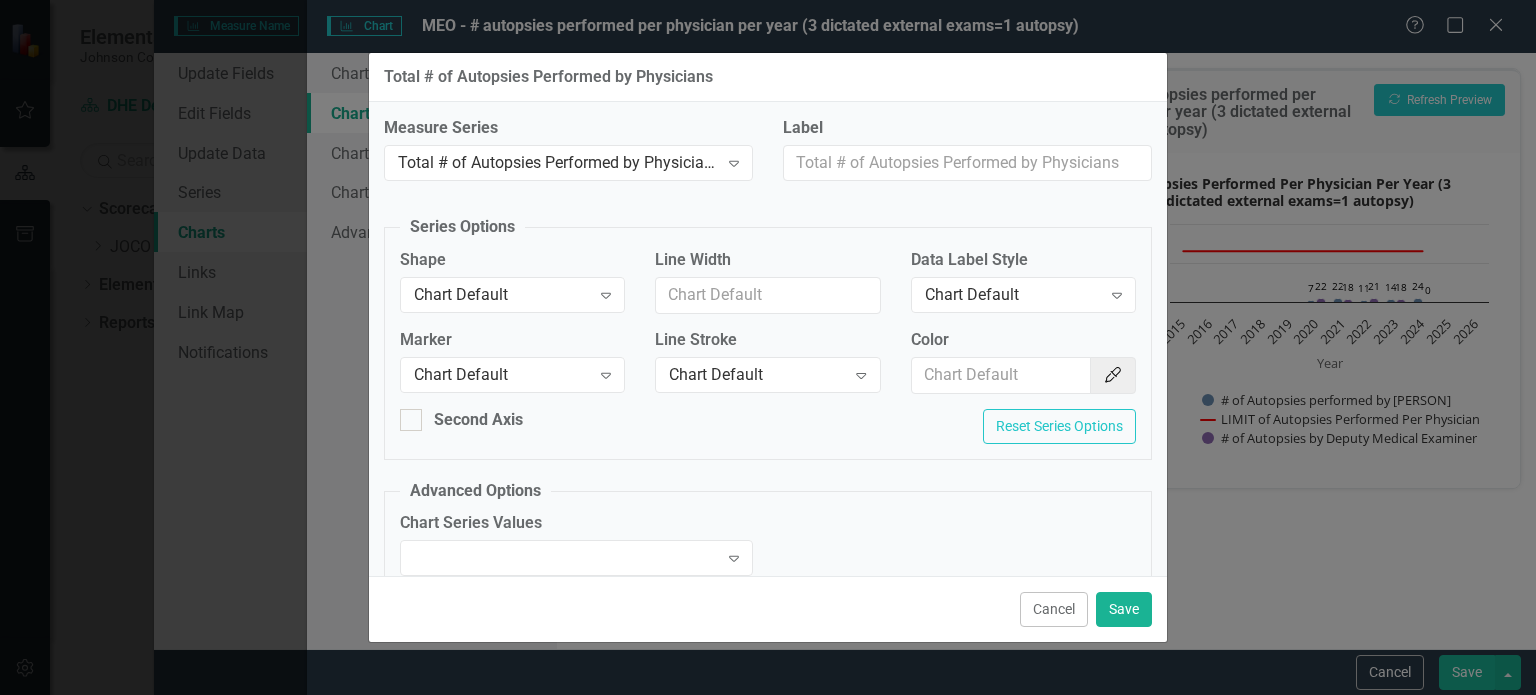 click on "Measure Series Total # of Autopsies Performed by Physicians Expand Label Series Options Shape Chart Default Expand Line Width Data Label Style Chart Default Expand Marker Chart Default Expand Line Stroke Chart Default Expand Color Color Picker Second Axis Reset Series Options Advanced Options Chart Series Values Expand" at bounding box center [768, 339] 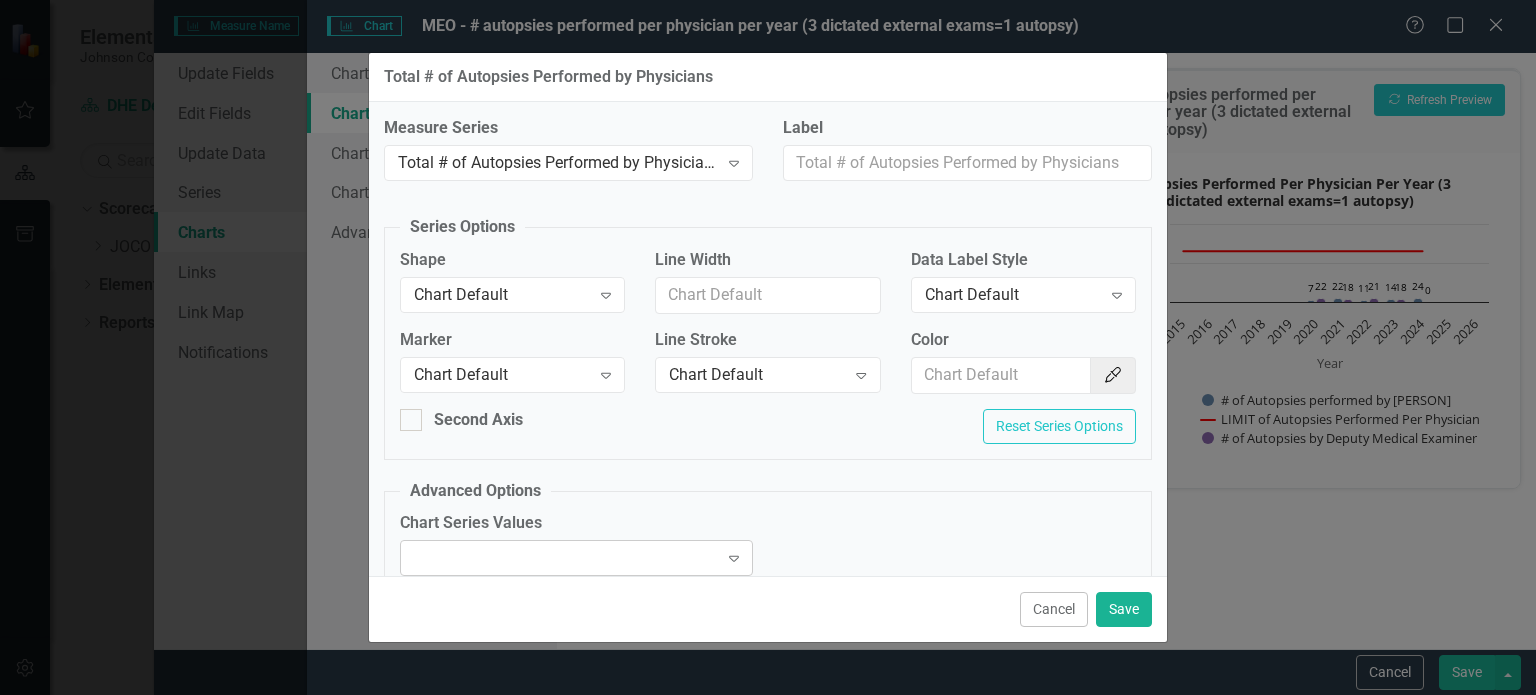click at bounding box center (560, 558) 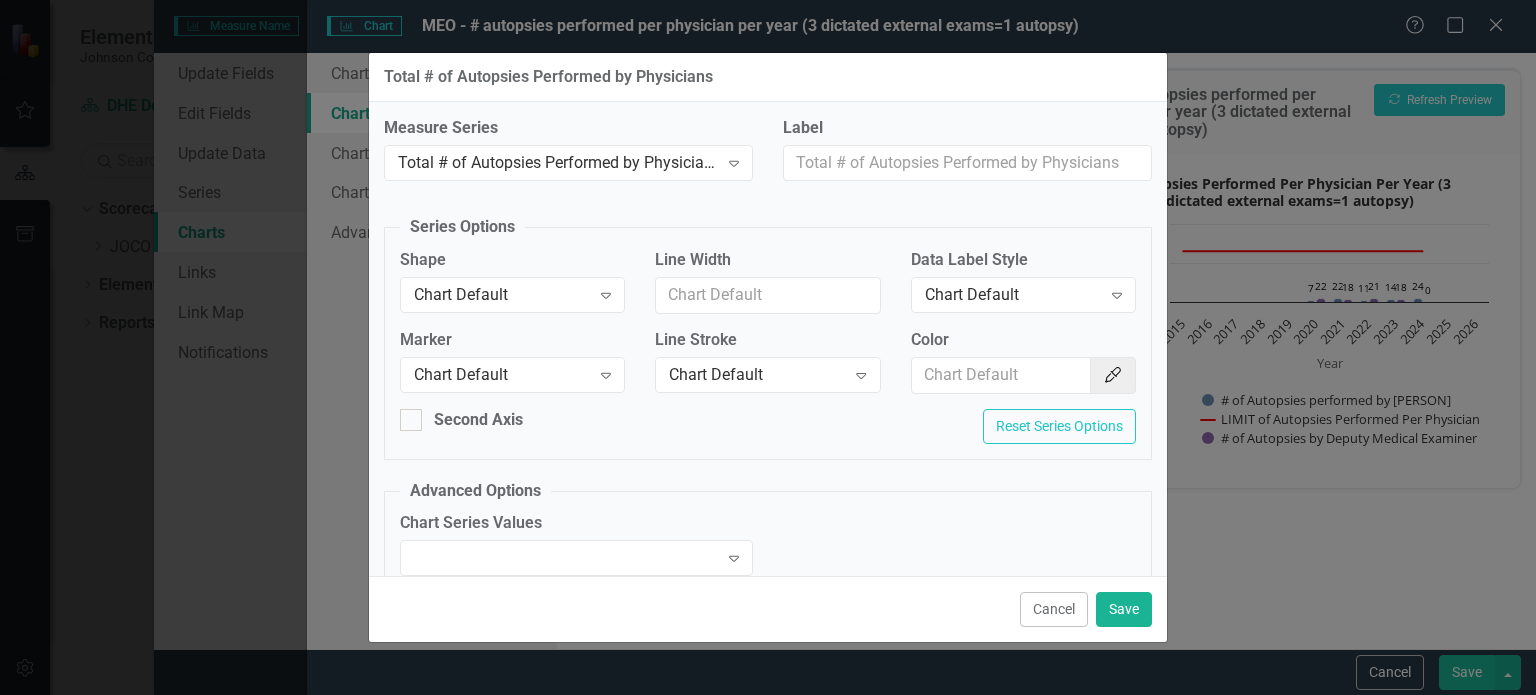 click on "Chart Series Values Expand" at bounding box center [768, 550] 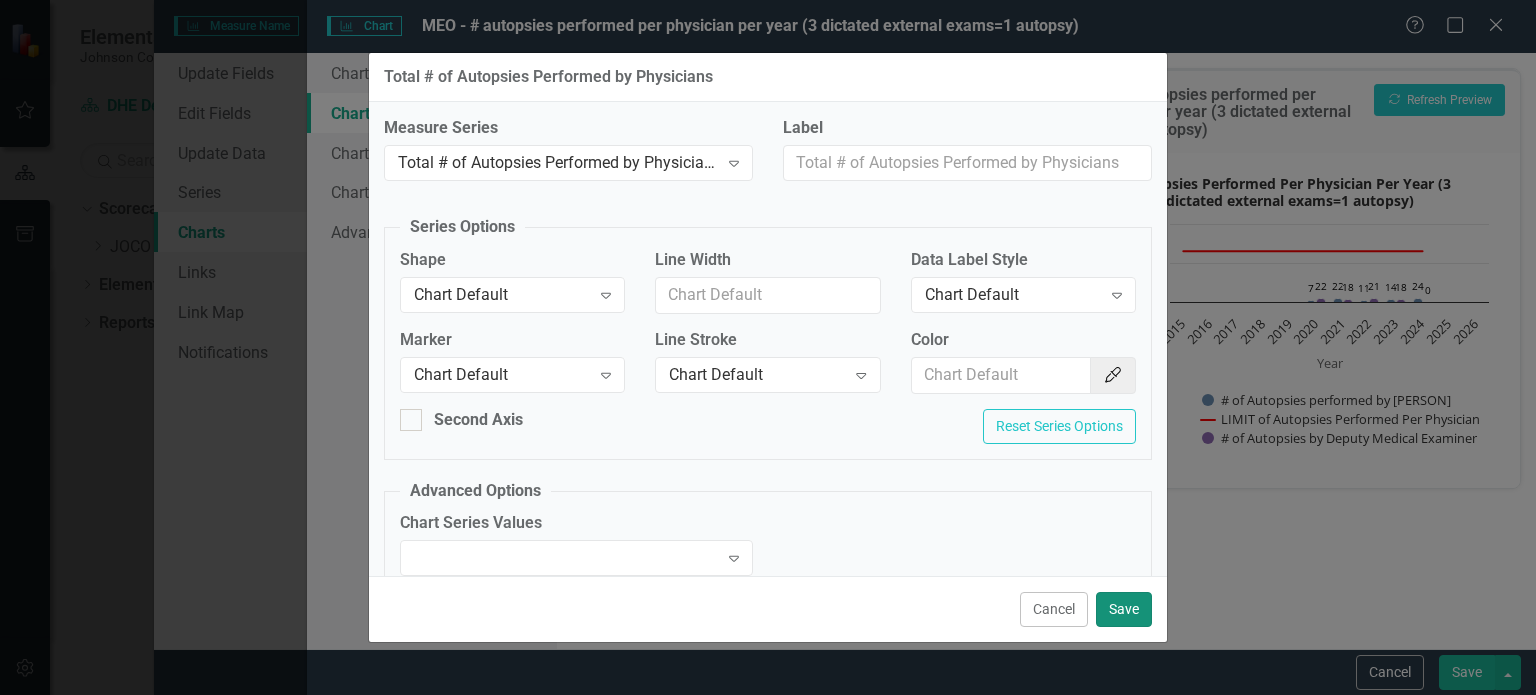 click on "Save" at bounding box center (1124, 609) 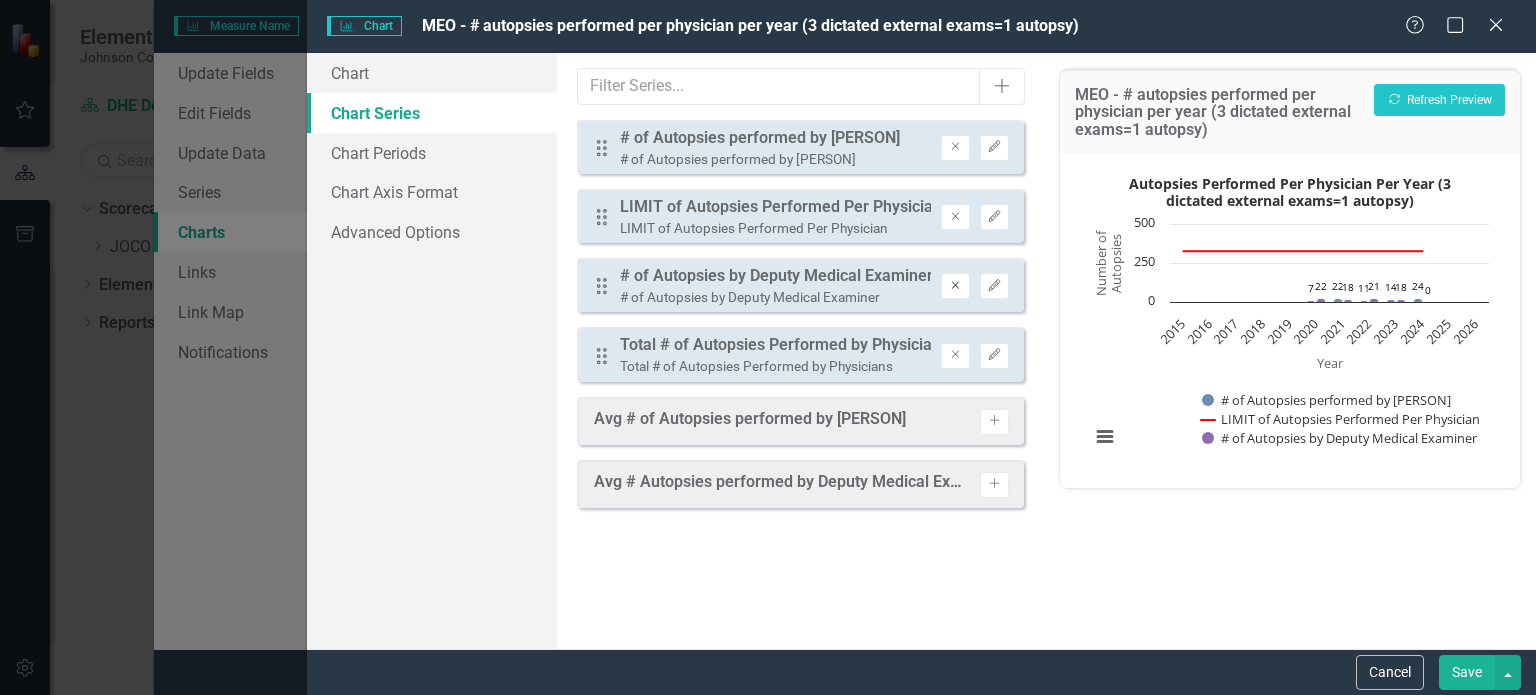click on "Remove" at bounding box center [955, 286] 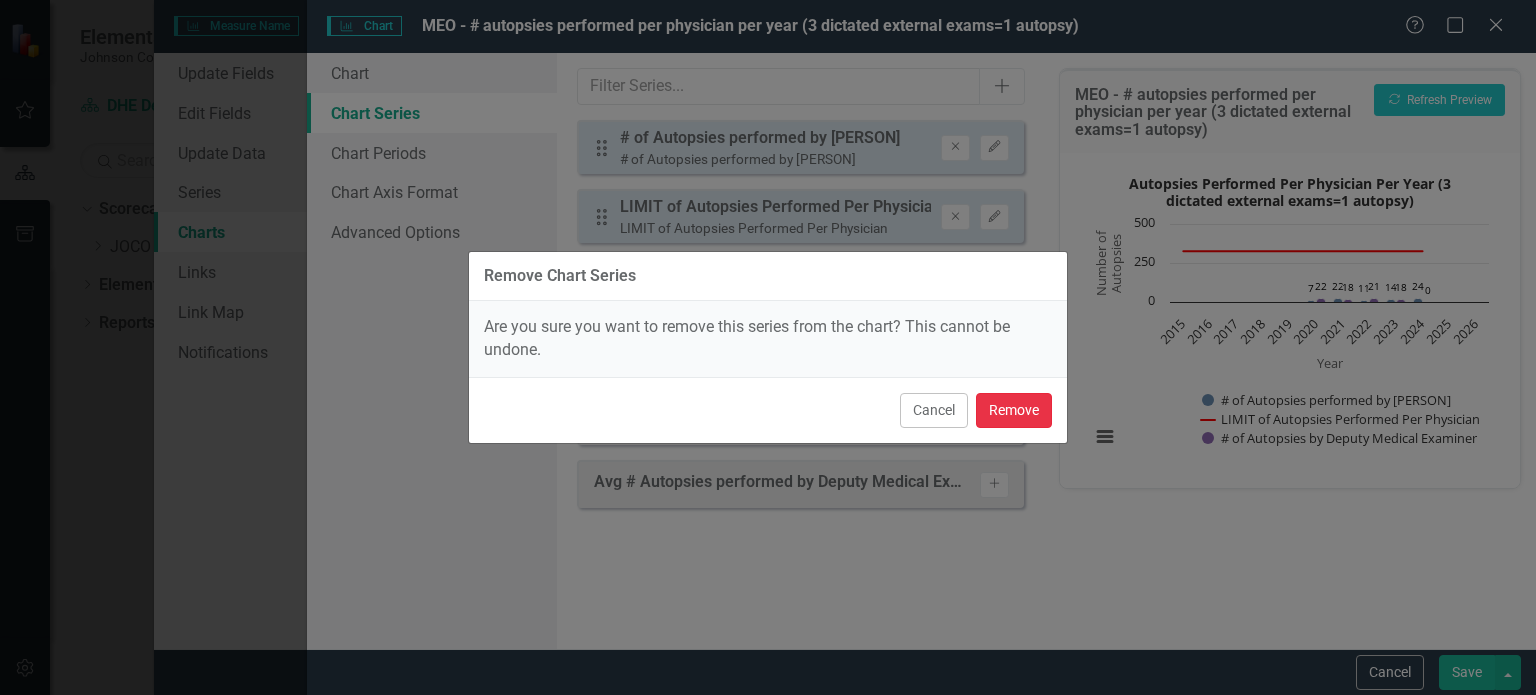 click on "Remove" at bounding box center (1014, 410) 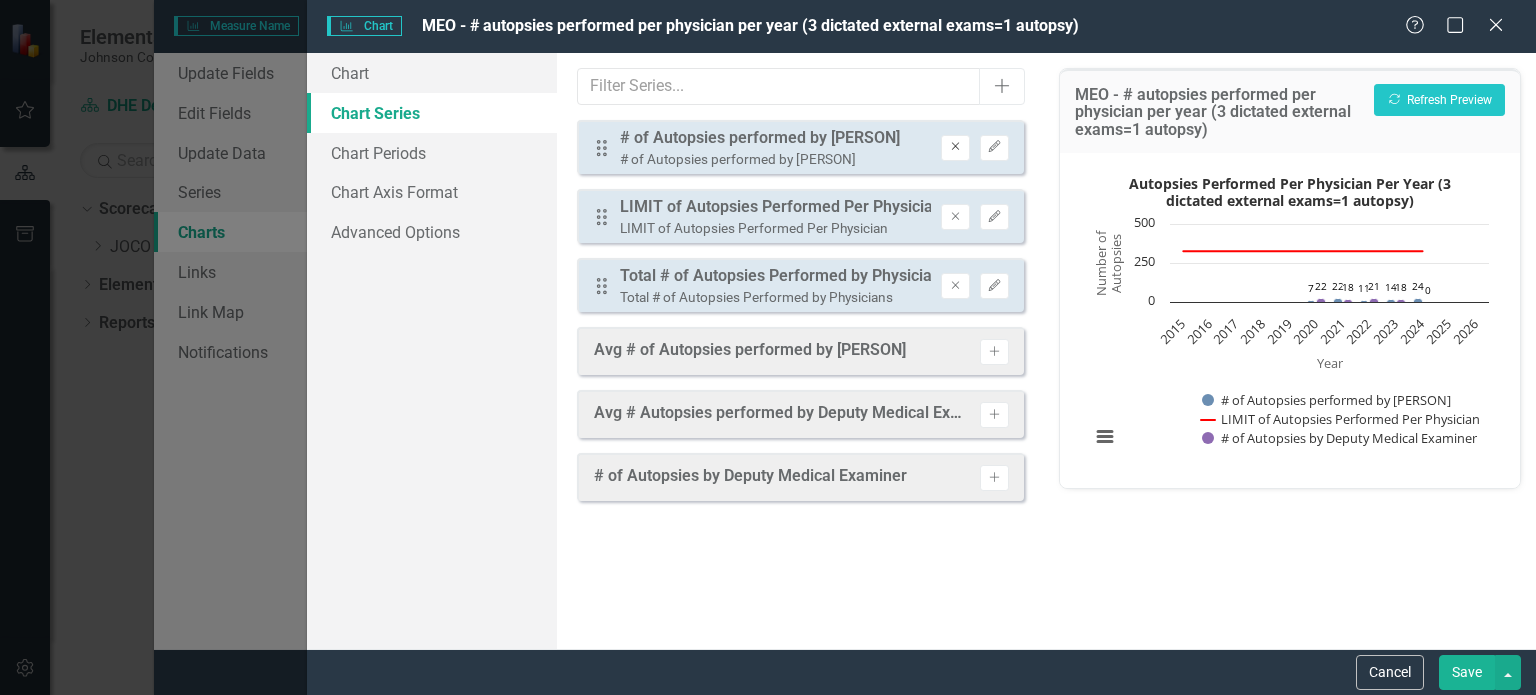 click on "Remove" 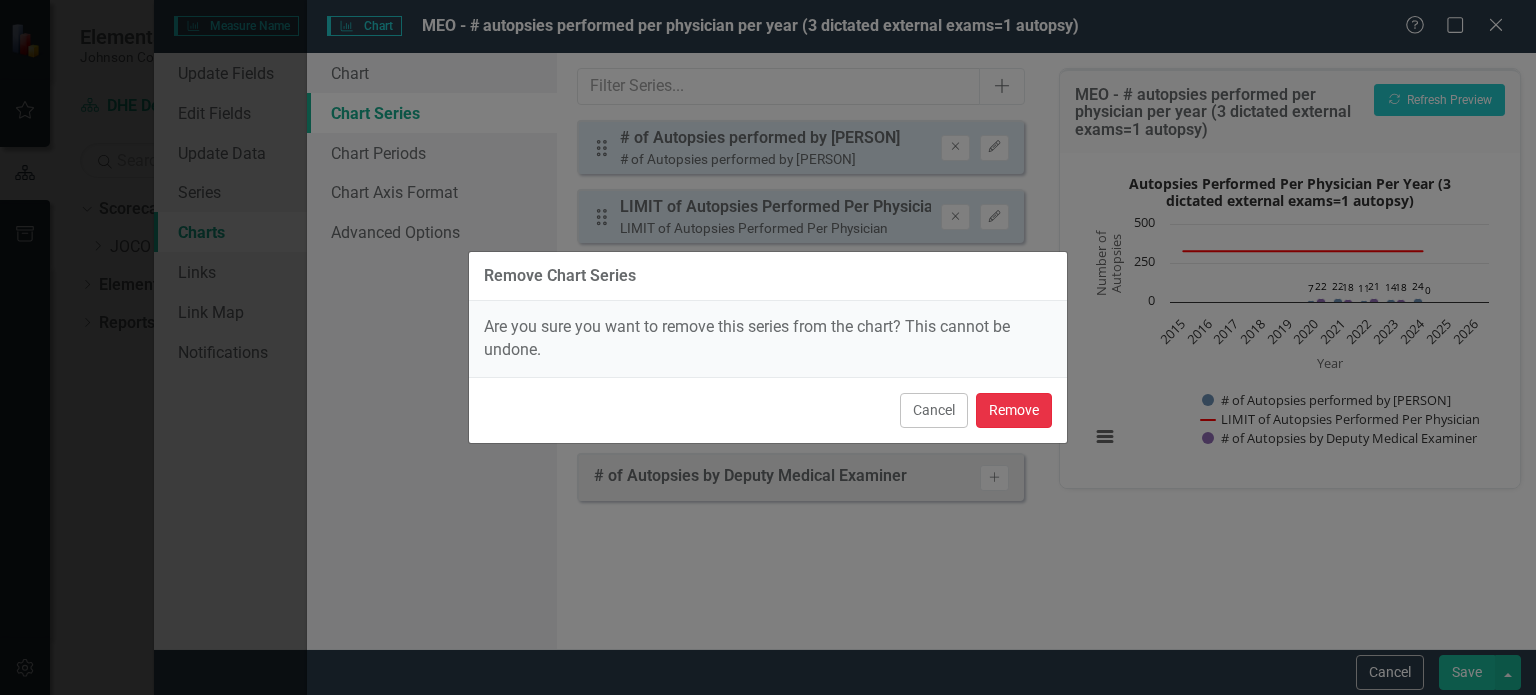 click on "Remove" at bounding box center [1014, 410] 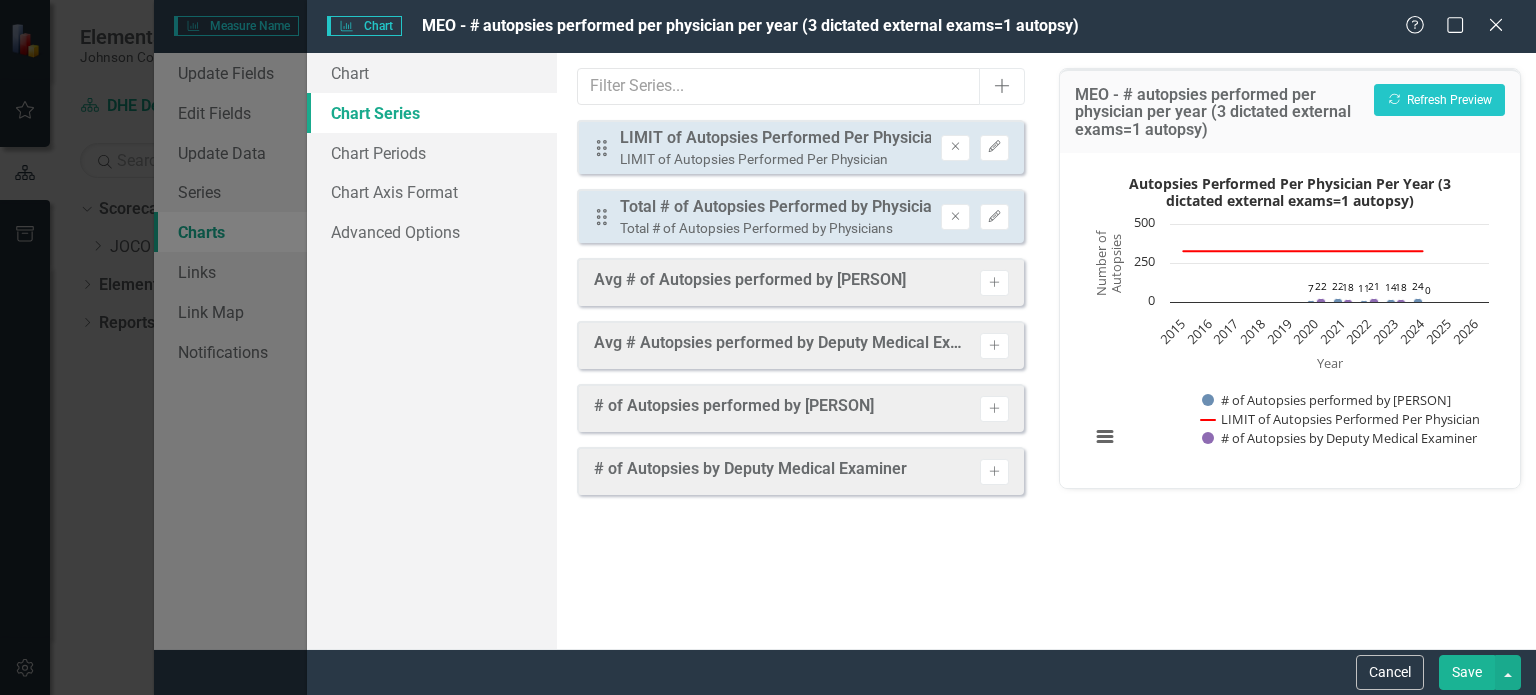 click on "Save" at bounding box center (1467, 672) 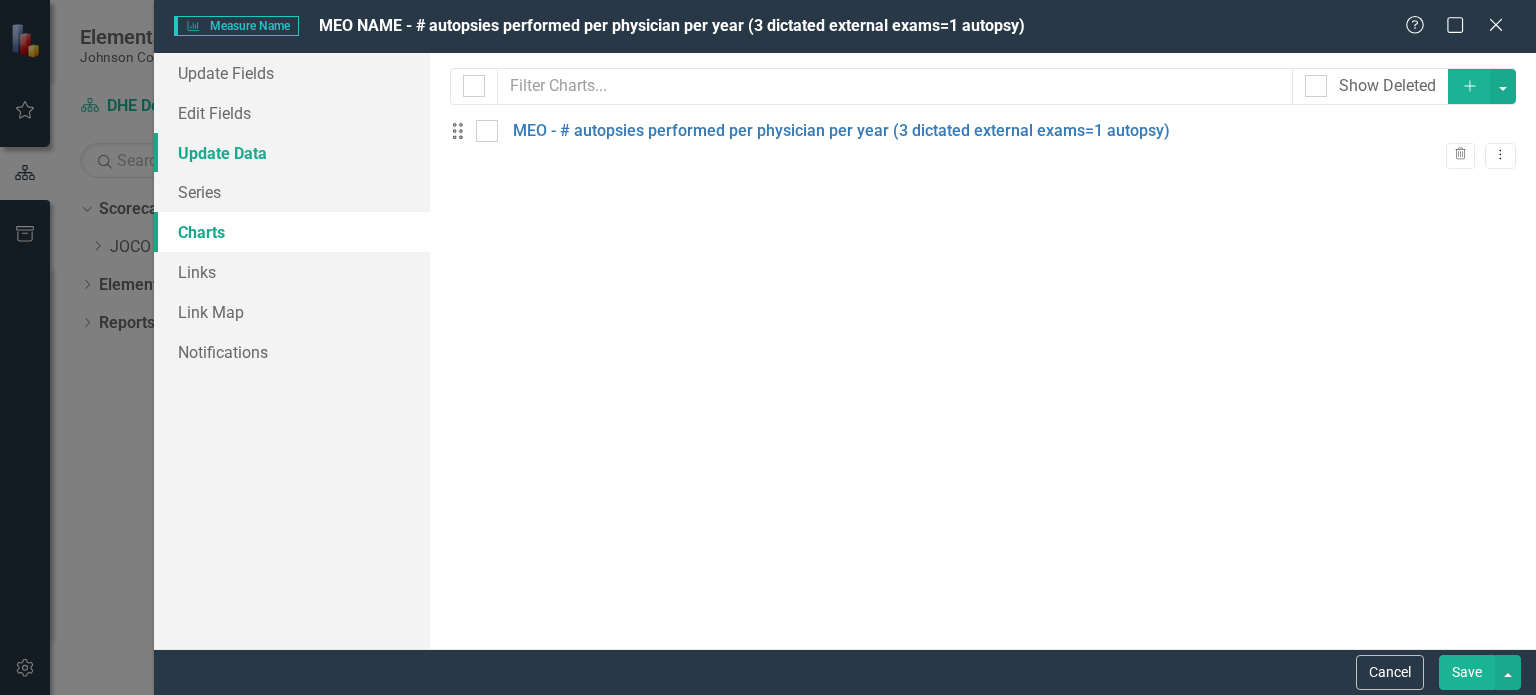 click on "Update  Data" at bounding box center (292, 153) 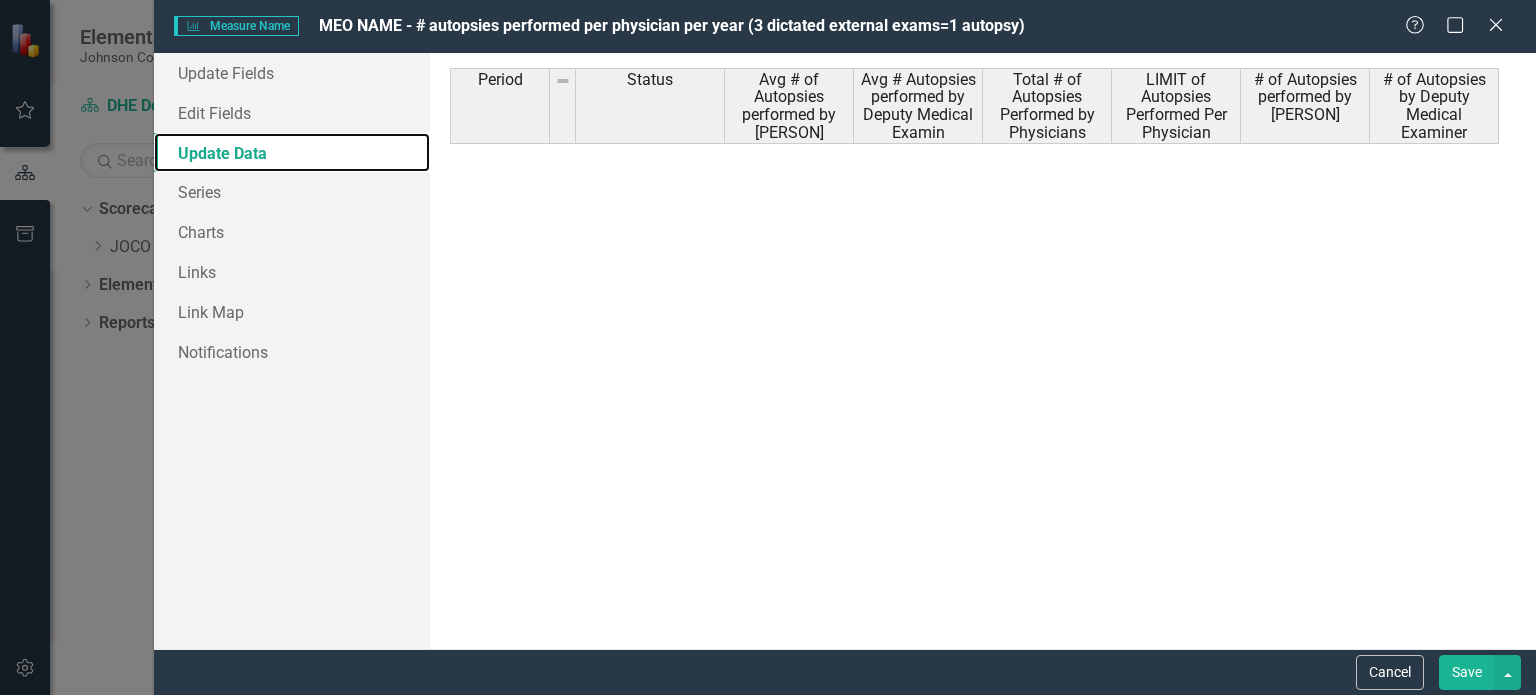 scroll, scrollTop: 666, scrollLeft: 0, axis: vertical 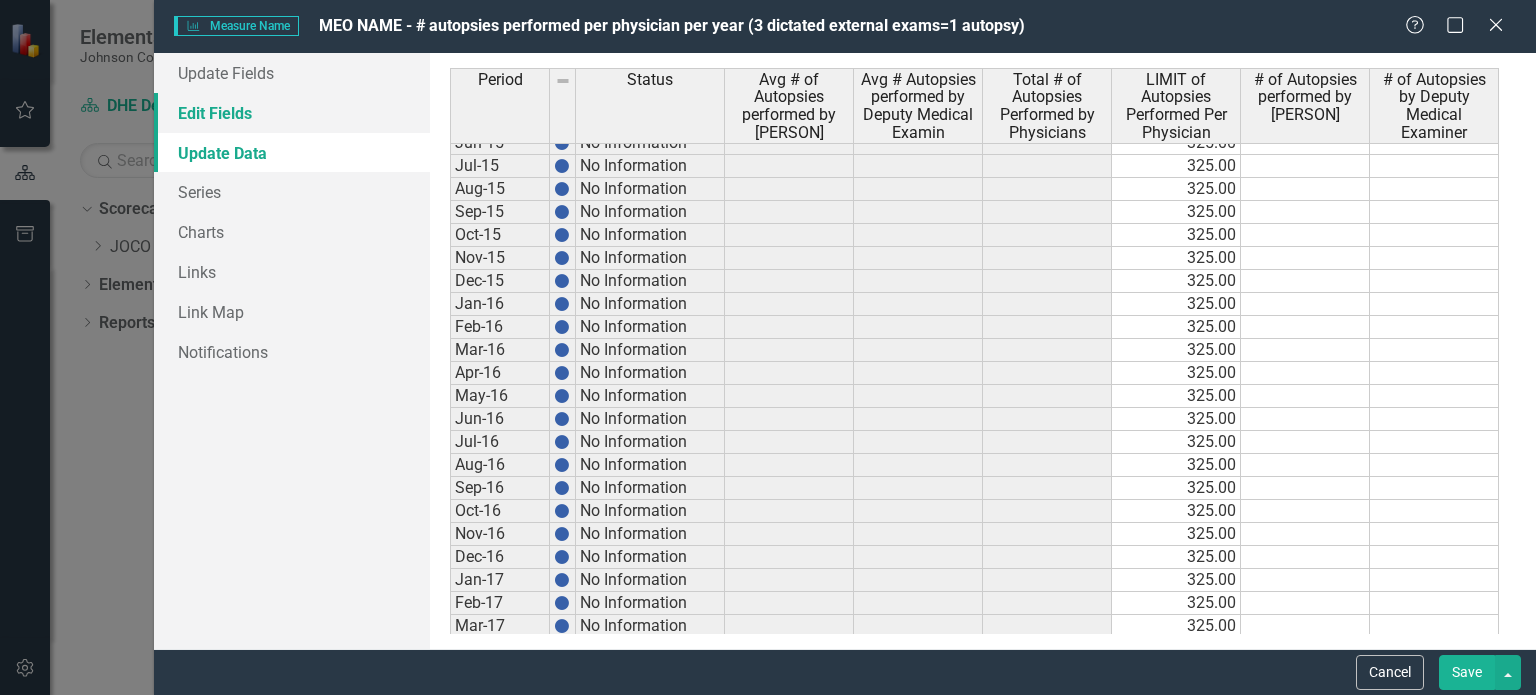 click on "Edit Fields" at bounding box center [292, 113] 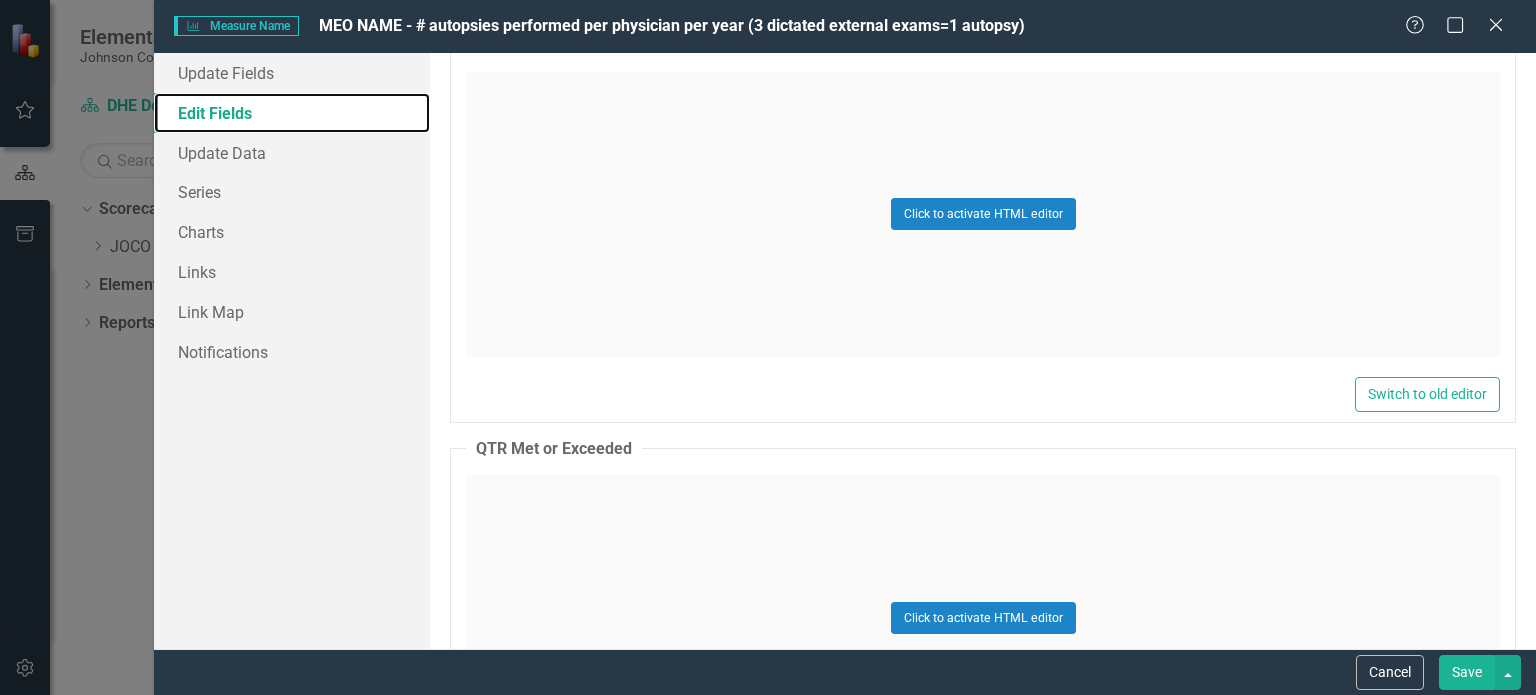 scroll, scrollTop: 2988, scrollLeft: 0, axis: vertical 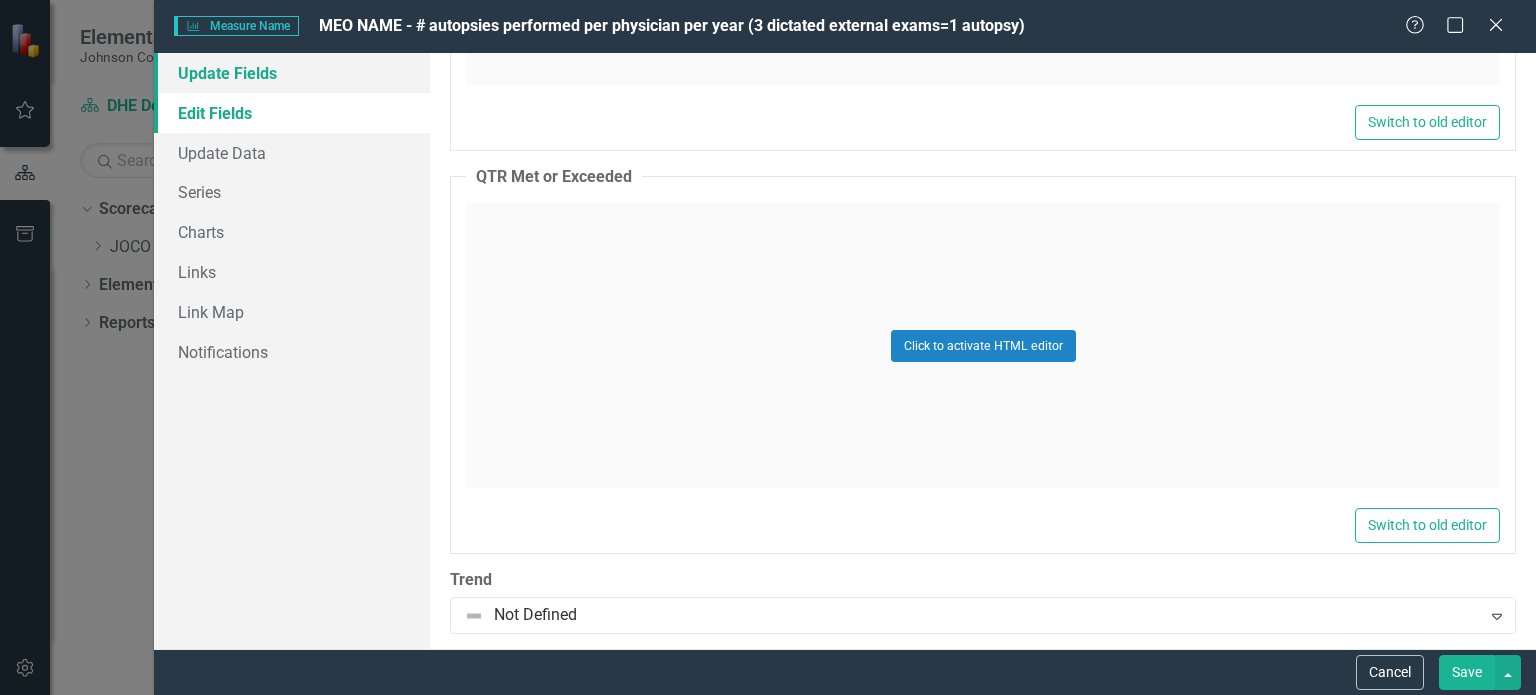 click on "Update Fields" at bounding box center (292, 73) 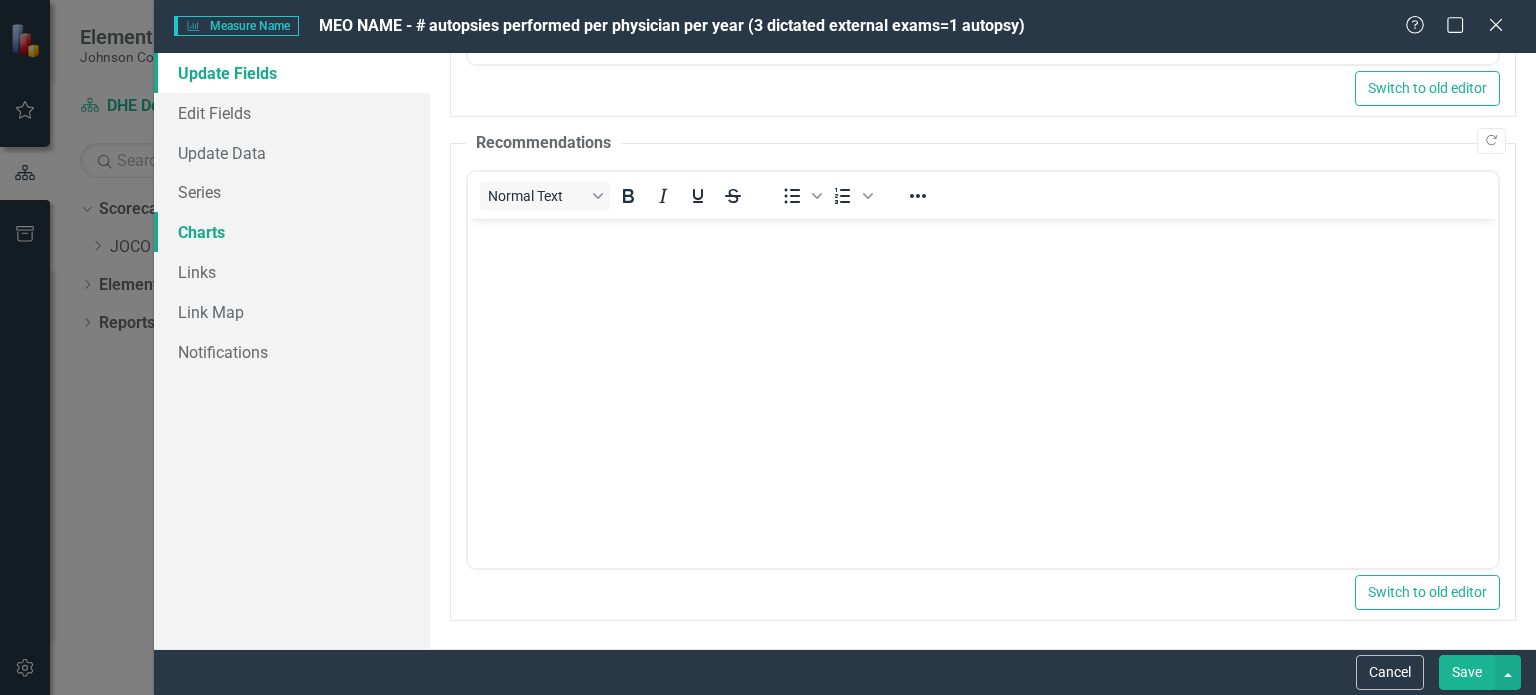 click on "Charts" at bounding box center (292, 232) 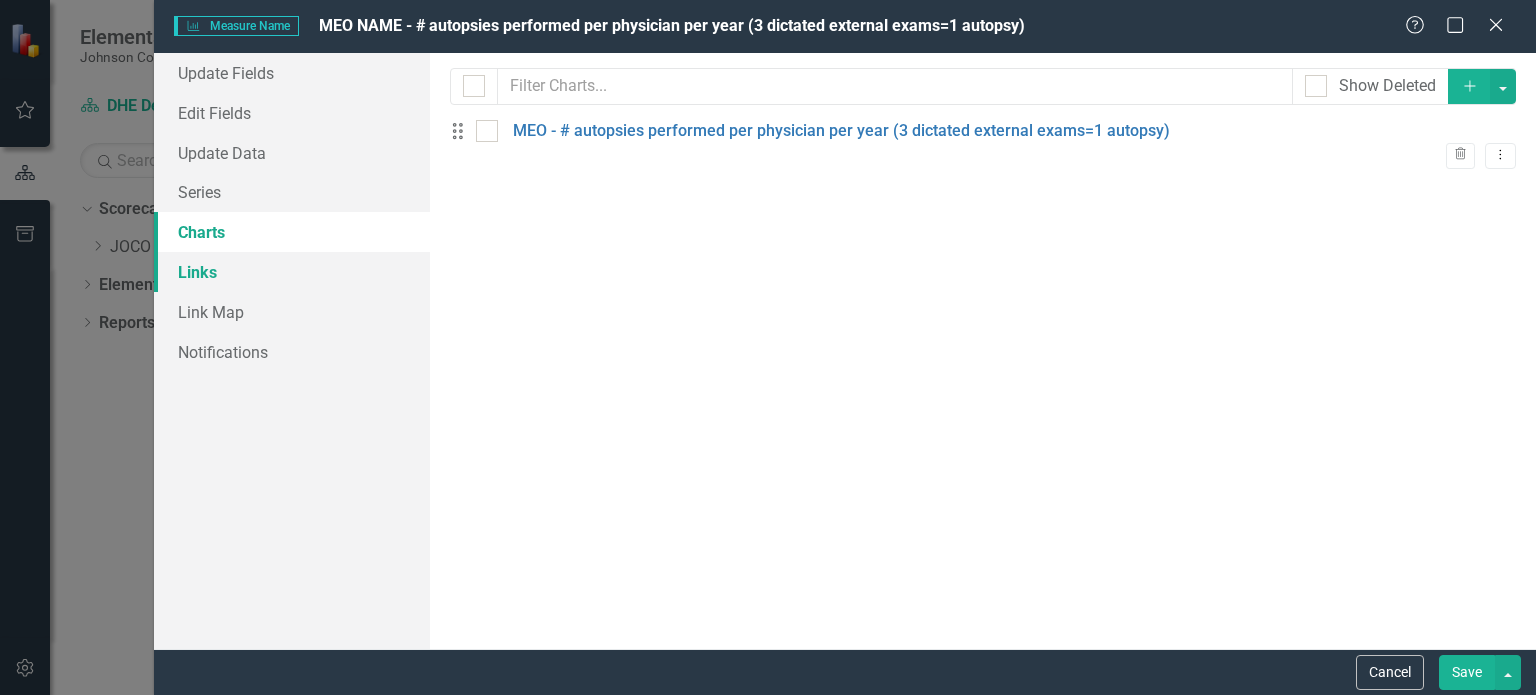 click on "Links" at bounding box center (292, 272) 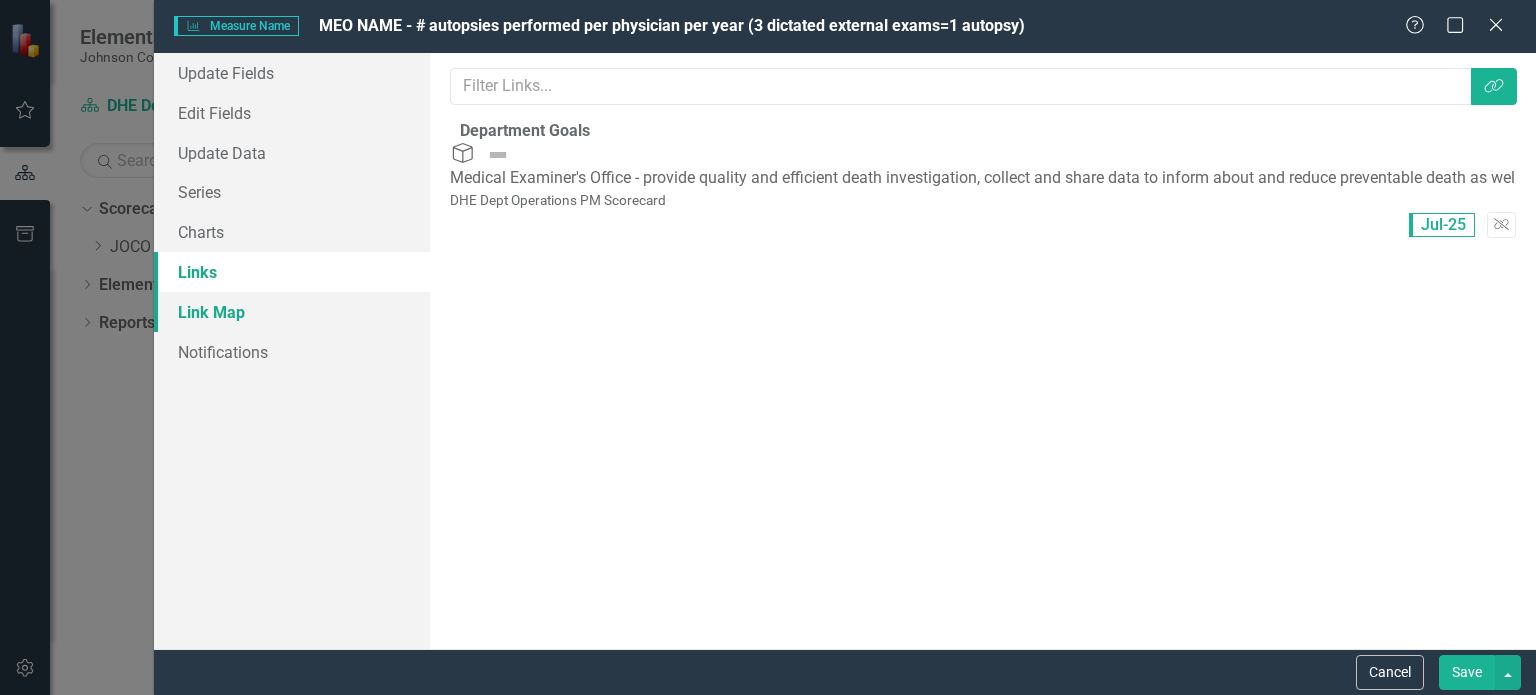 click on "Link Map" at bounding box center (292, 312) 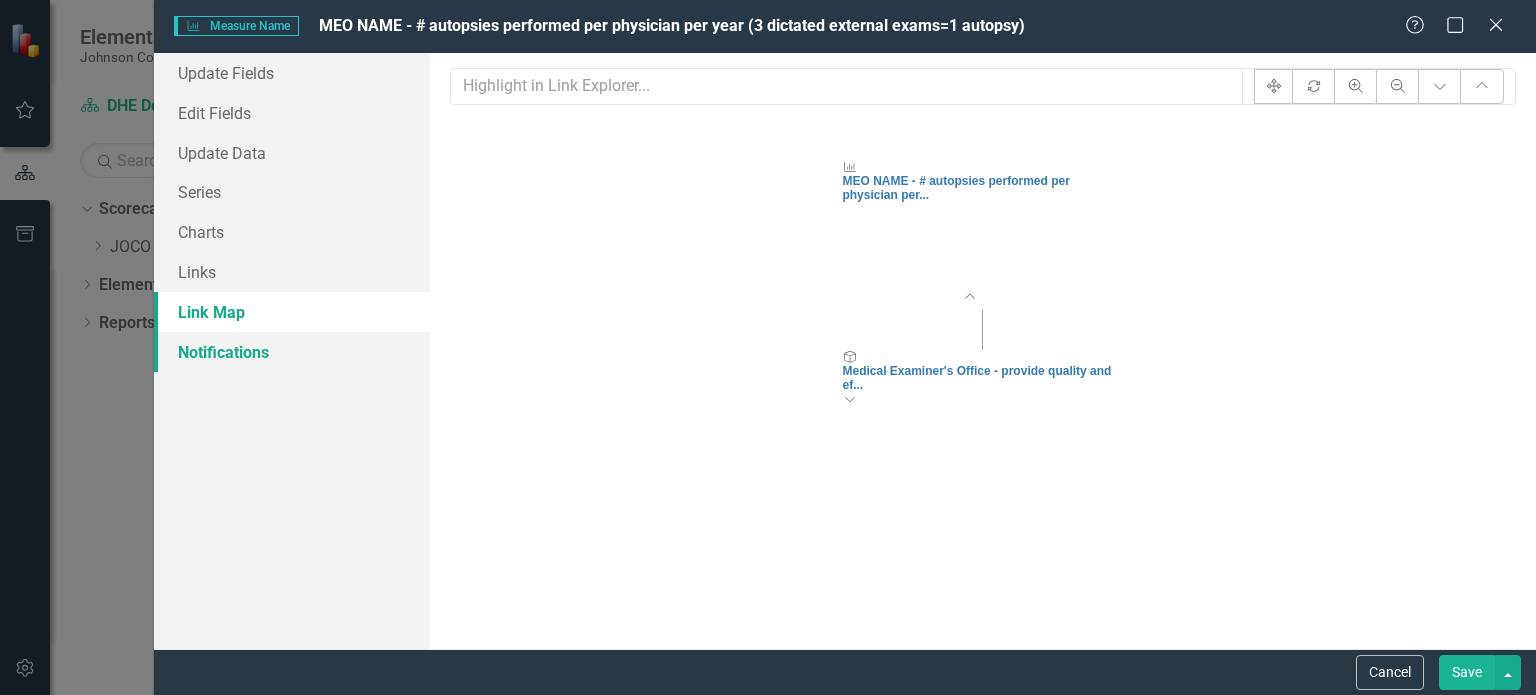 click on "Notifications" at bounding box center [292, 352] 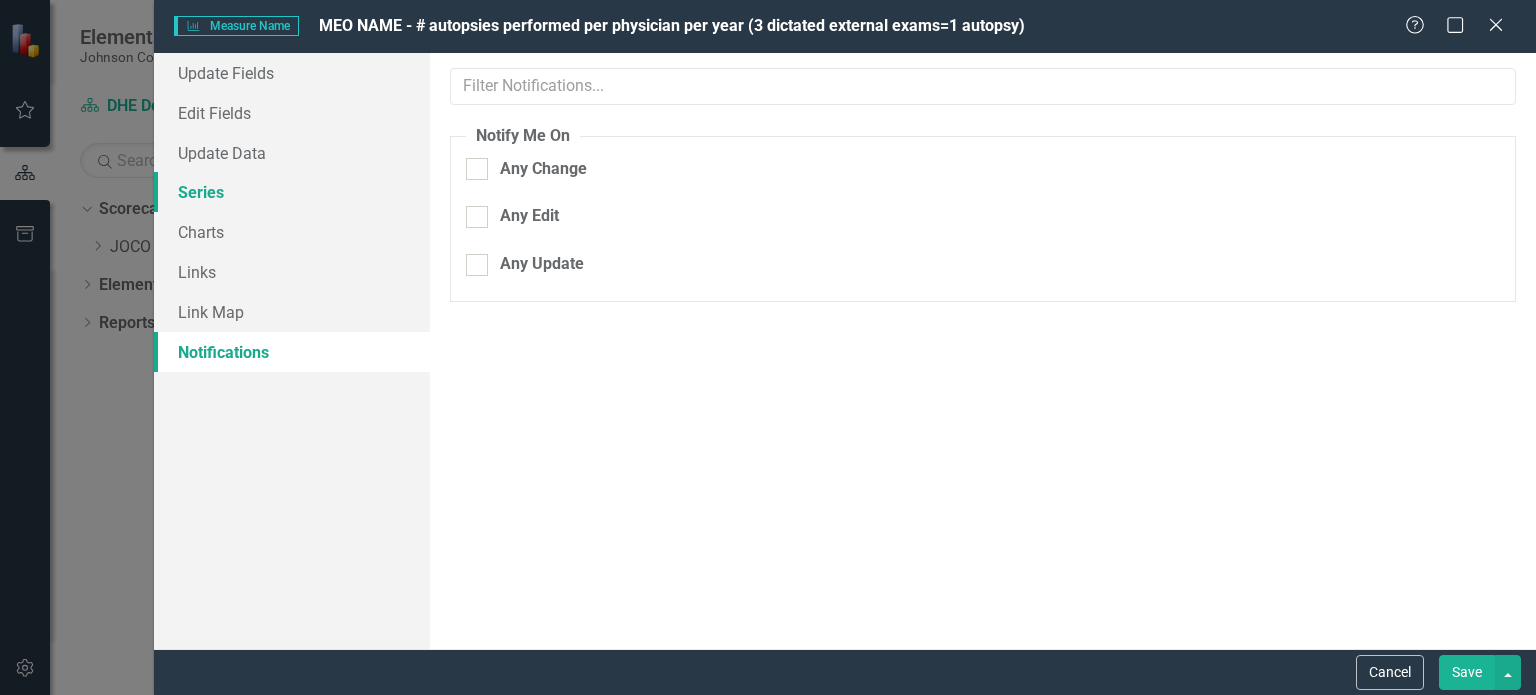 click on "Series" at bounding box center (292, 192) 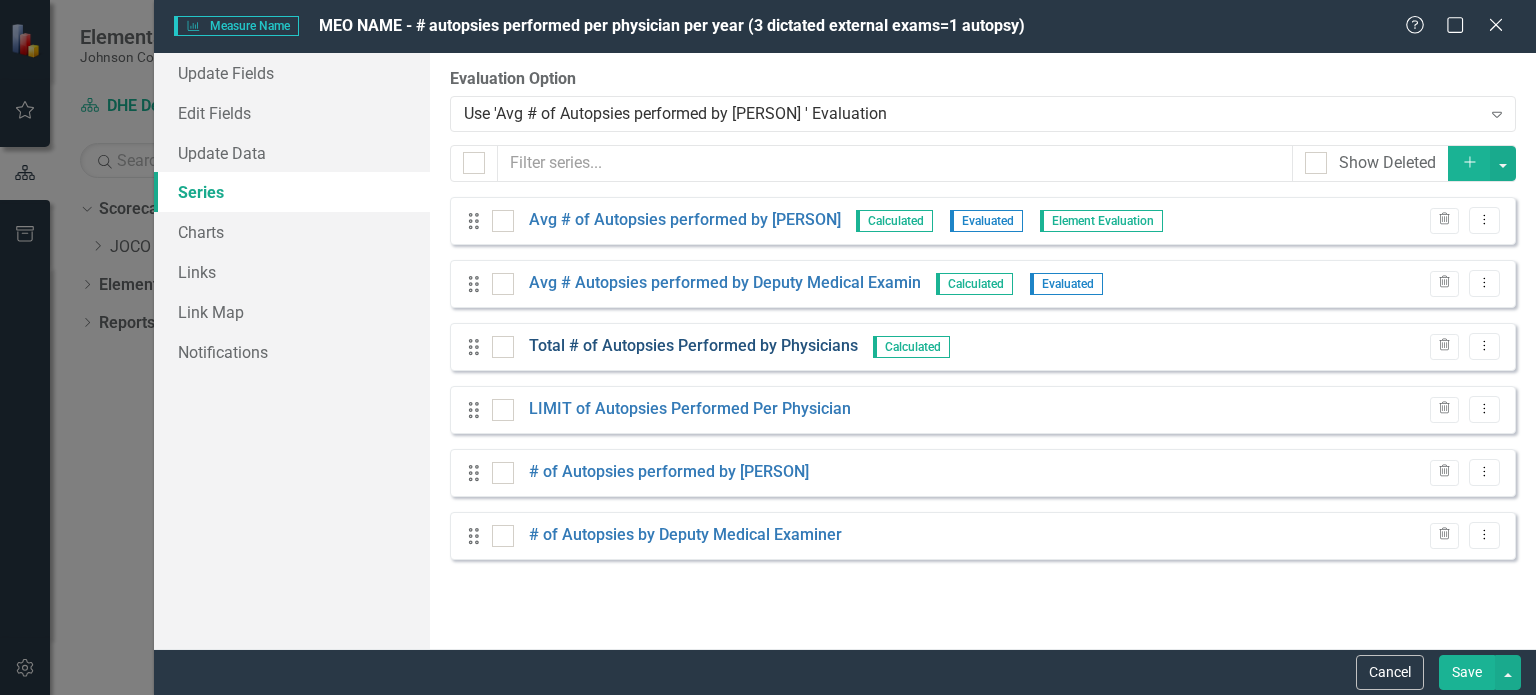 click on "Total # of Autopsies Performed by Physicians" at bounding box center (693, 346) 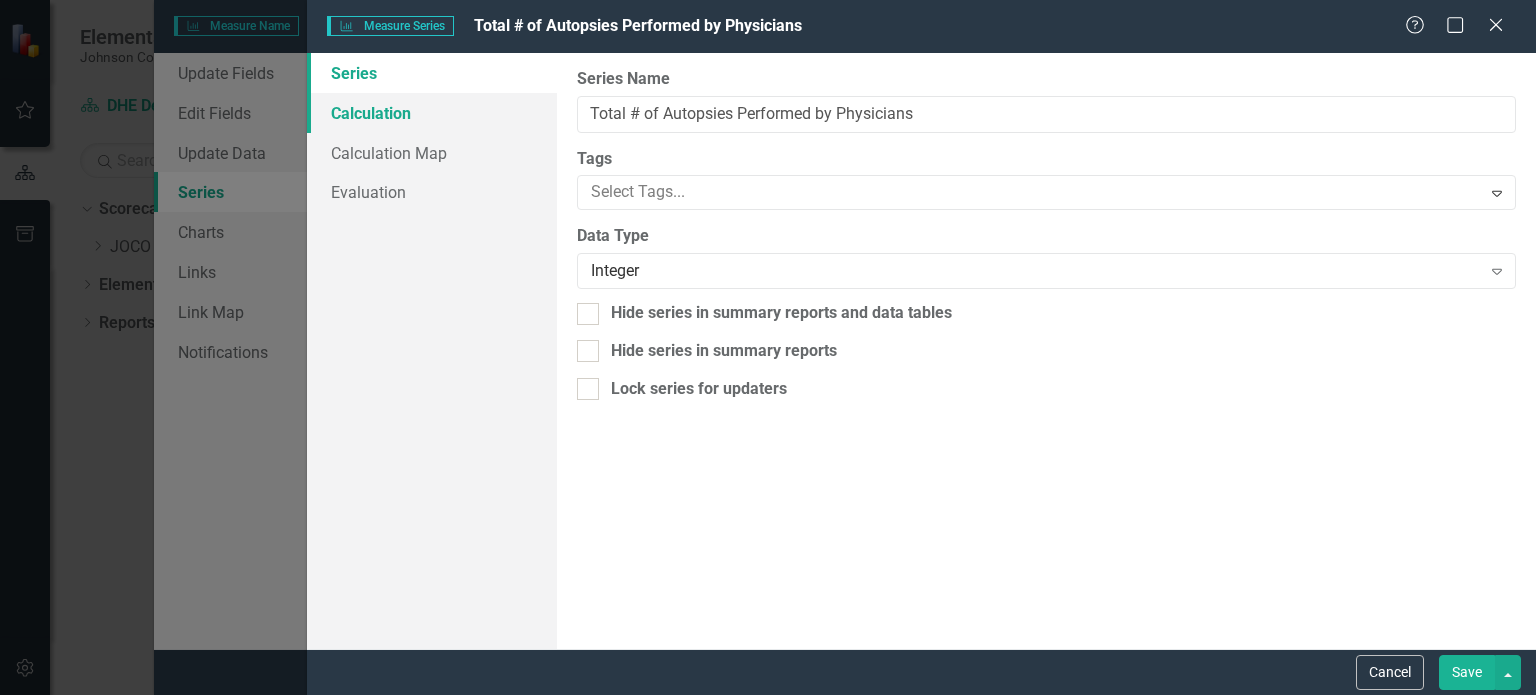 click on "Calculation" at bounding box center [432, 113] 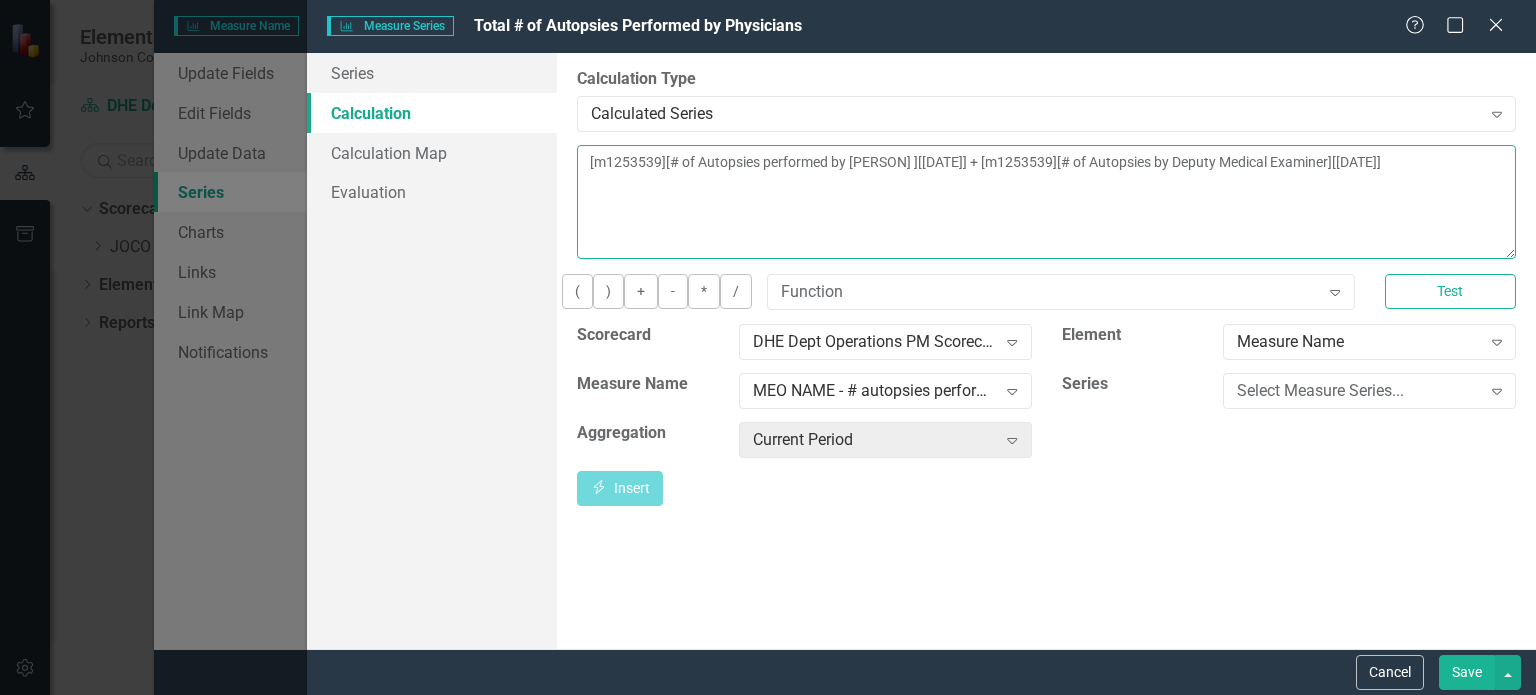 click on "[m1253539][# of Autopsies performed by [PERSON] ][[DATE]] + [m1253539][# of Autopsies by Deputy Medical Examiner][[DATE]]" at bounding box center (1046, 202) 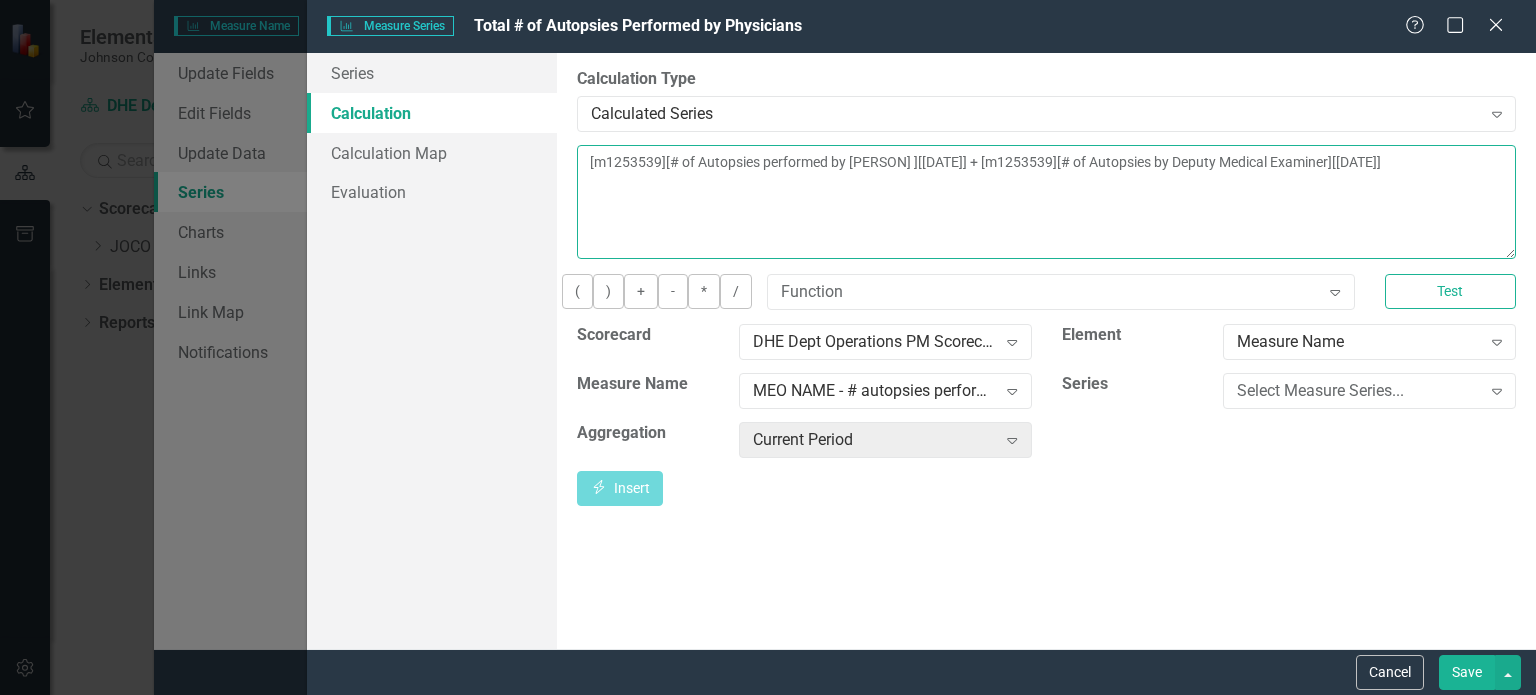 click on "[m1253539][# of Autopsies performed by [PERSON] ][[DATE]] + [m1253539][# of Autopsies by Deputy Medical Examiner][[DATE]]" at bounding box center [1046, 202] 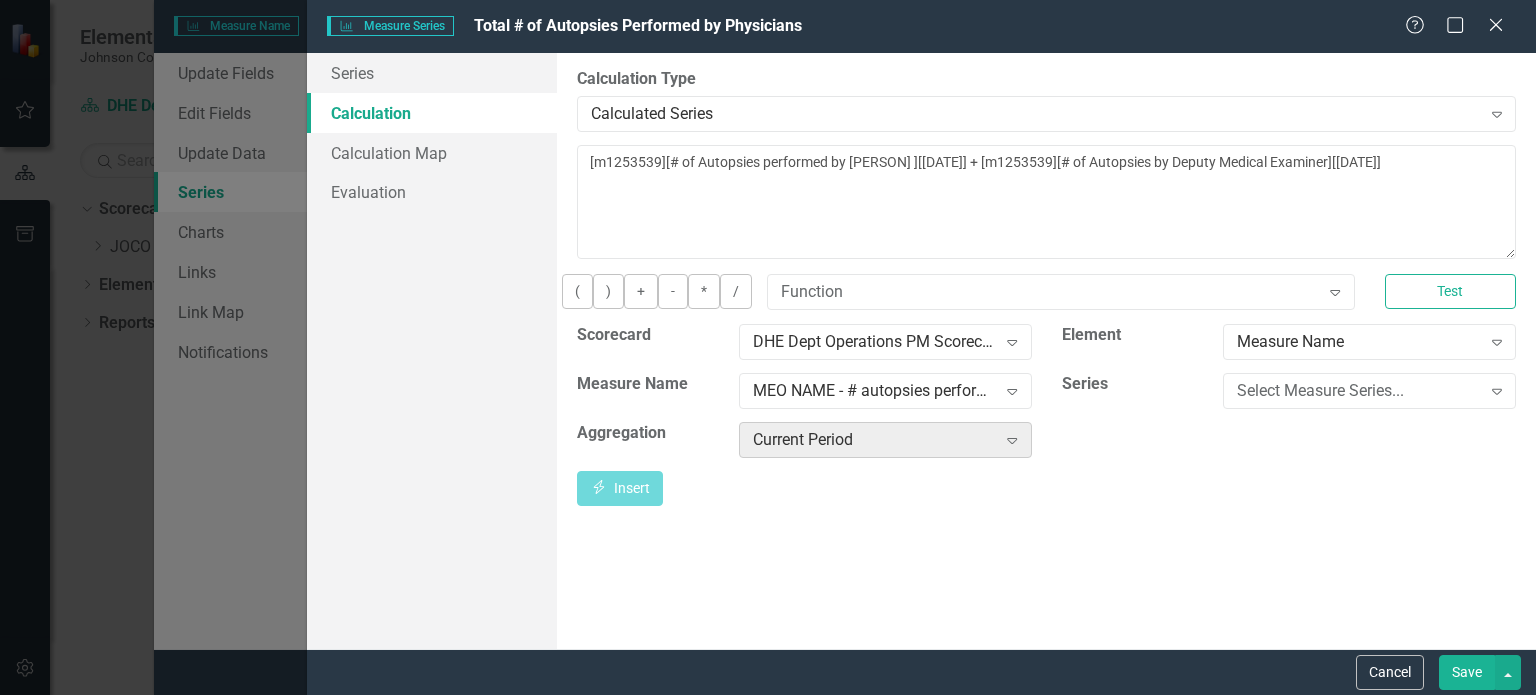 click on "Expand" at bounding box center (1012, 440) 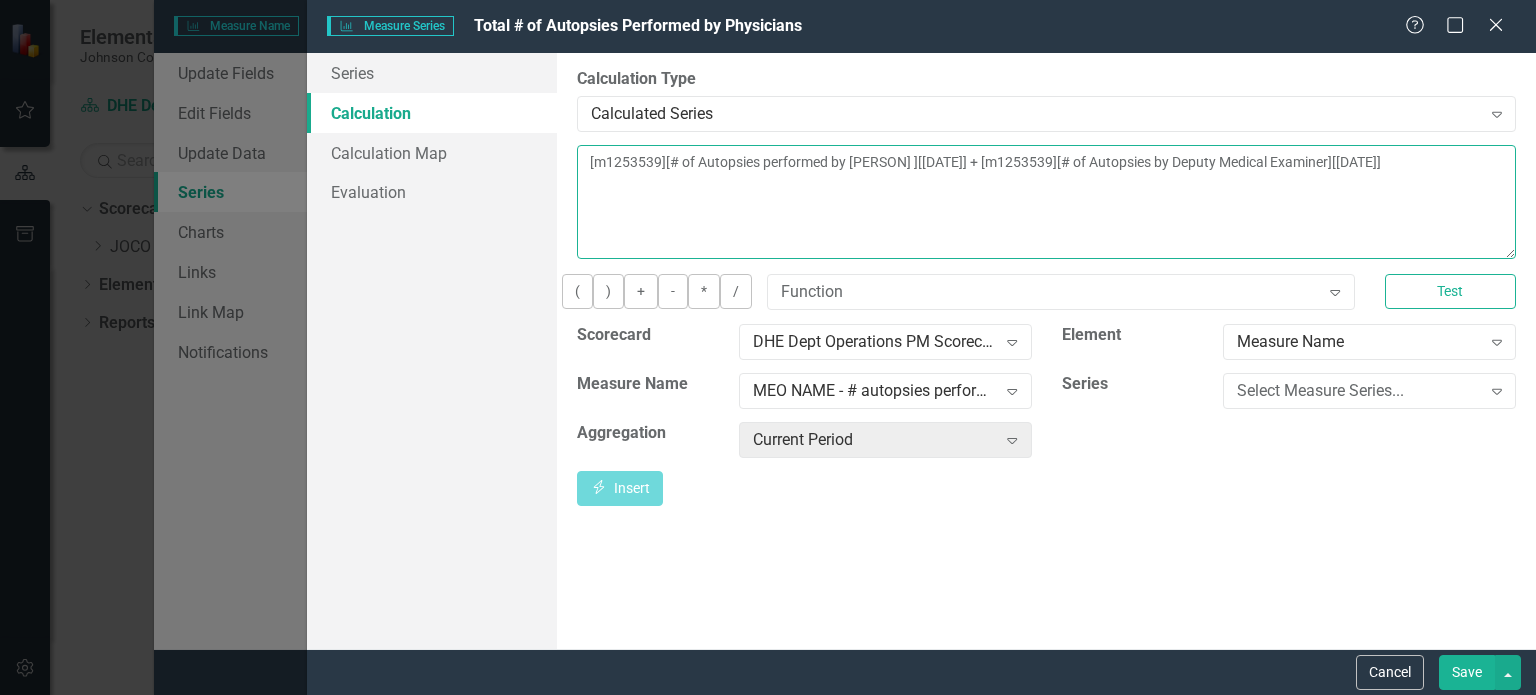 click on "[m1253539][# of Autopsies performed by [PERSON] ][[DATE]] + [m1253539][# of Autopsies by Deputy Medical Examiner][[DATE]]" at bounding box center [1046, 202] 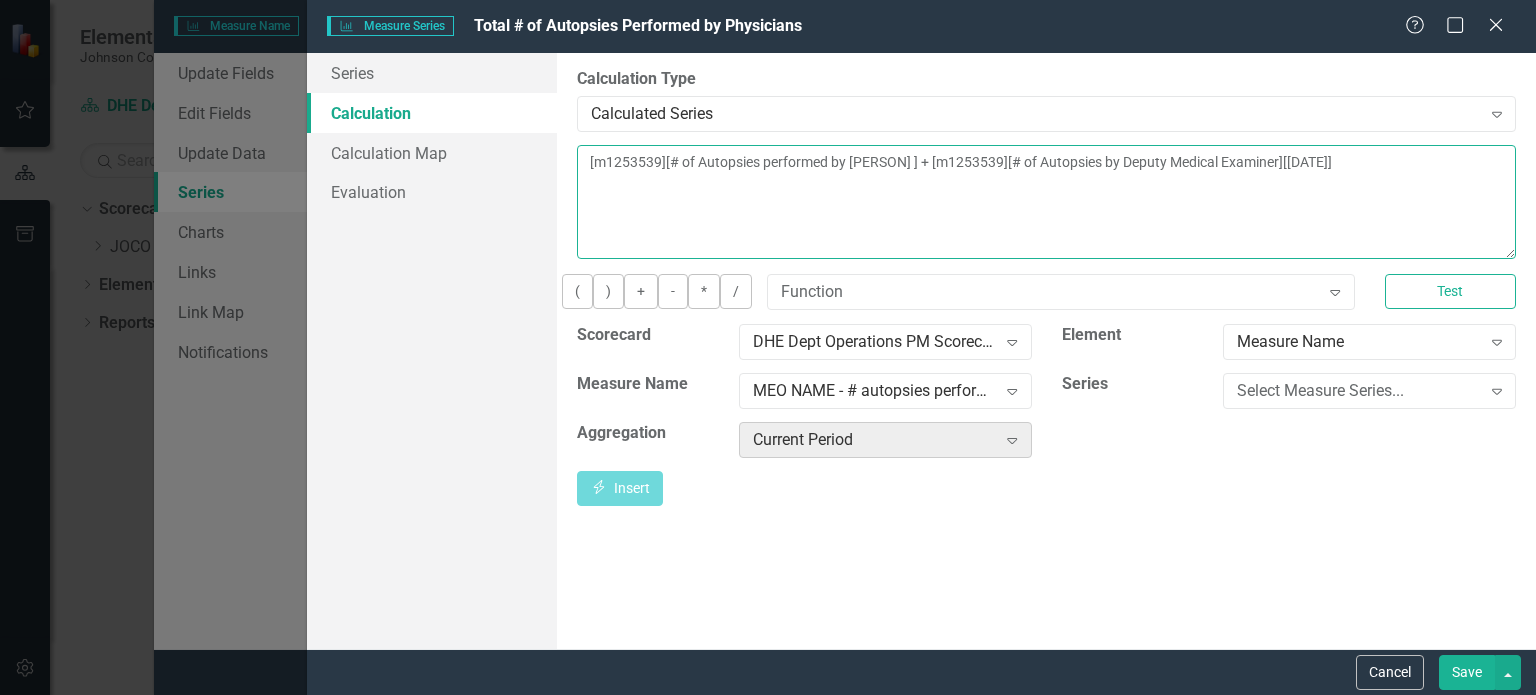 type on "[m1253539][# of Autopsies performed by [PERSON] ] + [m1253539][# of Autopsies by Deputy Medical Examiner][[DATE]]" 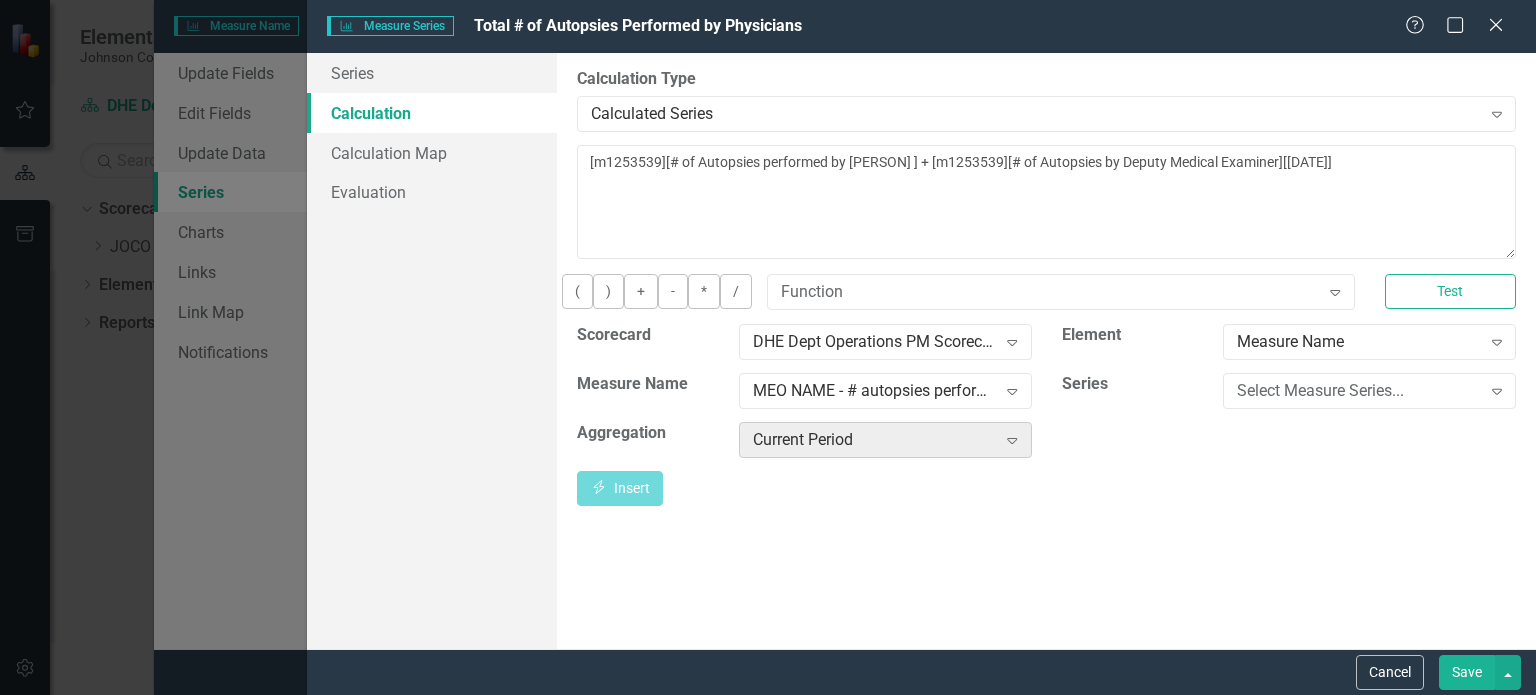 click 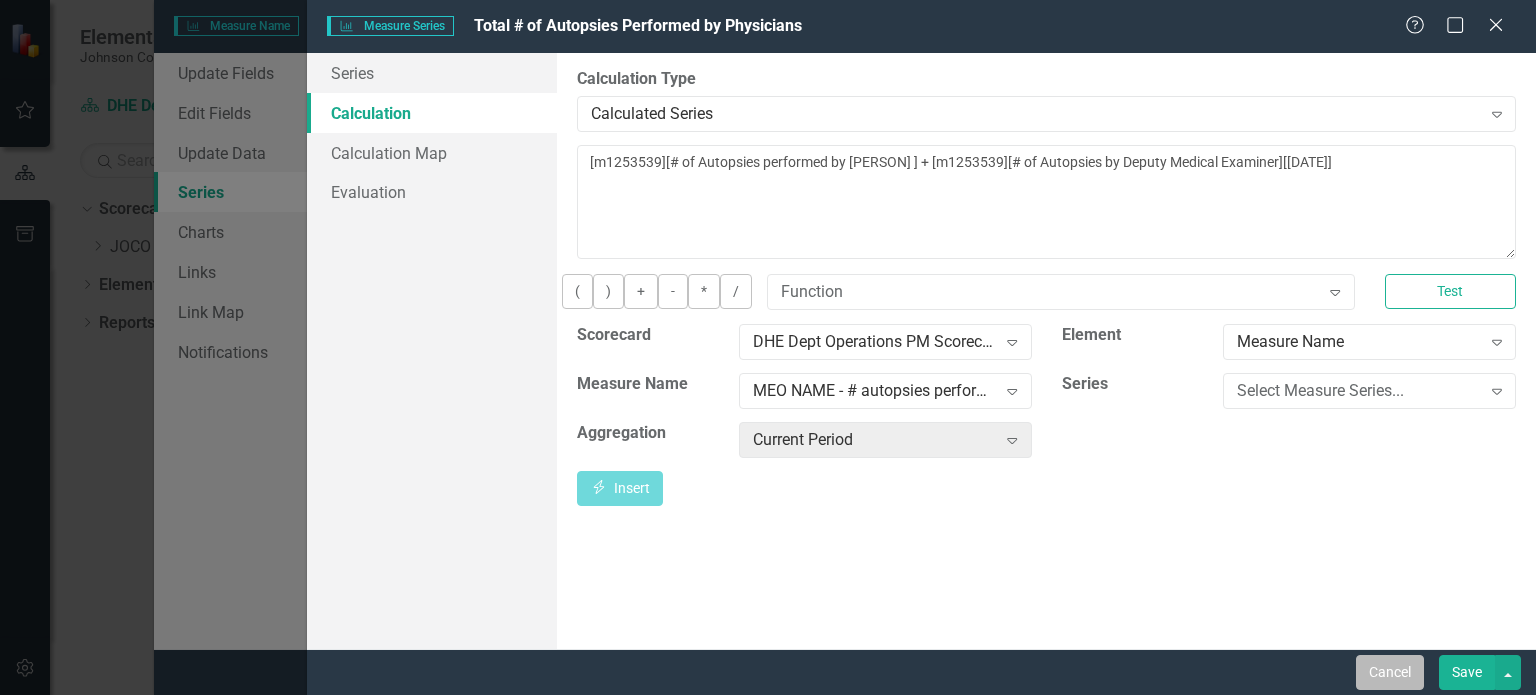 click on "Cancel" at bounding box center (1390, 672) 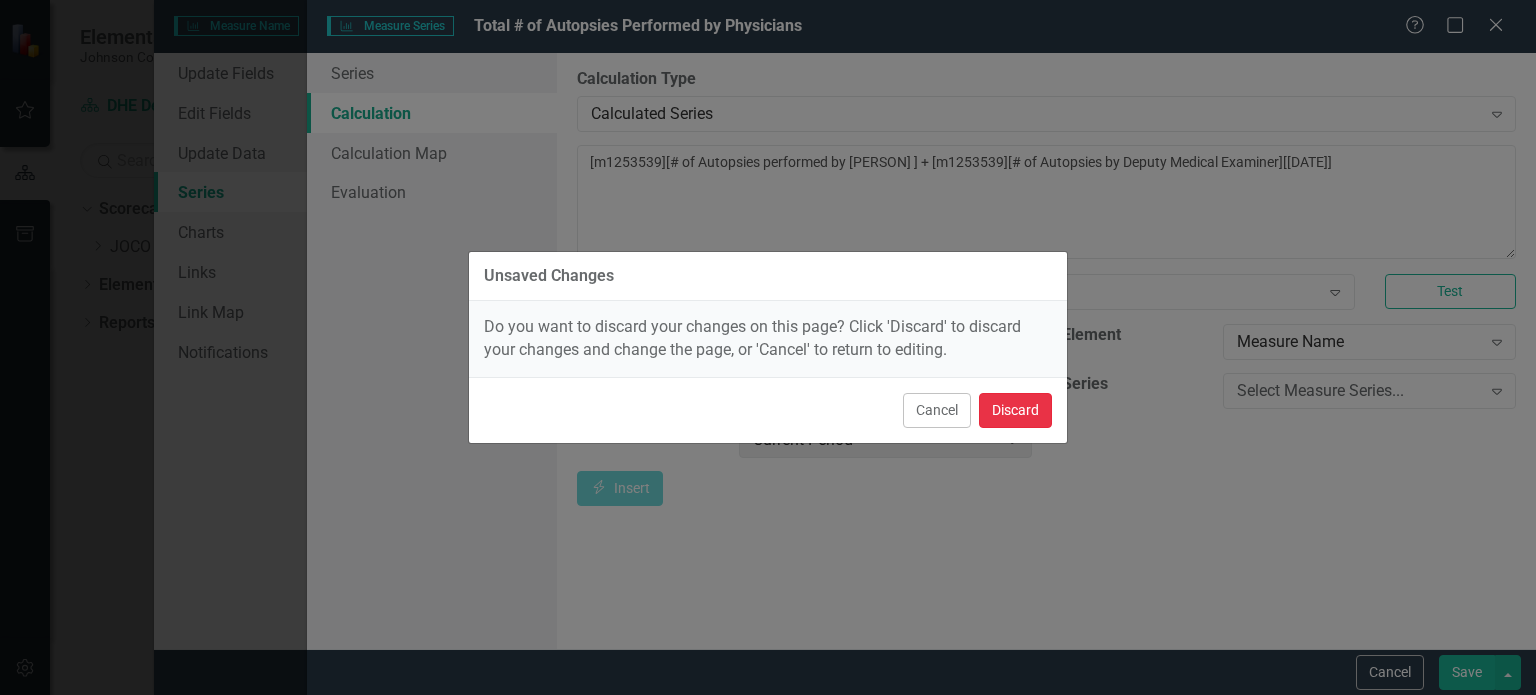 click on "Discard" at bounding box center (1015, 410) 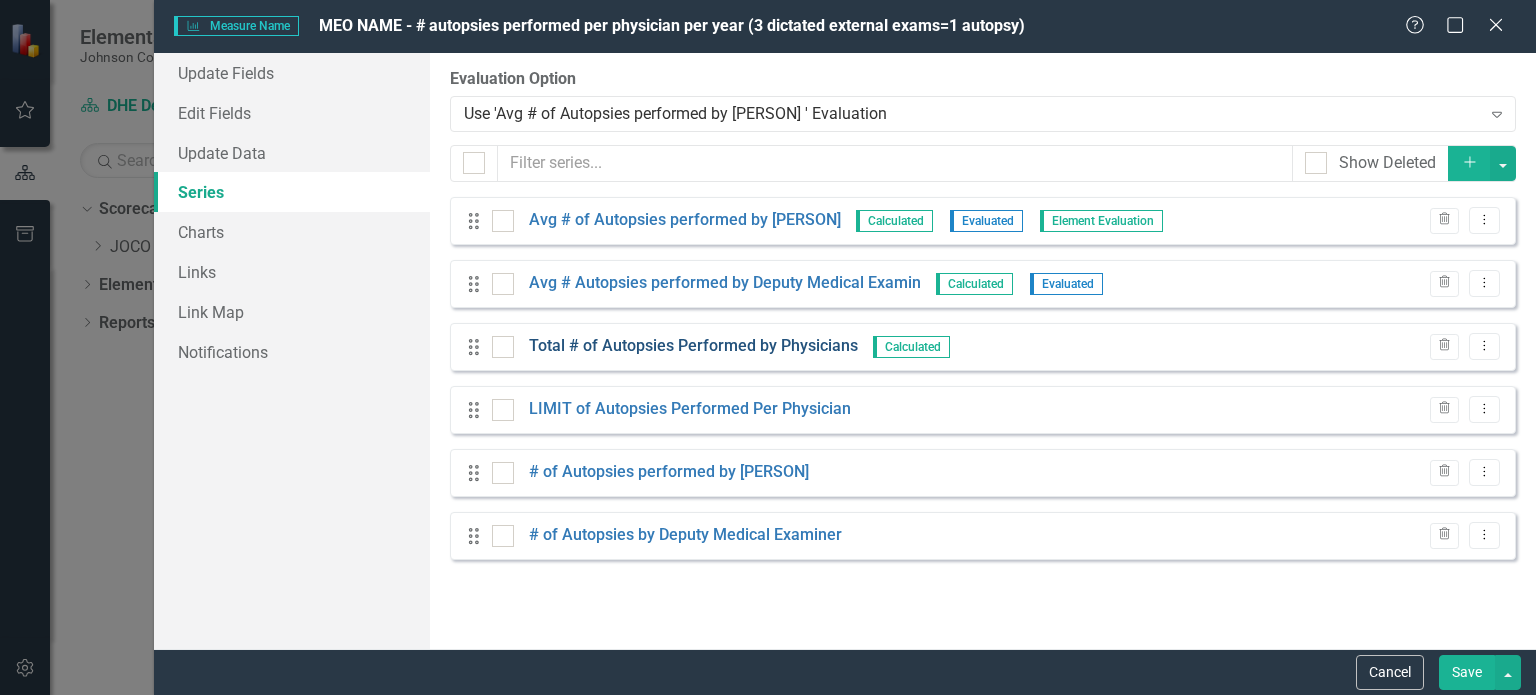 click on "Total # of Autopsies Performed by Physicians" at bounding box center (693, 346) 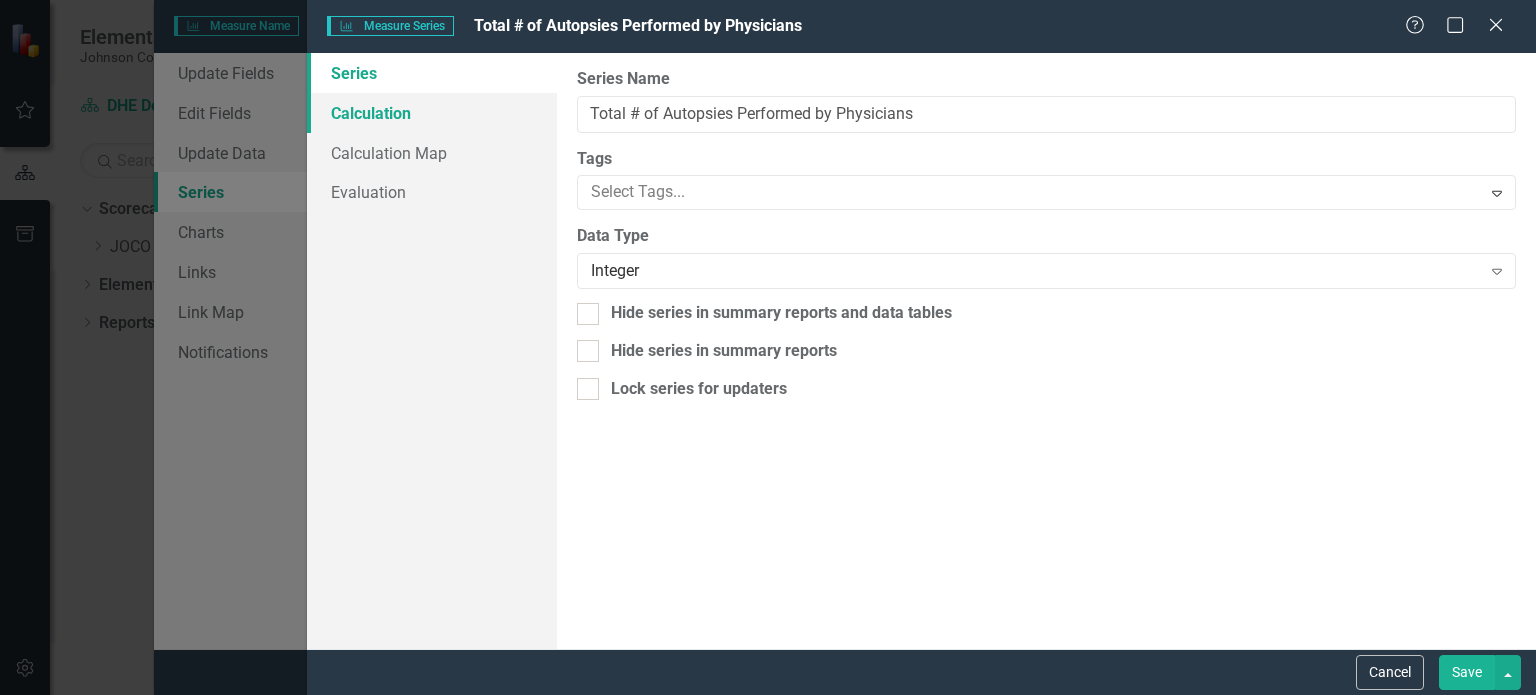 click on "Calculation" at bounding box center (432, 113) 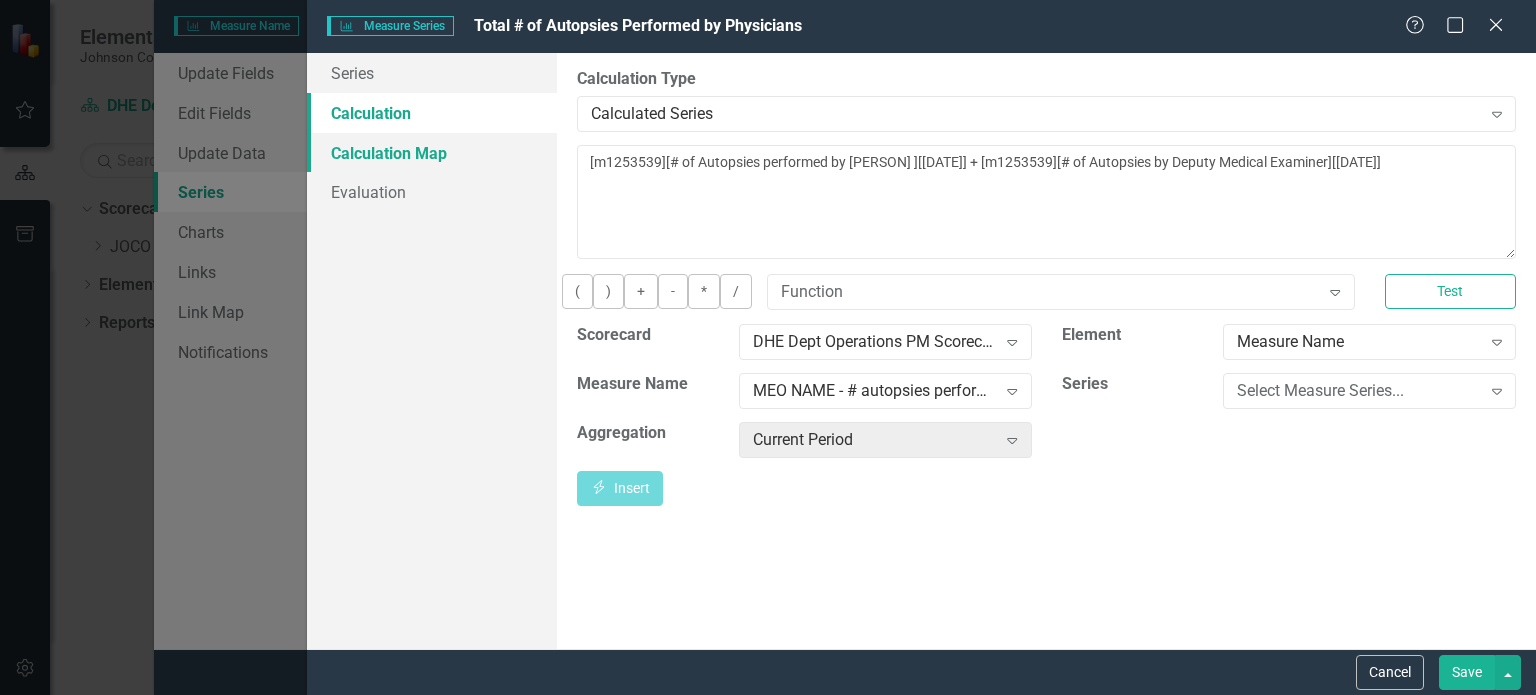 click on "Calculation Map" at bounding box center (432, 153) 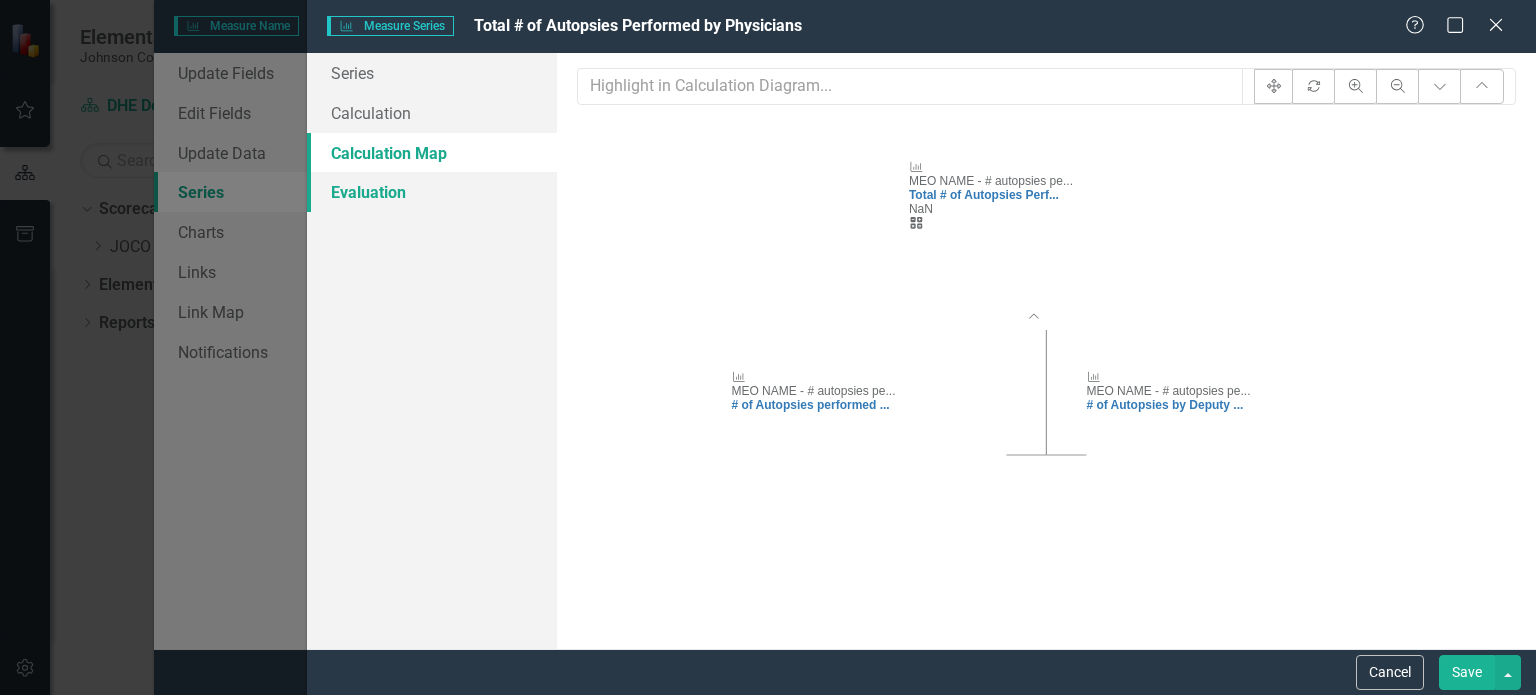 click on "Evaluation" at bounding box center [432, 192] 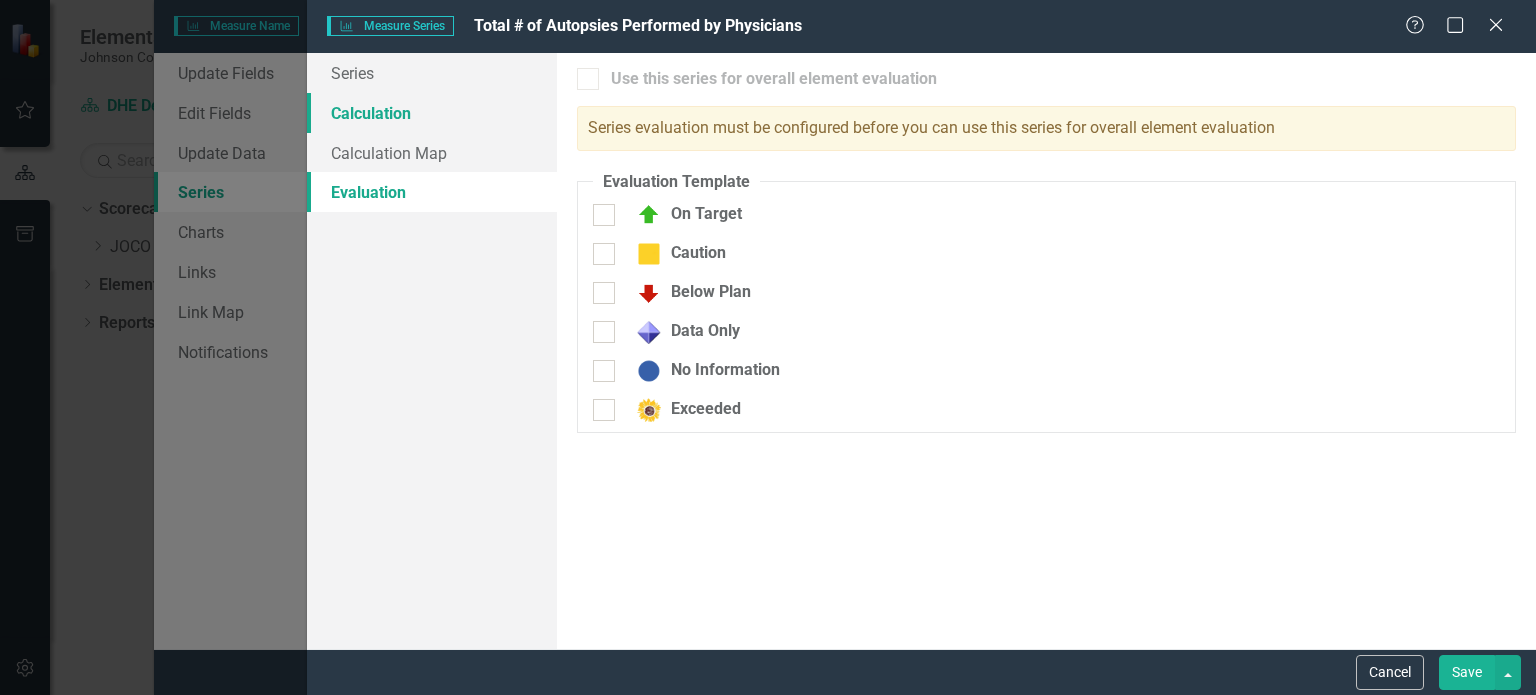 click on "Calculation" at bounding box center [432, 113] 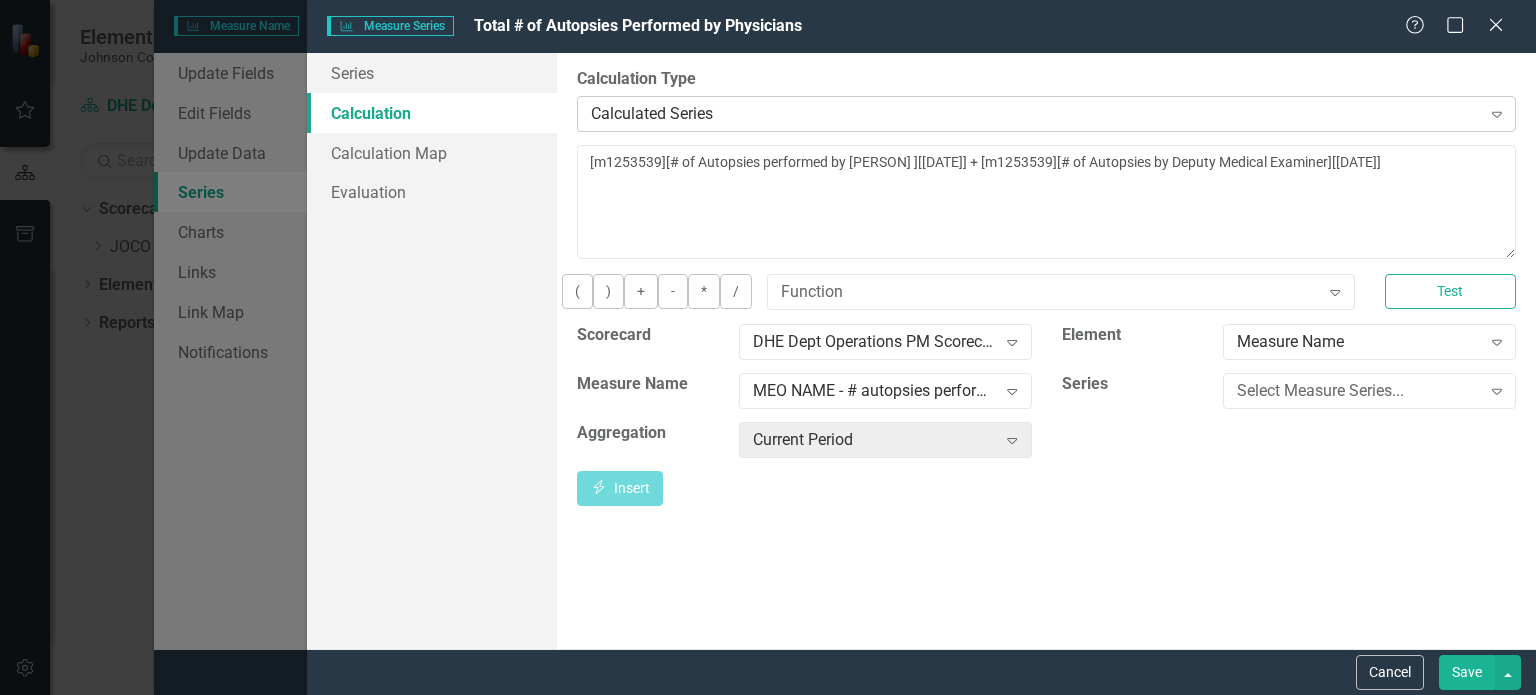 click on "Calculated Series" at bounding box center [1035, 113] 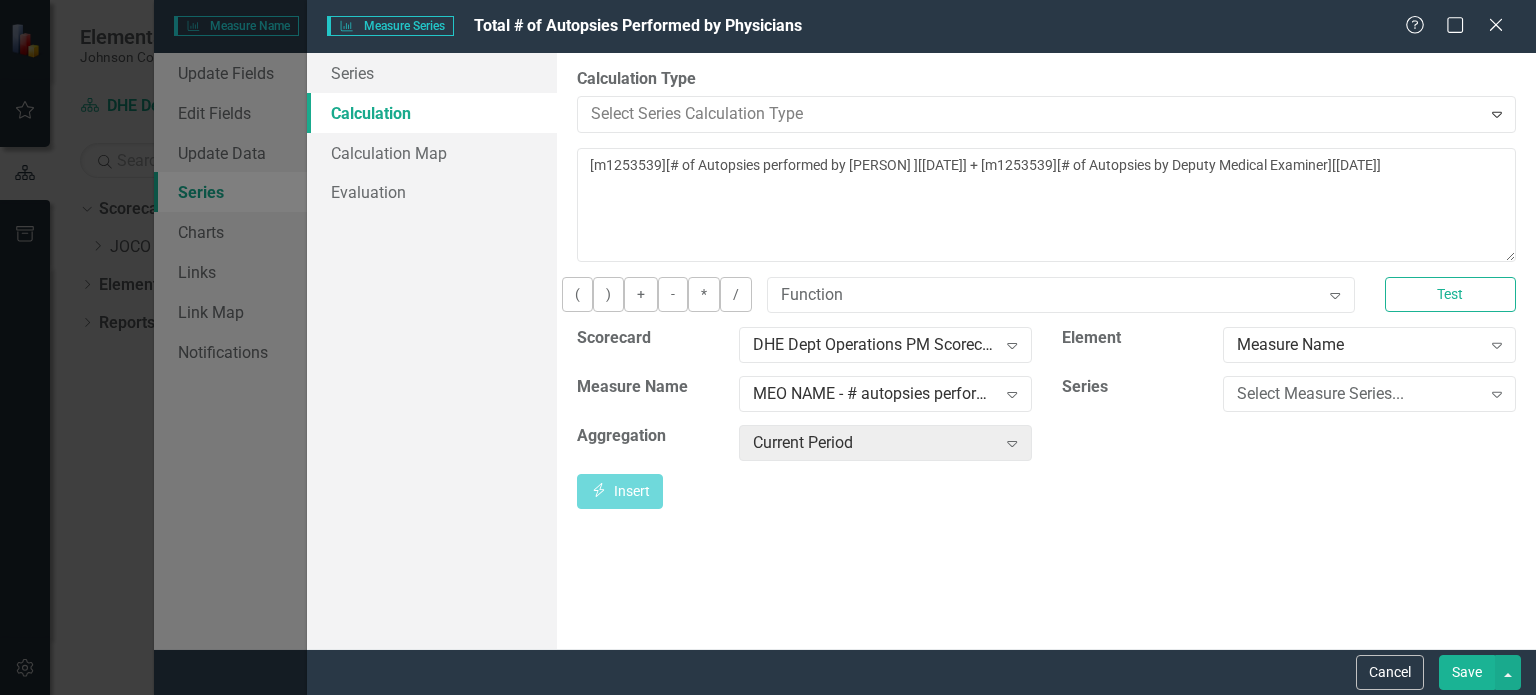 click on "Aggregate Series" at bounding box center (768, 762) 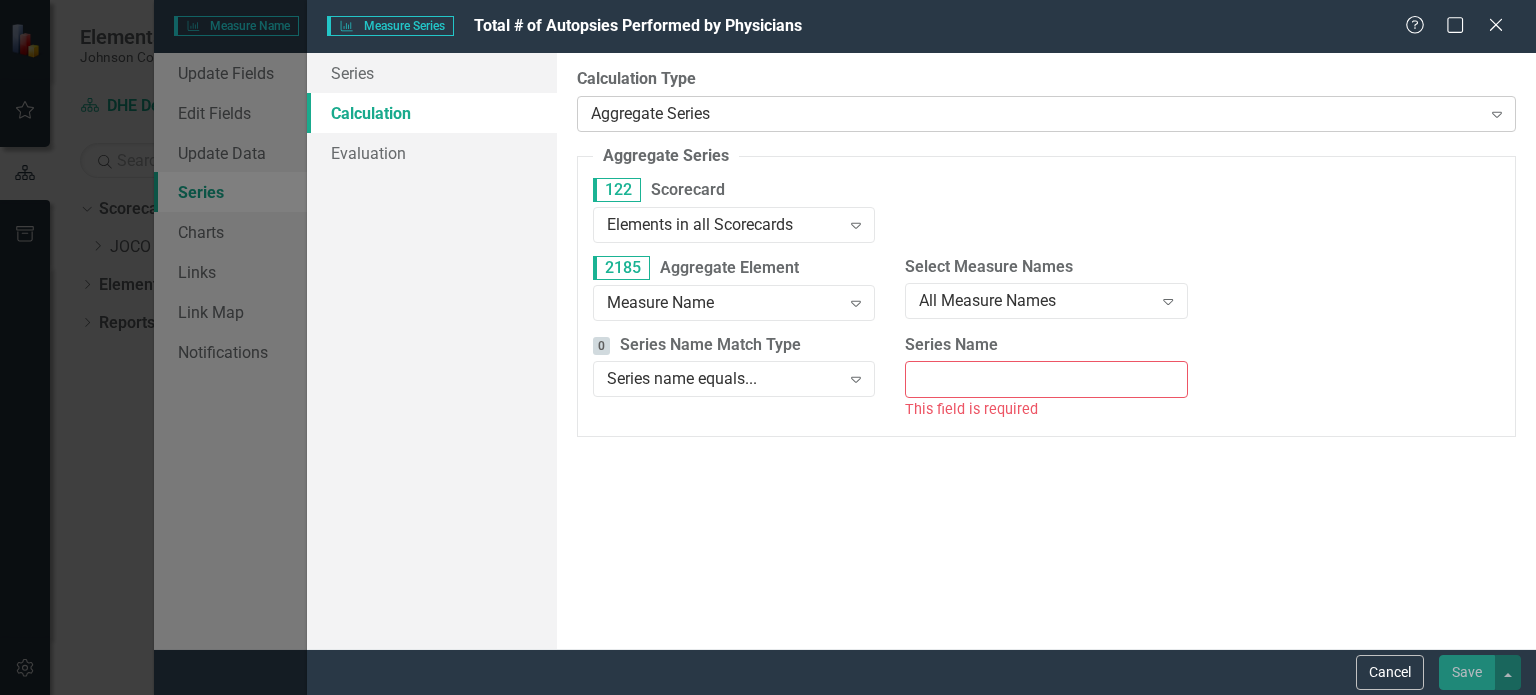 click on "Aggregate Series" at bounding box center (1035, 113) 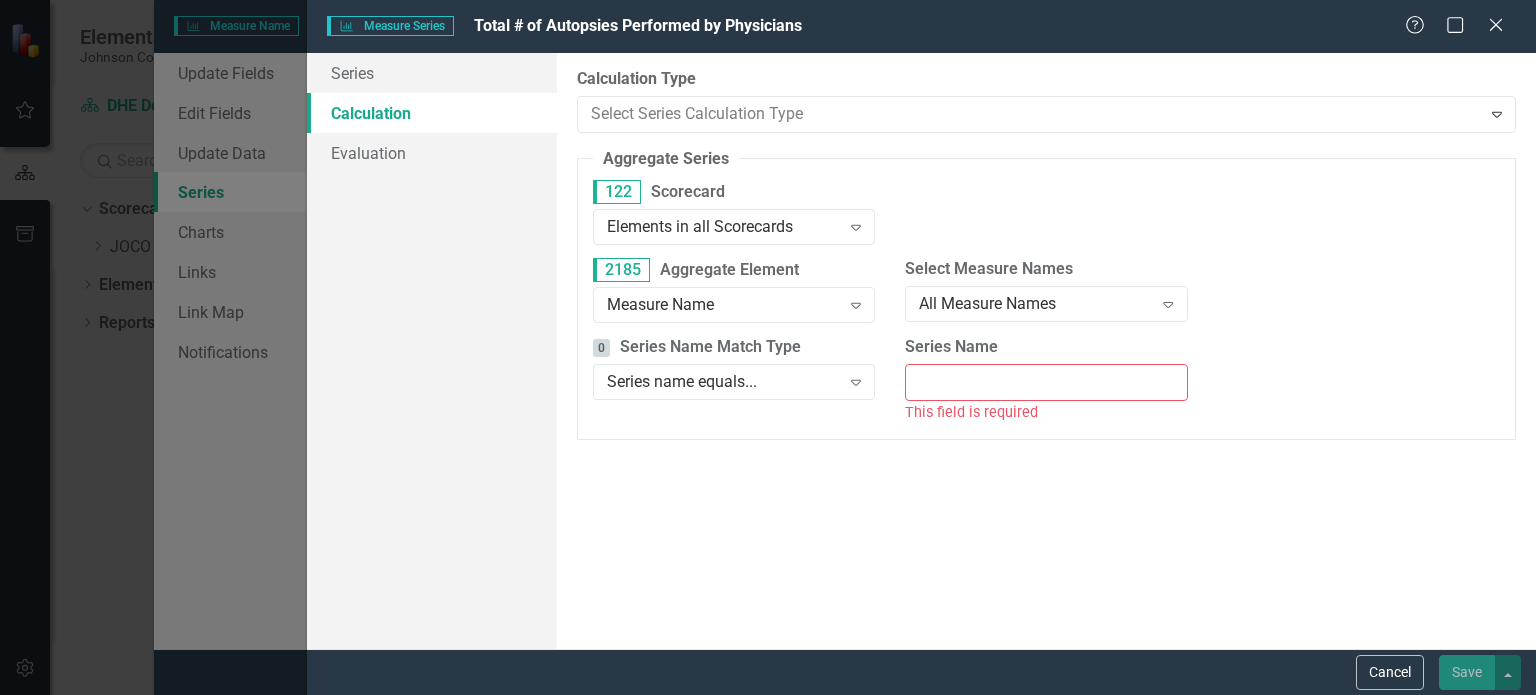 click on "Calculated Series" at bounding box center (768, 739) 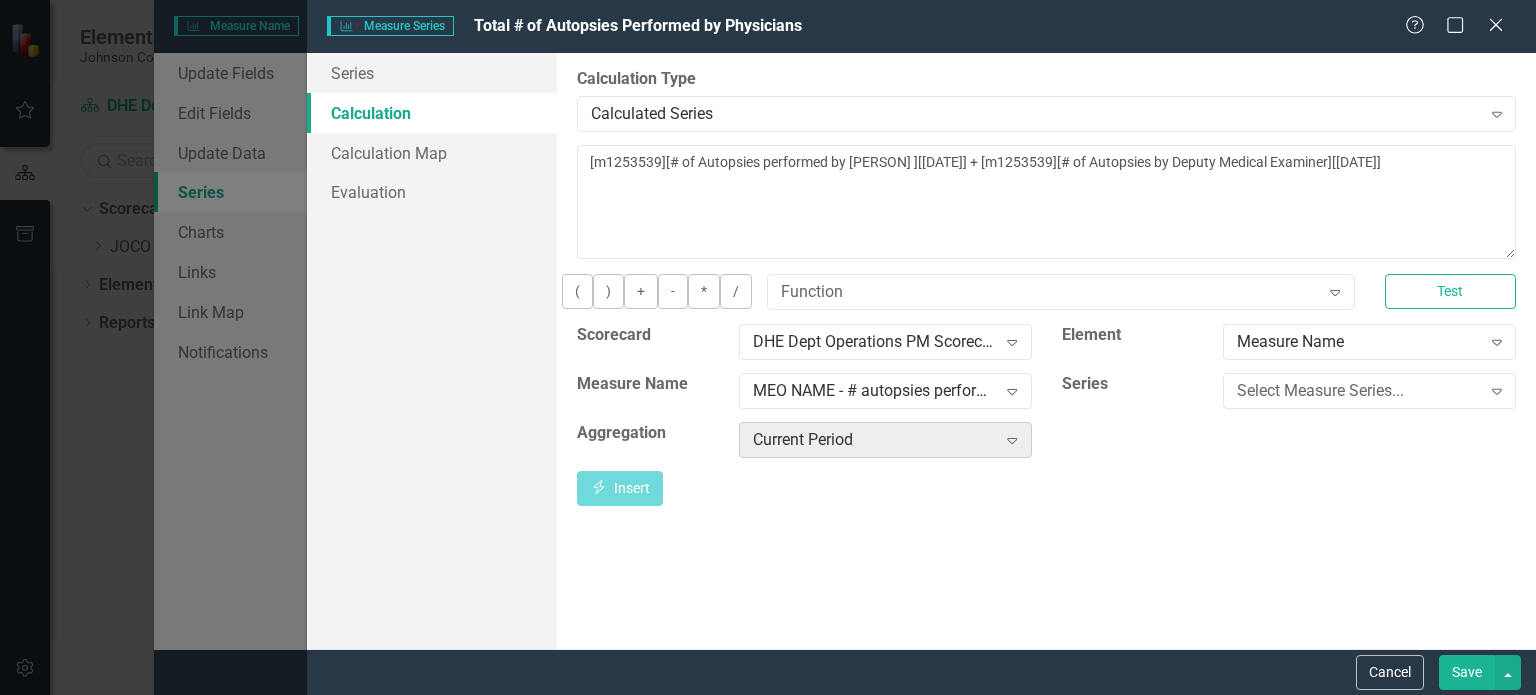 click on "Current Period" at bounding box center (874, 439) 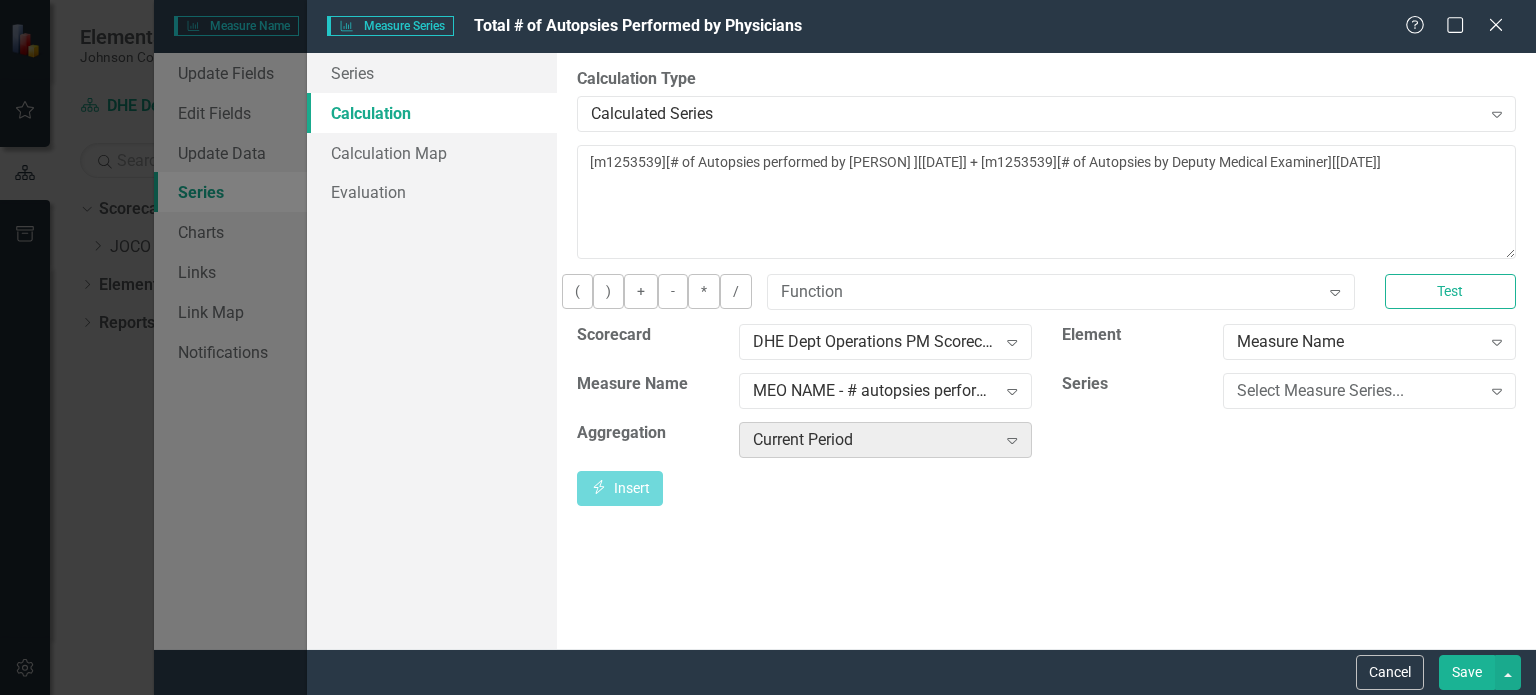 click on "Expand" 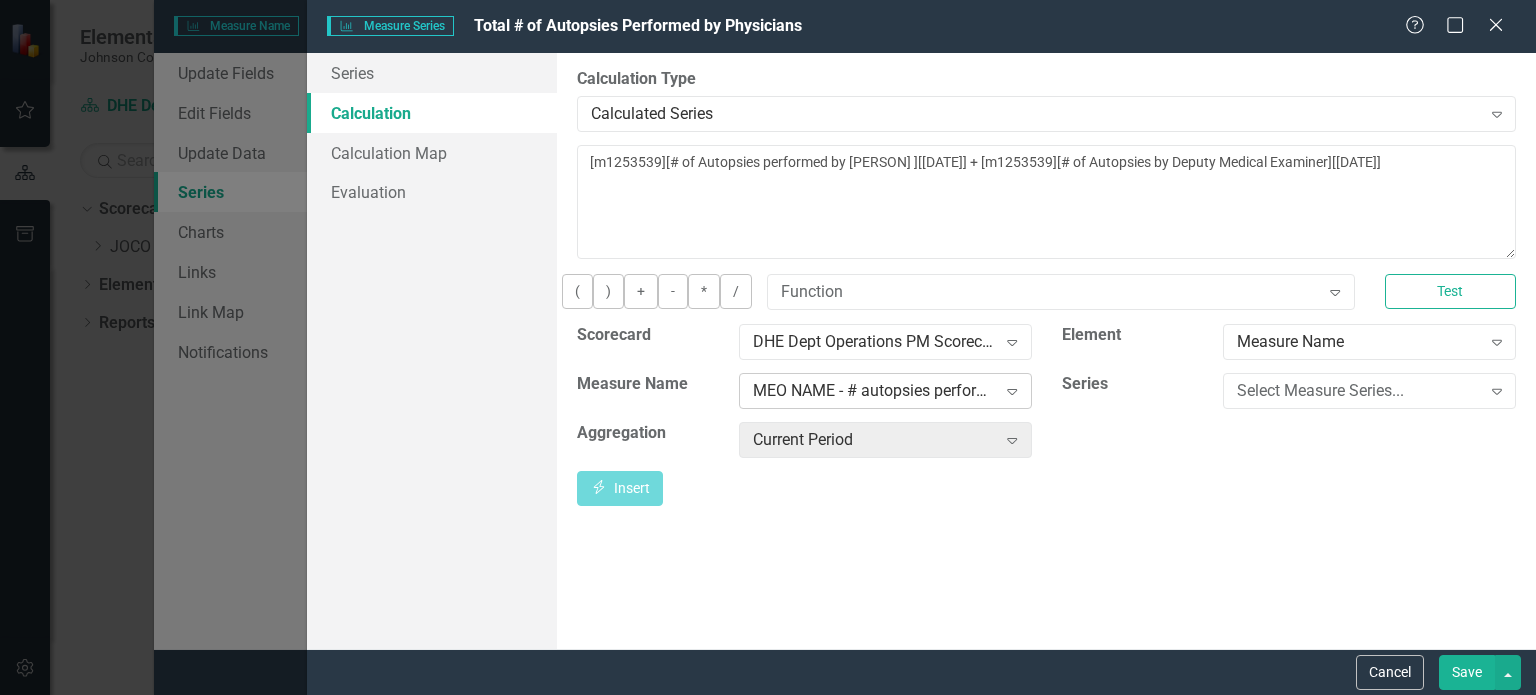 click on "Expand" at bounding box center (1012, 391) 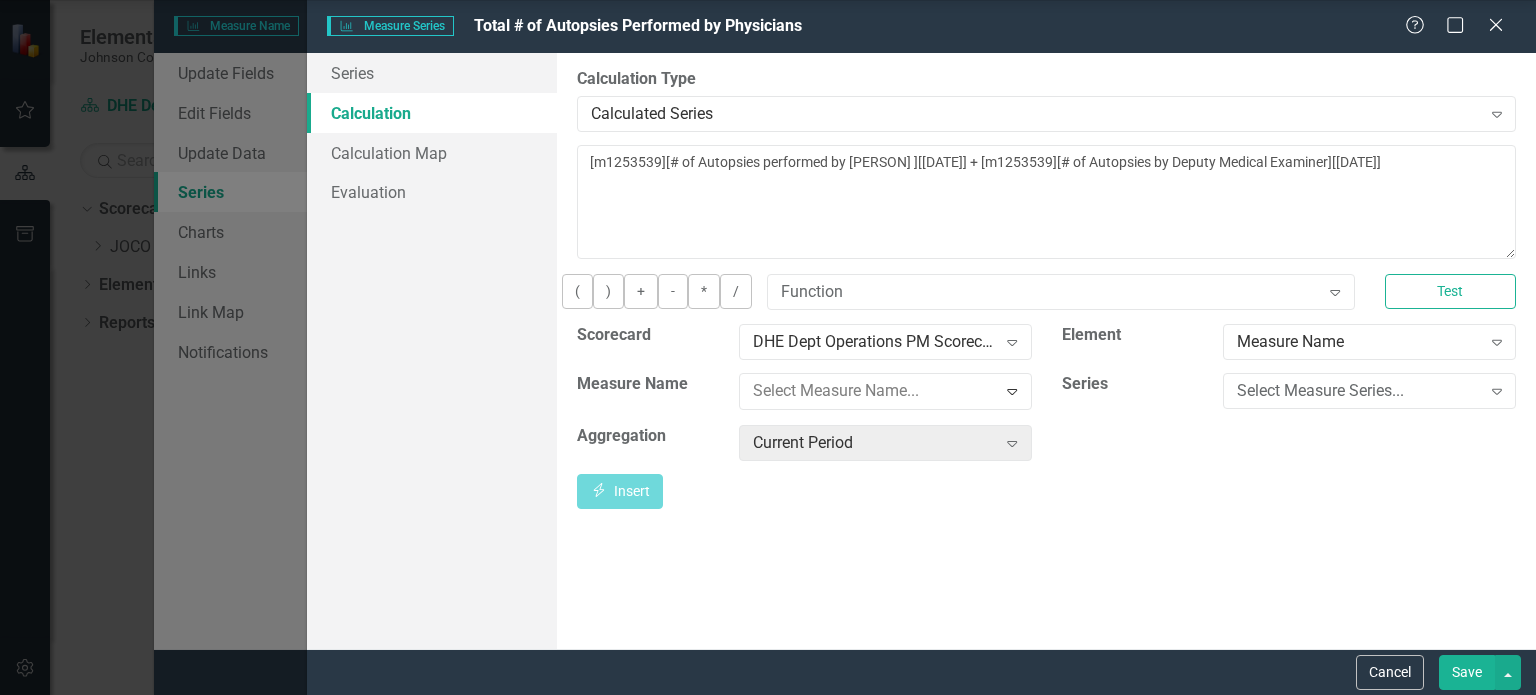scroll, scrollTop: 5714, scrollLeft: 0, axis: vertical 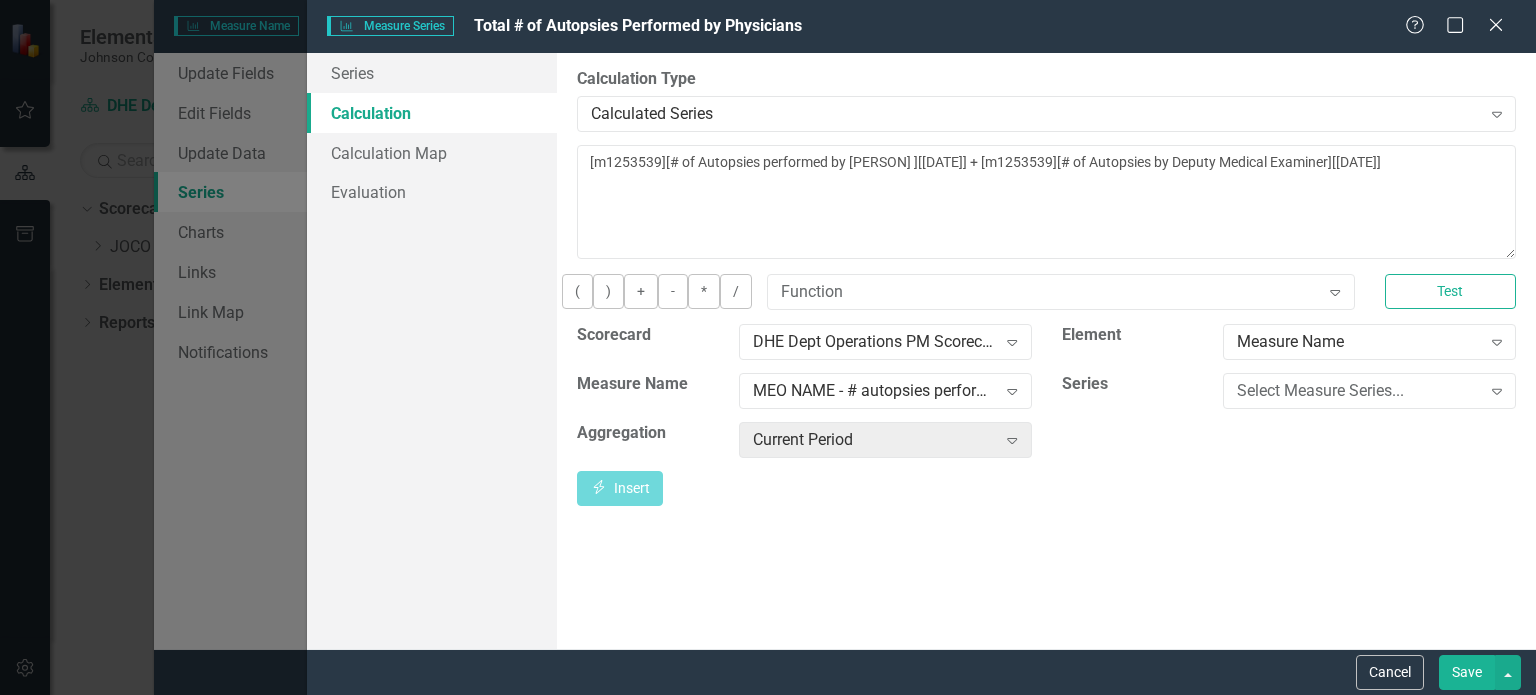 click on "Scorecard DHE Dept Operations PM Scorecard  Expand Element Measure Name Expand Measure Name MEO NAME - # autopsies performed per physician per year (3 dictated external exams=1 autopsy) Expand Series Select Measure Series... Expand Aggregation Current Period Expand" at bounding box center (1046, 397) 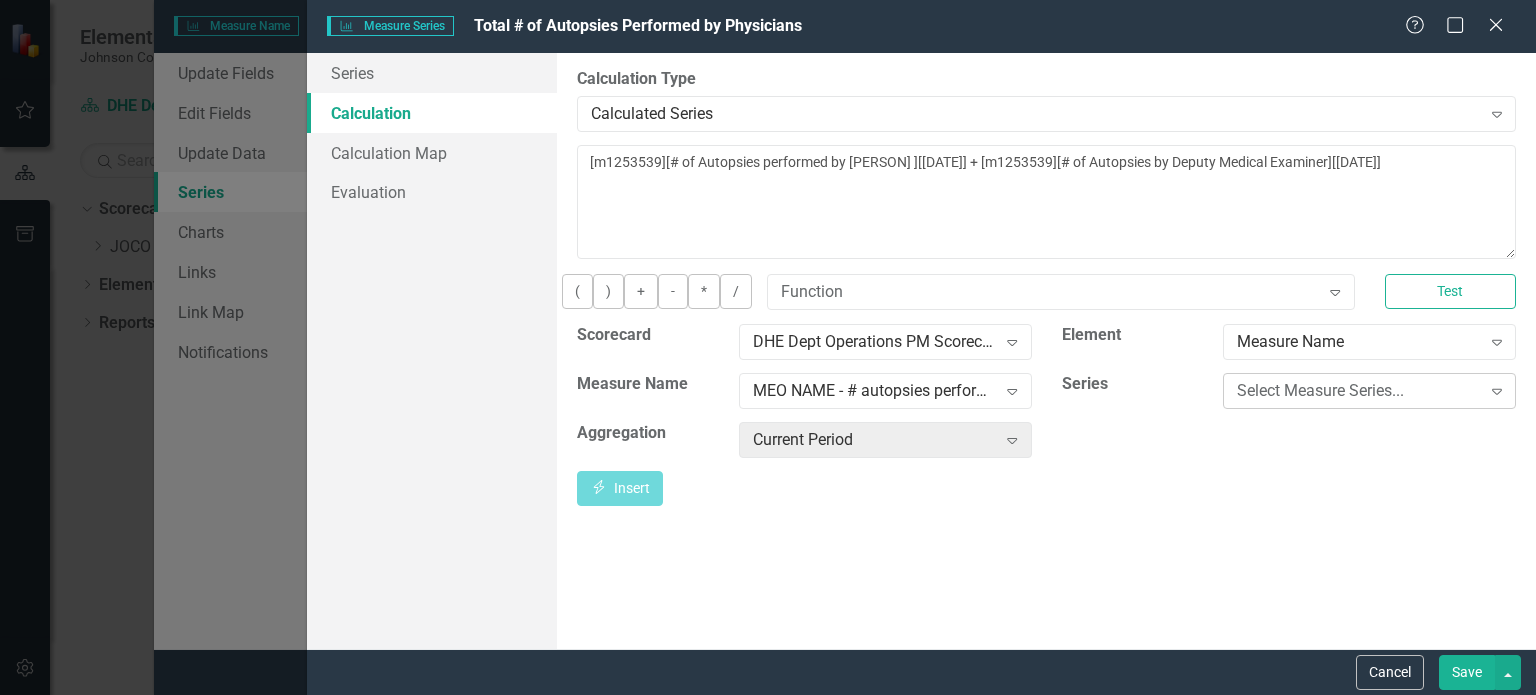 click on "Select Measure Series..." at bounding box center [1358, 390] 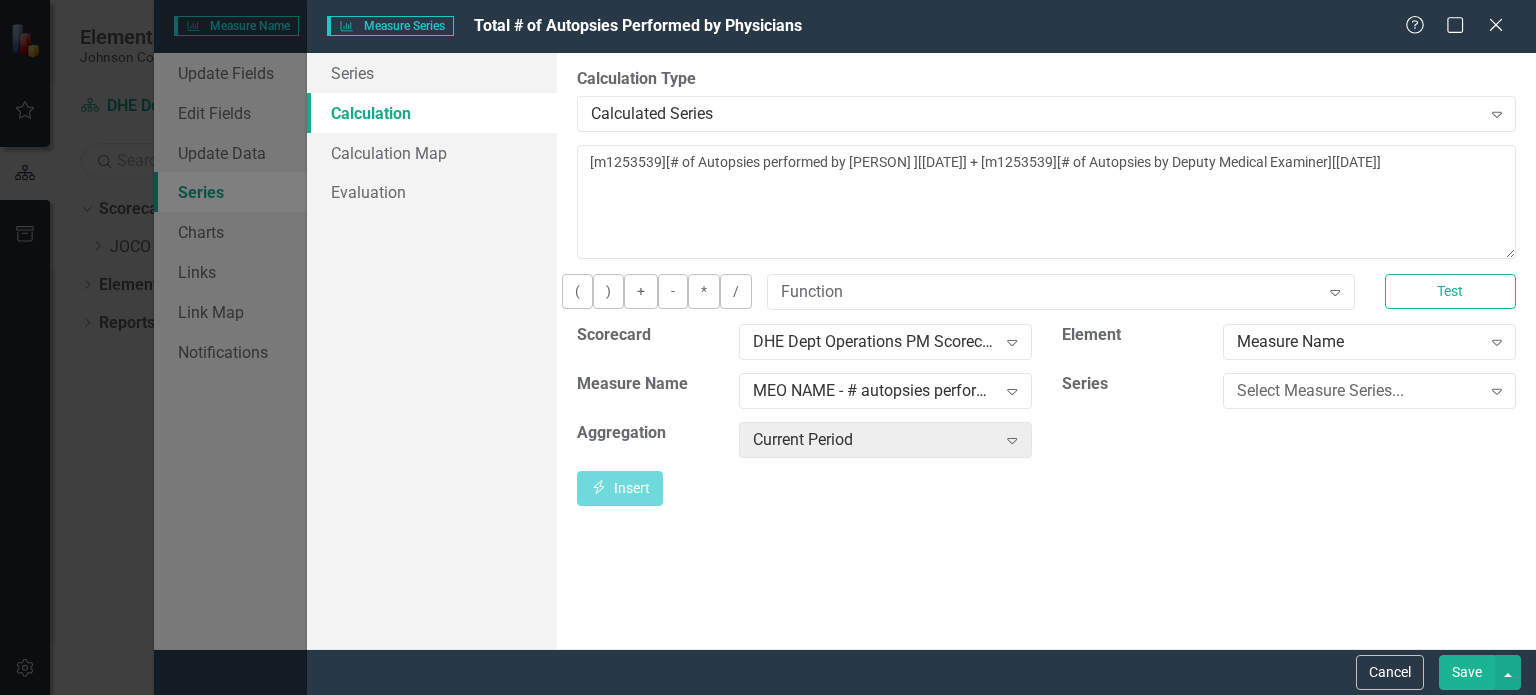 click on "Scorecard DHE Dept Operations PM Scorecard  Expand Element Measure Name Expand Measure Name MEO NAME - # autopsies performed per physician per year (3 dictated external exams=1 autopsy) Expand Series Select Measure Series... Expand Aggregation Current Period Expand" at bounding box center (1046, 397) 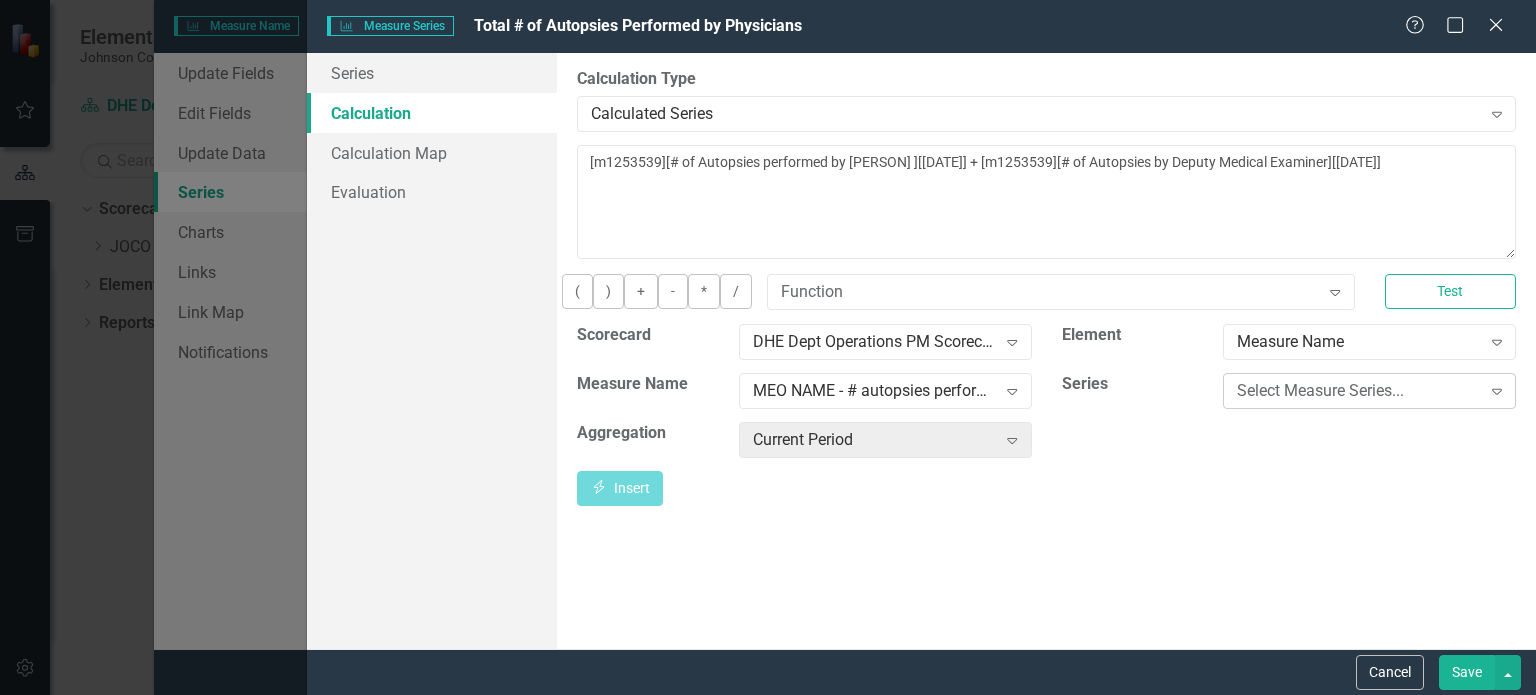 click on "Select Measure Series..." at bounding box center (1358, 390) 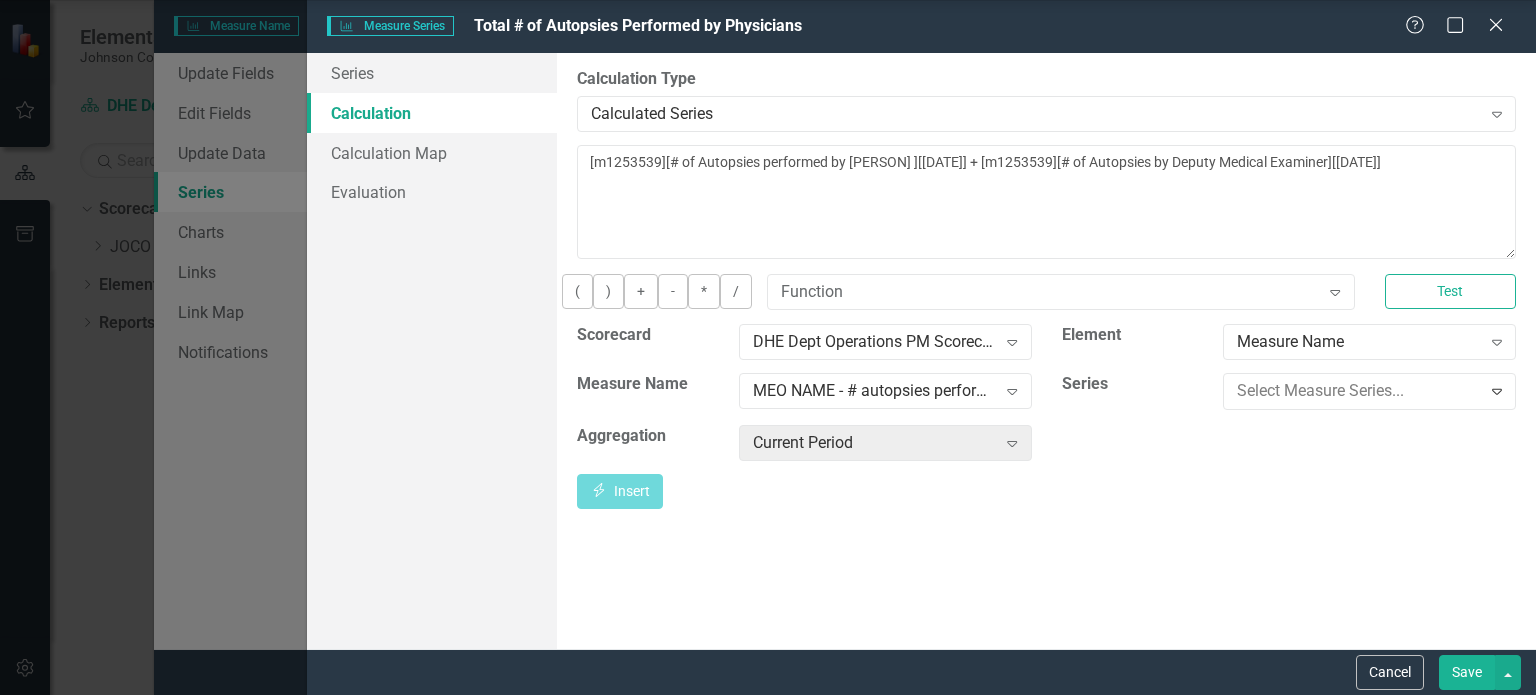 click on "Total # of Autopsies Performed by Physicians" at bounding box center [768, -110] 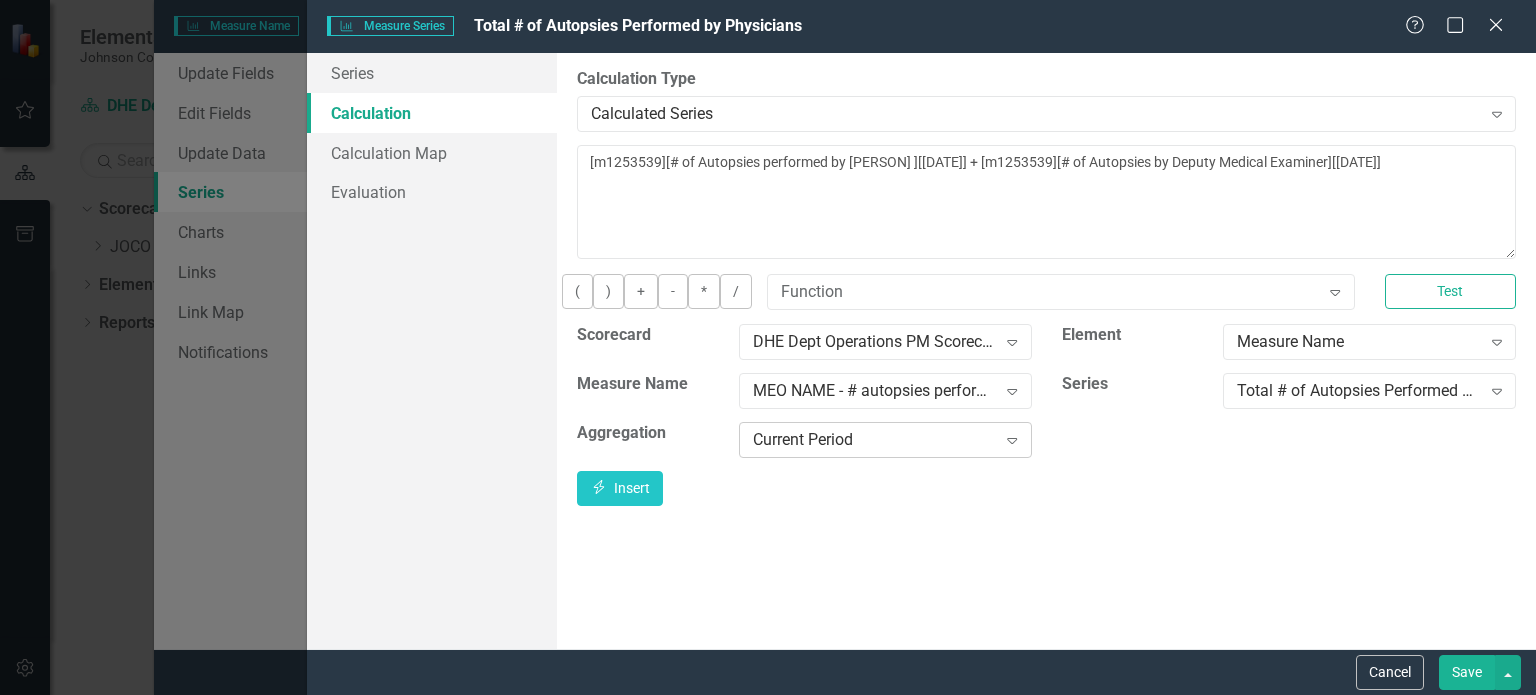 click on "Expand" 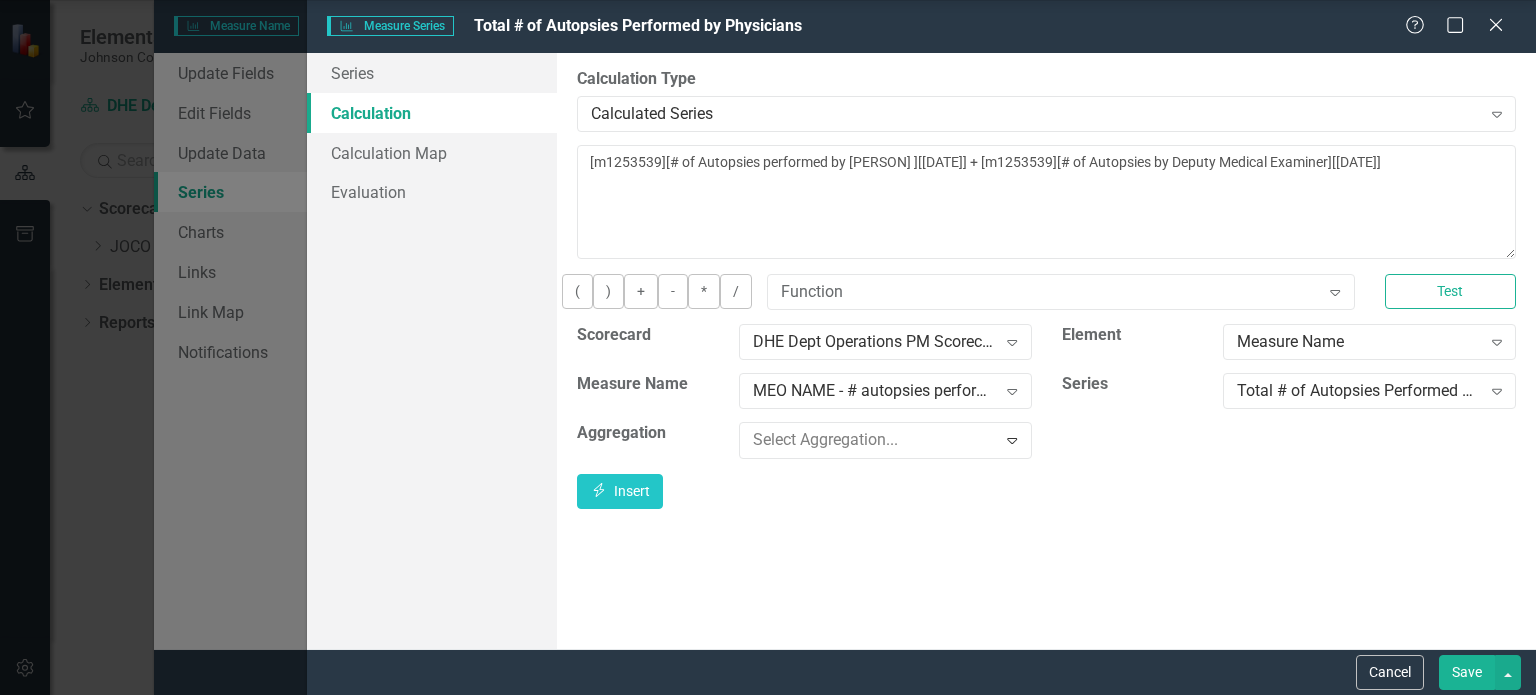 click on "Calendar YTD Sum" at bounding box center [768, -135] 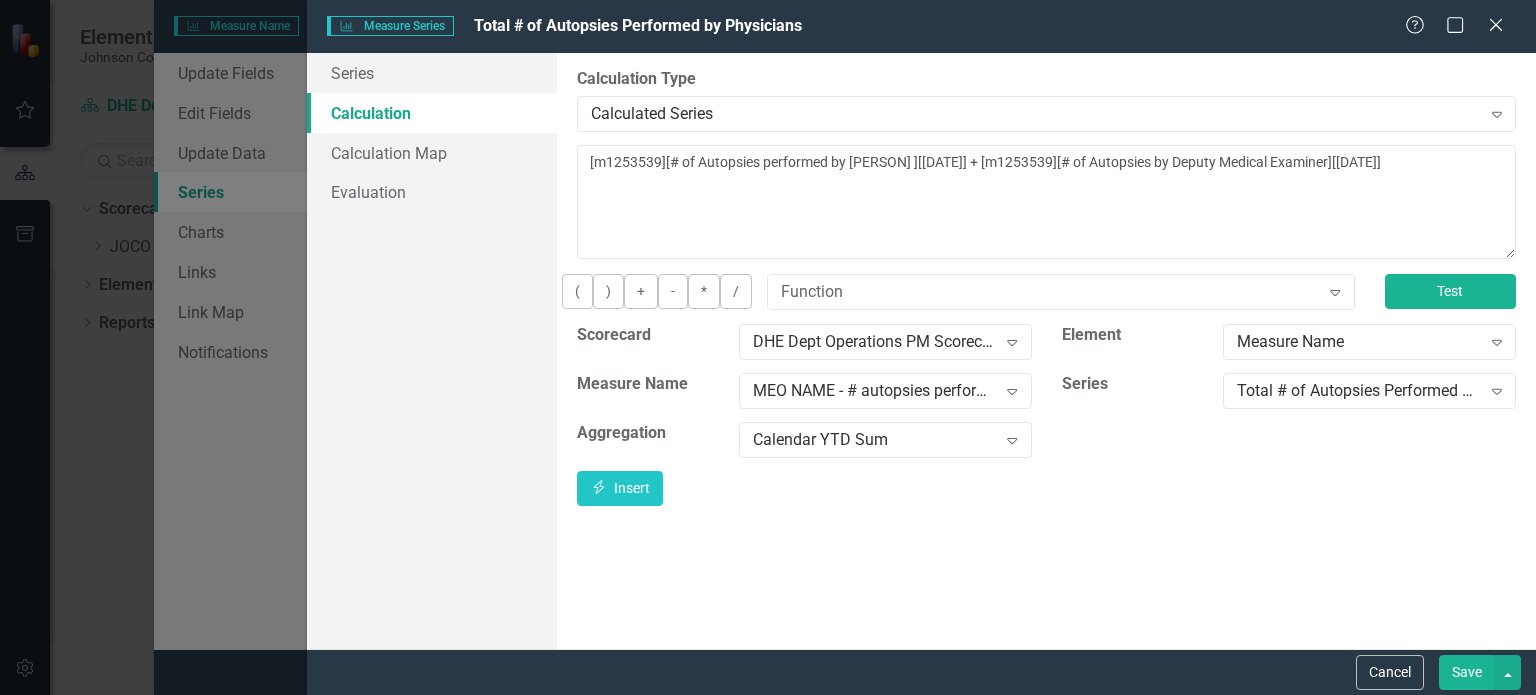 click on "Test" at bounding box center (1450, 291) 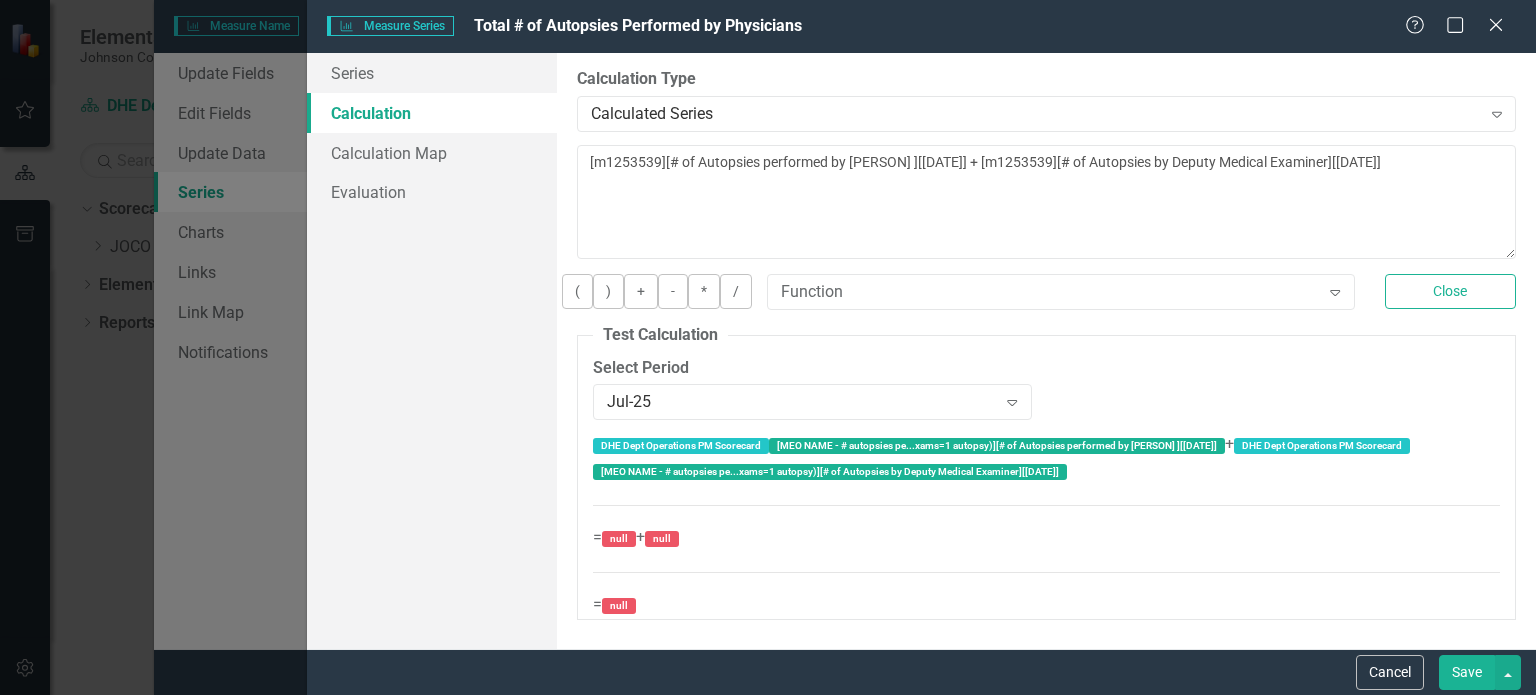 scroll, scrollTop: 12, scrollLeft: 0, axis: vertical 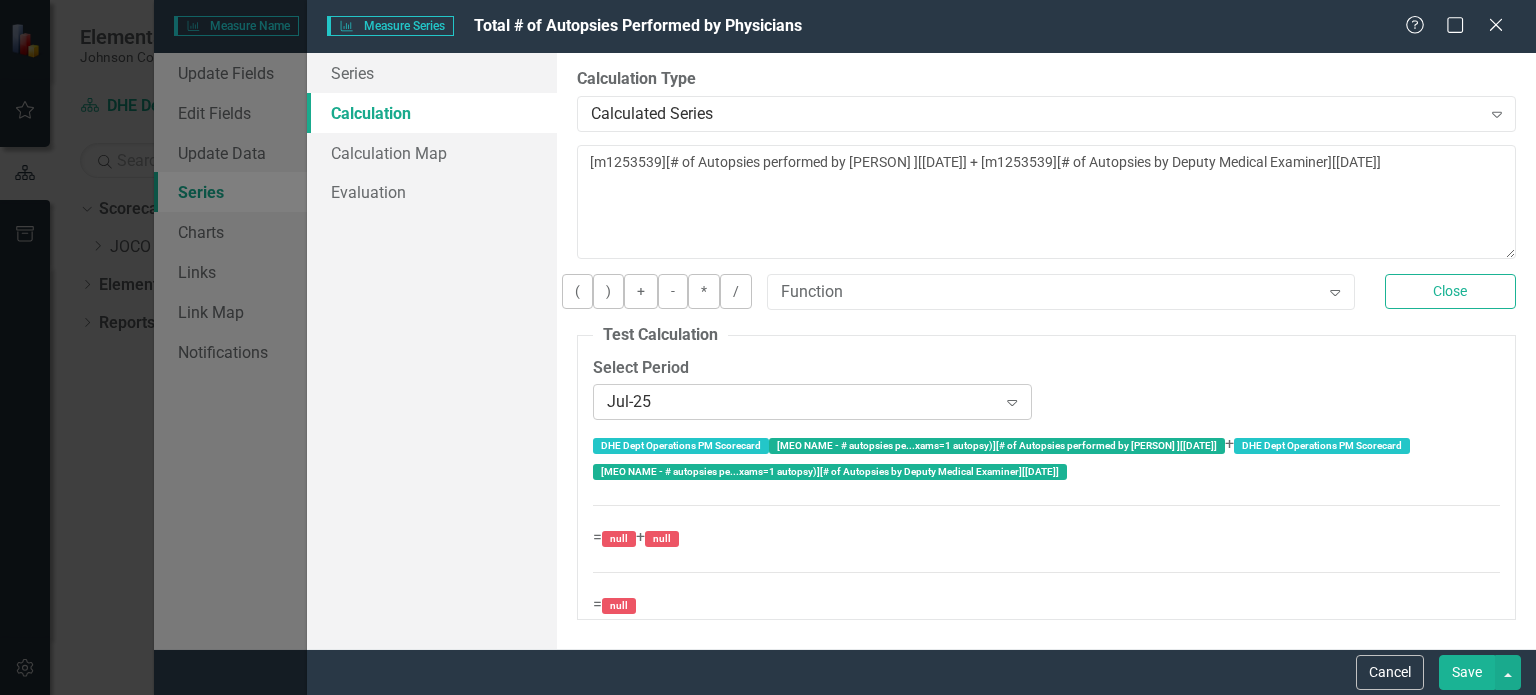 click on "Jul-25" at bounding box center (801, 402) 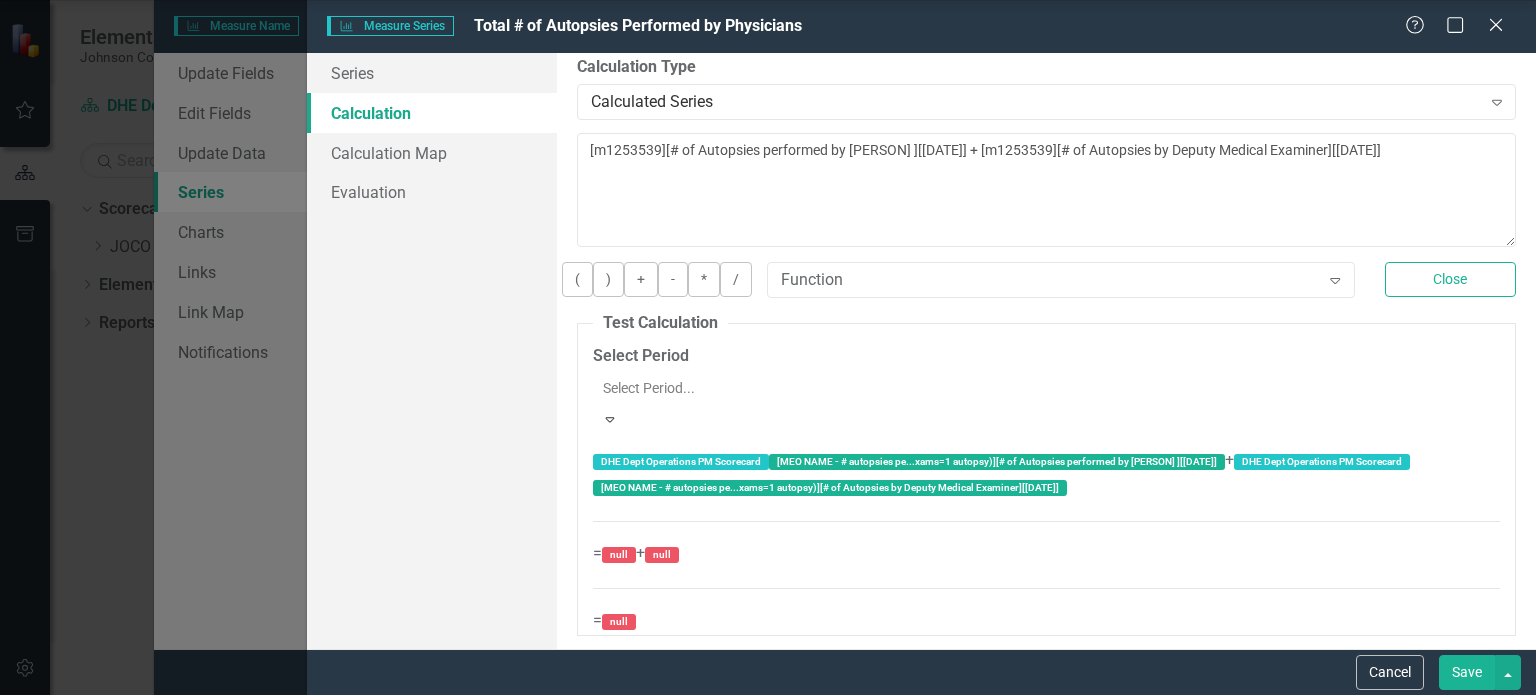 scroll, scrollTop: 3995, scrollLeft: 0, axis: vertical 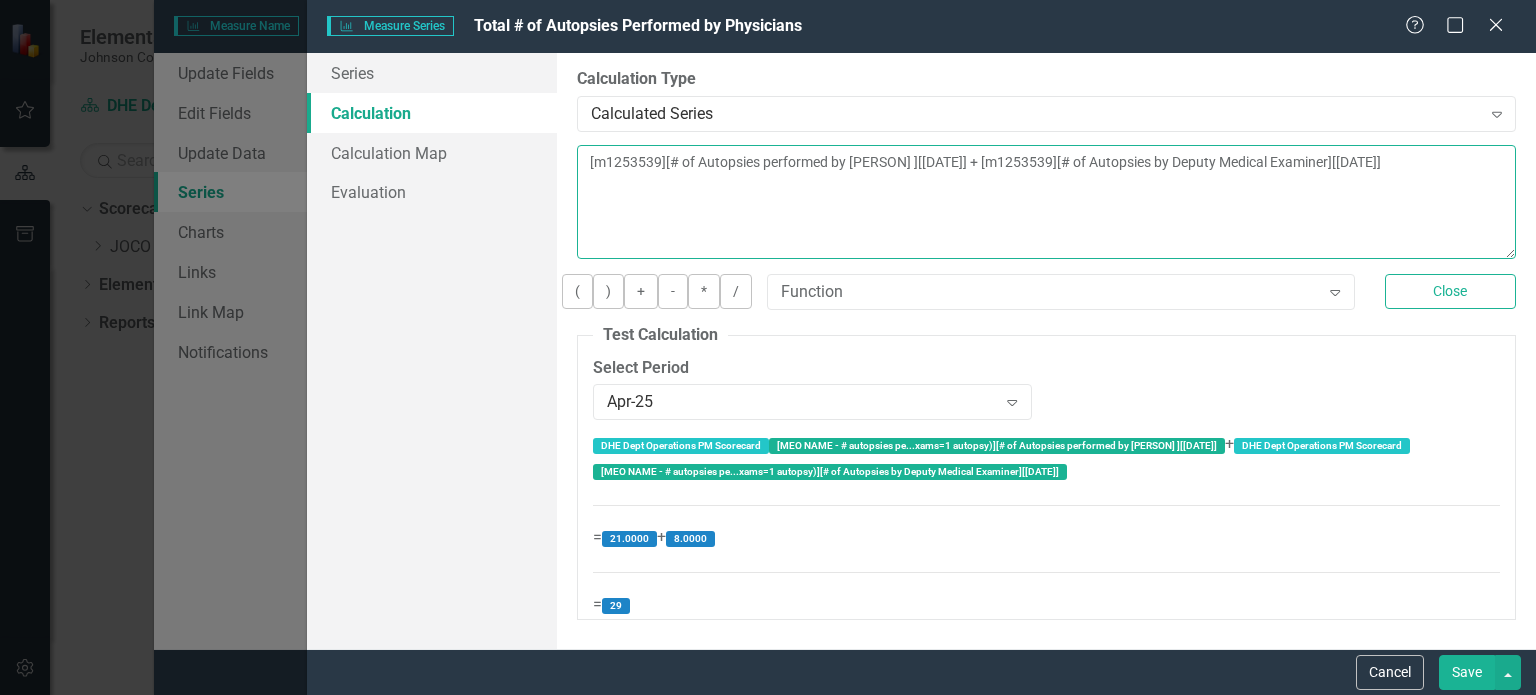 click on "[m1253539][# of Autopsies performed by [PERSON] ][[DATE]] + [m1253539][# of Autopsies by Deputy Medical Examiner][[DATE]]" at bounding box center (1046, 202) 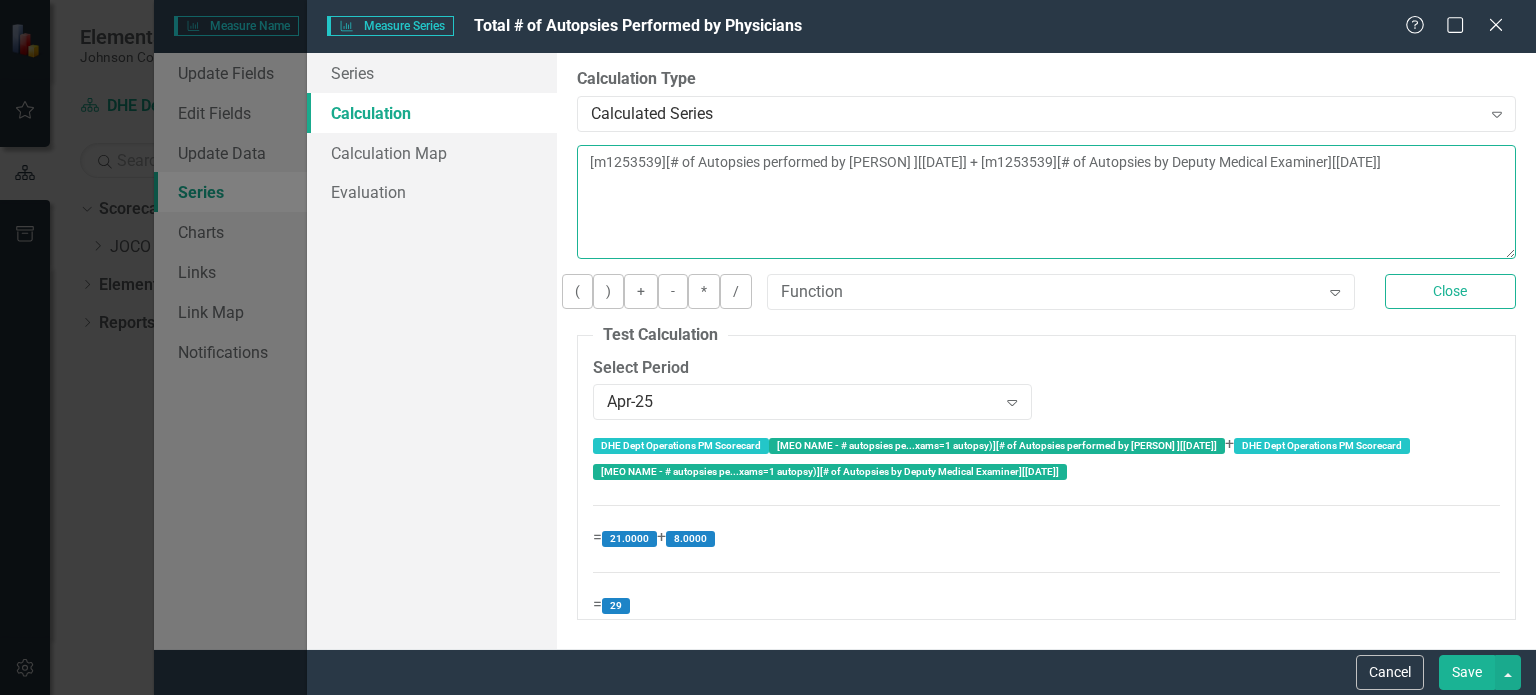 click on "[m1253539][# of Autopsies performed by [PERSON] ][[DATE]] + [m1253539][# of Autopsies by Deputy Medical Examiner][[DATE]]" at bounding box center [1046, 202] 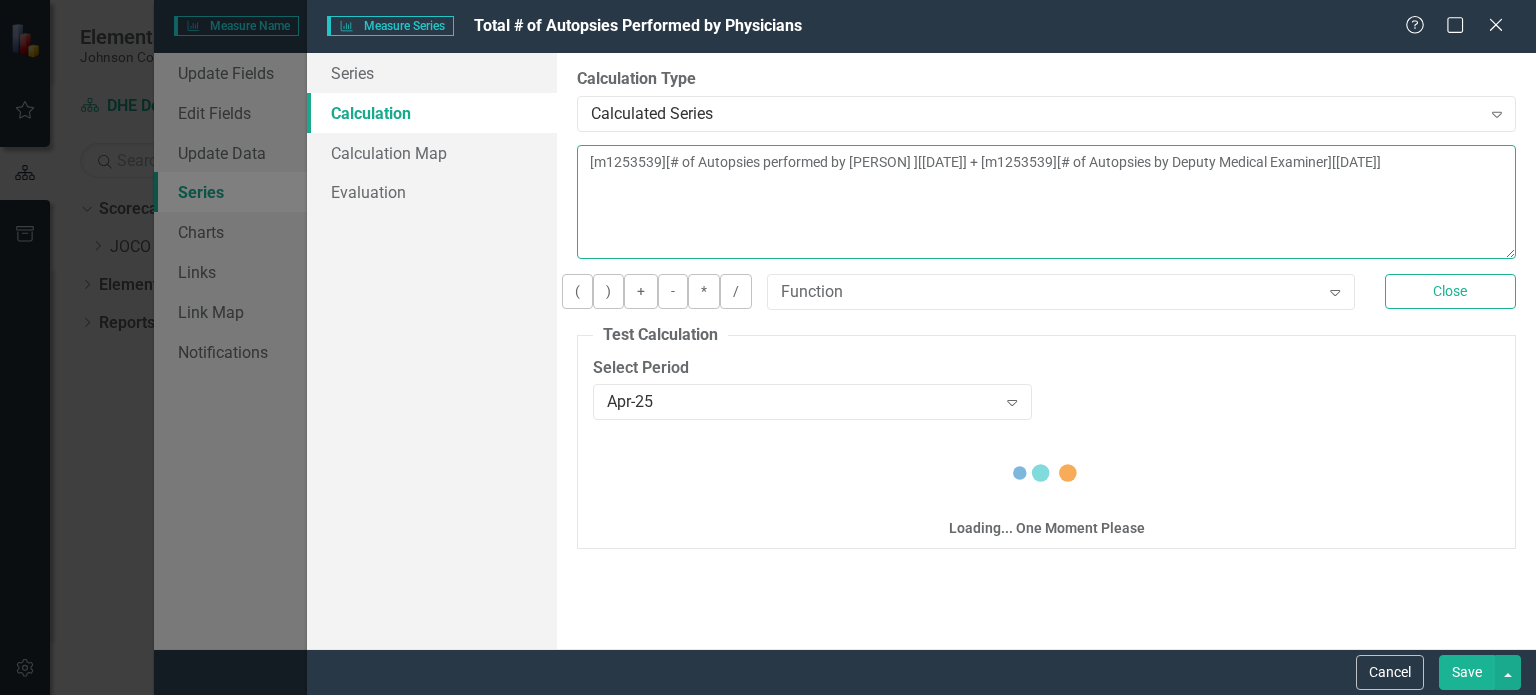 scroll, scrollTop: 0, scrollLeft: 0, axis: both 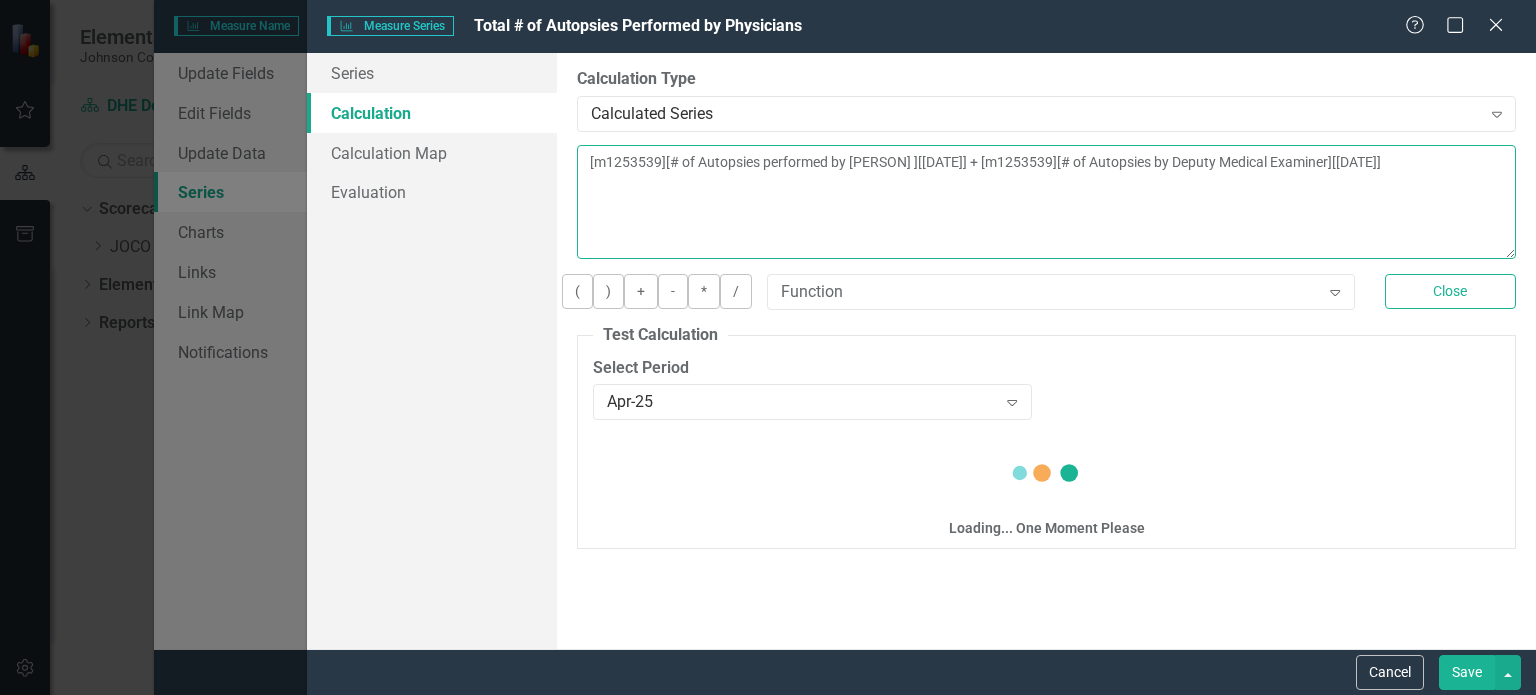 type on "[m1253539][# of Autopsies performed by [PERSON] ][[DATE]] + [m1253539][# of Autopsies by Deputy Medical Examiner][[DATE]]" 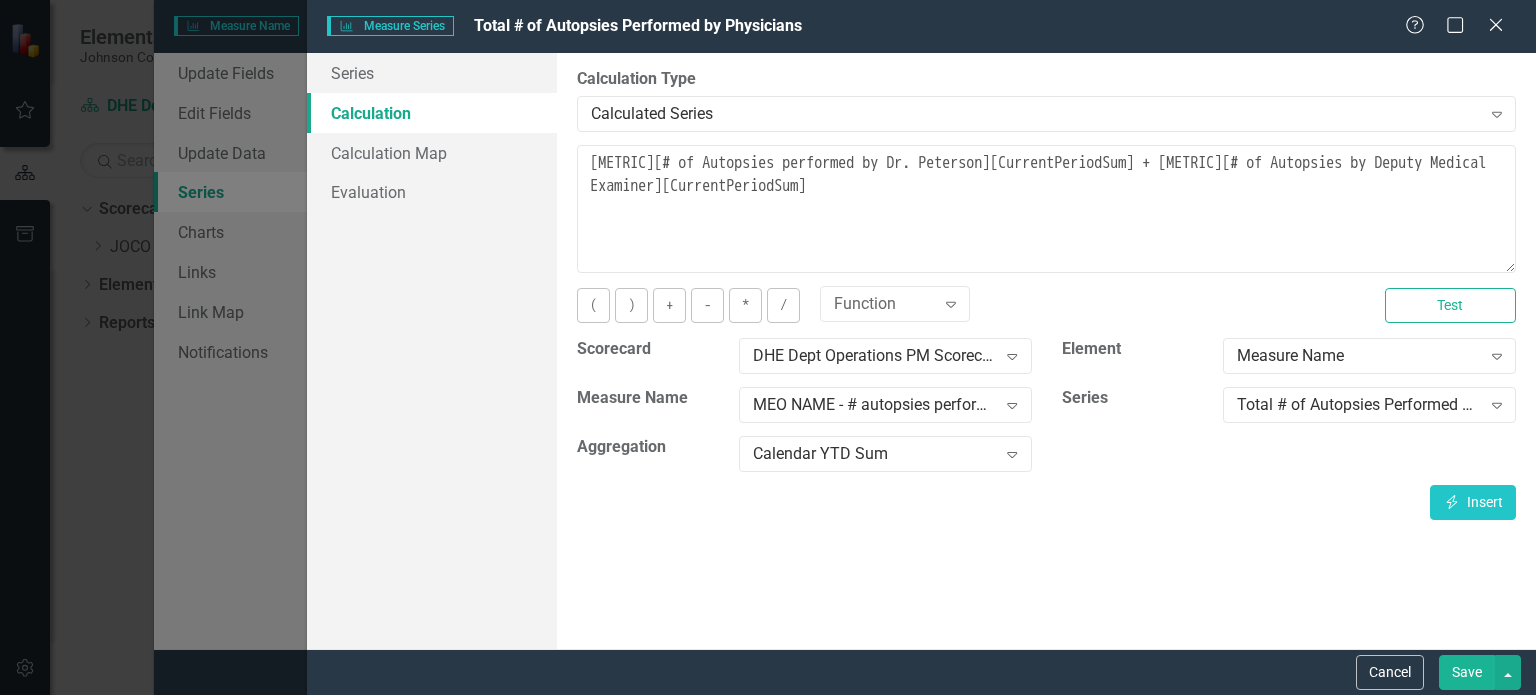 click on "Save" at bounding box center (1467, 672) 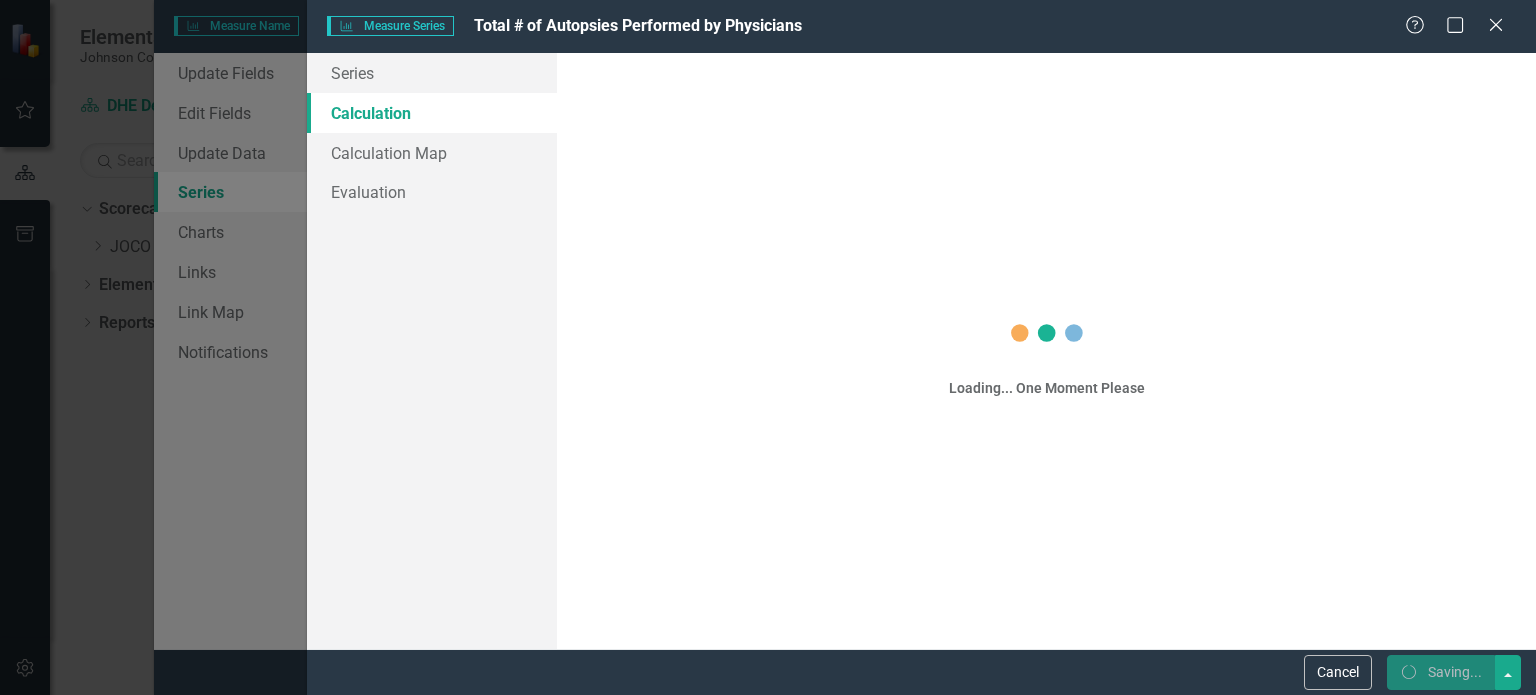 scroll, scrollTop: 0, scrollLeft: 0, axis: both 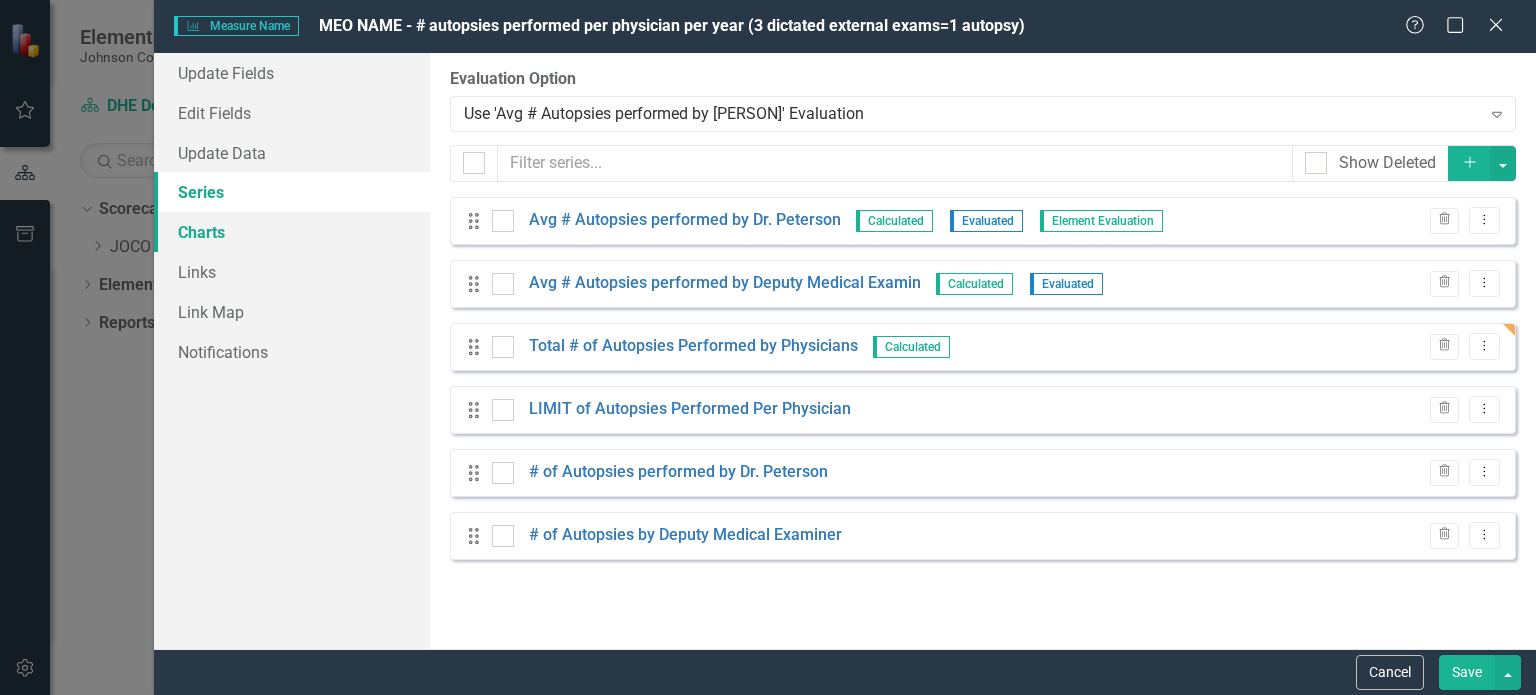 click on "Charts" at bounding box center (292, 232) 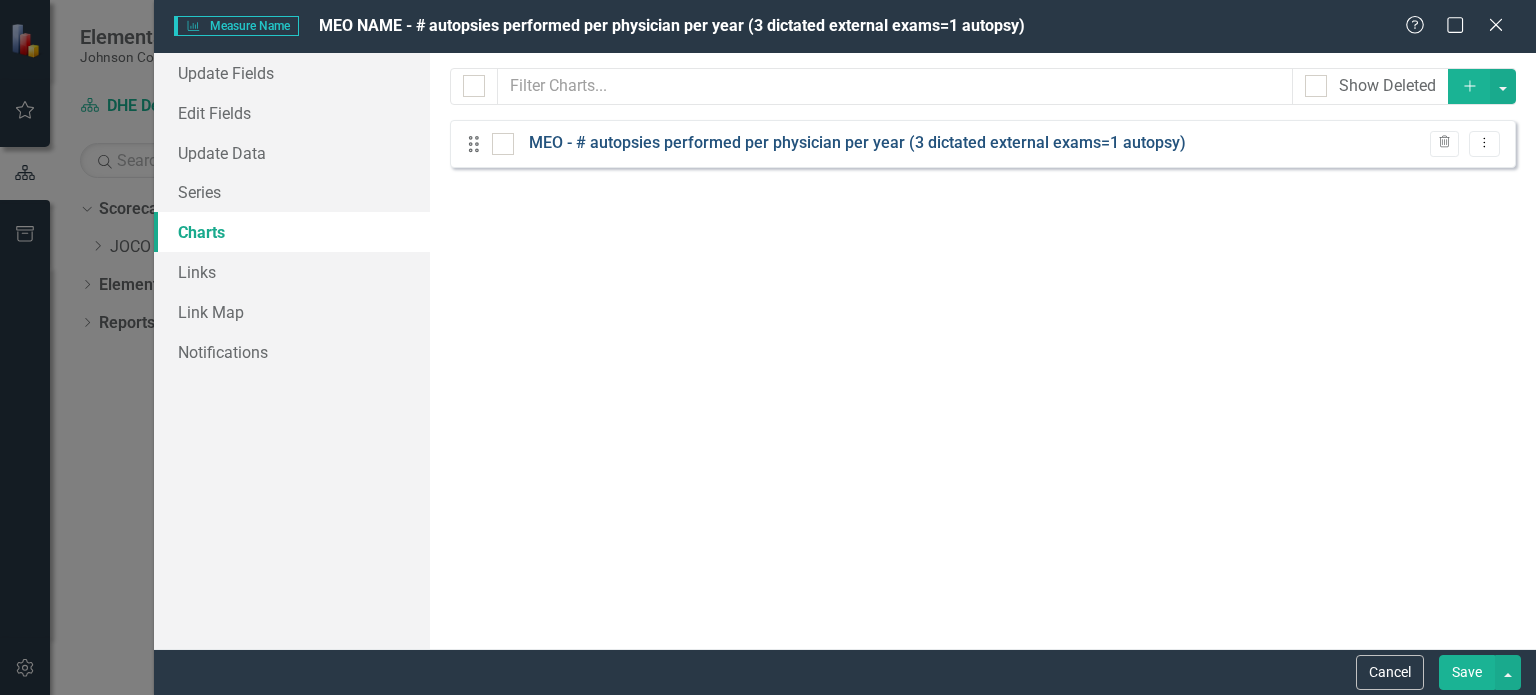 click on "MEO - # autopsies performed per physician per year (3 dictated external exams=1 autopsy)" at bounding box center (857, 143) 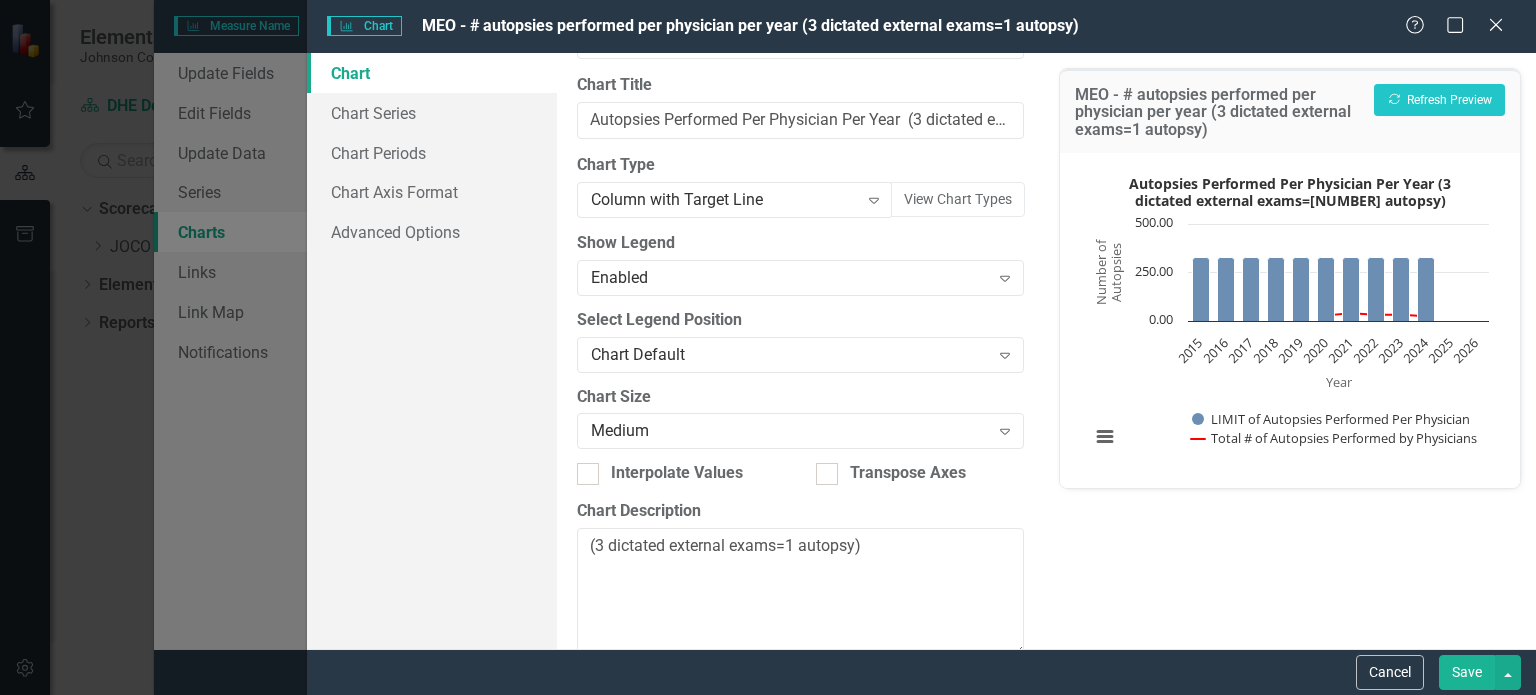 scroll, scrollTop: 0, scrollLeft: 0, axis: both 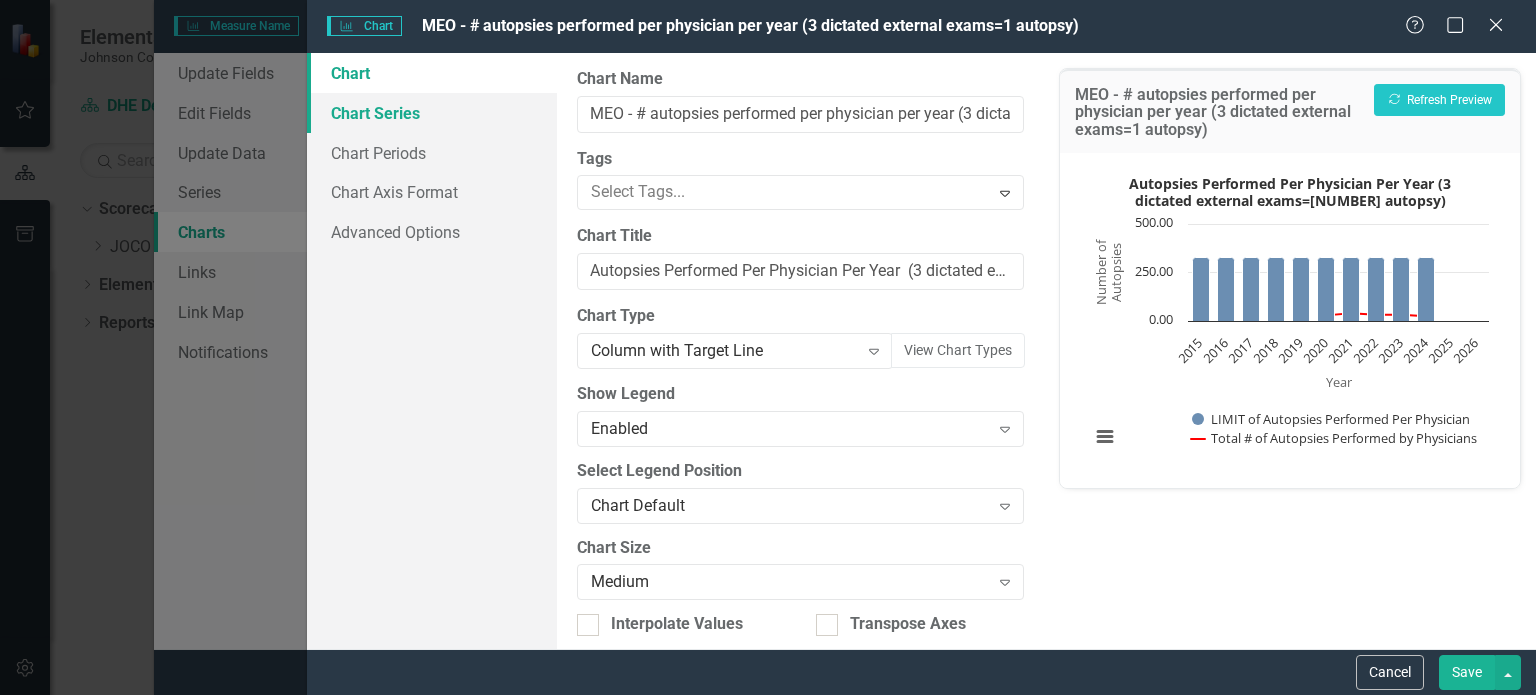 click on "Chart Series" at bounding box center (432, 113) 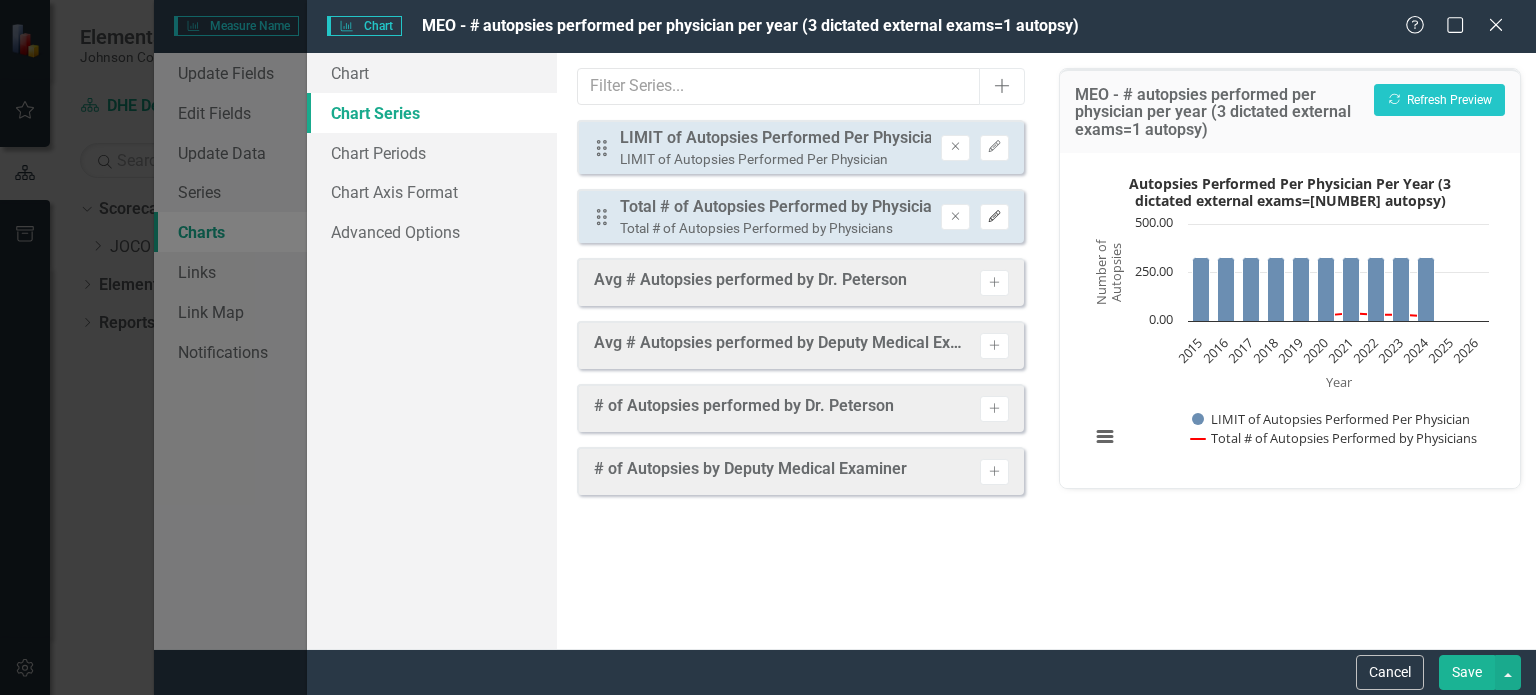 click 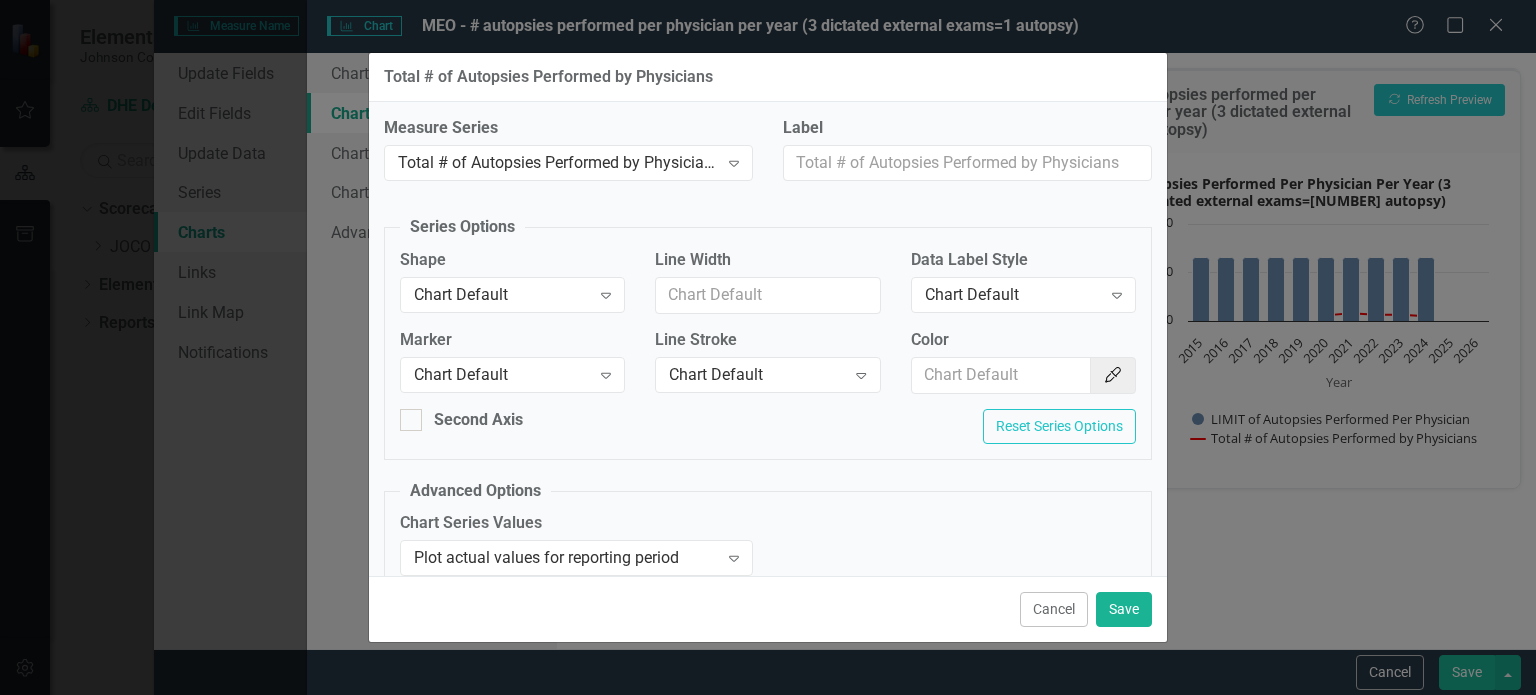 scroll, scrollTop: 26, scrollLeft: 0, axis: vertical 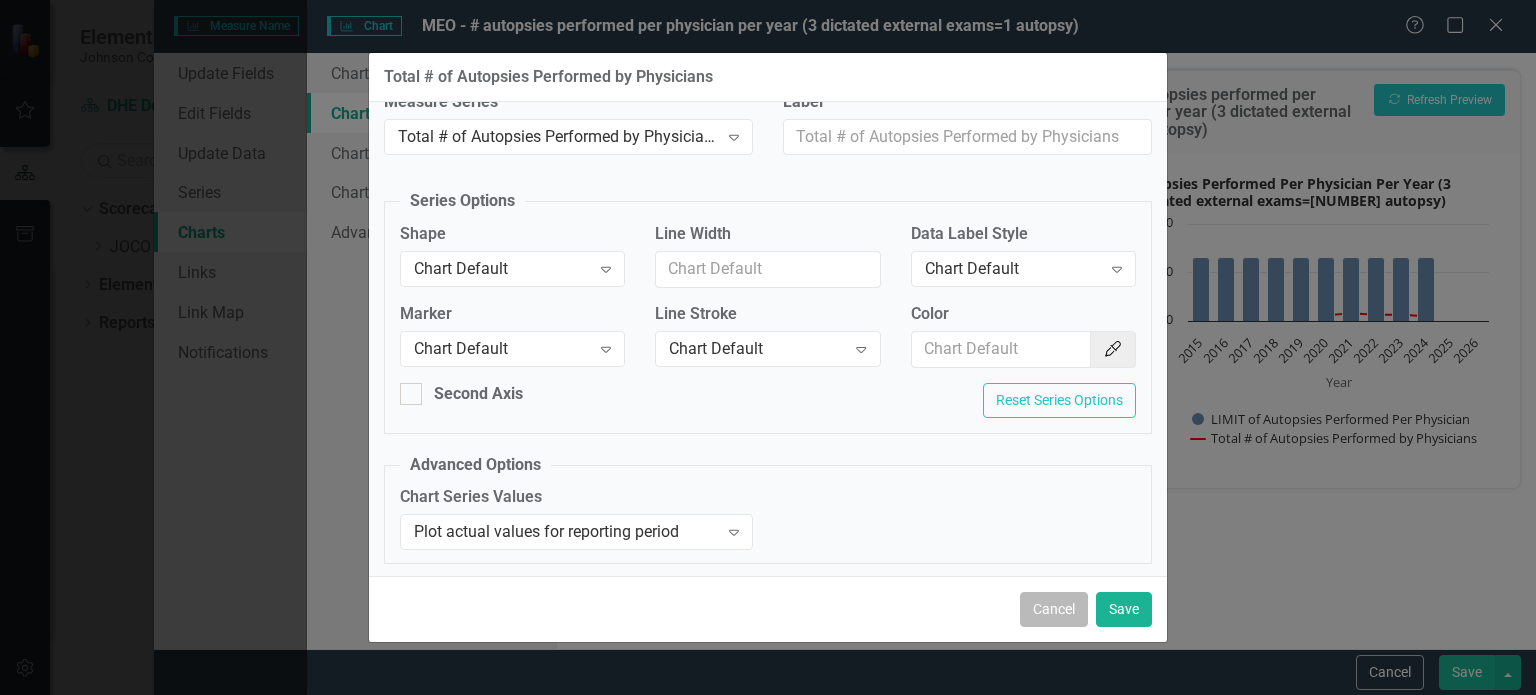 click on "Cancel" at bounding box center (1054, 609) 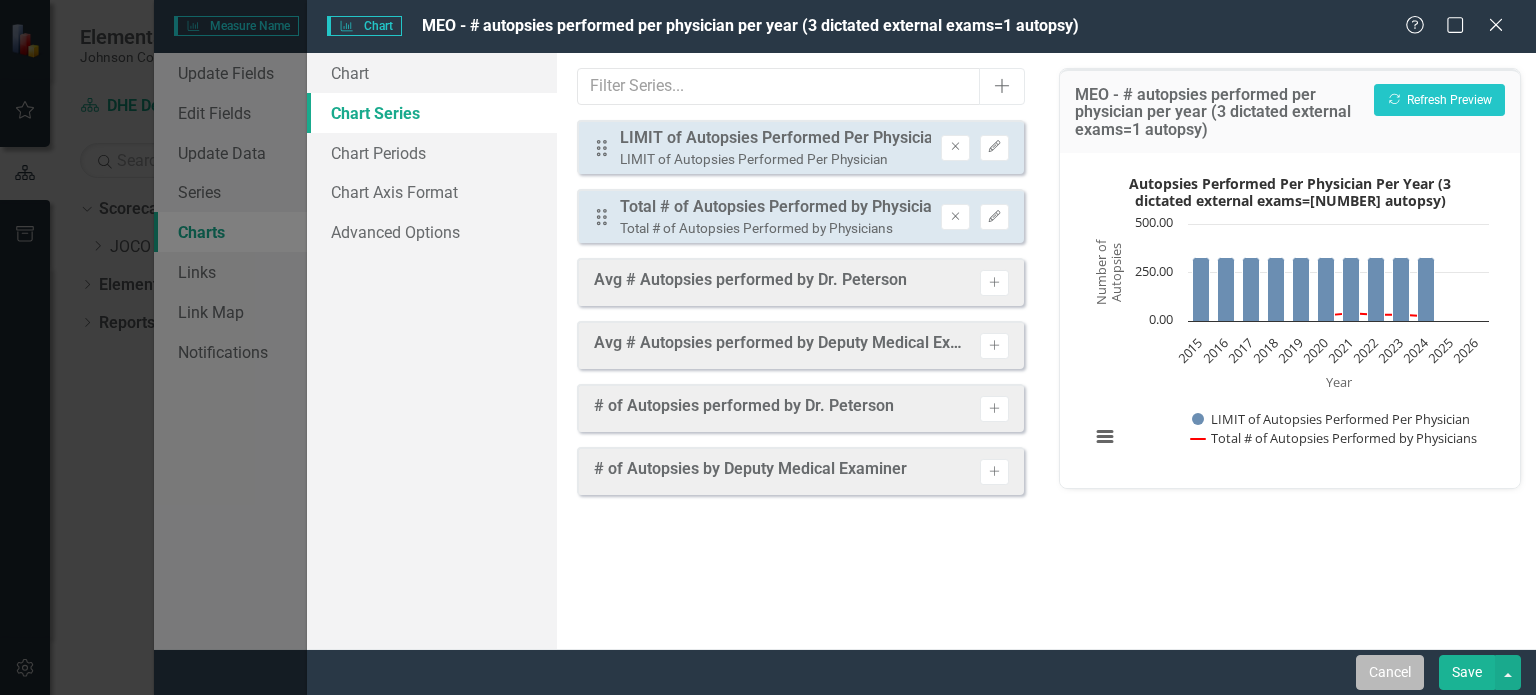 click on "Cancel" at bounding box center (1390, 672) 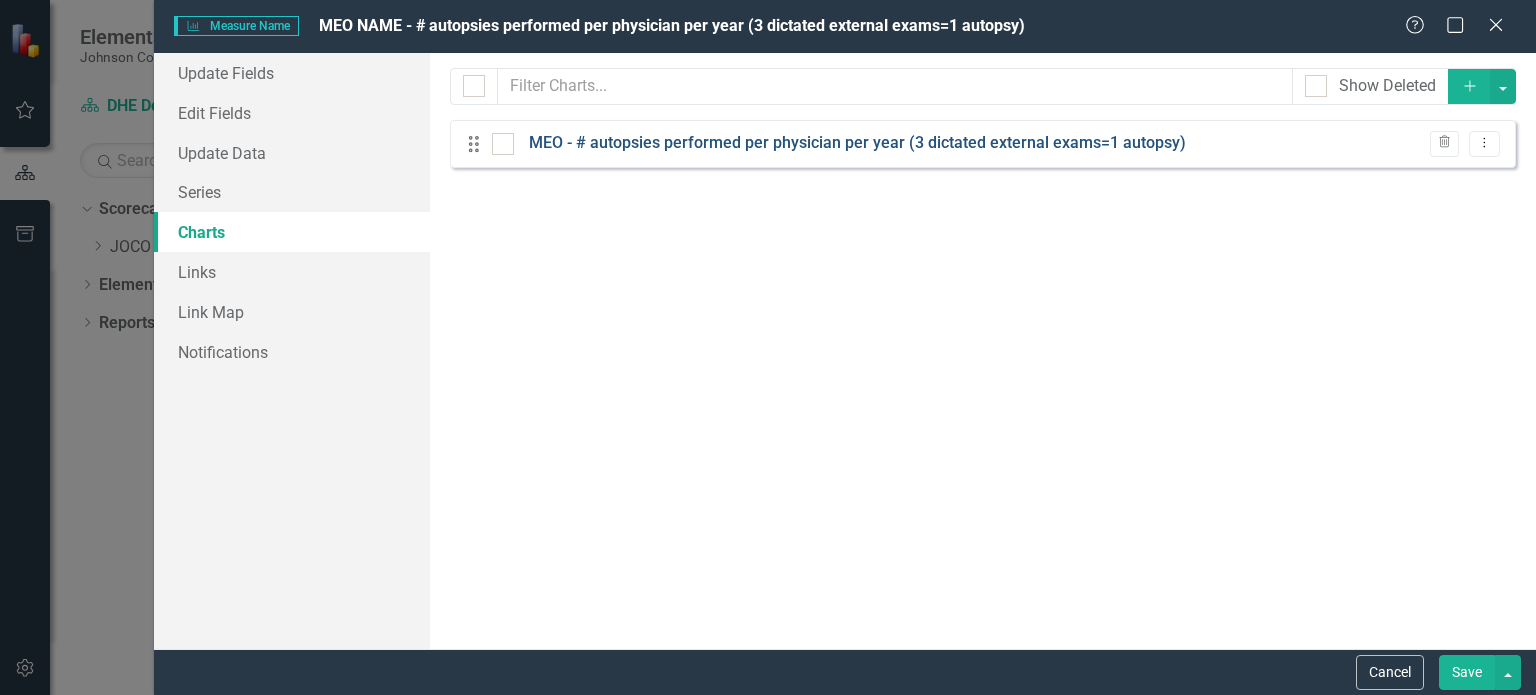 click on "MEO - # autopsies performed per physician per year (3 dictated external exams=1 autopsy)" at bounding box center [857, 143] 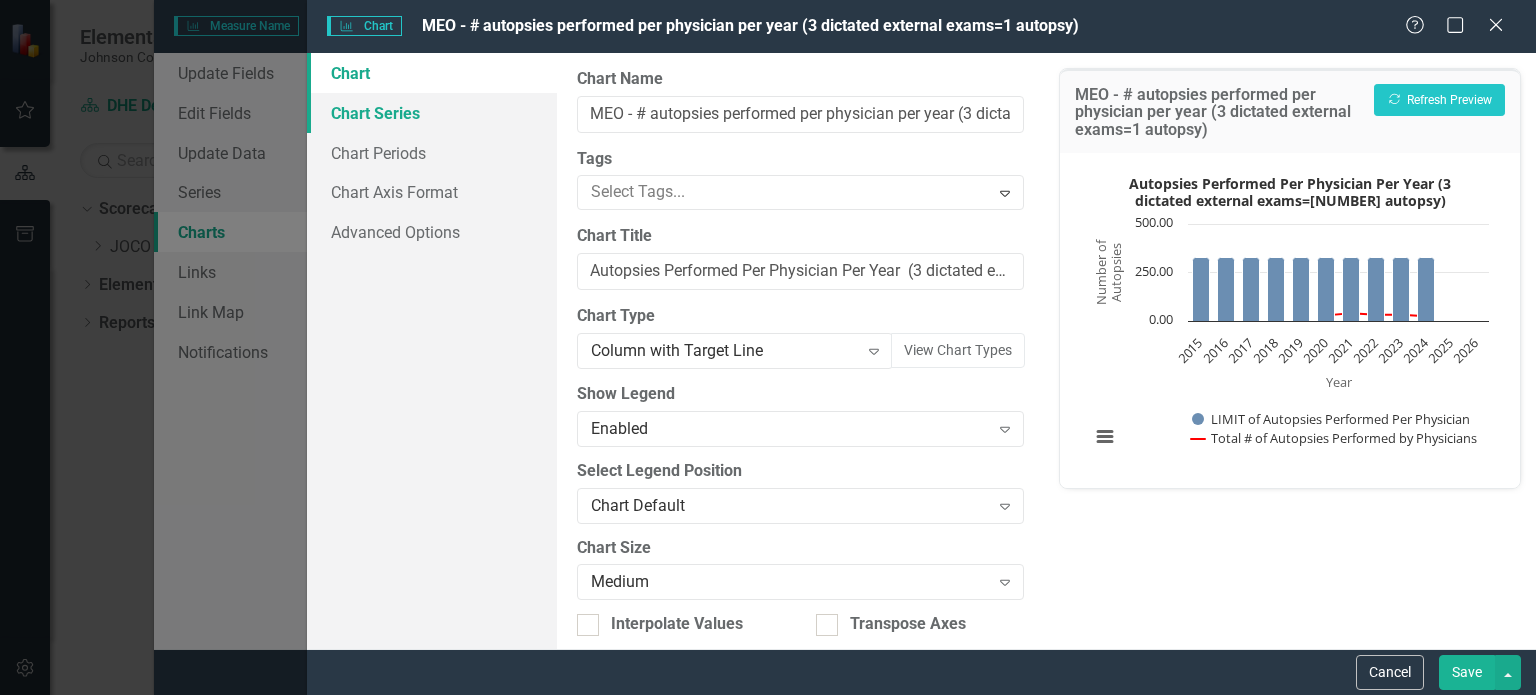 click on "Chart Series" at bounding box center [432, 113] 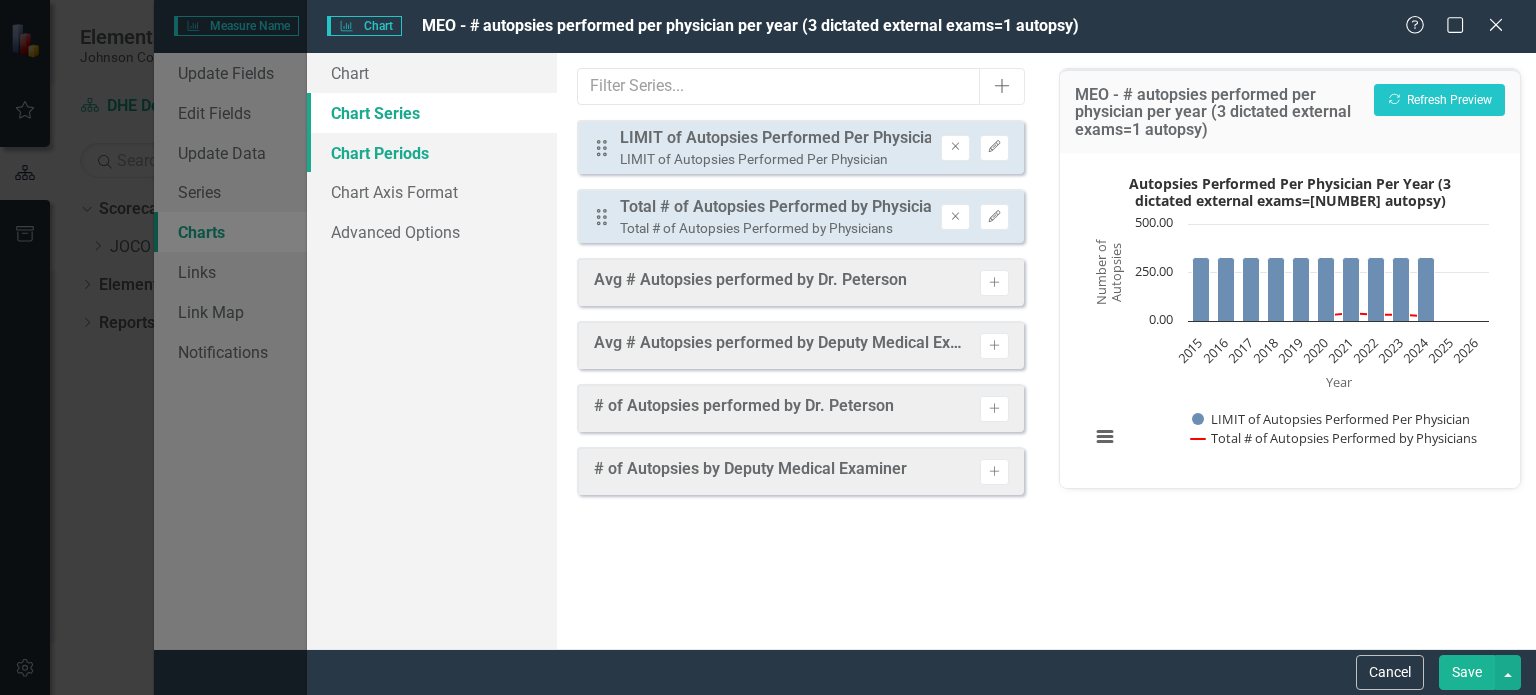 click on "Chart Periods" at bounding box center [432, 153] 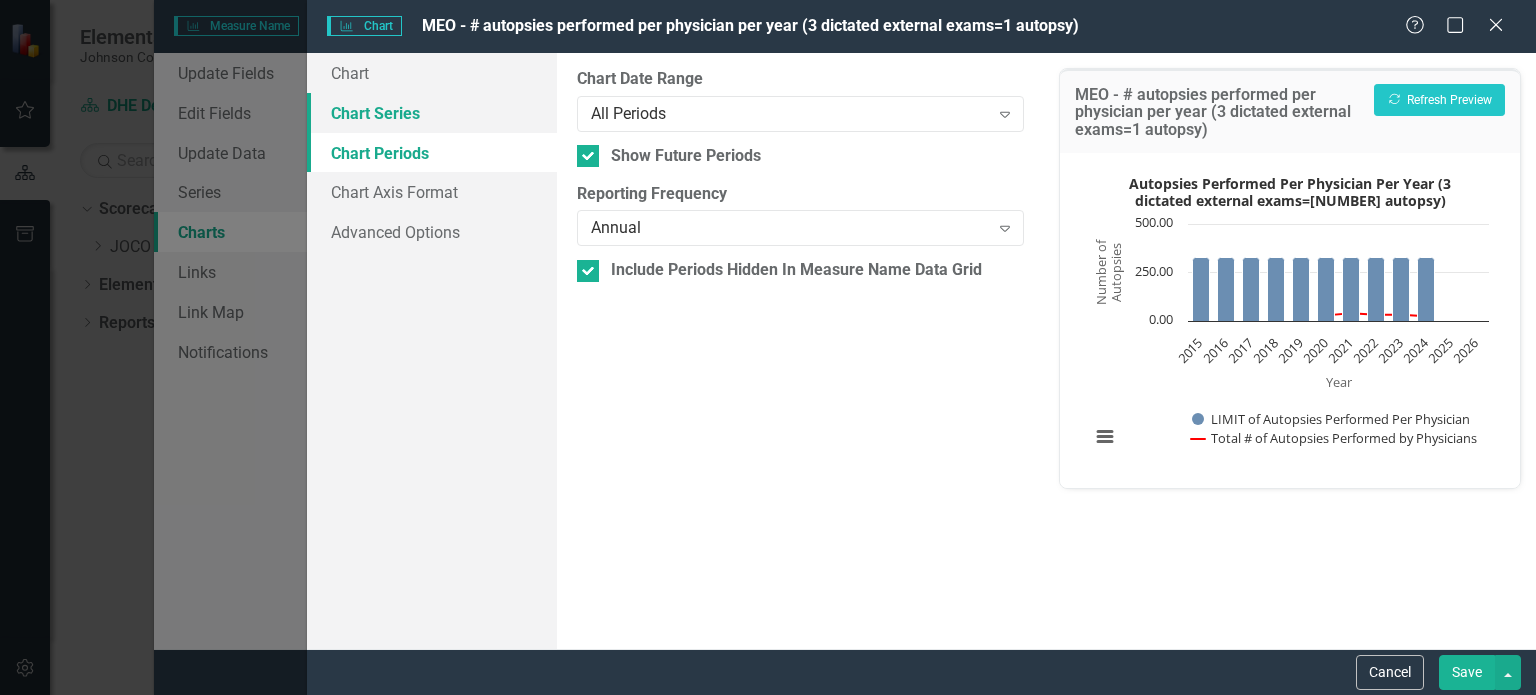 click on "Chart Series" at bounding box center (432, 113) 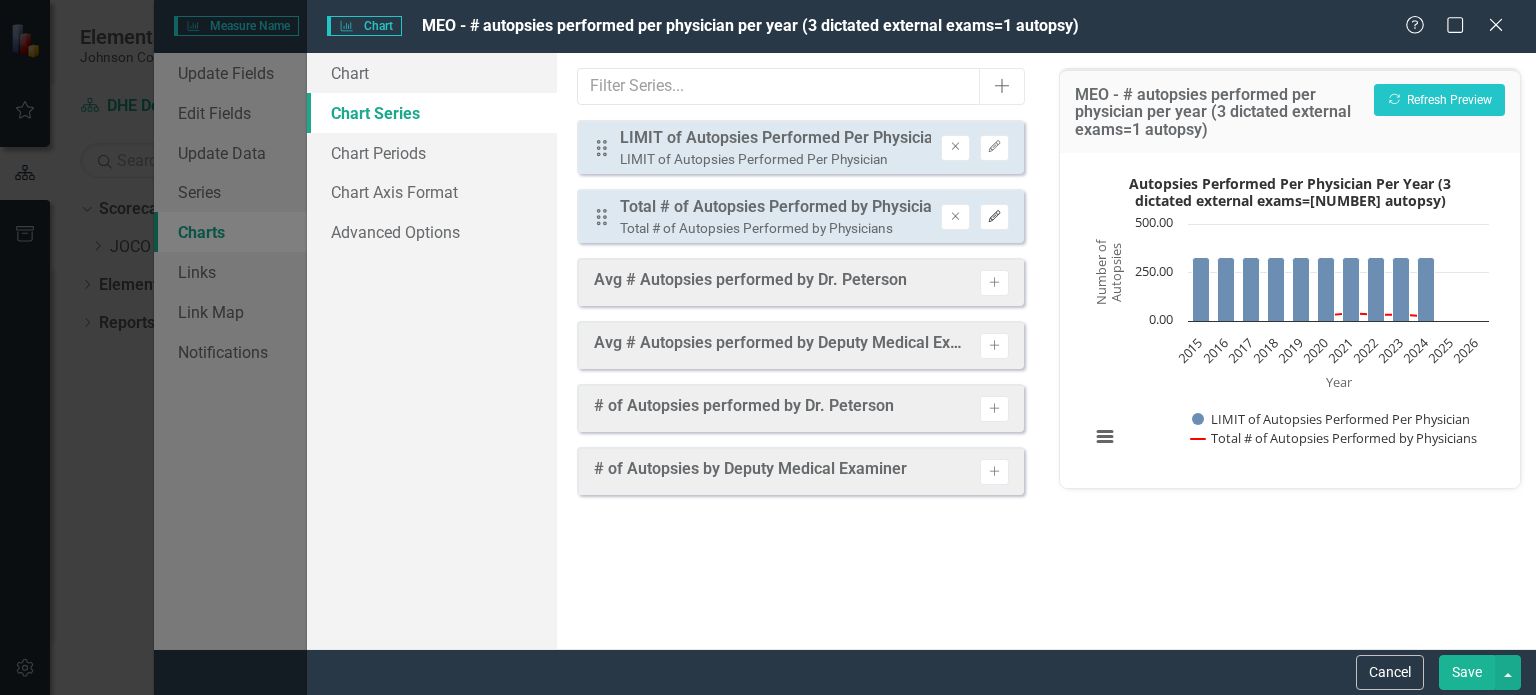 click on "Edit" 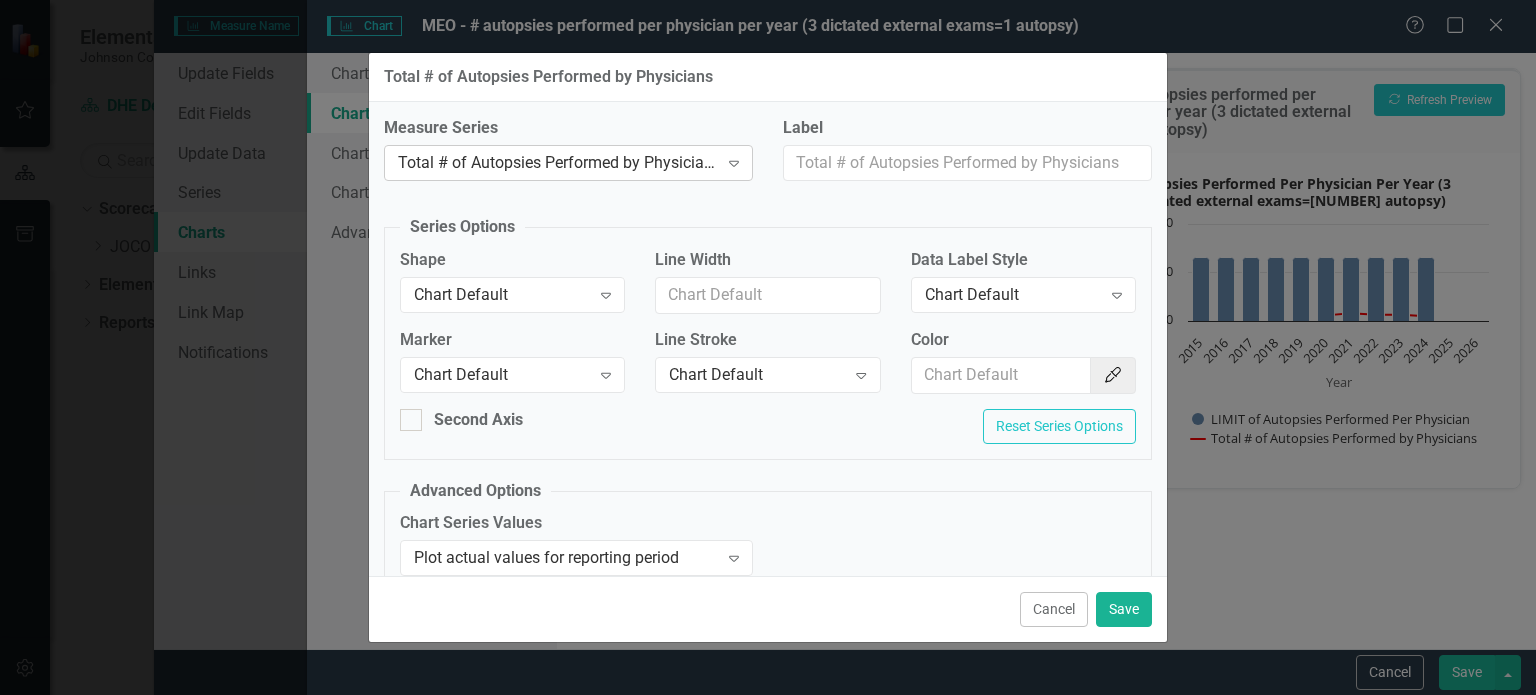click on "Total # of Autopsies Performed by Physicians" at bounding box center [558, 162] 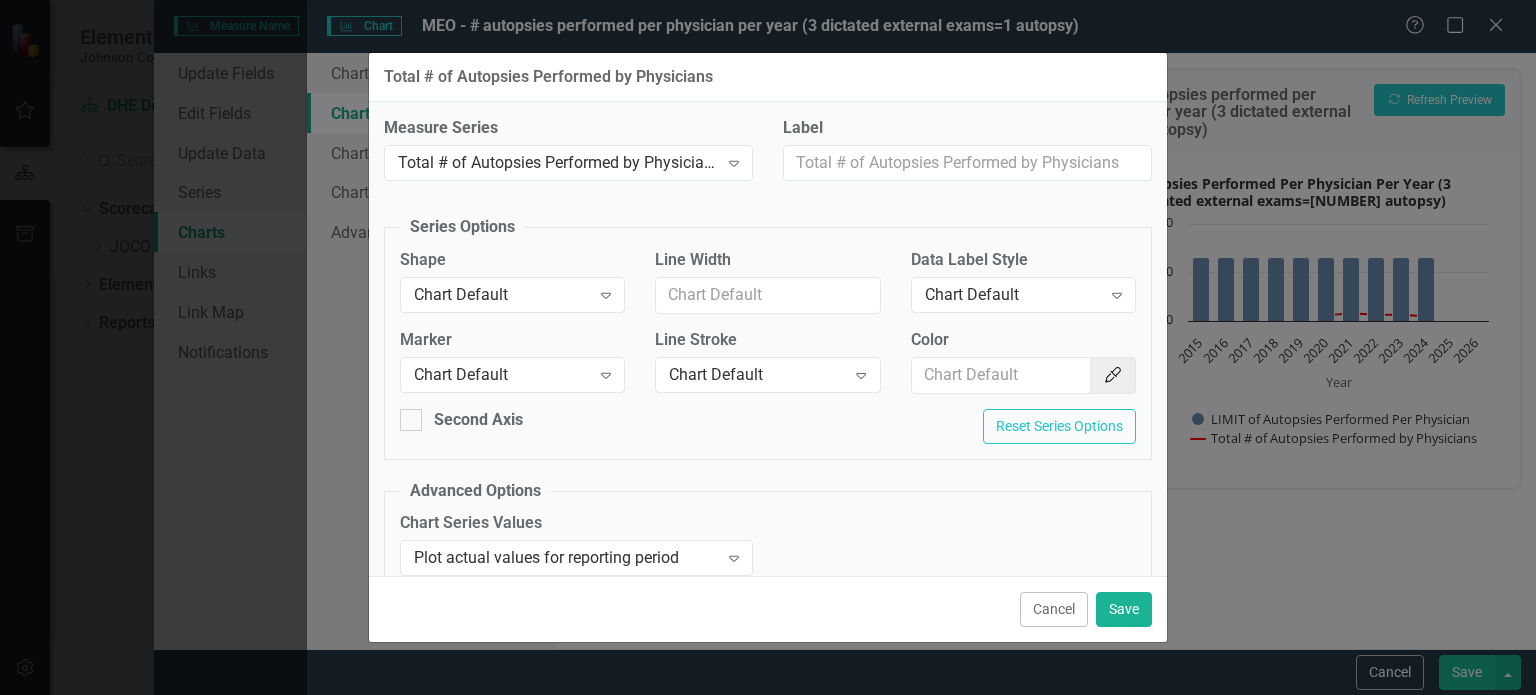 click on "Series Options Shape Chart Default Expand Line Width Data Label Style Chart Default Expand Marker Chart Default Expand Line Stroke Chart Default Expand Color Color Picker Second Axis Reset Series Options" at bounding box center [768, 337] 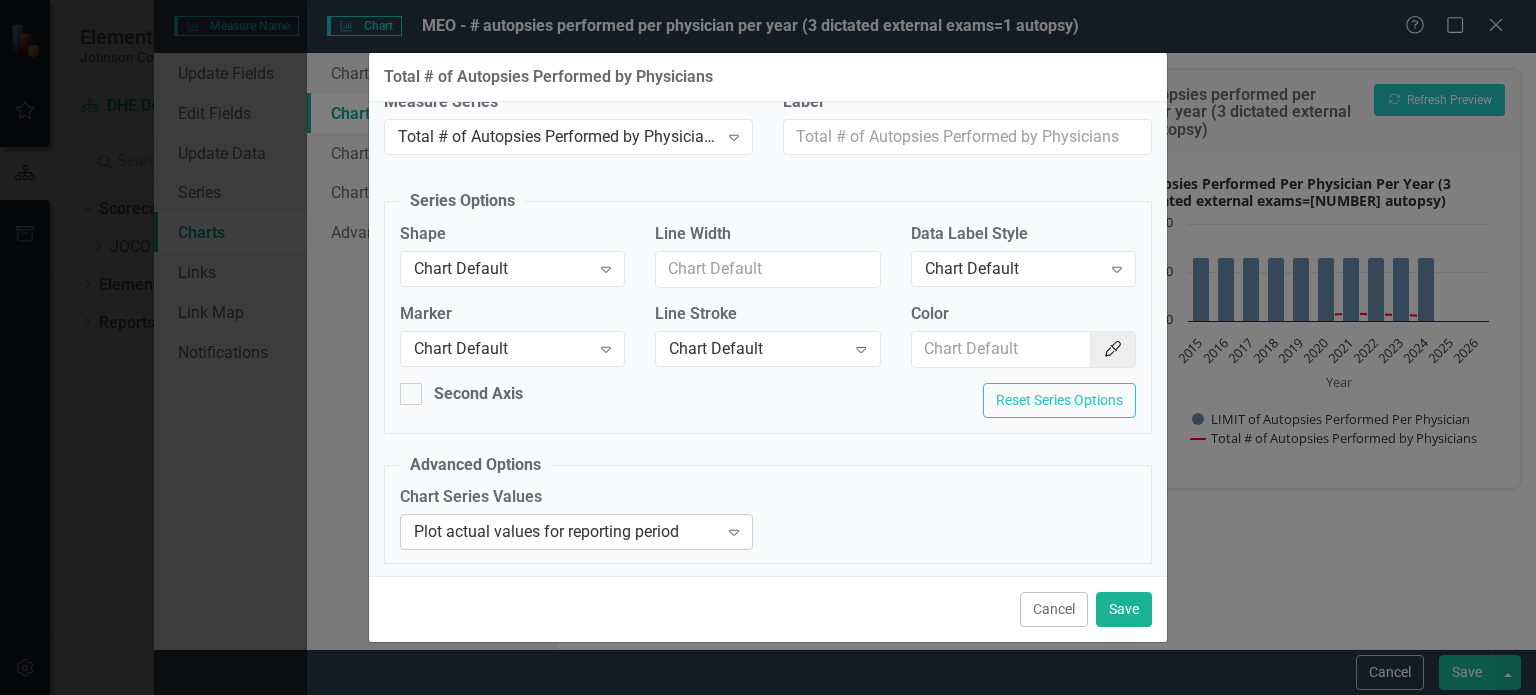 click on "Plot actual values for reporting period" at bounding box center [566, 532] 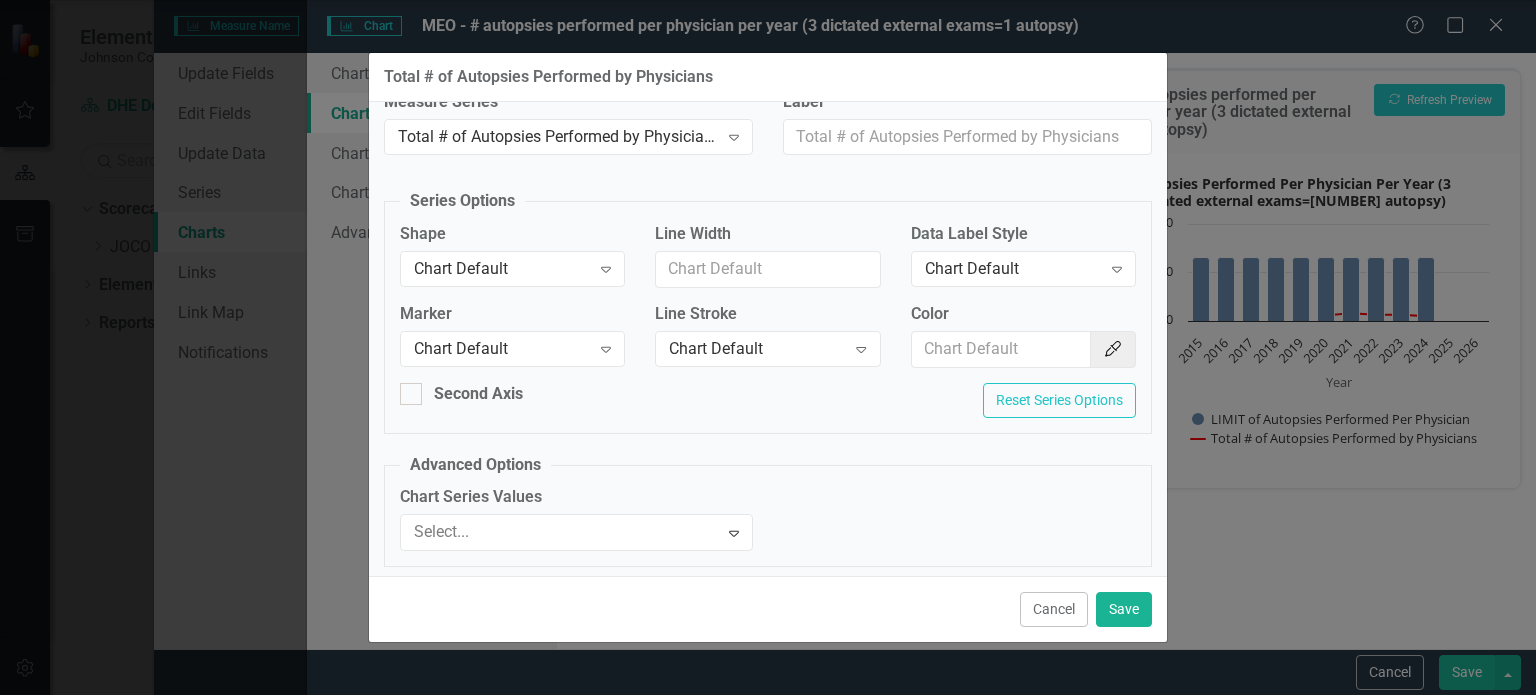 click on "Advanced Options Chart Series Values 3 results available. Use Up and Down to choose options, press Enter to select the currently focused option, press Escape to exit the menu, press Tab to select the option and exit the menu. Select... Expand" at bounding box center (768, 511) 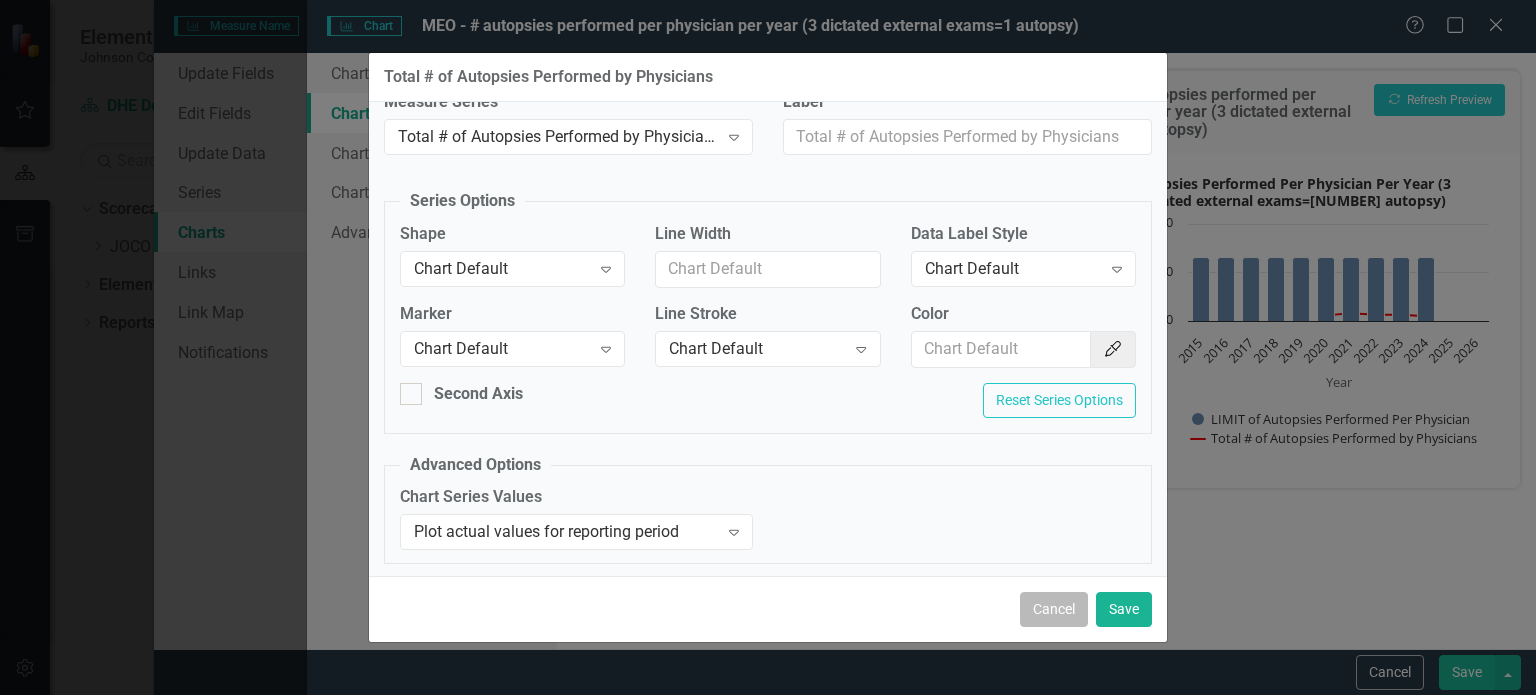 click on "Cancel" at bounding box center (1054, 609) 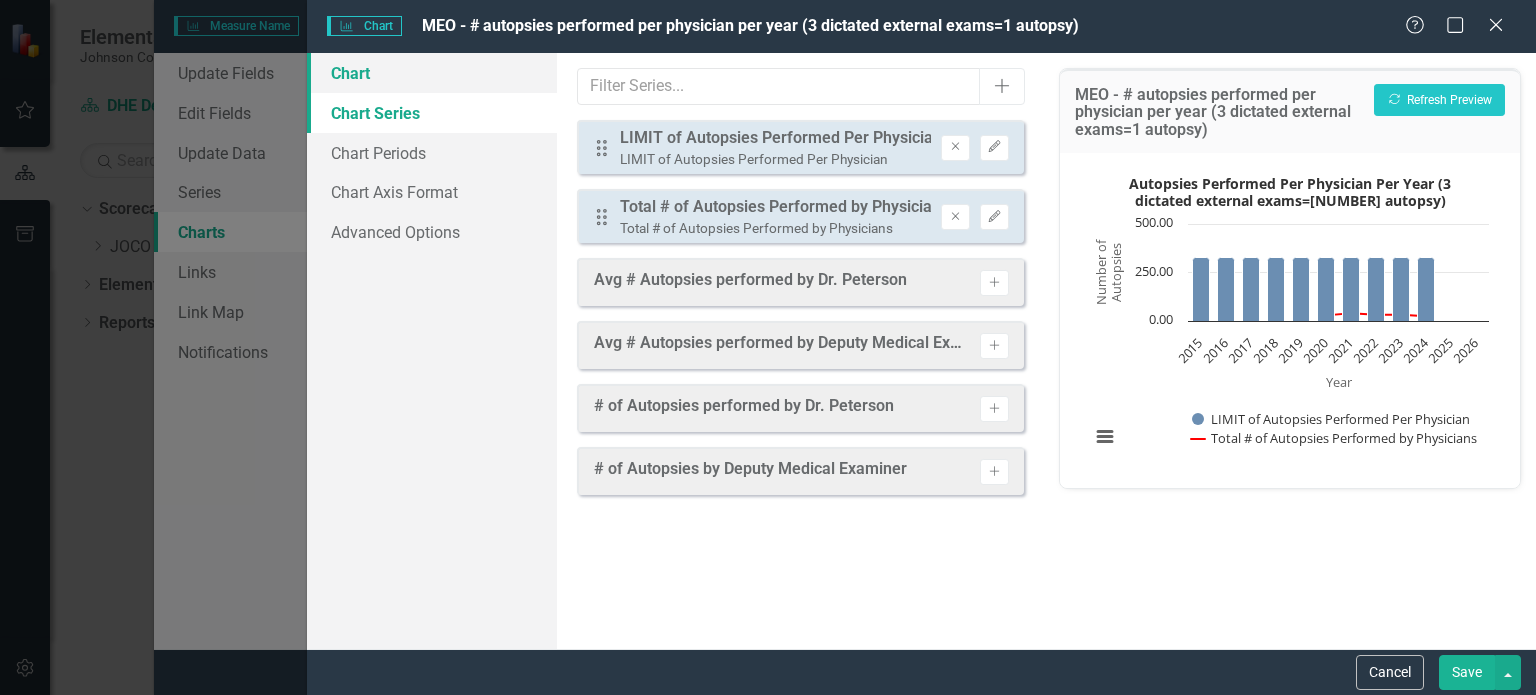 click on "Chart" at bounding box center (432, 73) 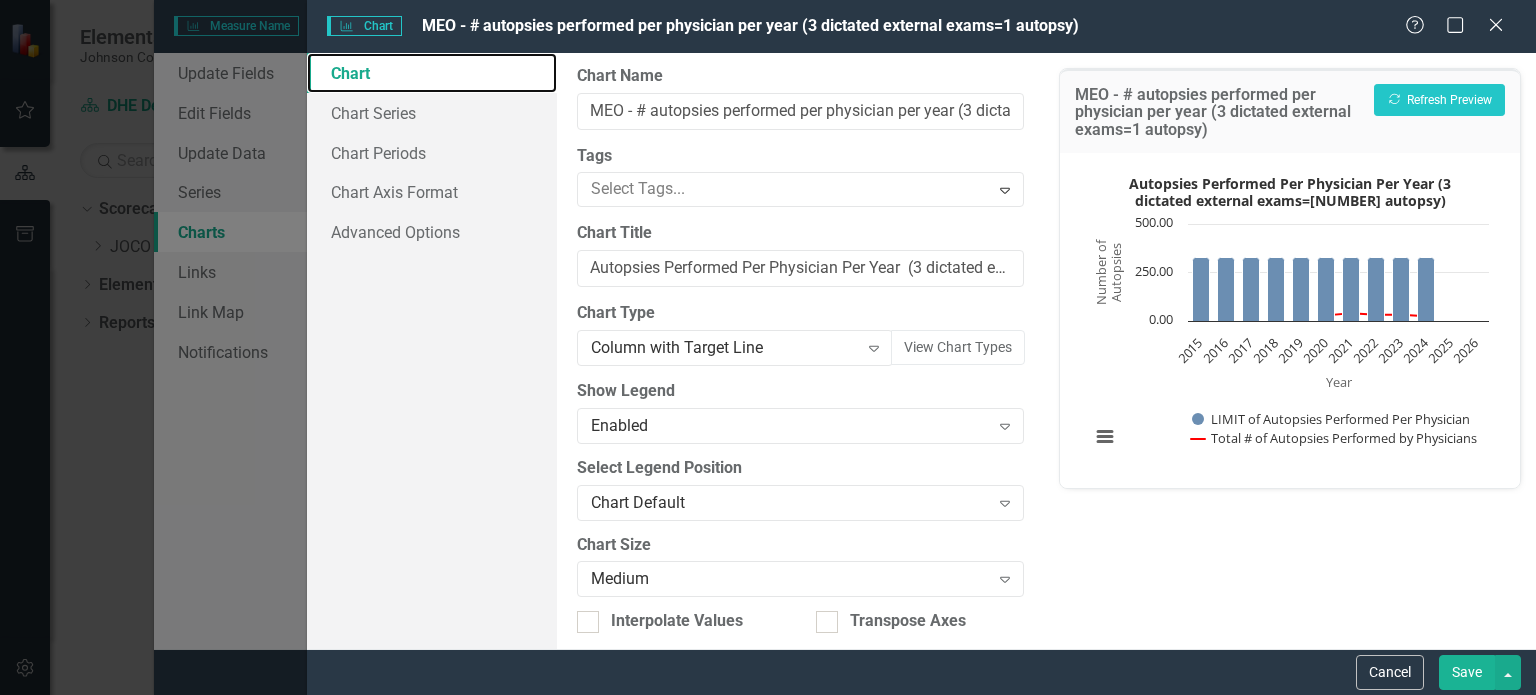 scroll, scrollTop: 0, scrollLeft: 0, axis: both 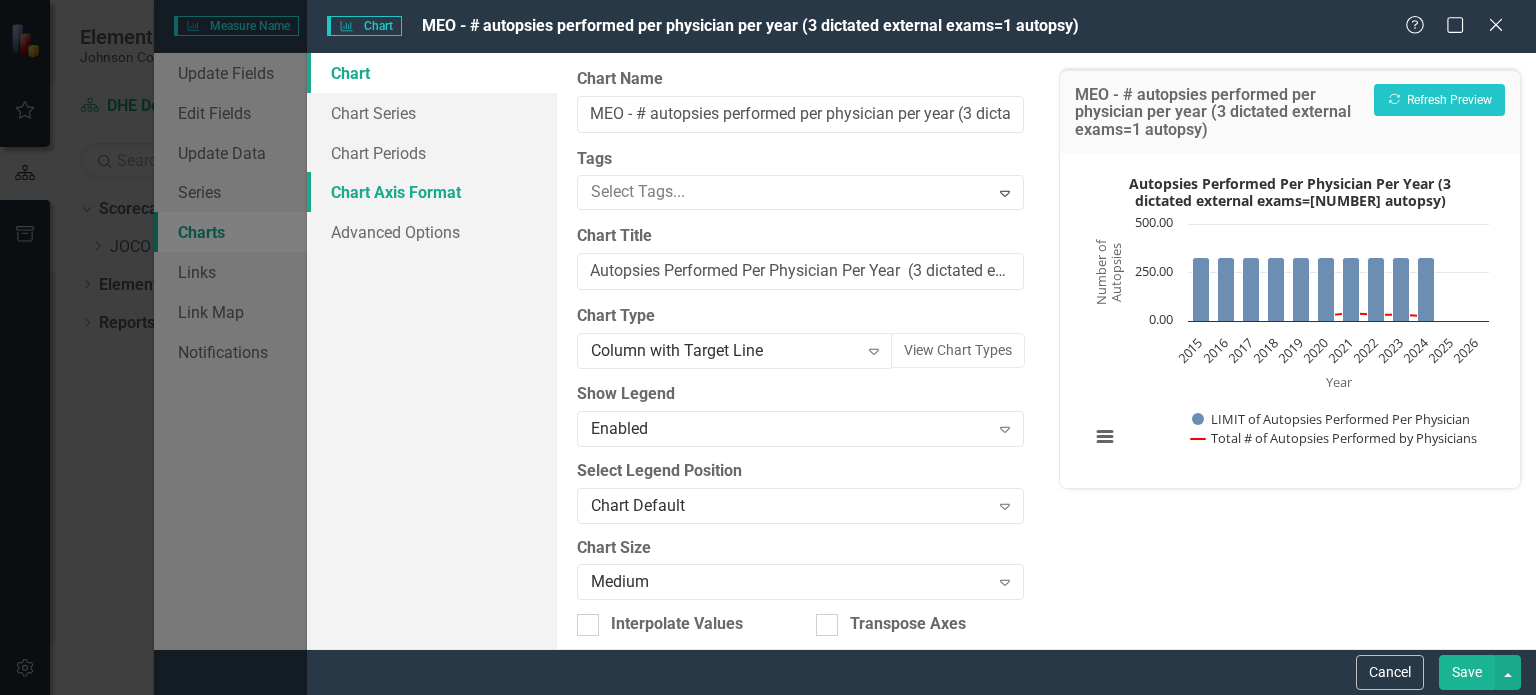 click on "Chart Axis Format" at bounding box center [432, 192] 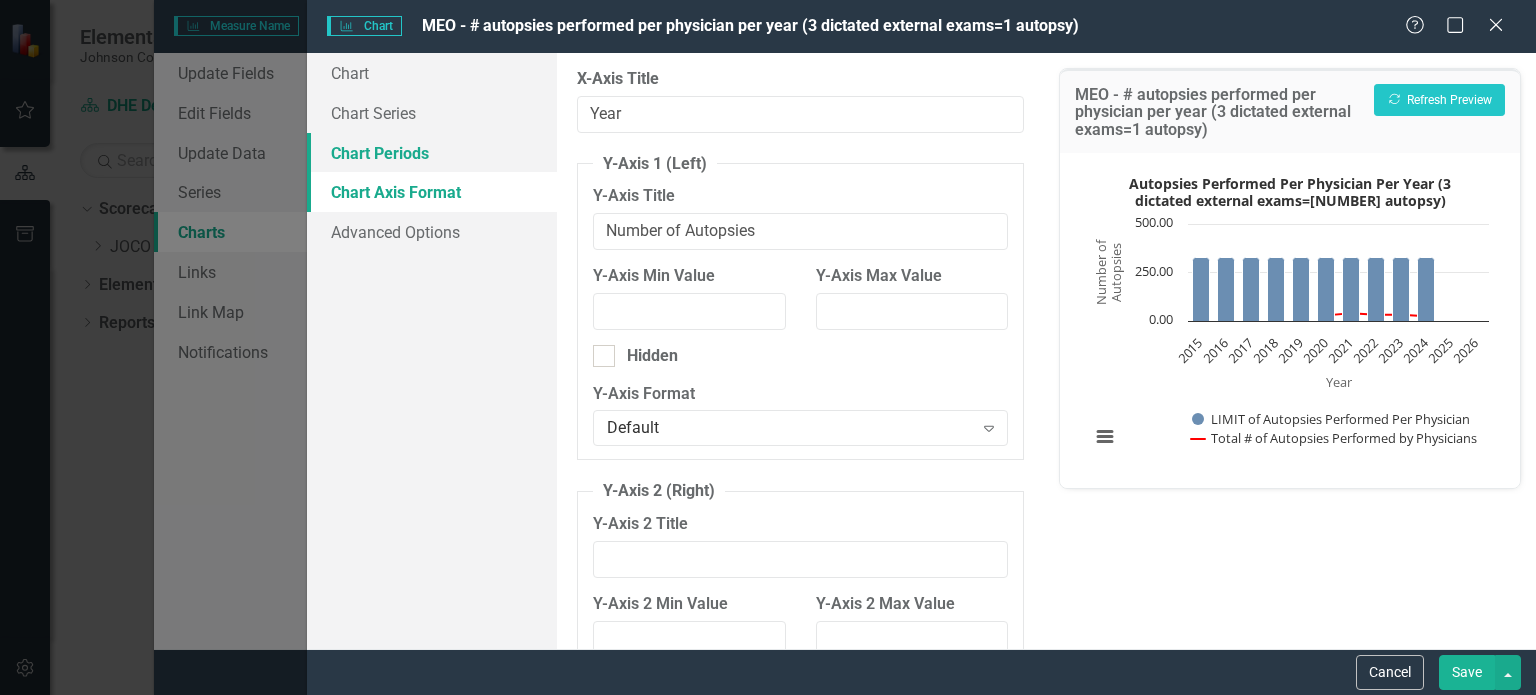 click on "Chart Periods" at bounding box center [432, 153] 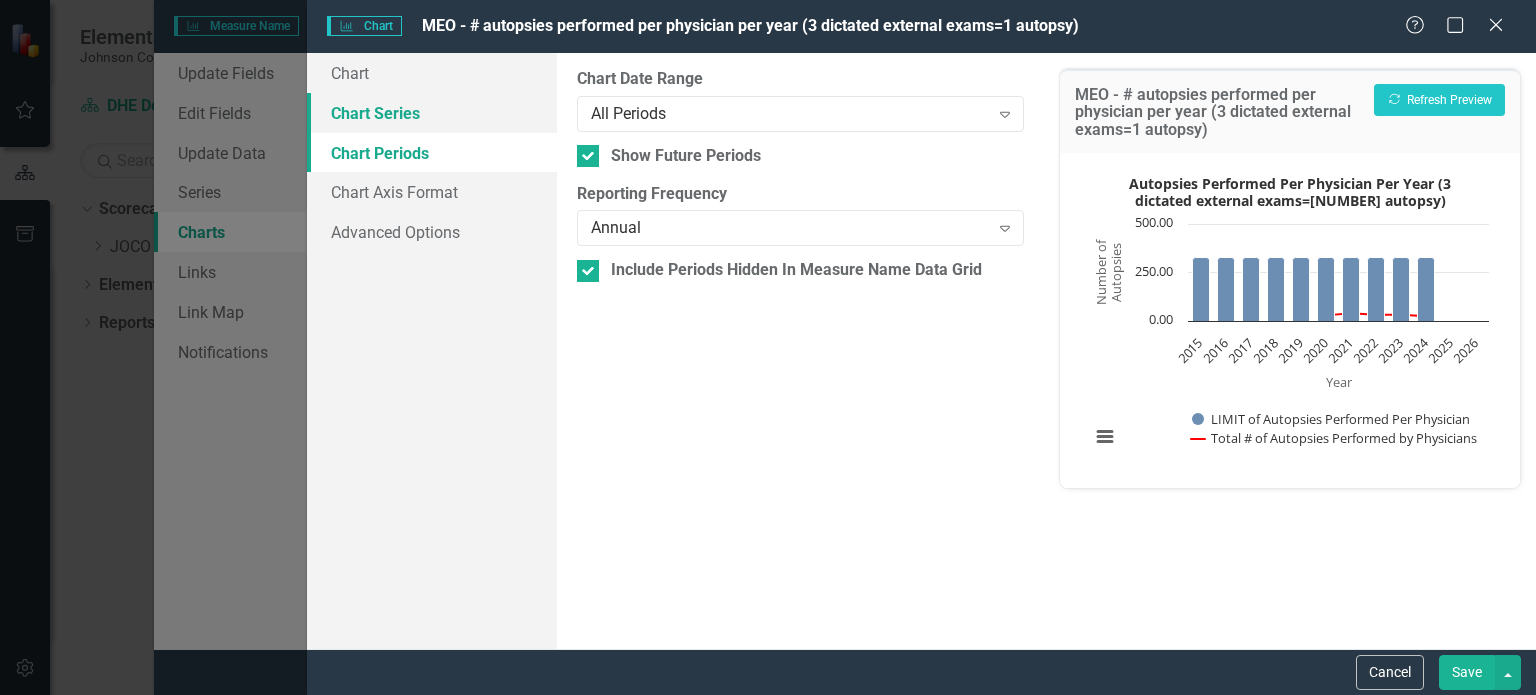 click on "Chart Series" at bounding box center (432, 113) 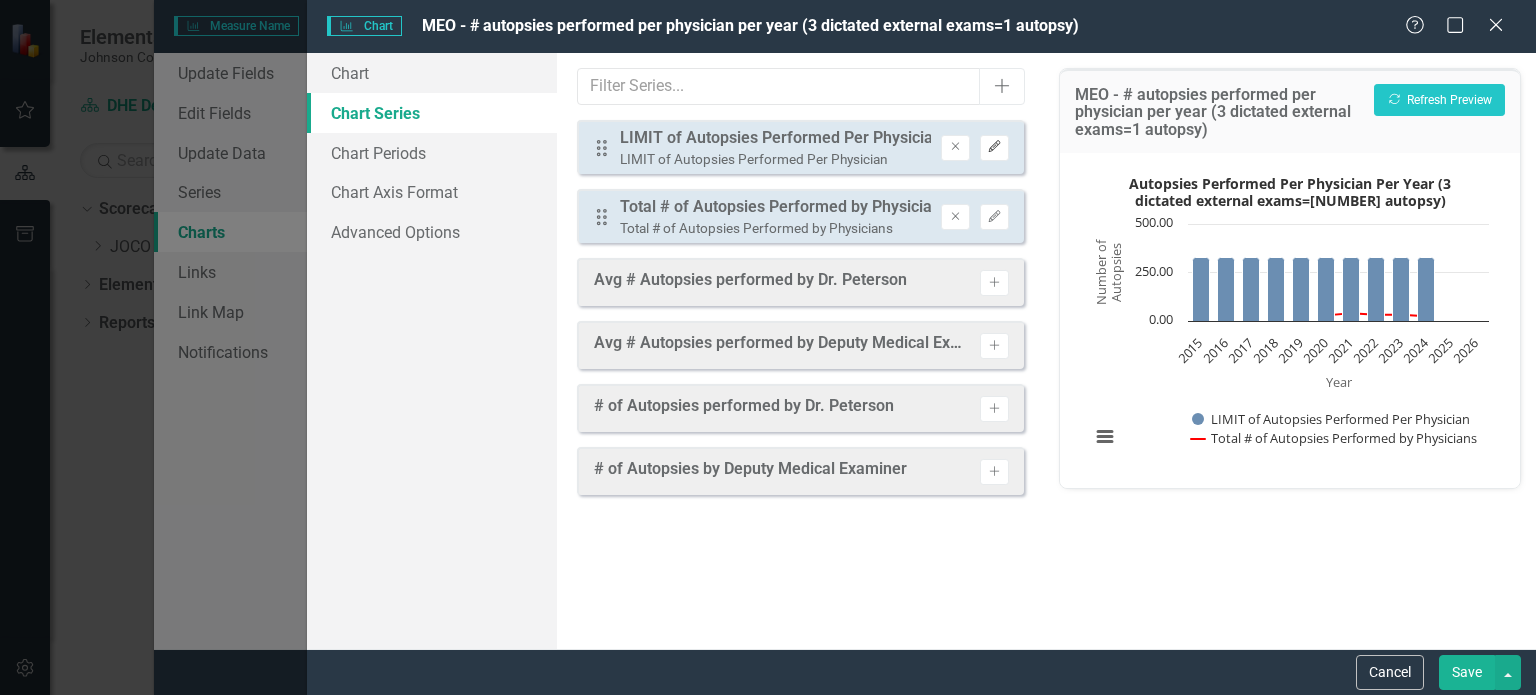 click on "Edit" 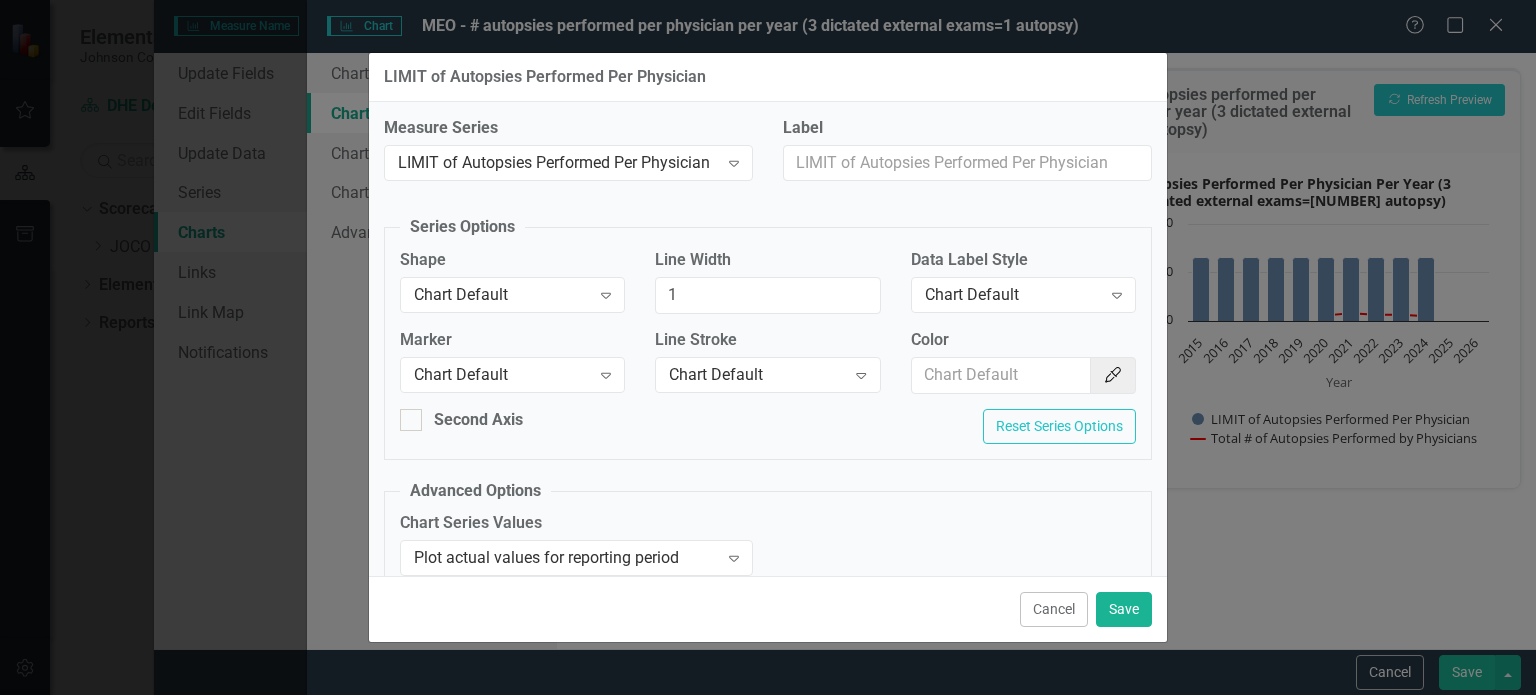 scroll, scrollTop: 26, scrollLeft: 0, axis: vertical 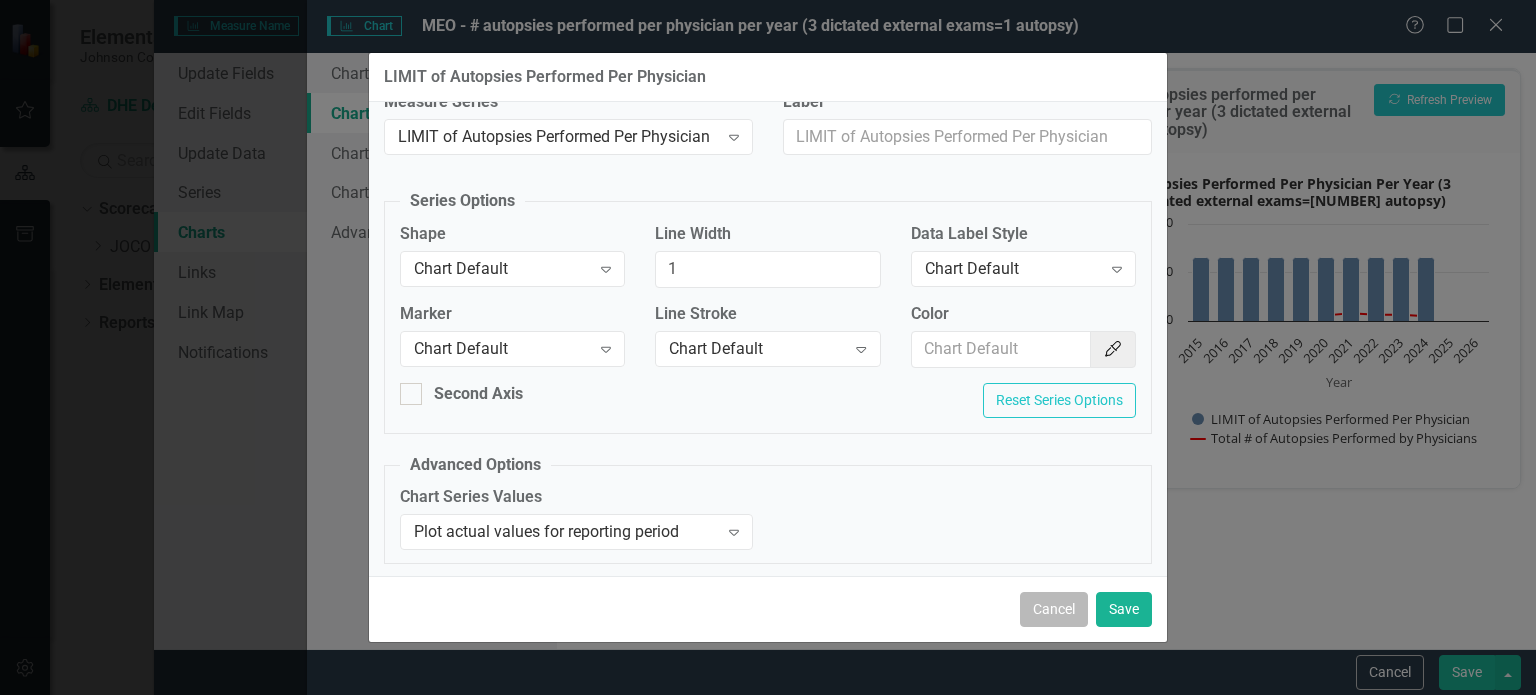 click on "Cancel" at bounding box center [1054, 609] 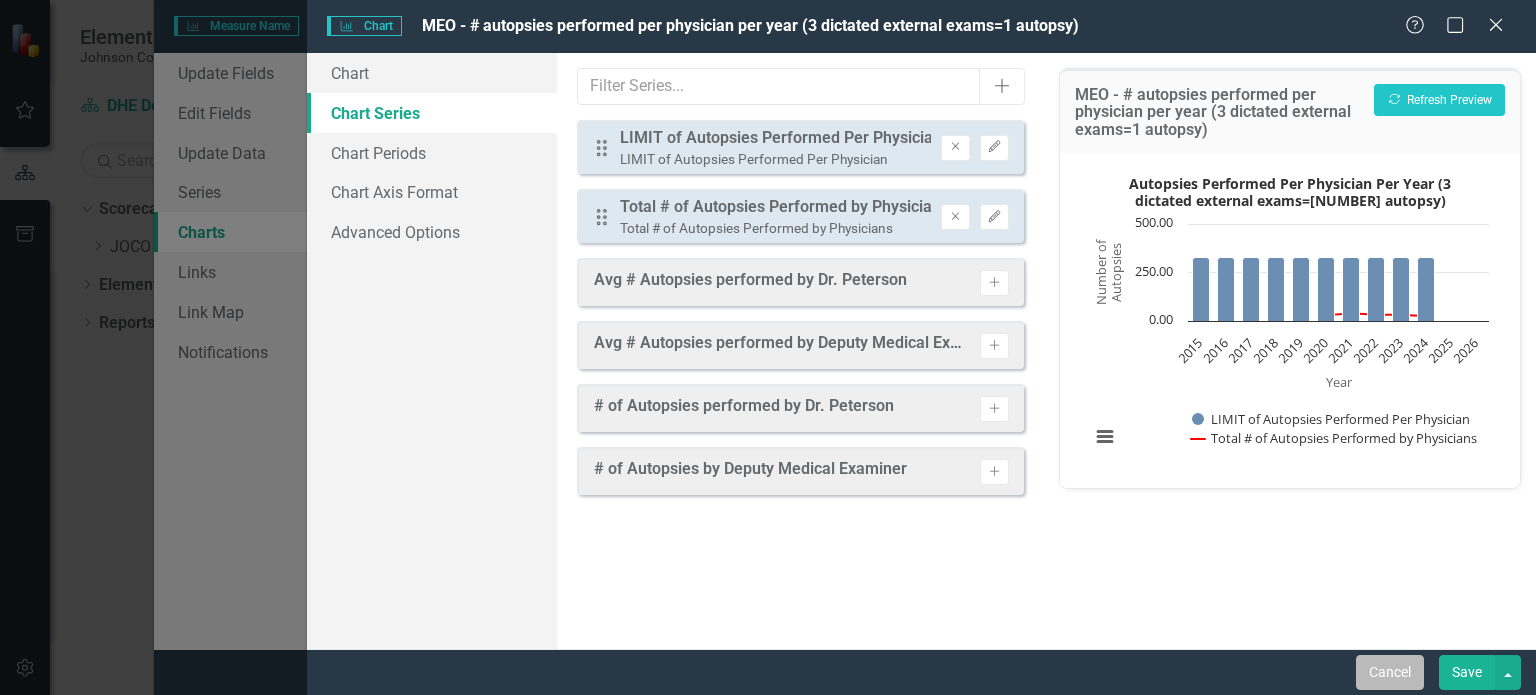 click on "Cancel" at bounding box center (1390, 672) 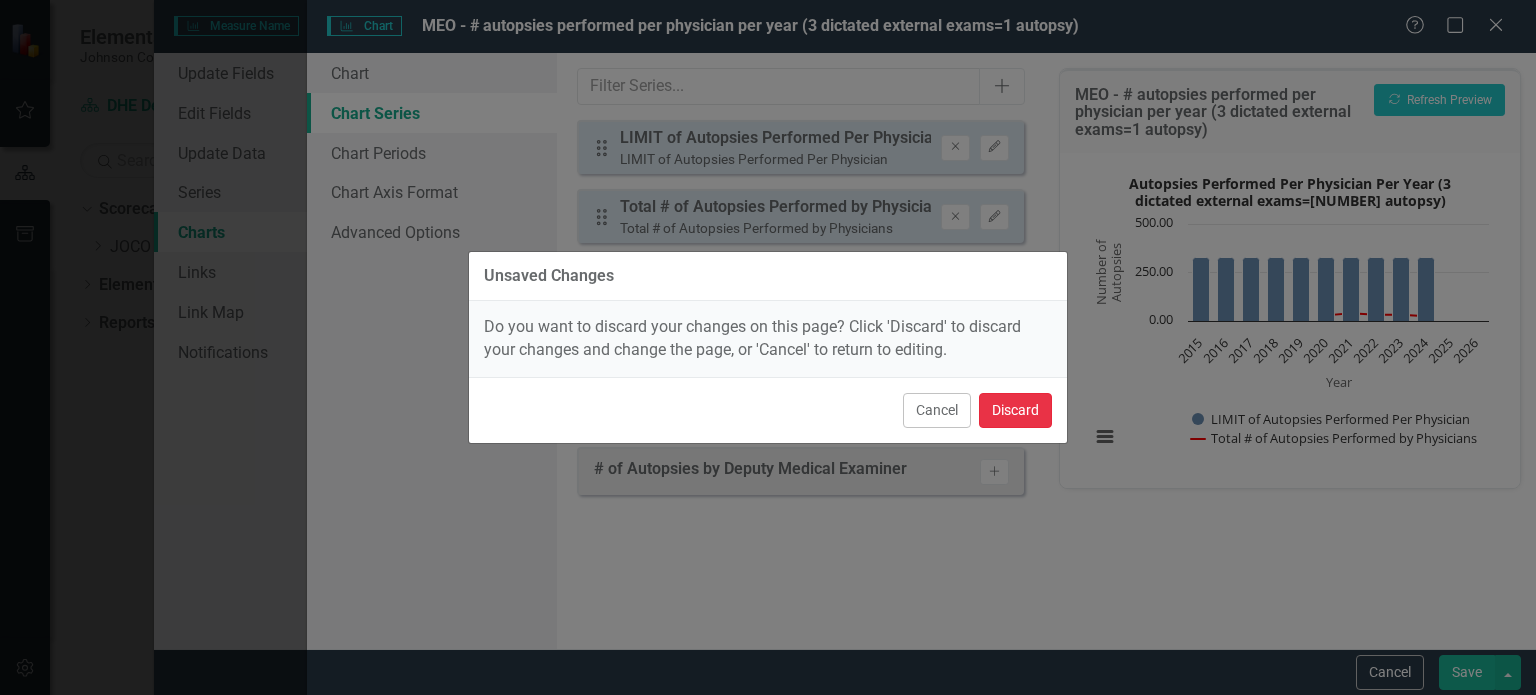 click on "Discard" at bounding box center (1015, 410) 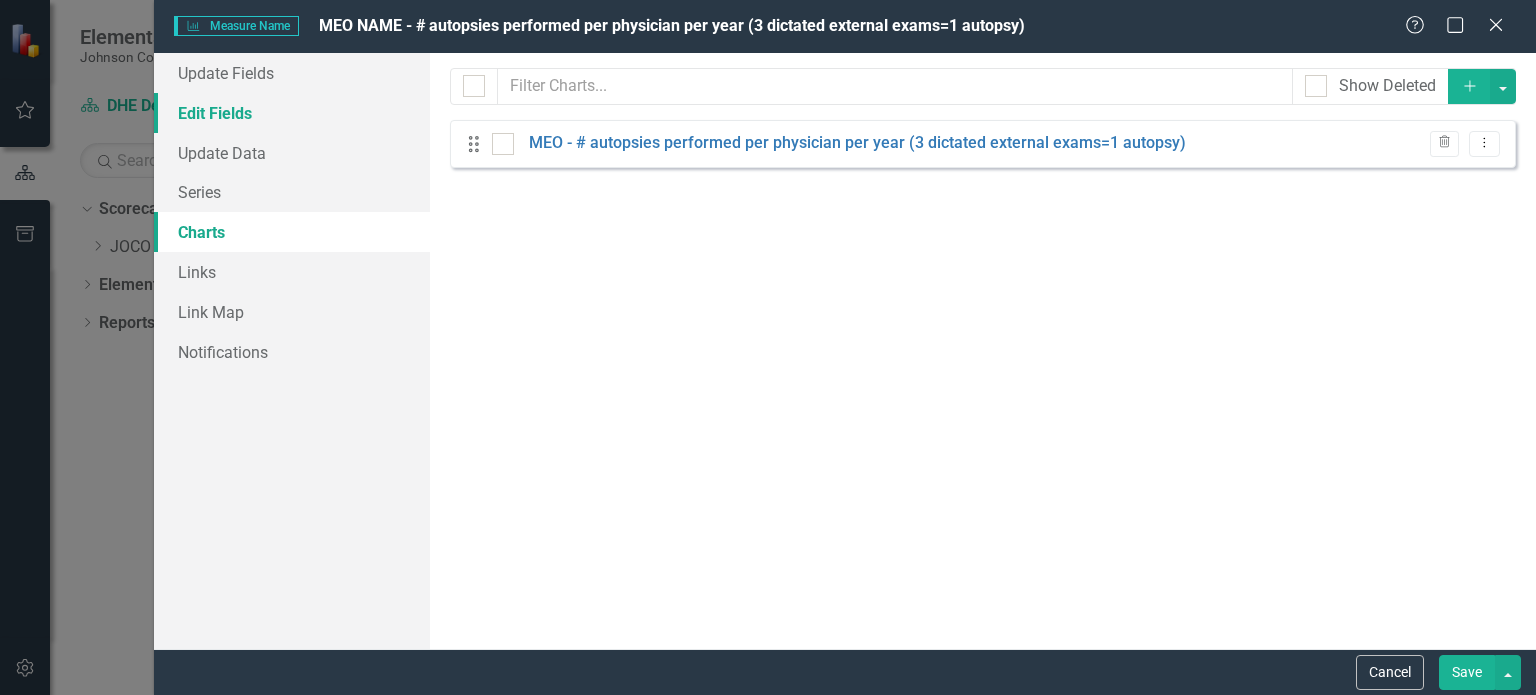 click on "Edit Fields" at bounding box center [292, 113] 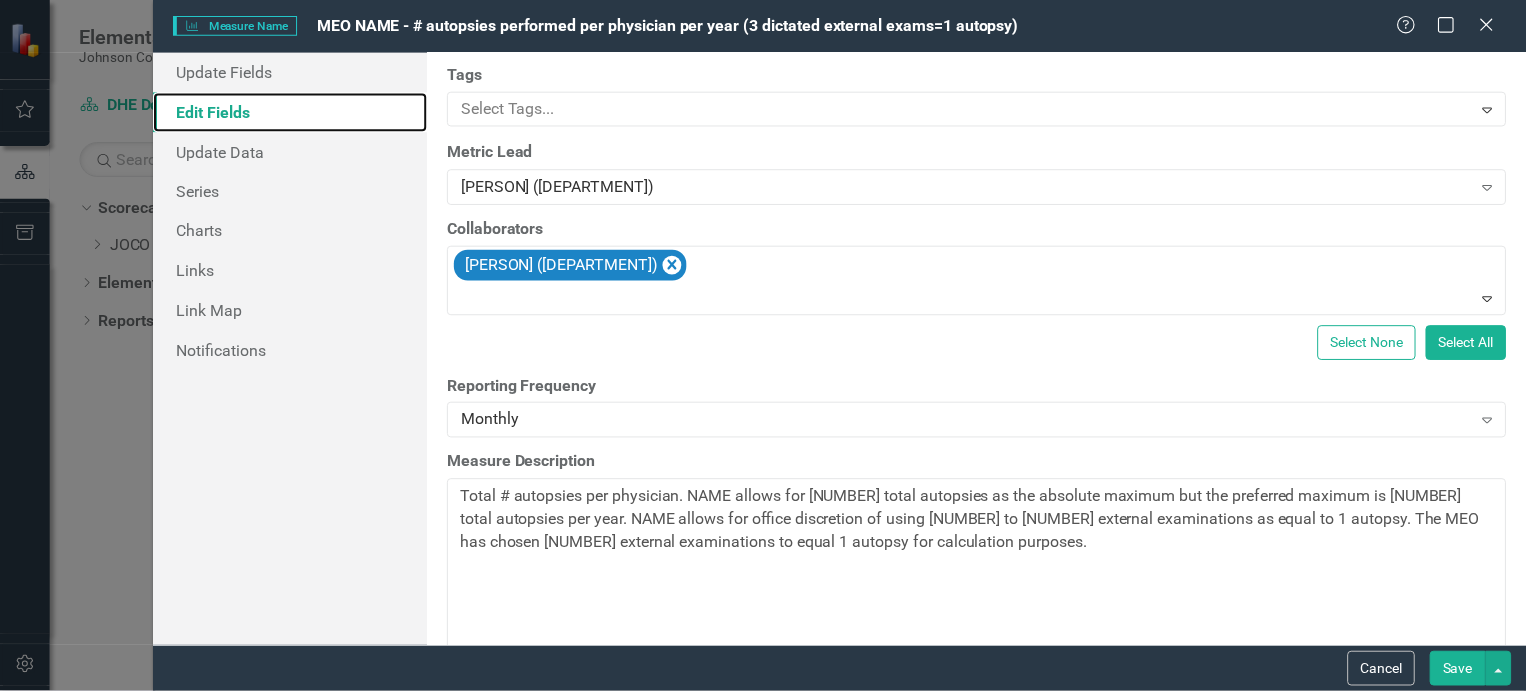 scroll, scrollTop: 162, scrollLeft: 0, axis: vertical 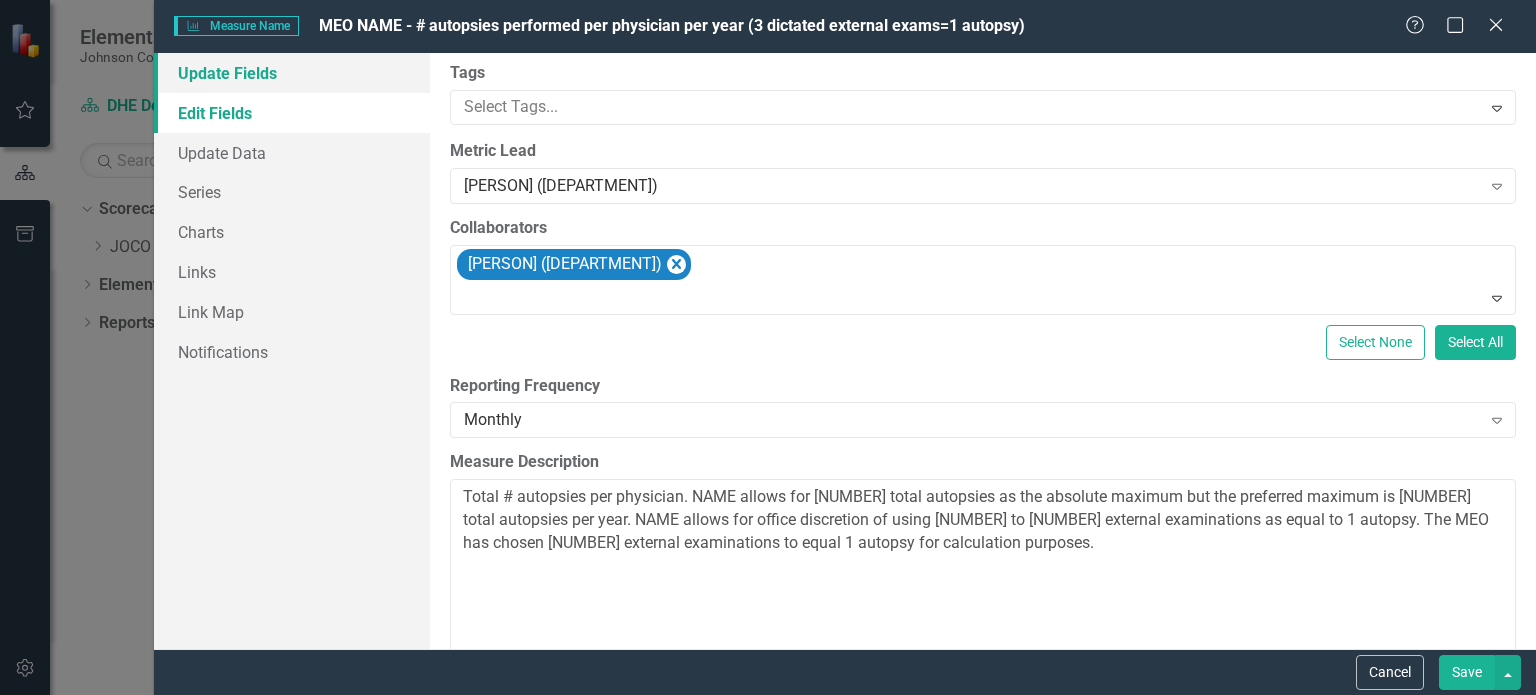 click on "Update Fields" at bounding box center [292, 73] 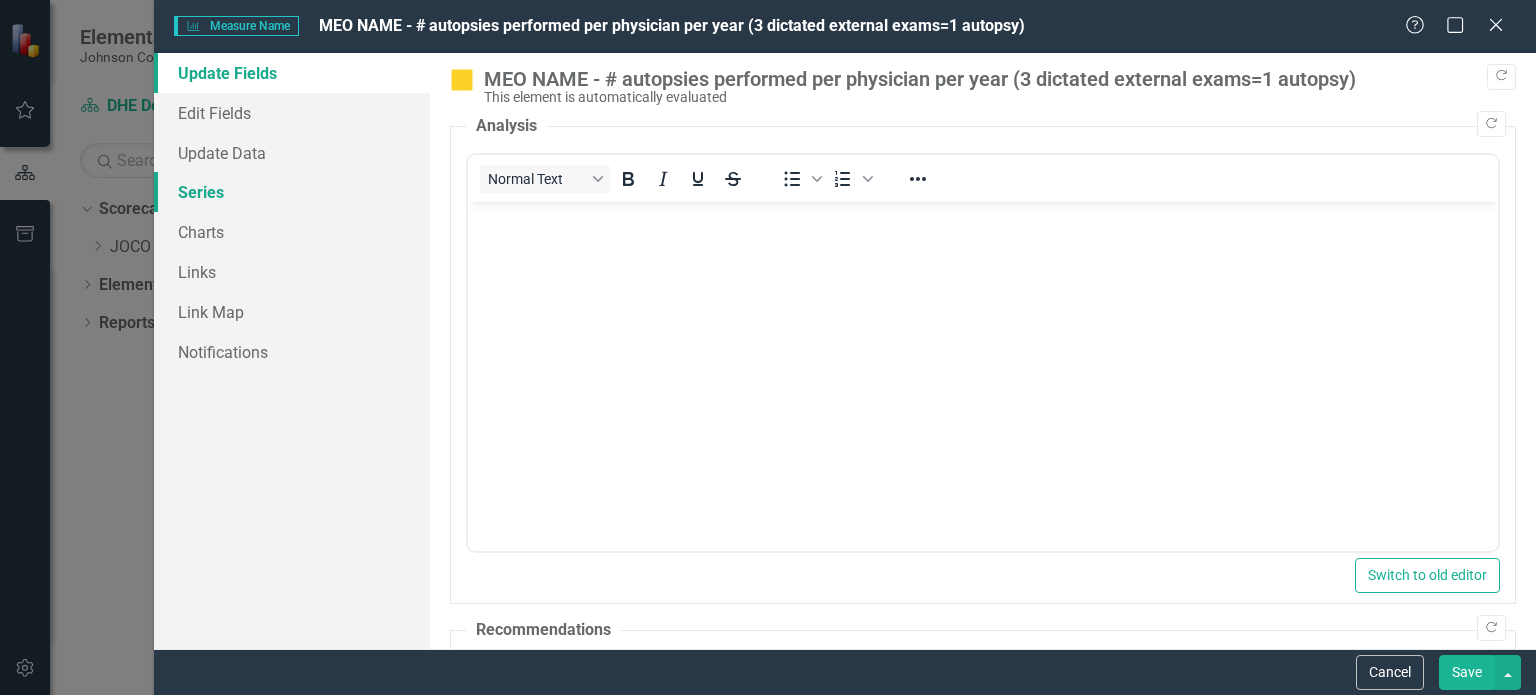 click on "Series" at bounding box center (292, 192) 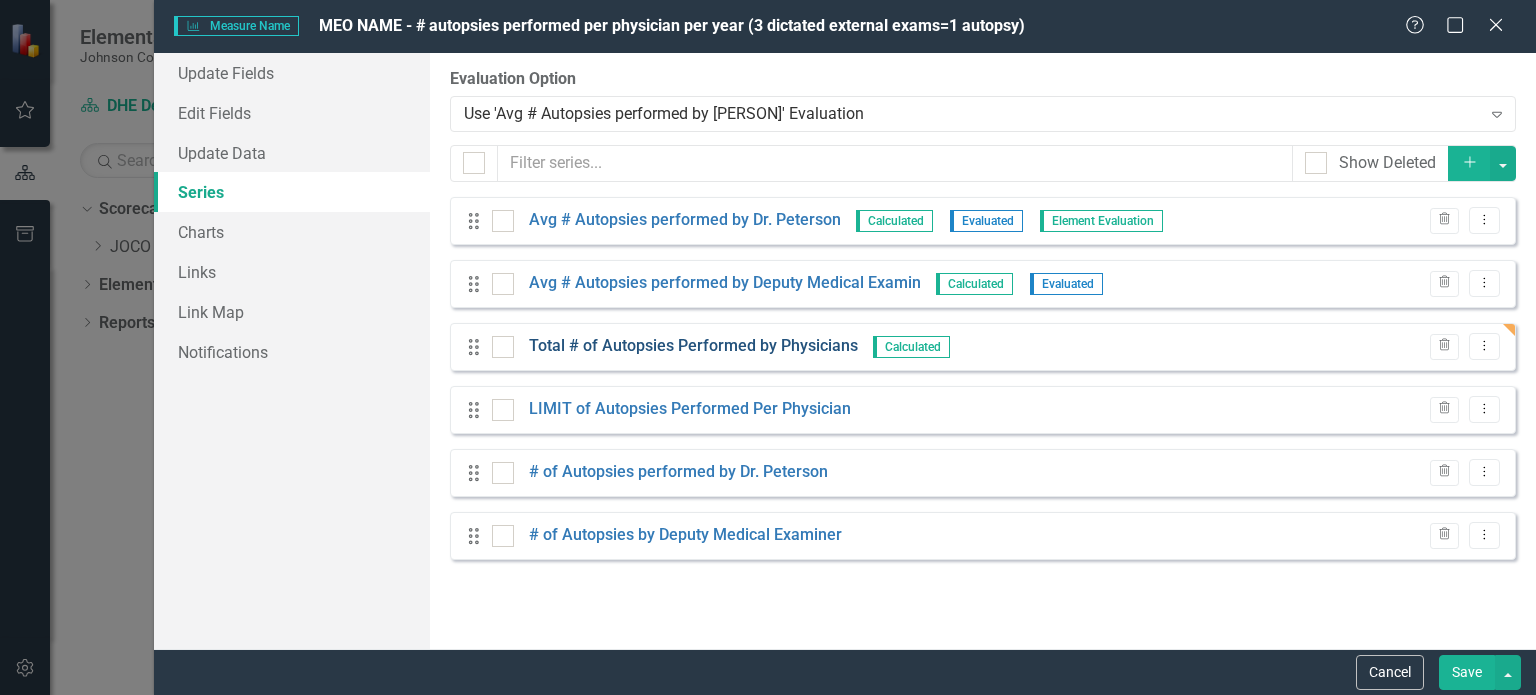 click on "Total # of Autopsies Performed by Physicians" at bounding box center [693, 346] 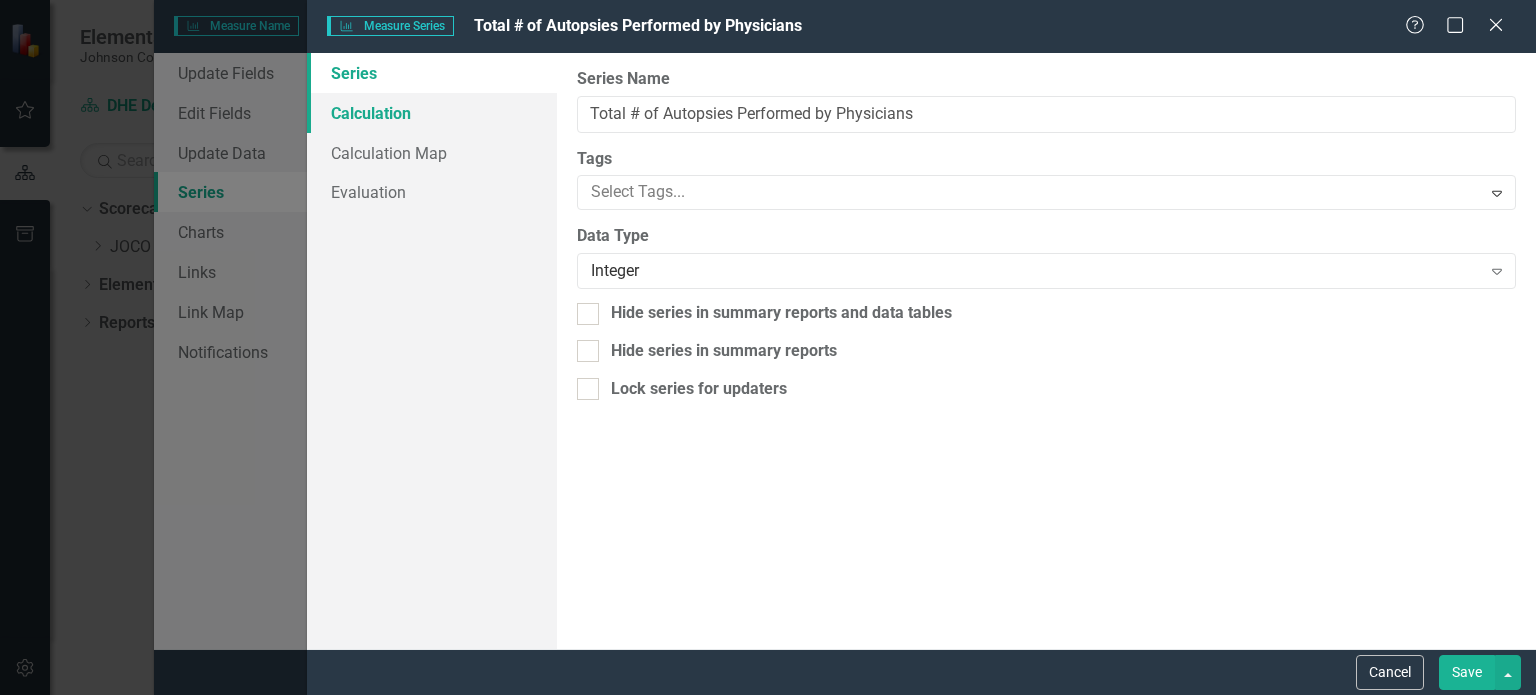 click on "Calculation" at bounding box center (432, 113) 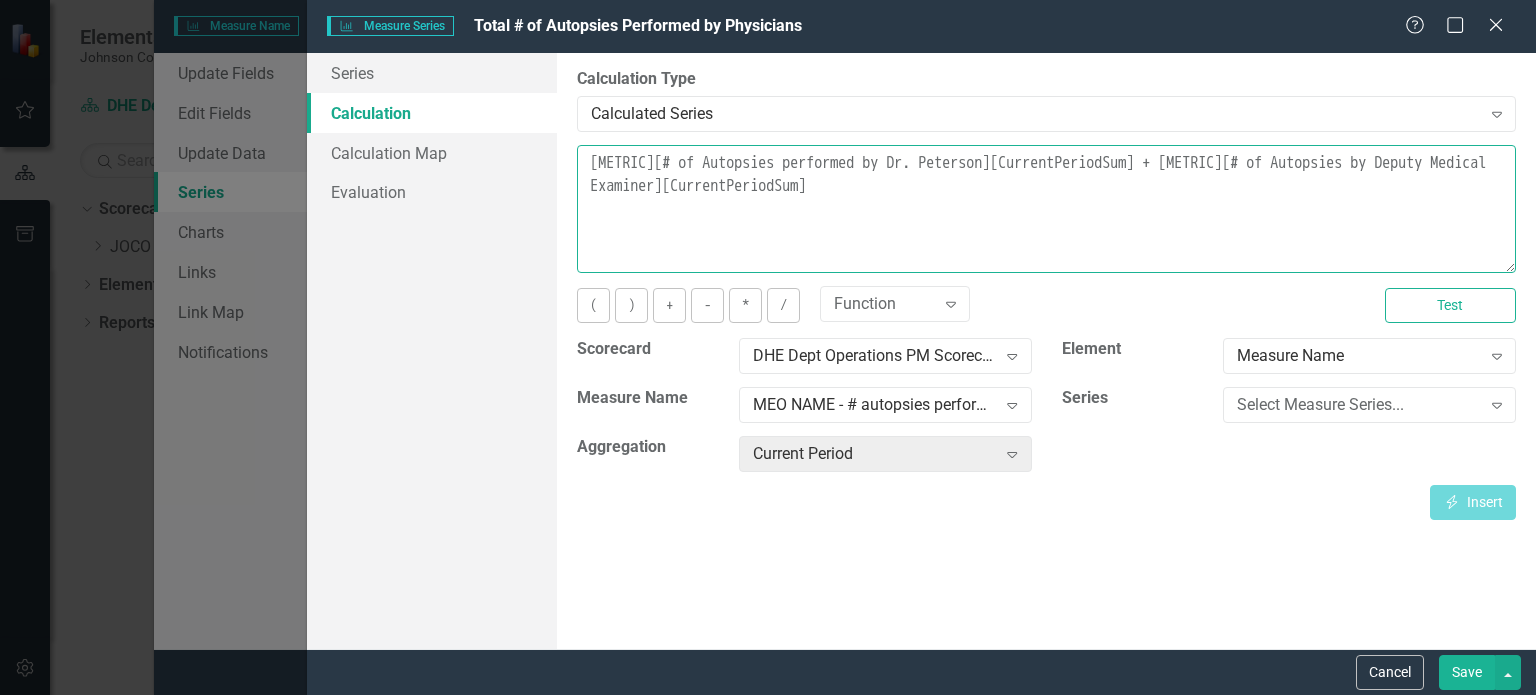 click on "[m1253539][# of Autopsies performed by Dr. Peterson][CurrentPeriodSum] + [m1253539][# of Autopsies by Deputy Medical Examiner][CurrentPeriodSum]" at bounding box center [1046, 209] 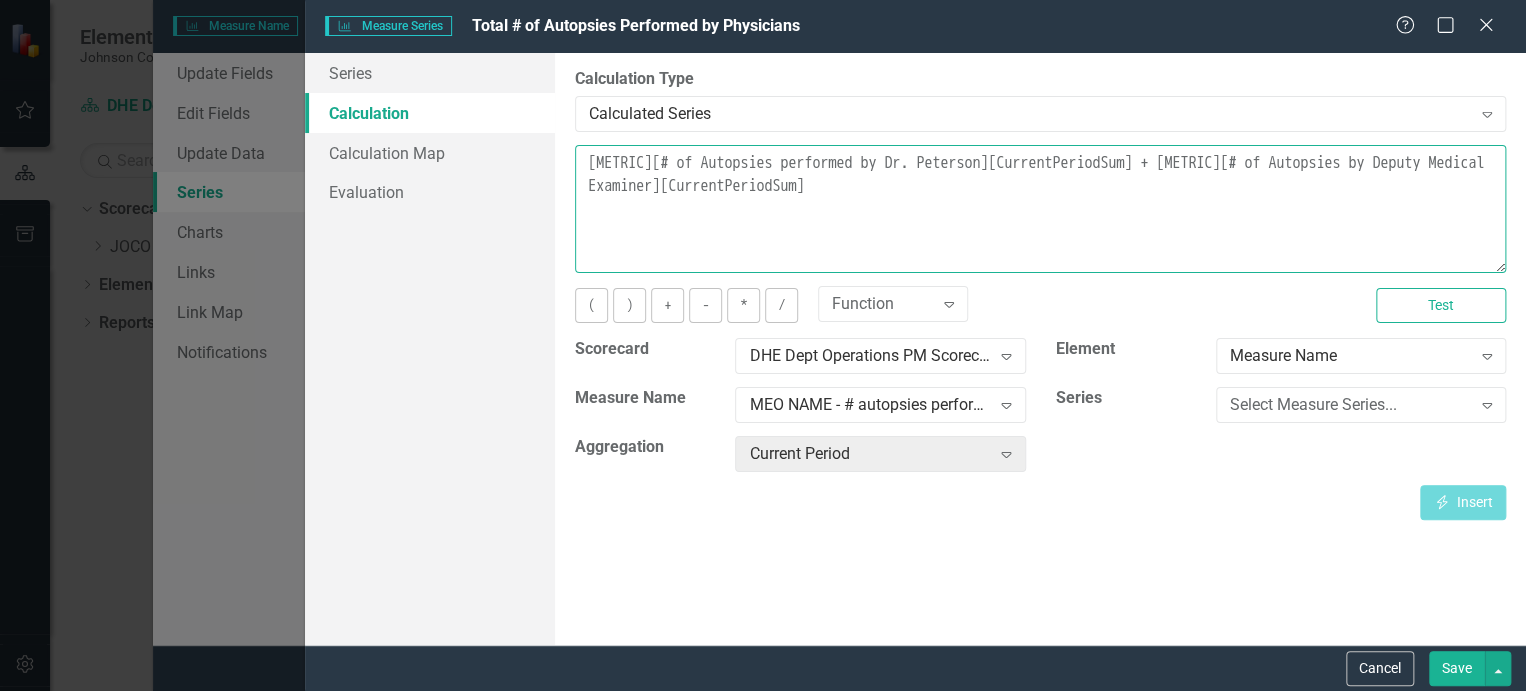 drag, startPoint x: 968, startPoint y: 180, endPoint x: 939, endPoint y: 177, distance: 29.15476 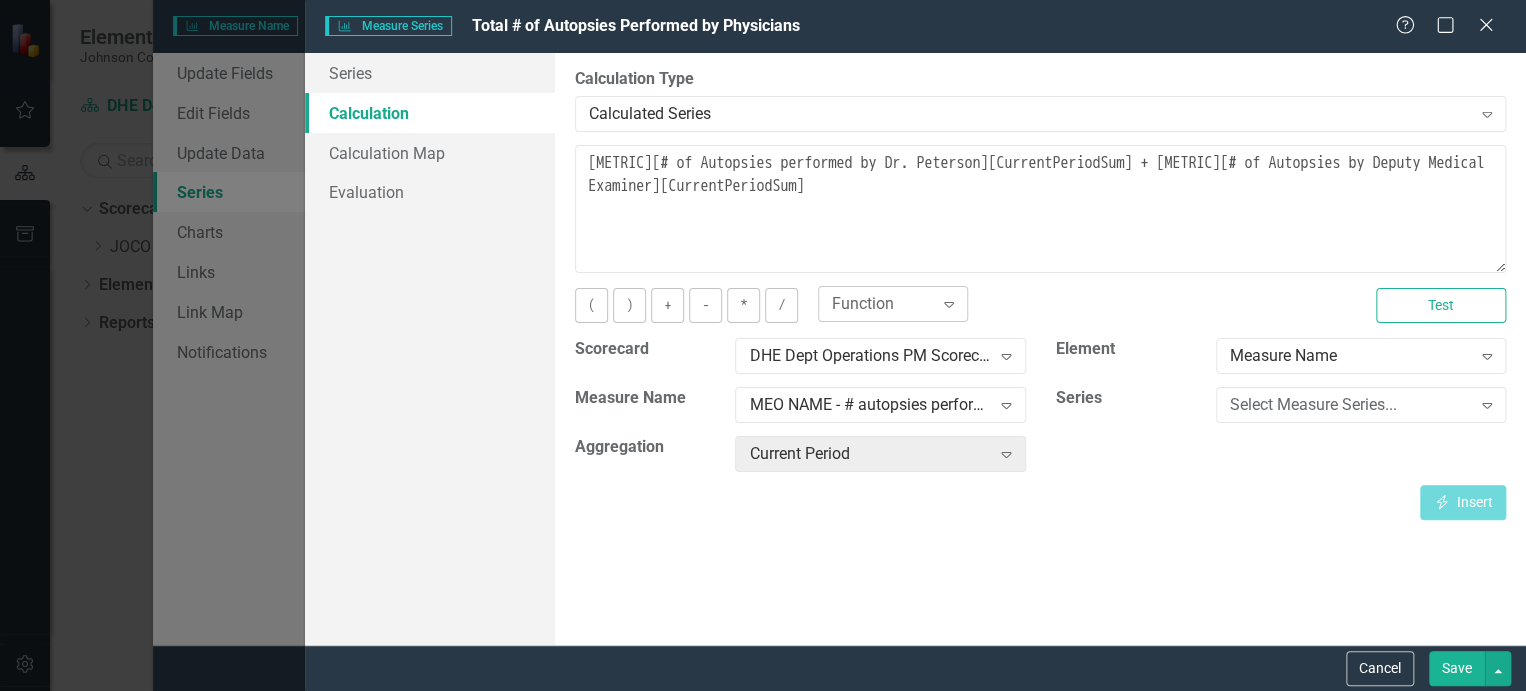 click on "Expand" 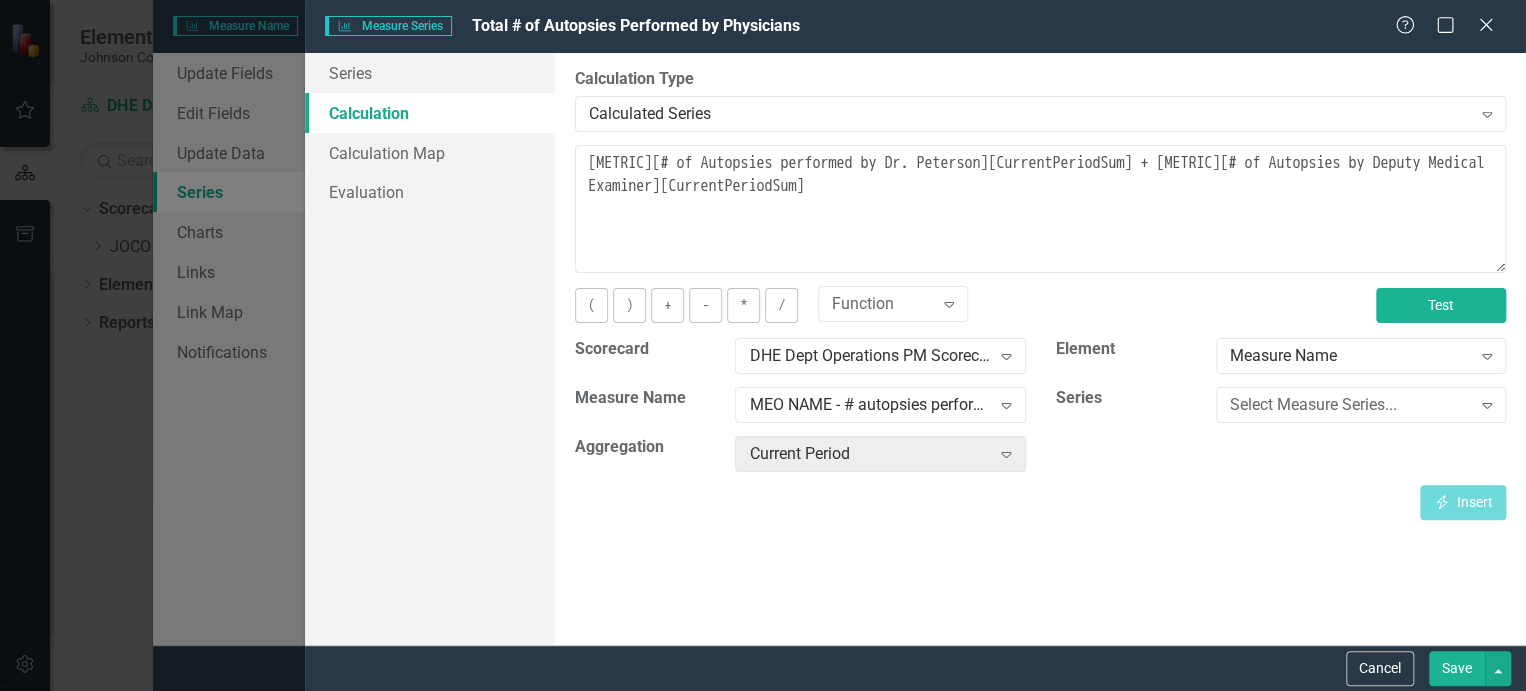 click on "Test" at bounding box center [1441, 305] 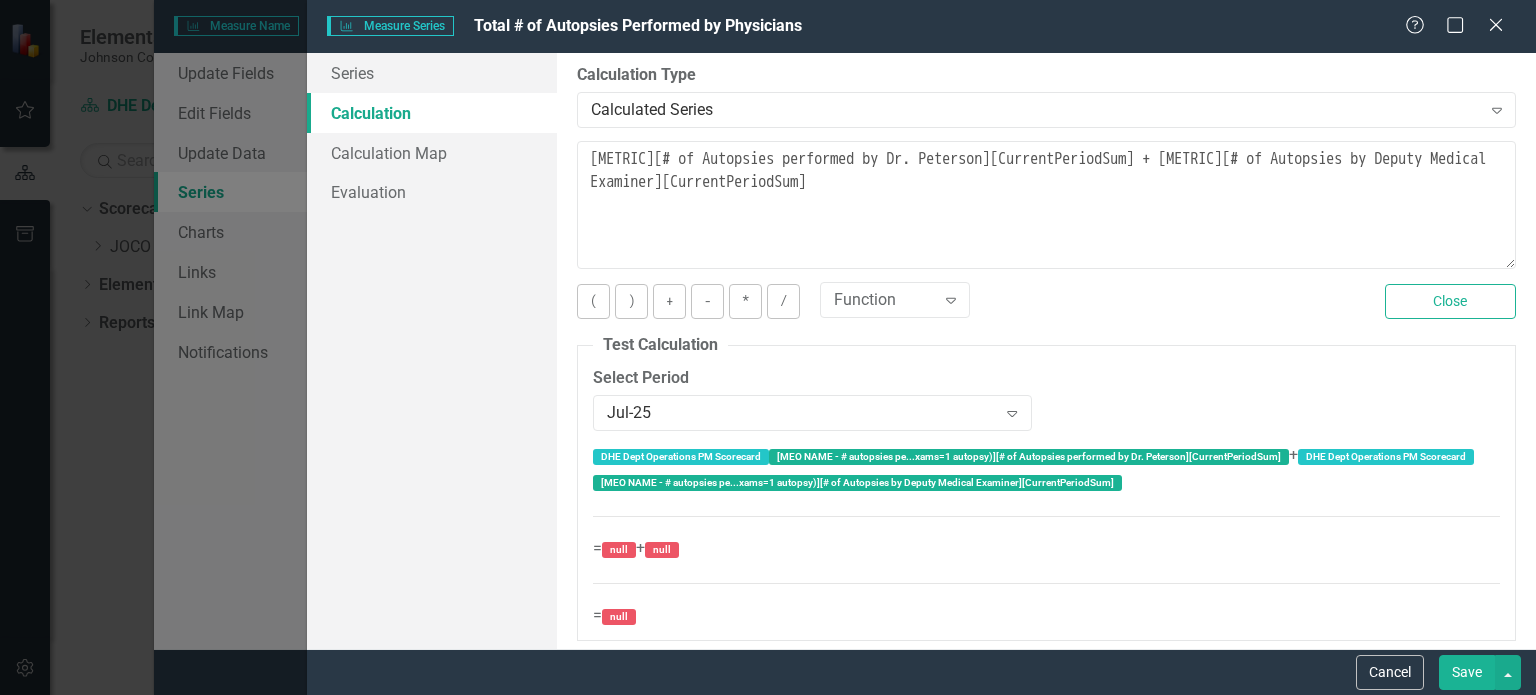 scroll, scrollTop: 0, scrollLeft: 0, axis: both 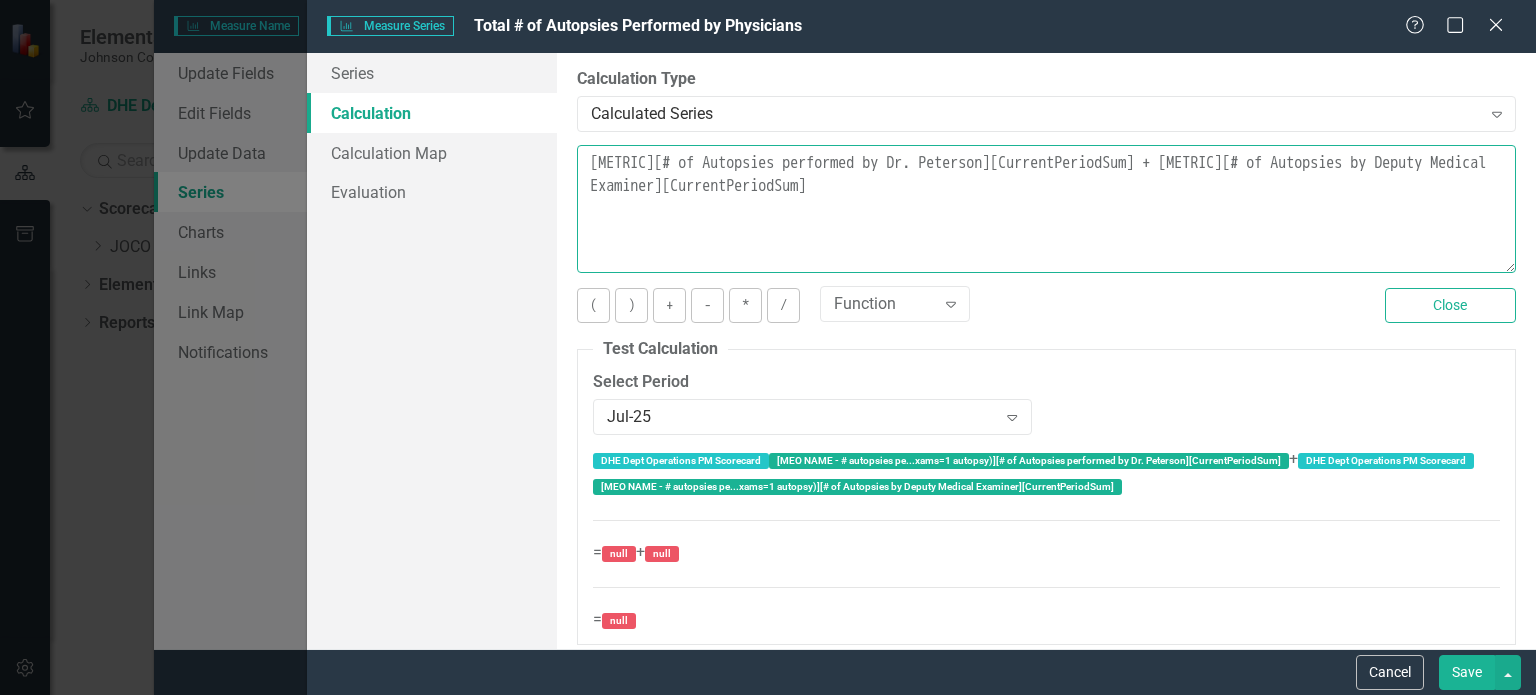 click on "[m1253539][# of Autopsies performed by Dr. Peterson][CurrentPeriodSum] + [m1253539][# of Autopsies by Deputy Medical Examiner][CurrentPeriodSum]" at bounding box center [1046, 209] 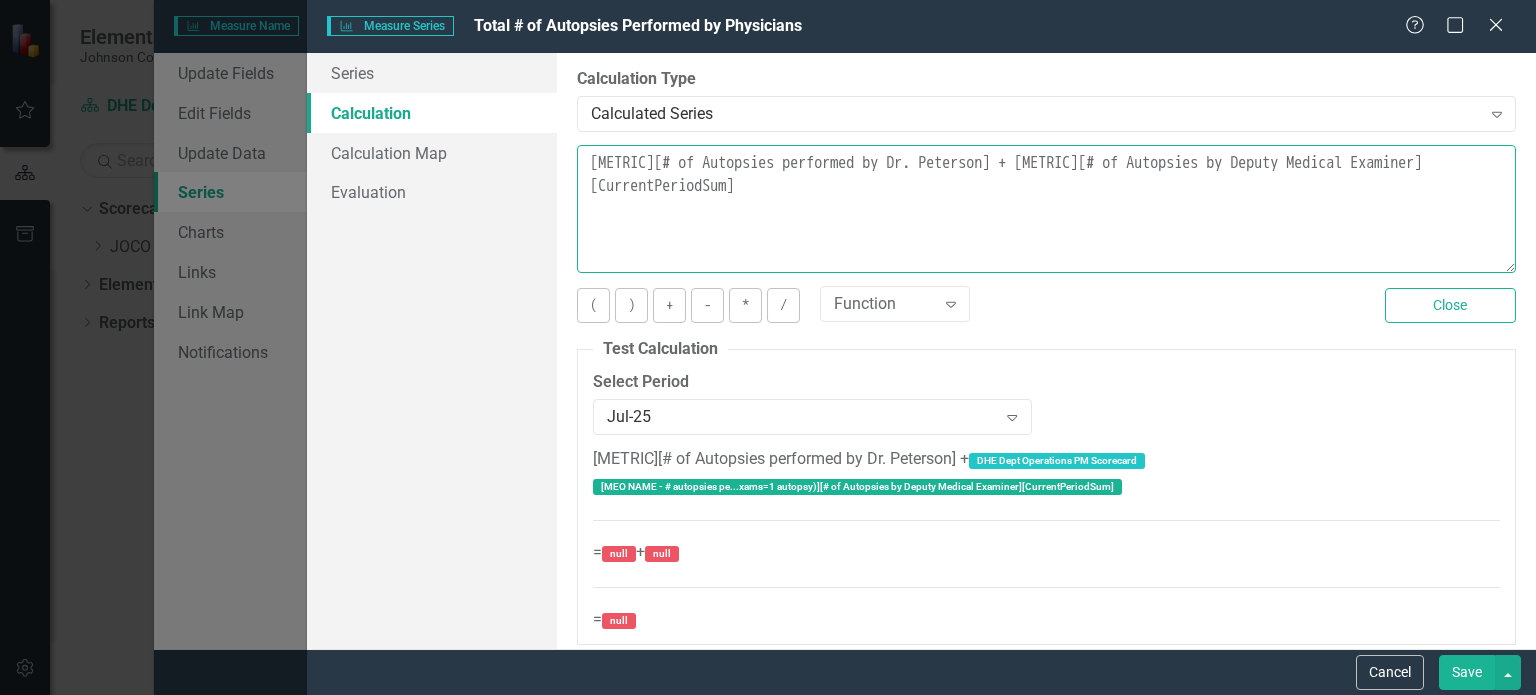 click on "[m1253539][# of Autopsies performed by Dr. Peterson] + [m1253539][# of Autopsies by Deputy Medical Examiner][CurrentPeriodSum]" at bounding box center [1046, 209] 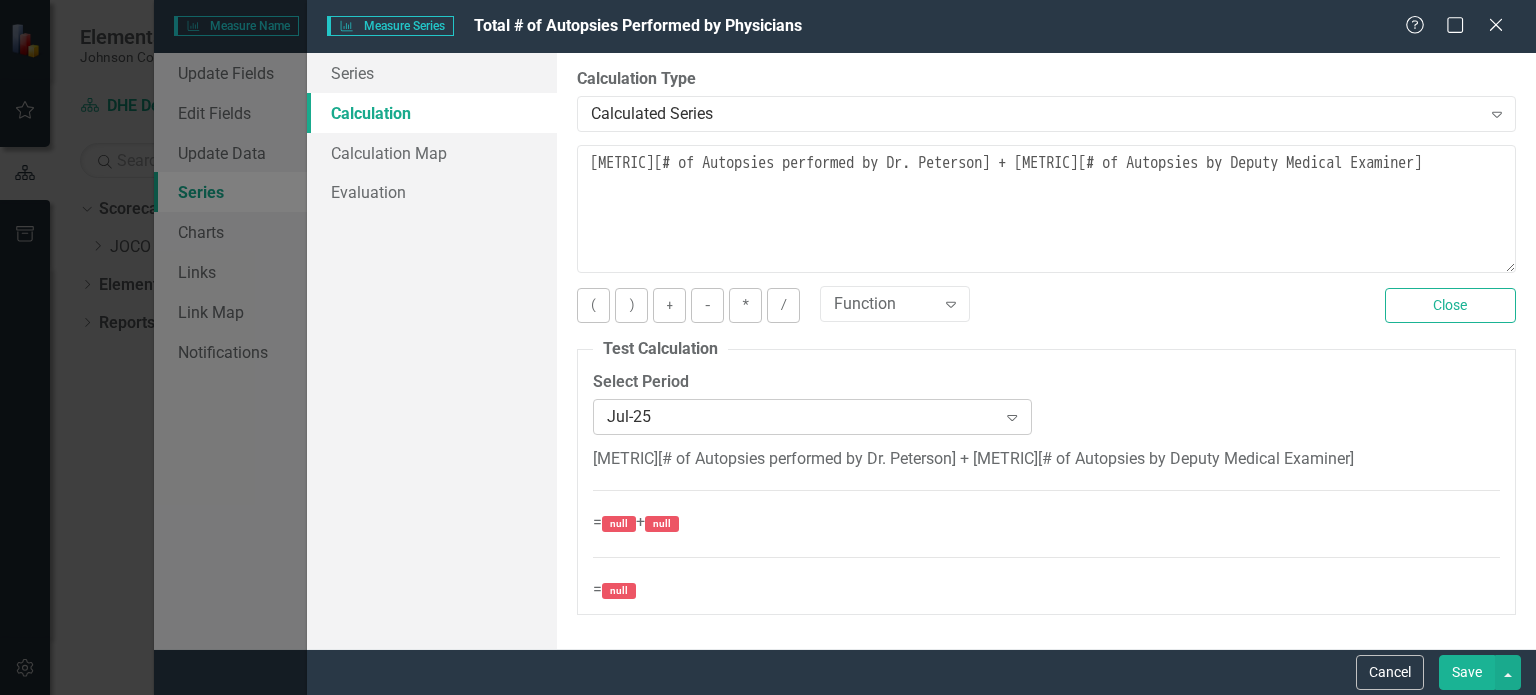 click on "Expand" 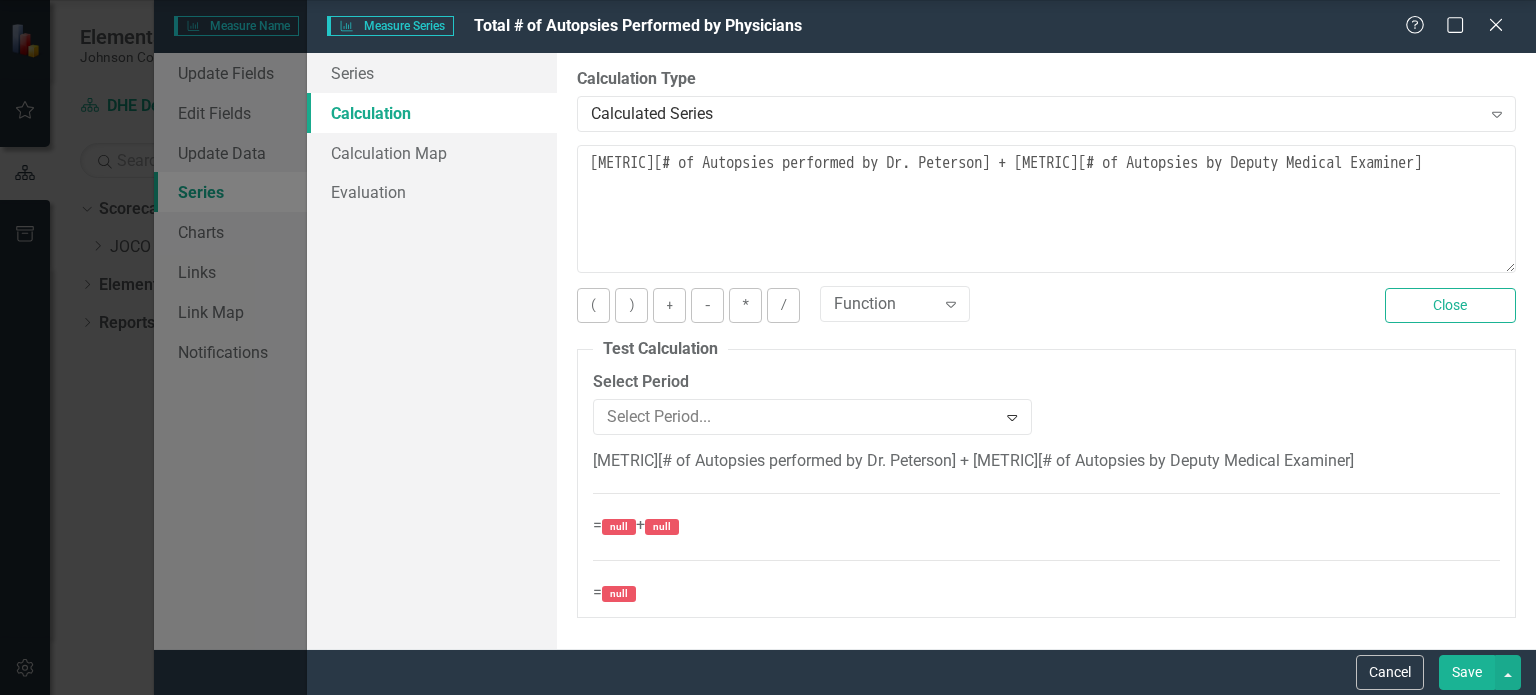 scroll, scrollTop: 3763, scrollLeft: 0, axis: vertical 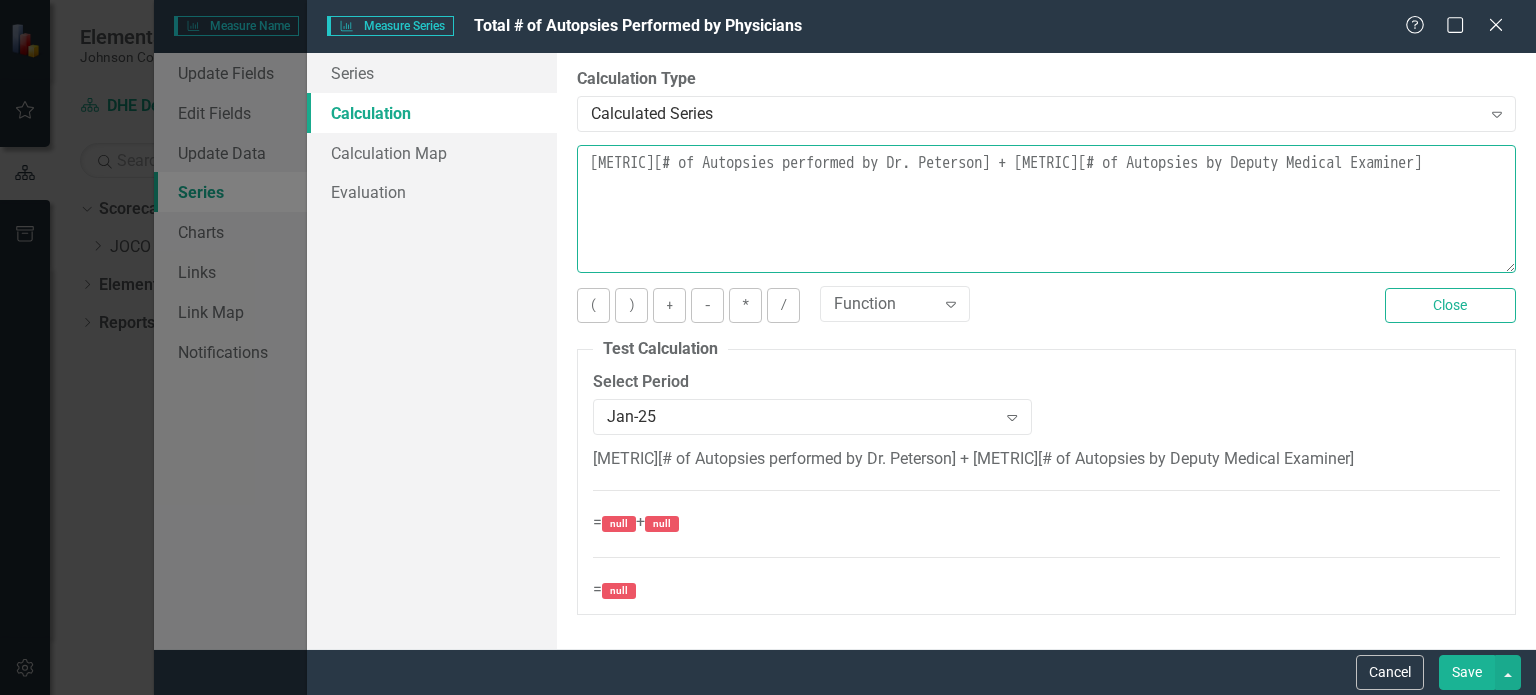 click on "[m1253539][# of Autopsies performed by Dr. Peterson] + [m1253539][# of Autopsies by Deputy Medical Examiner]" at bounding box center (1046, 209) 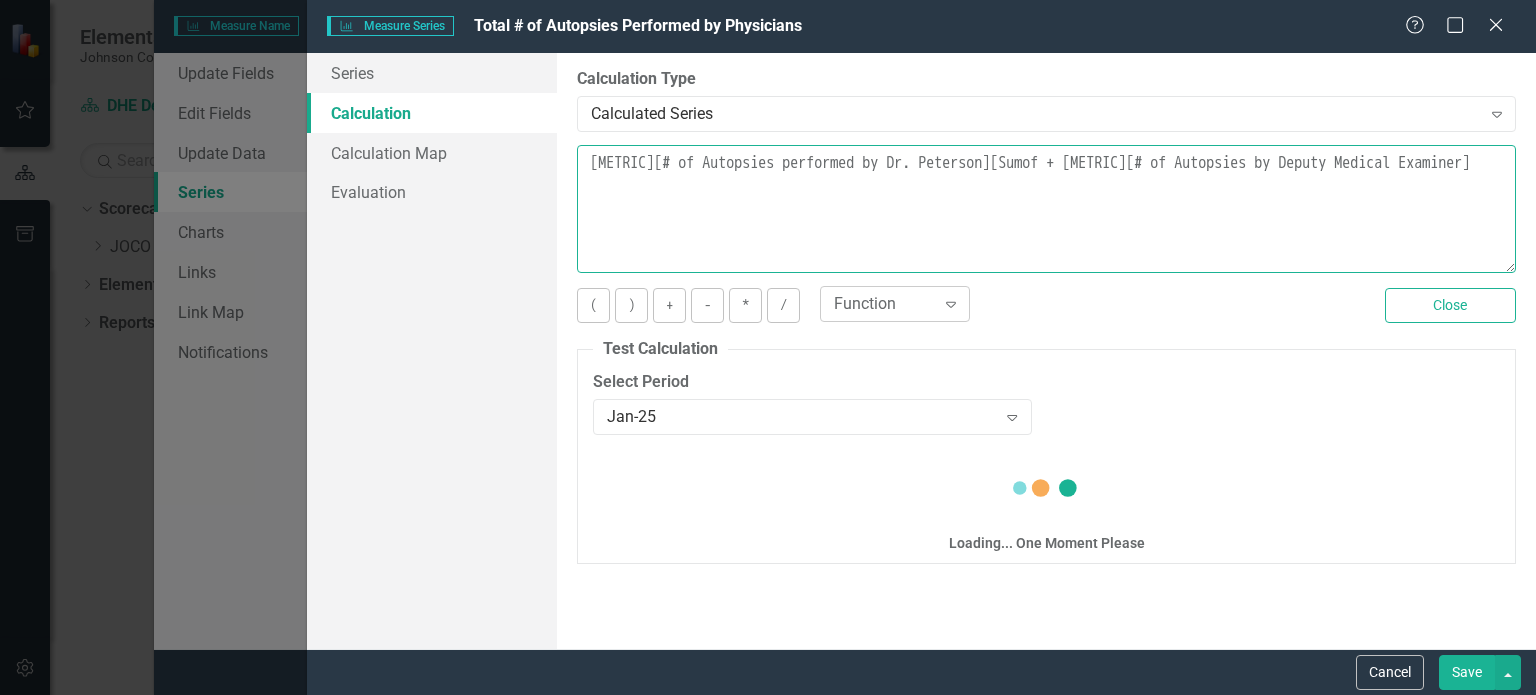 type on "[m1253539][# of Autopsies performed by Dr. Peterson][Sumof  + [m1253539][# of Autopsies by Deputy Medical Examiner]" 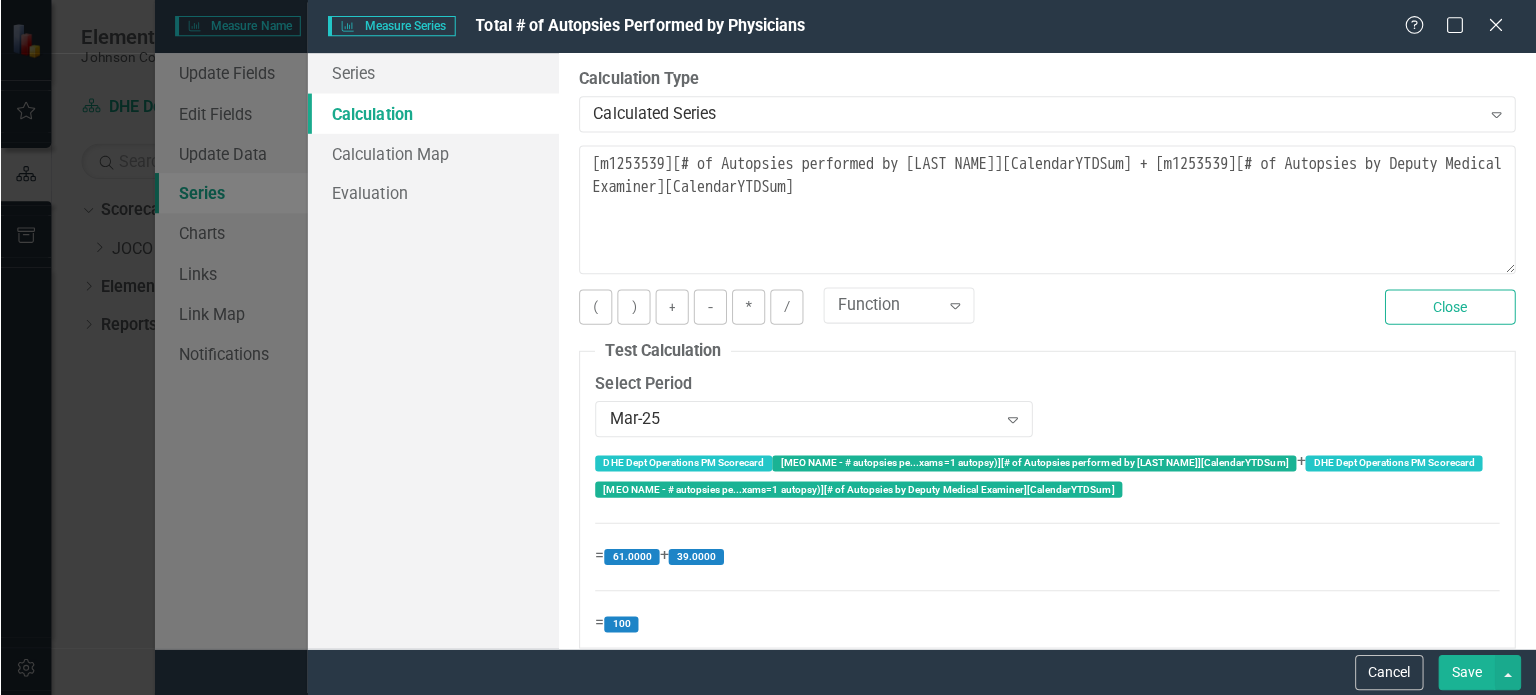 scroll, scrollTop: 0, scrollLeft: 0, axis: both 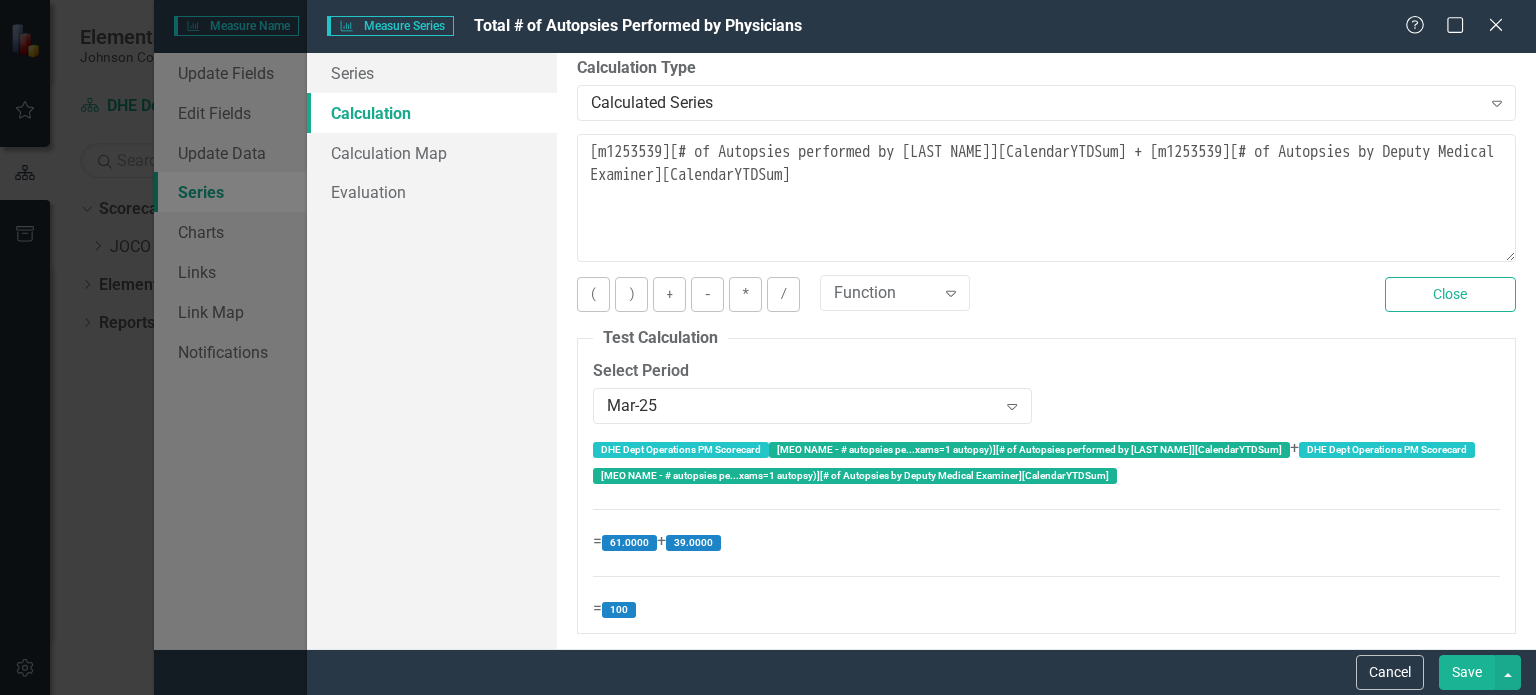 click on "Save" at bounding box center (1467, 672) 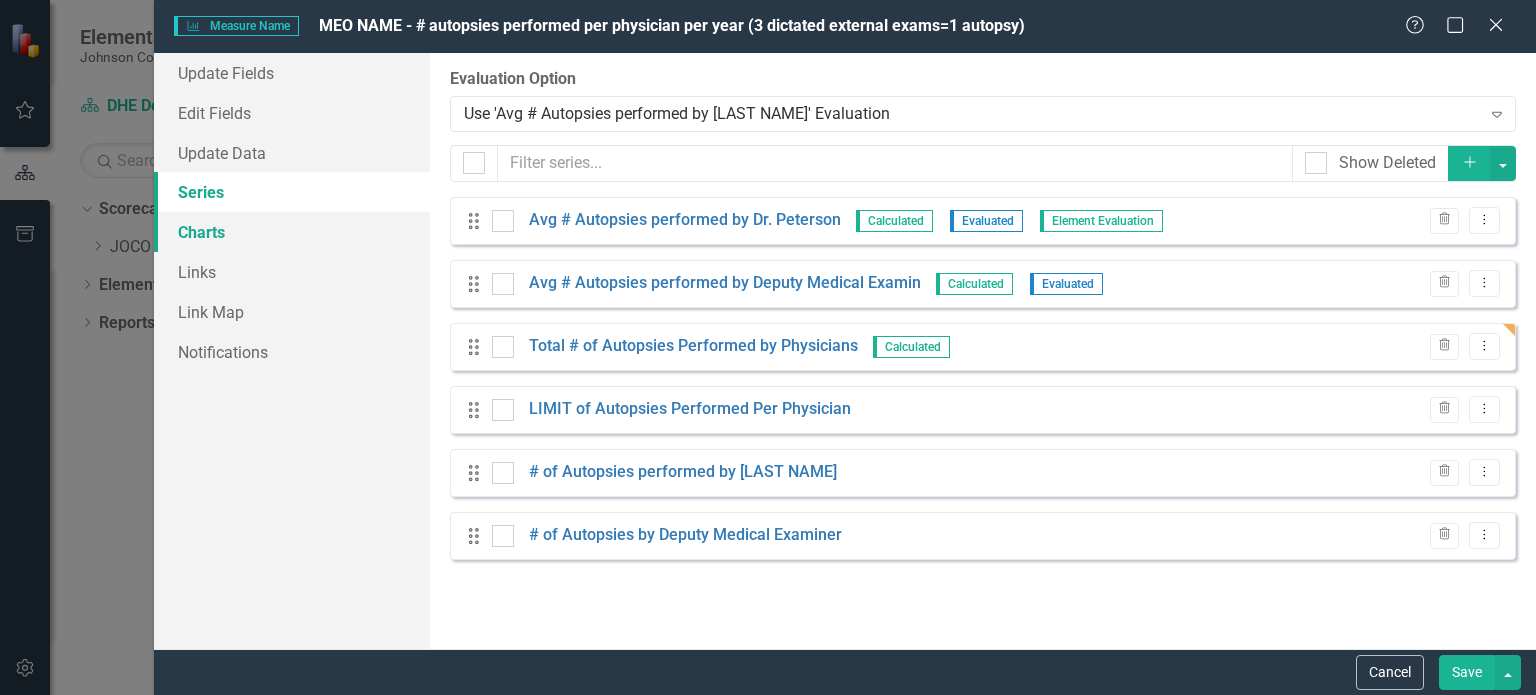 click on "Charts" at bounding box center [292, 232] 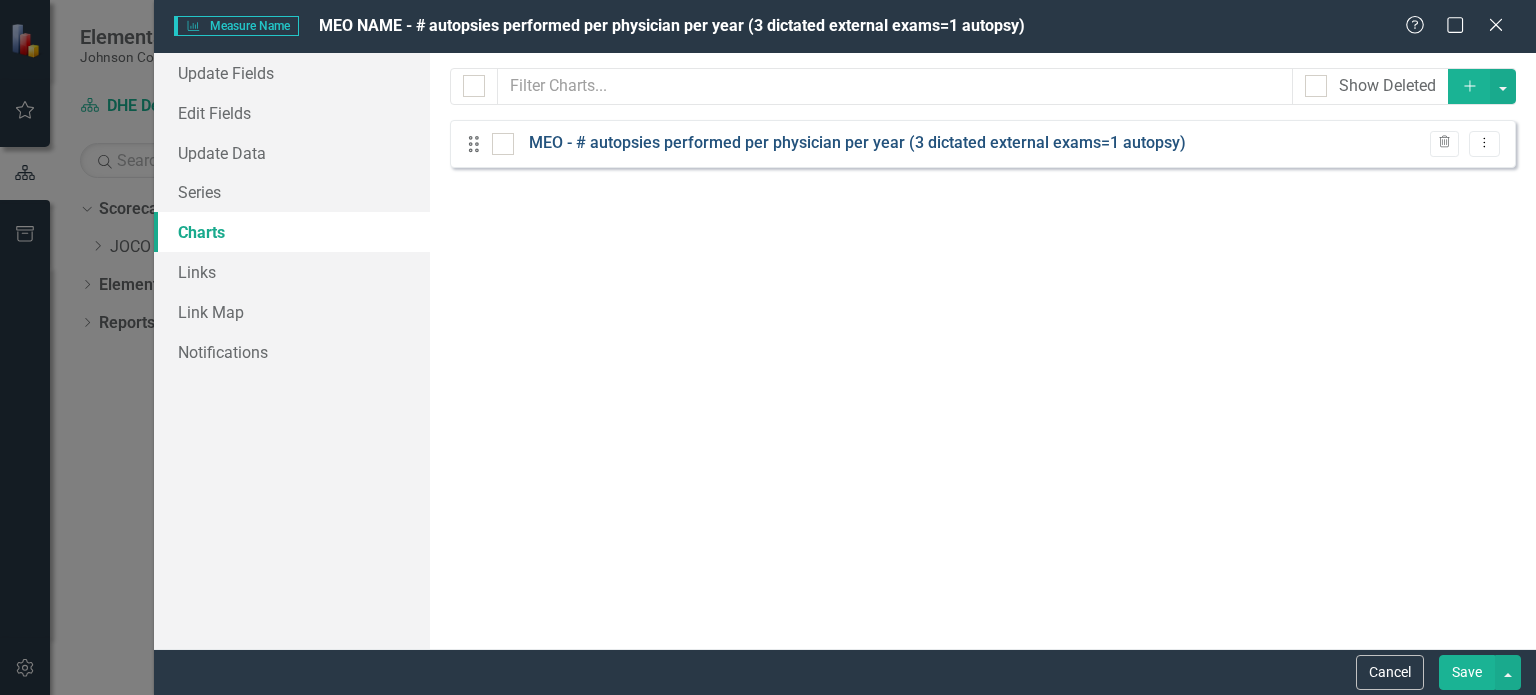 click on "MEO - # autopsies performed per physician per year (3 dictated external exams=1 autopsy)" at bounding box center (857, 143) 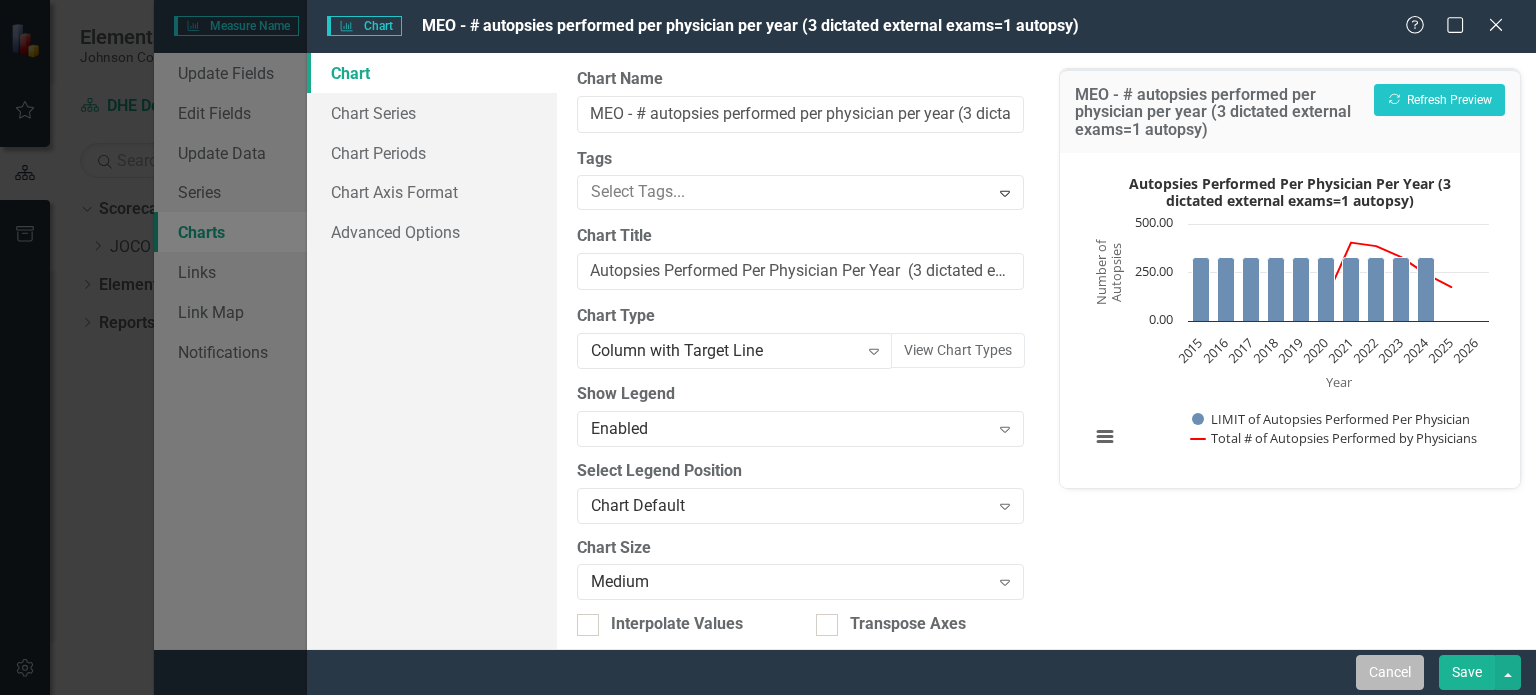 click on "Cancel" at bounding box center [1390, 672] 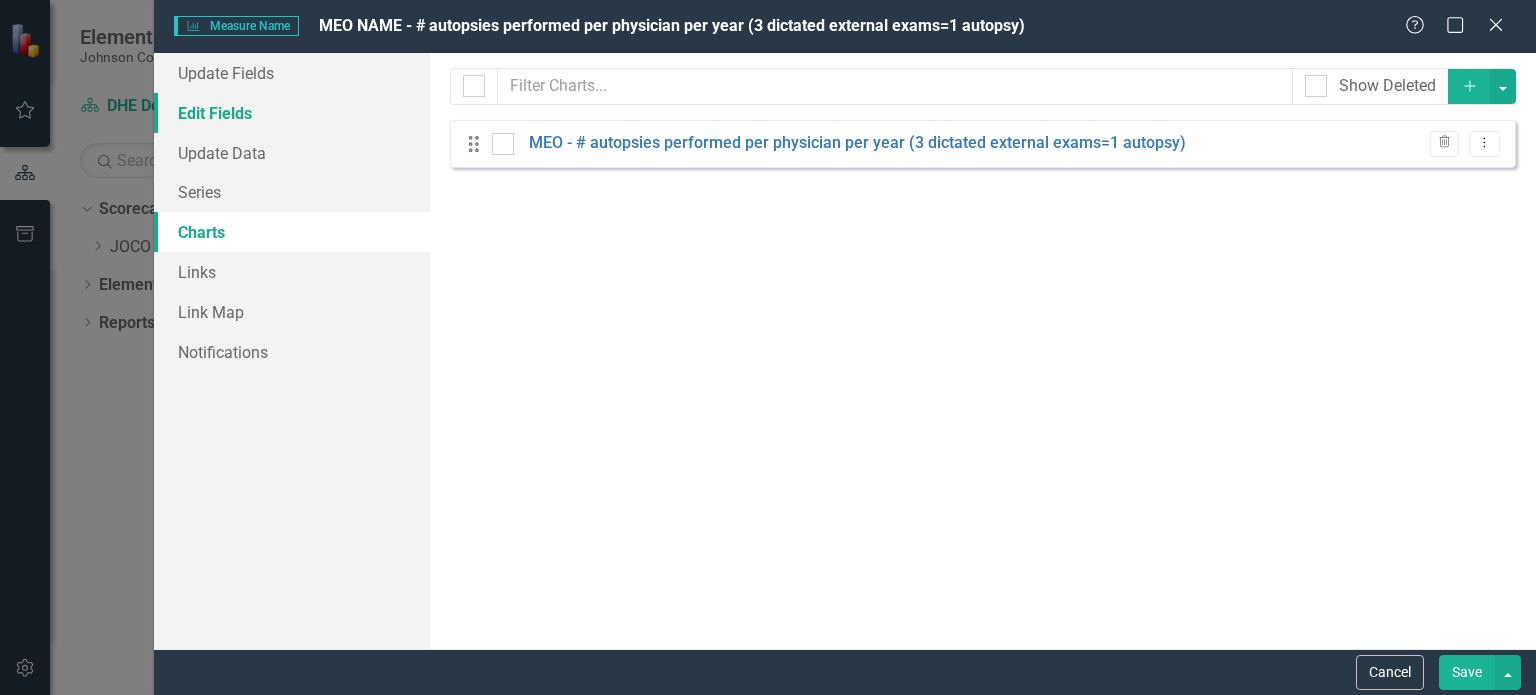 click on "Edit Fields" at bounding box center (292, 113) 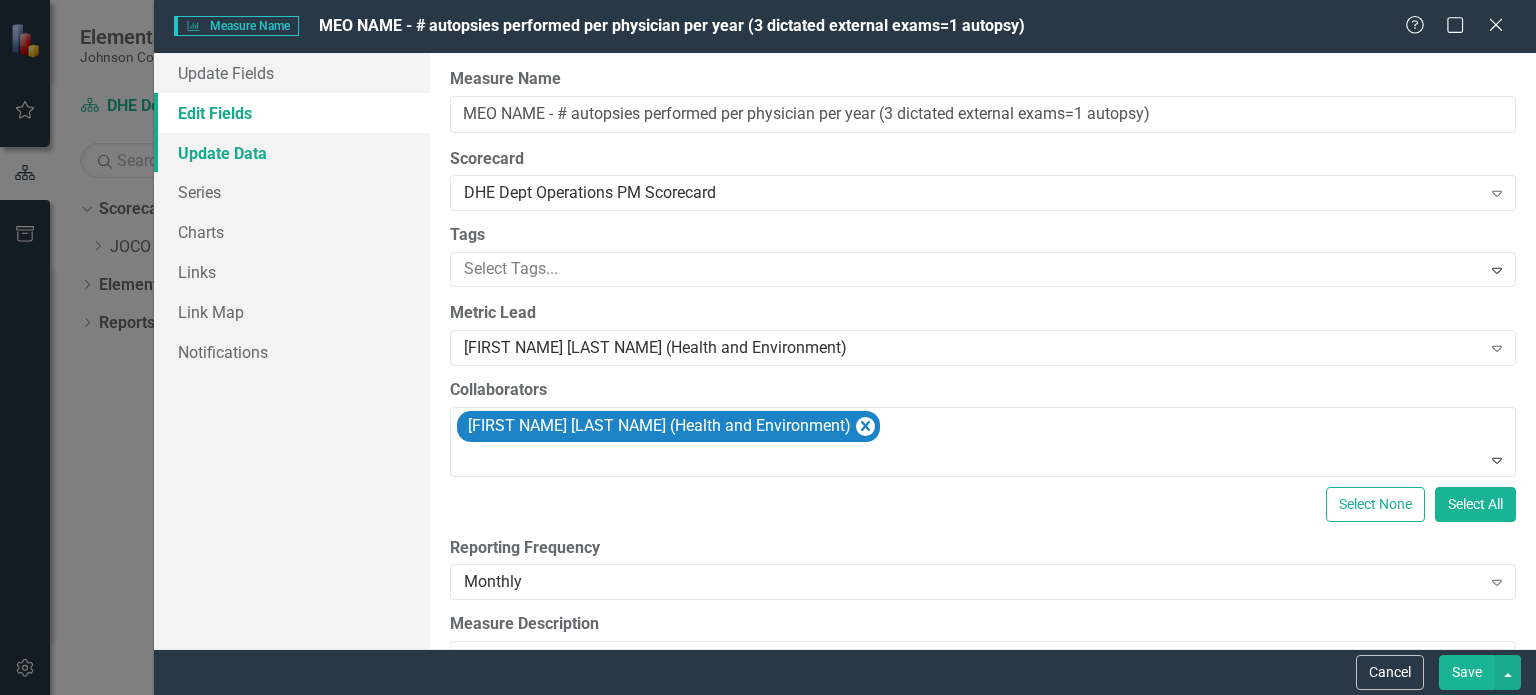 click on "Update  Data" at bounding box center (292, 153) 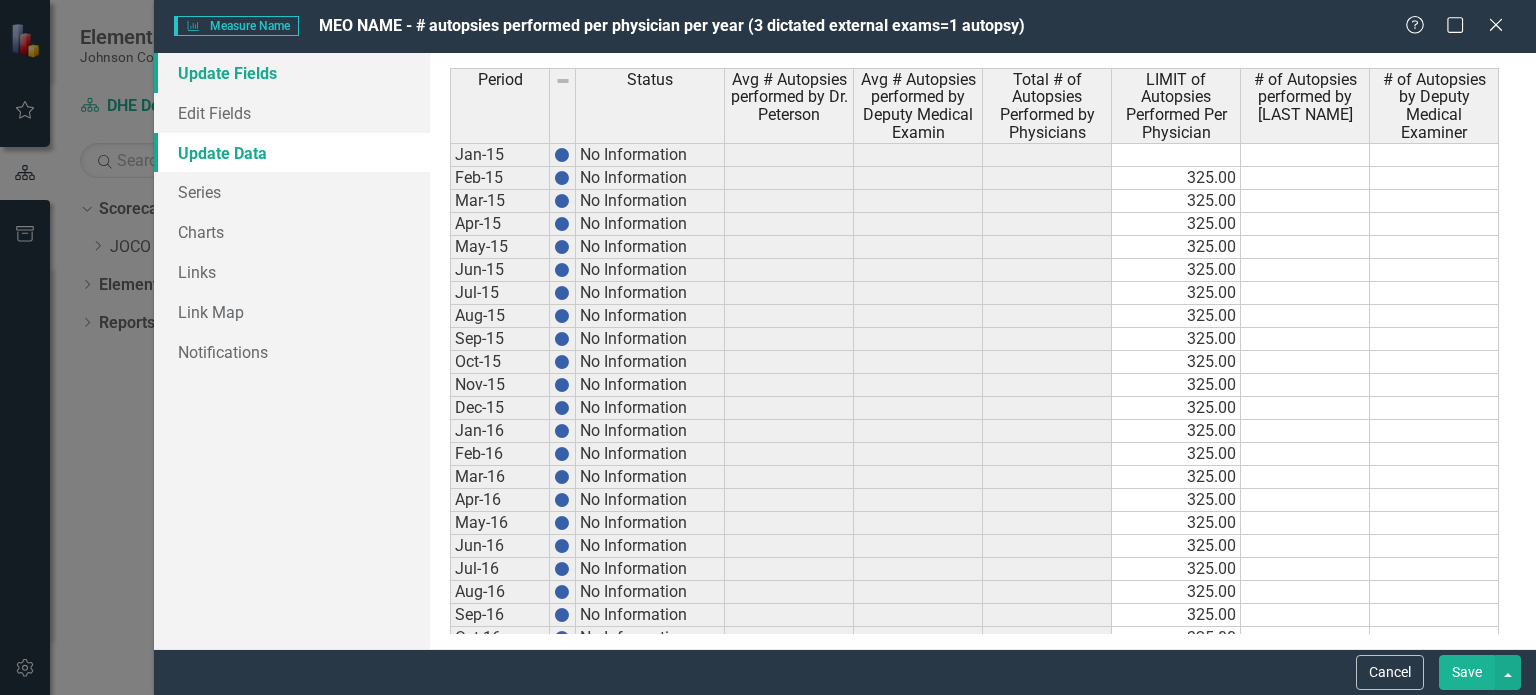 click on "Update Fields" at bounding box center [292, 73] 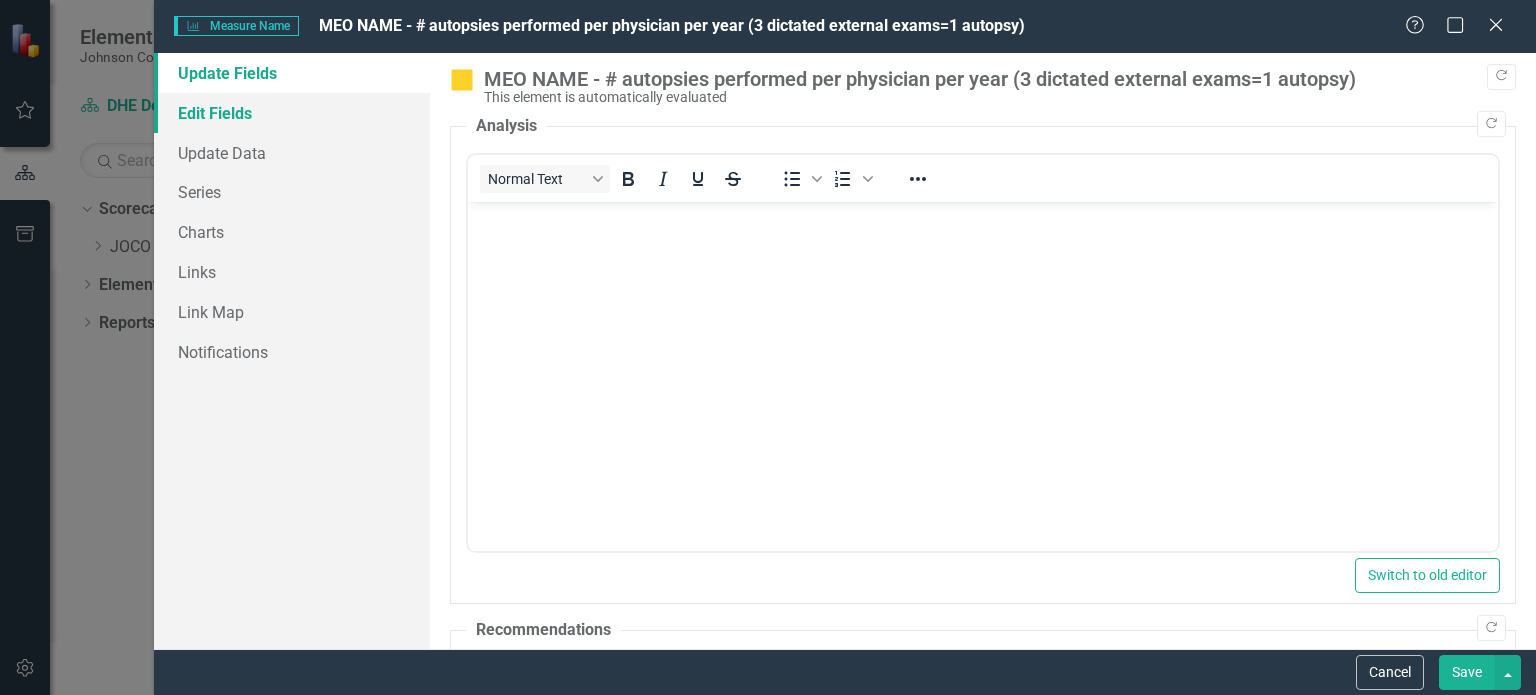 click on "Edit Fields" at bounding box center [292, 113] 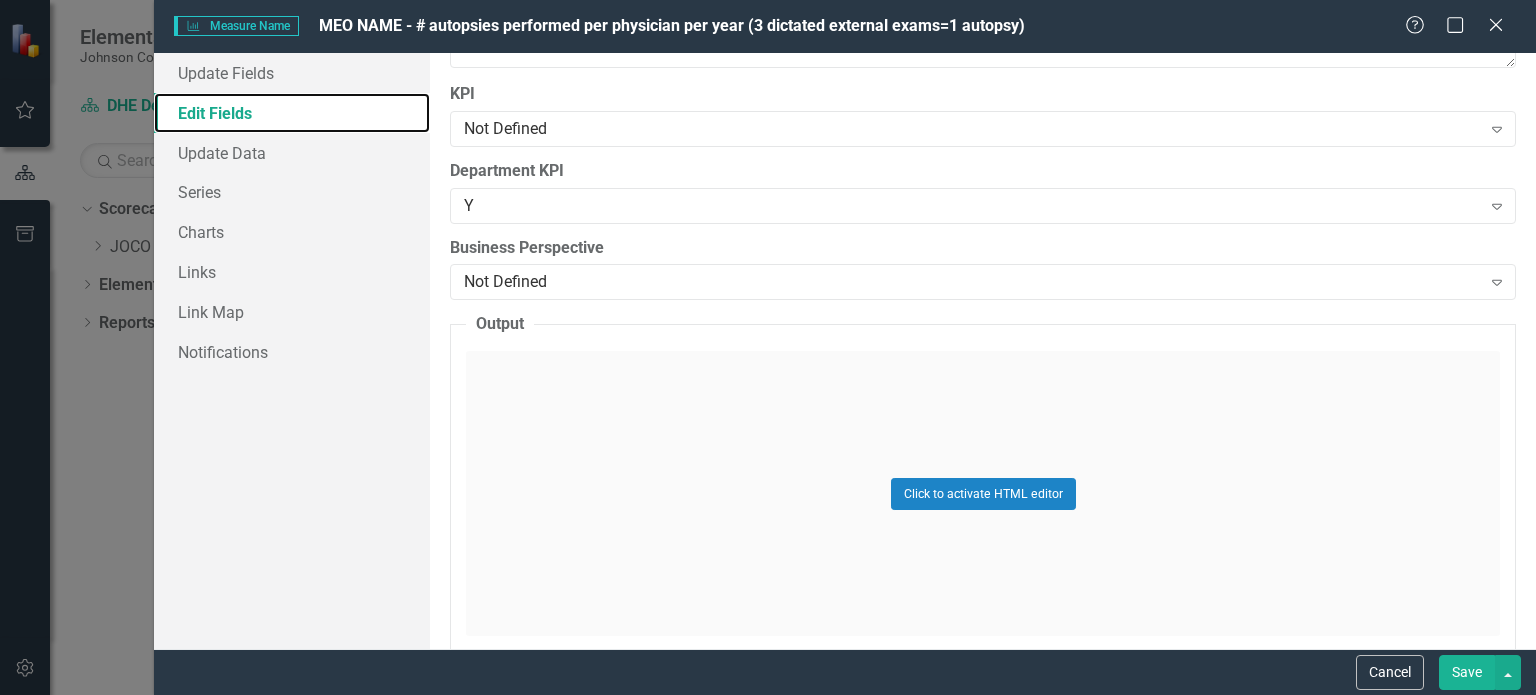 scroll, scrollTop: 1506, scrollLeft: 0, axis: vertical 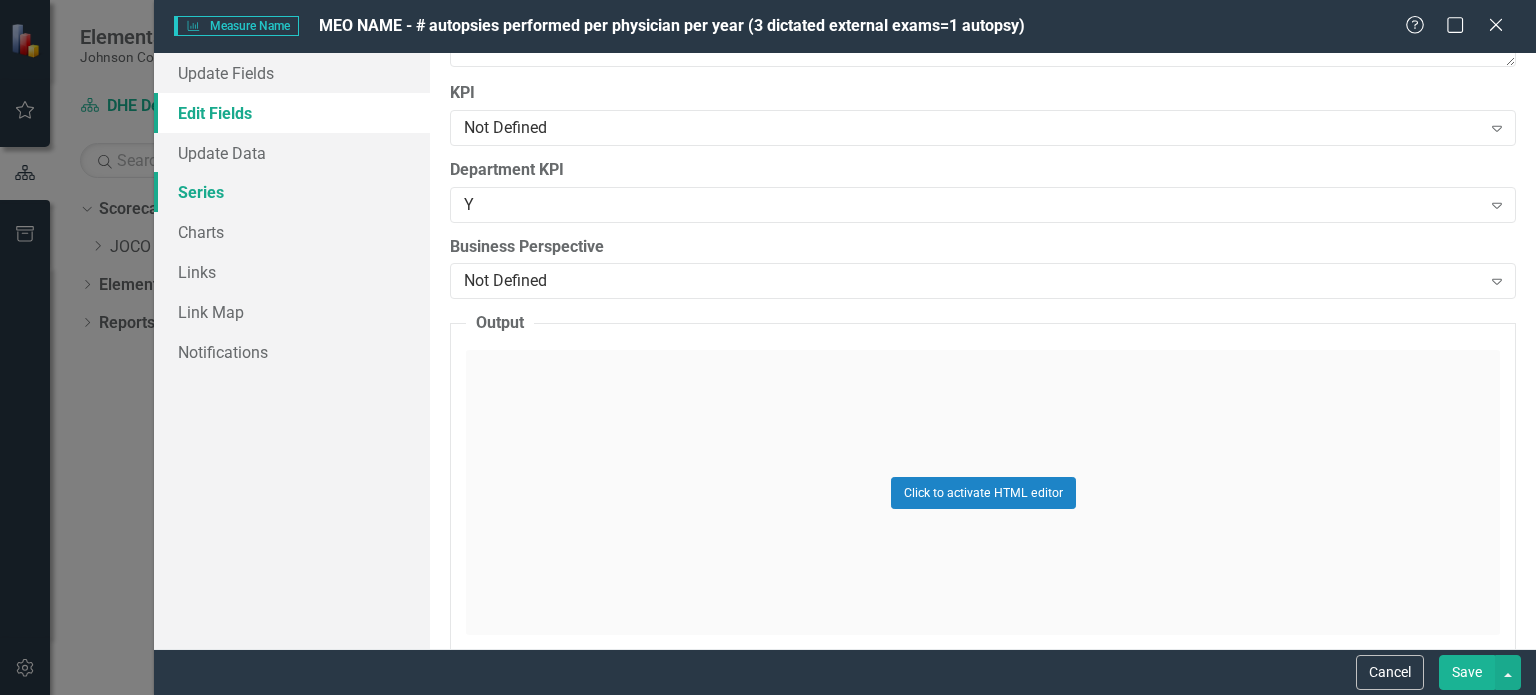 click on "Series" at bounding box center (292, 192) 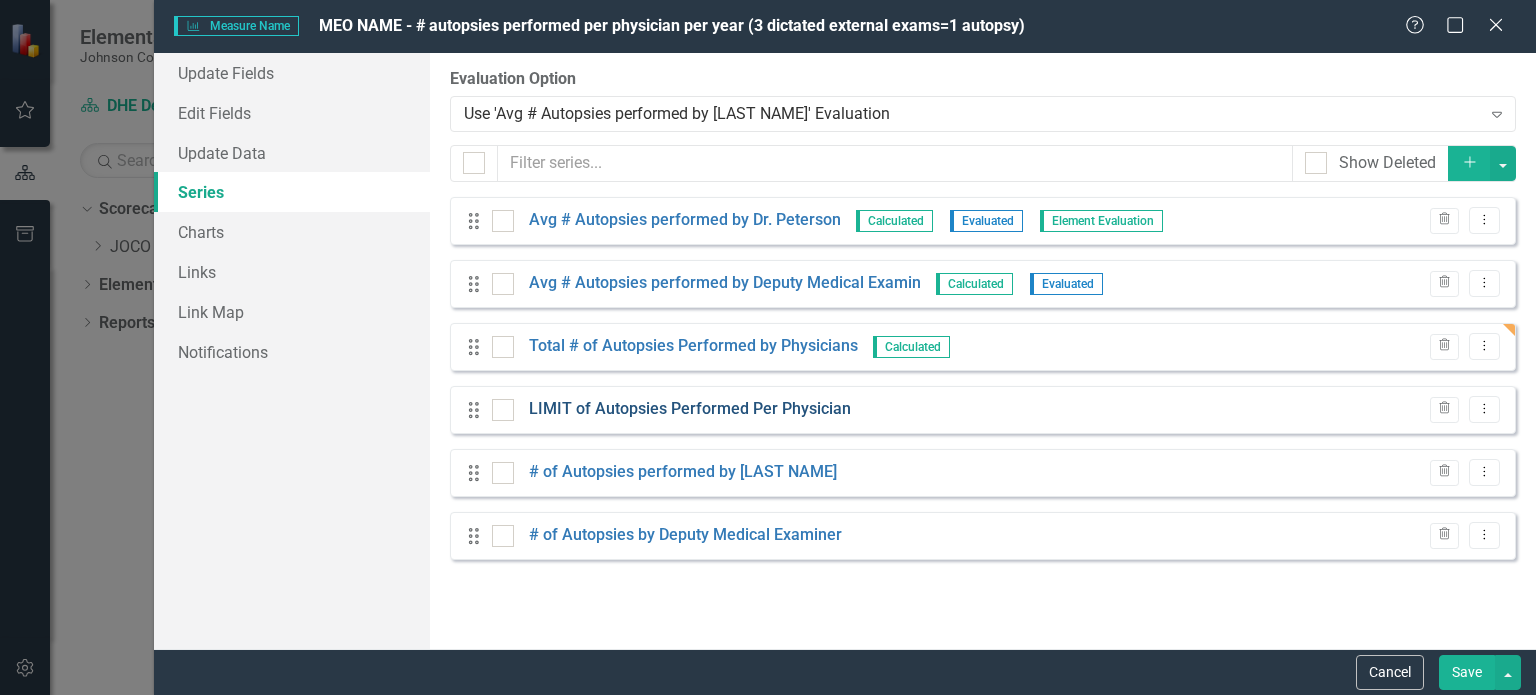 click on "LIMIT of Autopsies Performed Per Physician" at bounding box center [690, 409] 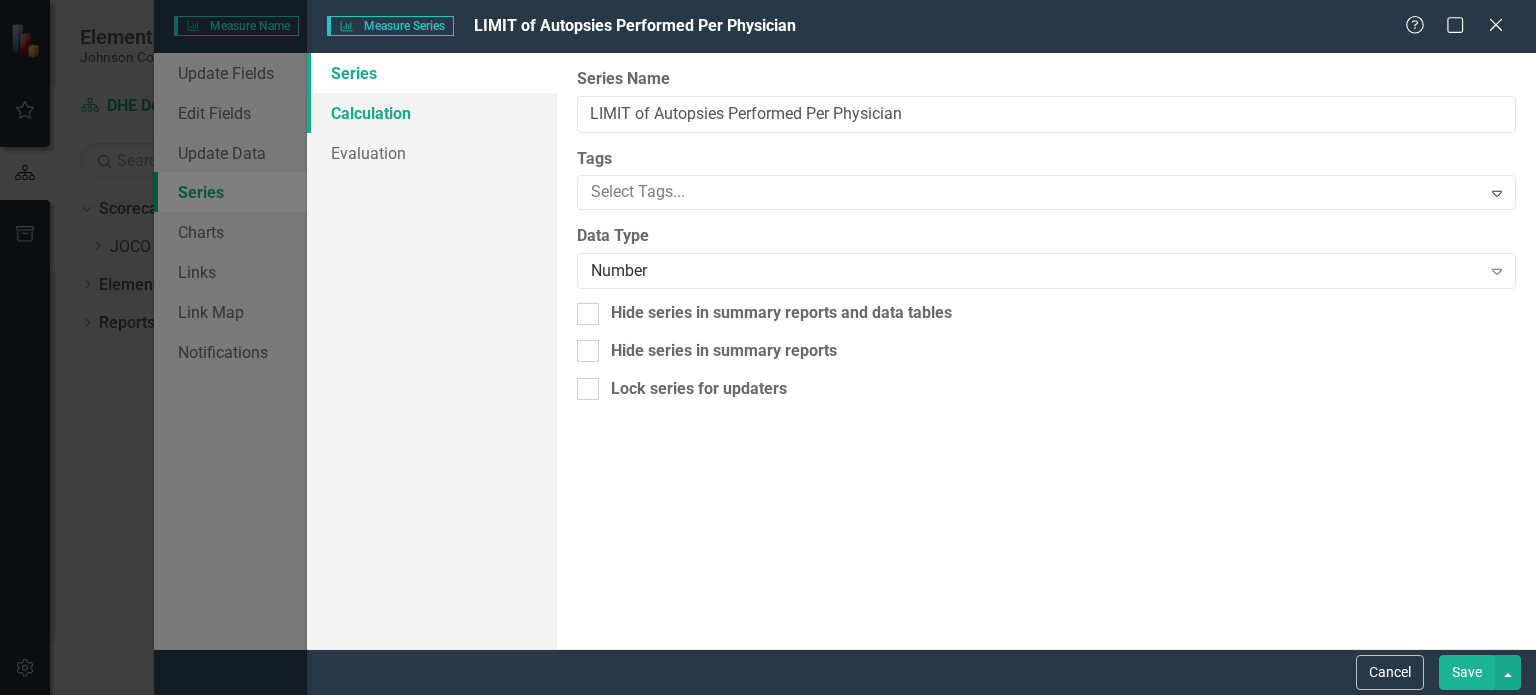 click on "Calculation" at bounding box center (432, 113) 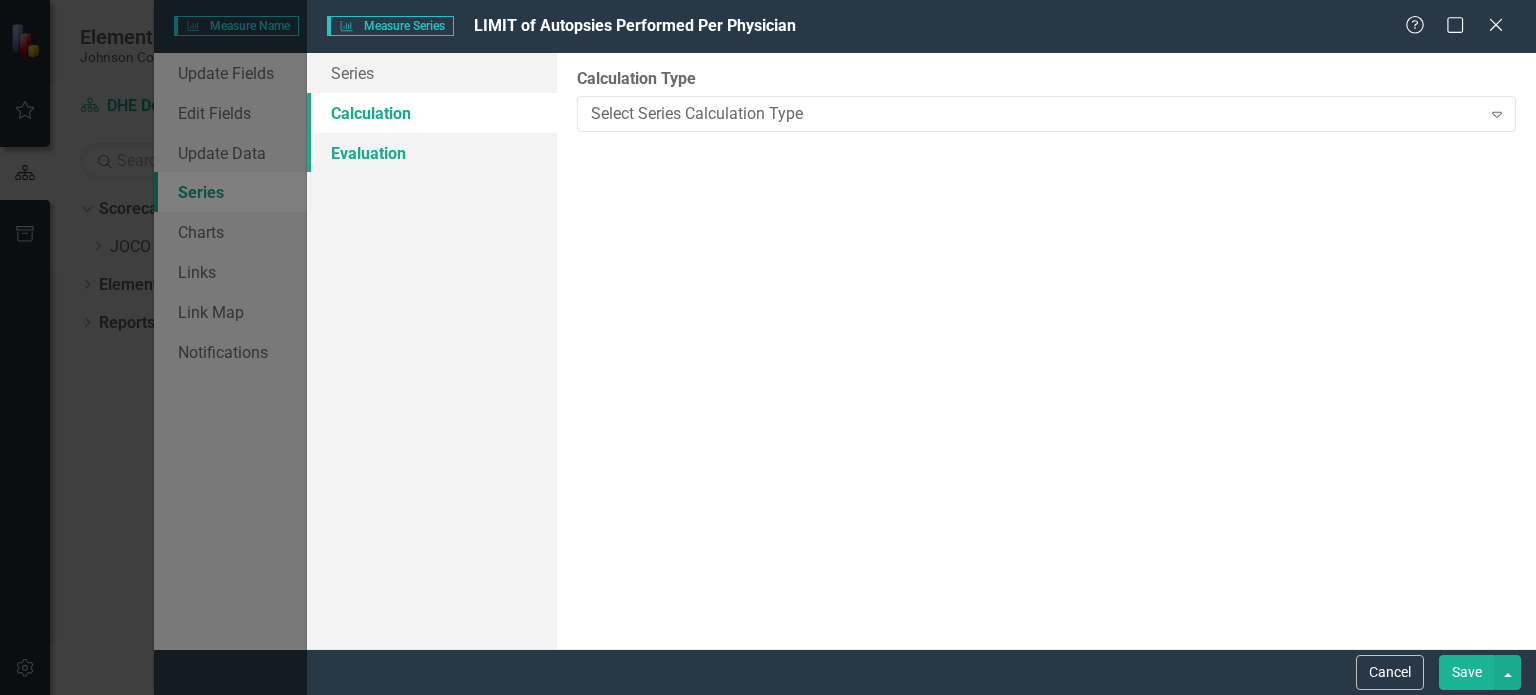 click on "Evaluation" at bounding box center (432, 153) 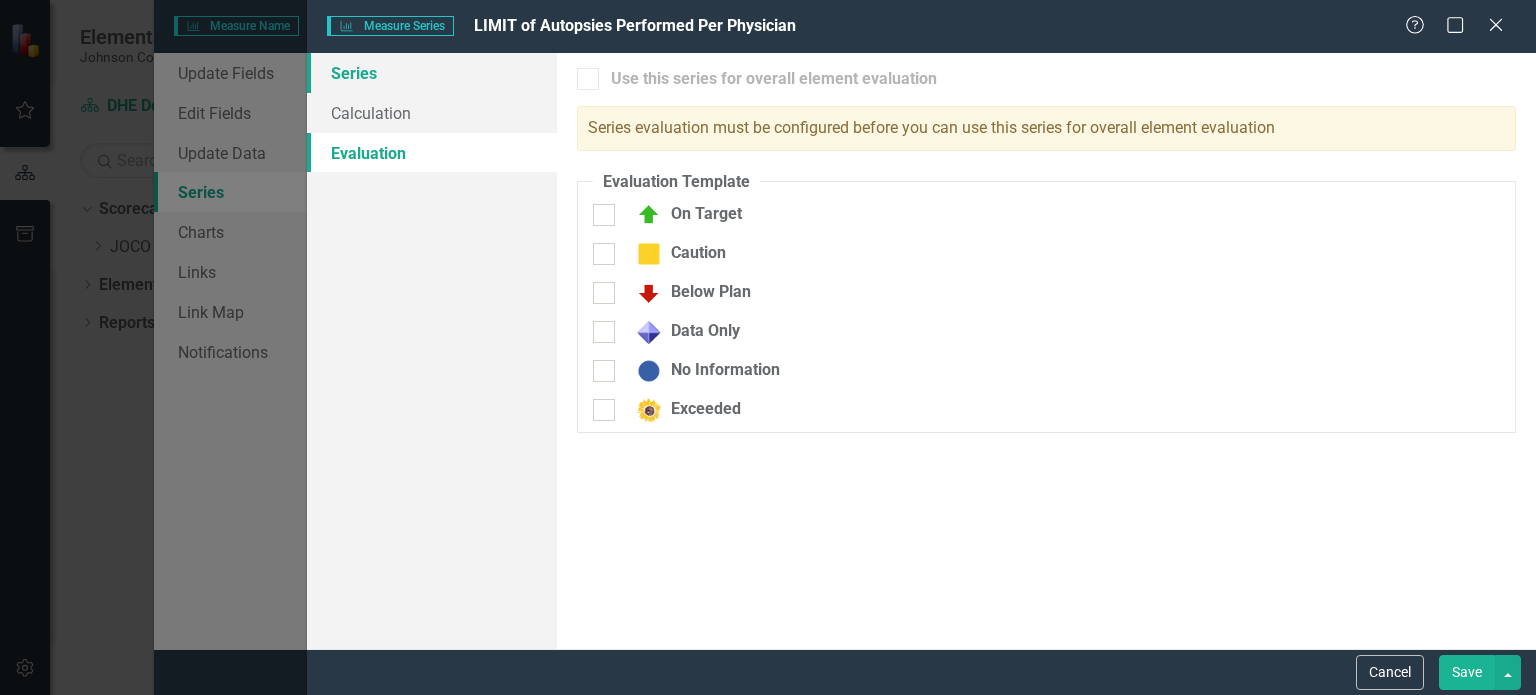 click on "Series" at bounding box center (432, 73) 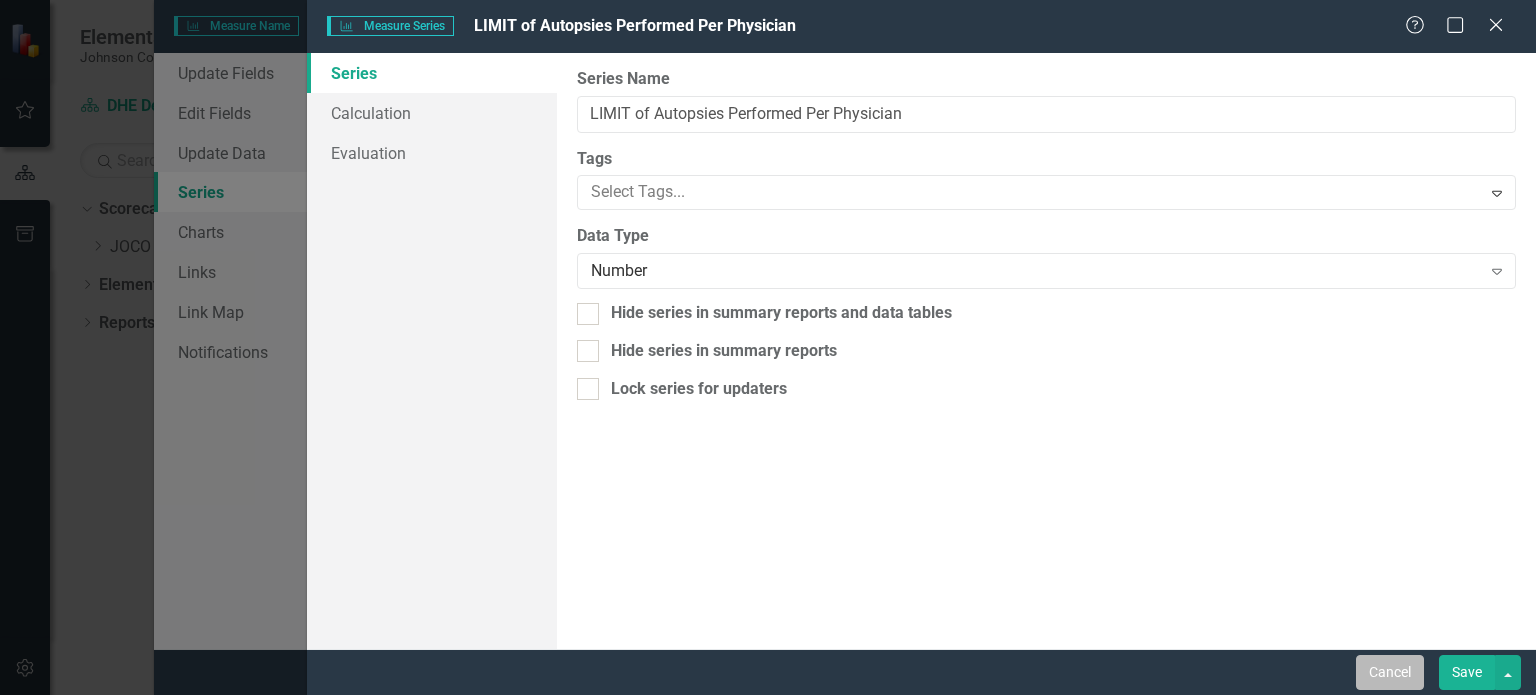 click on "Cancel" at bounding box center (1390, 672) 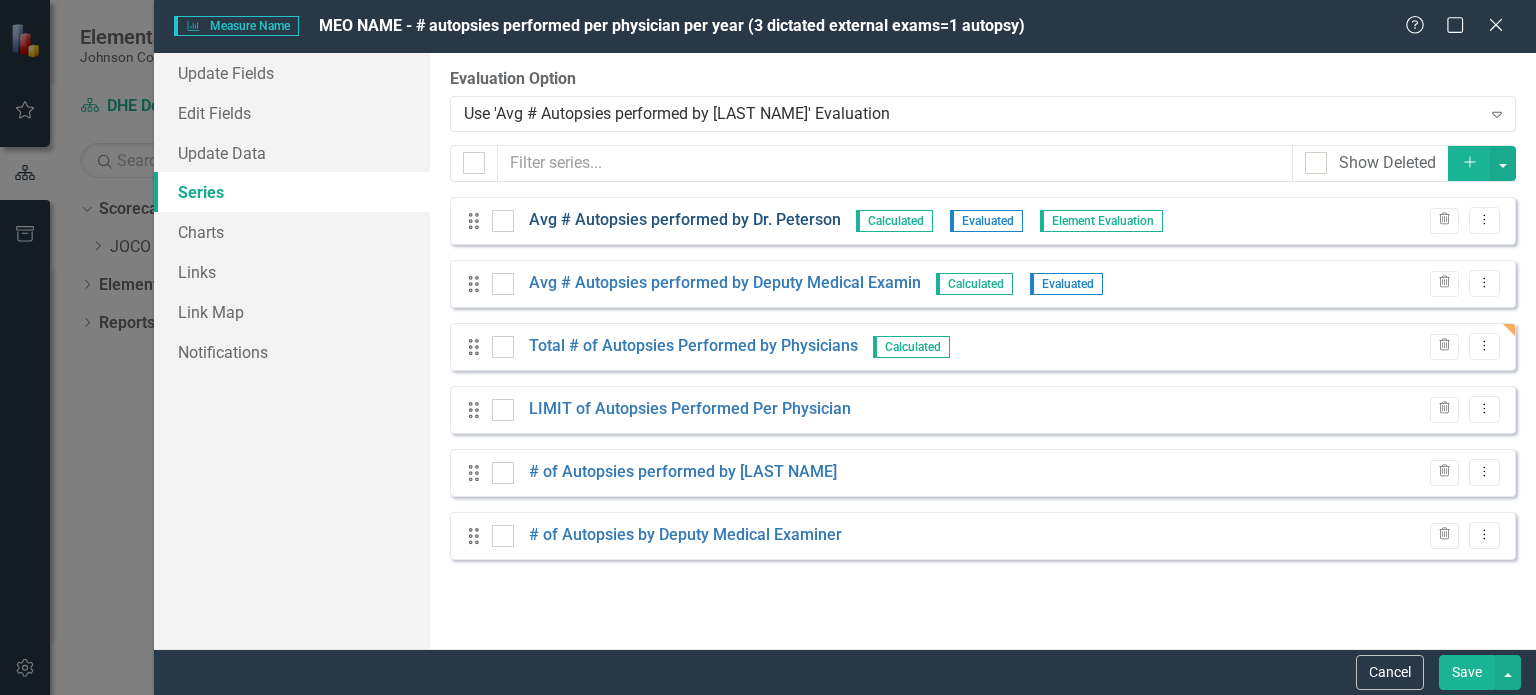 click on "Avg # of Autopsies performed by [PERSON]" at bounding box center (685, 220) 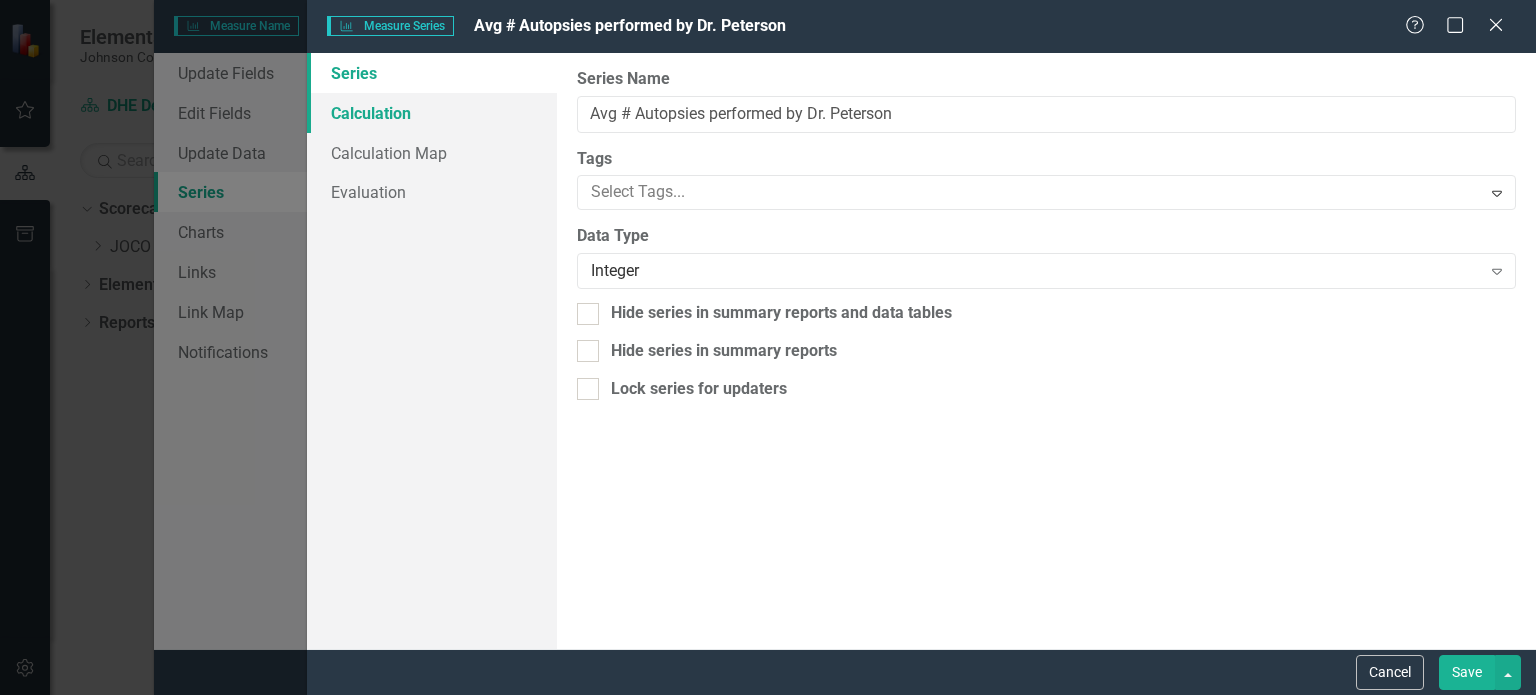 click on "Calculation" at bounding box center (432, 113) 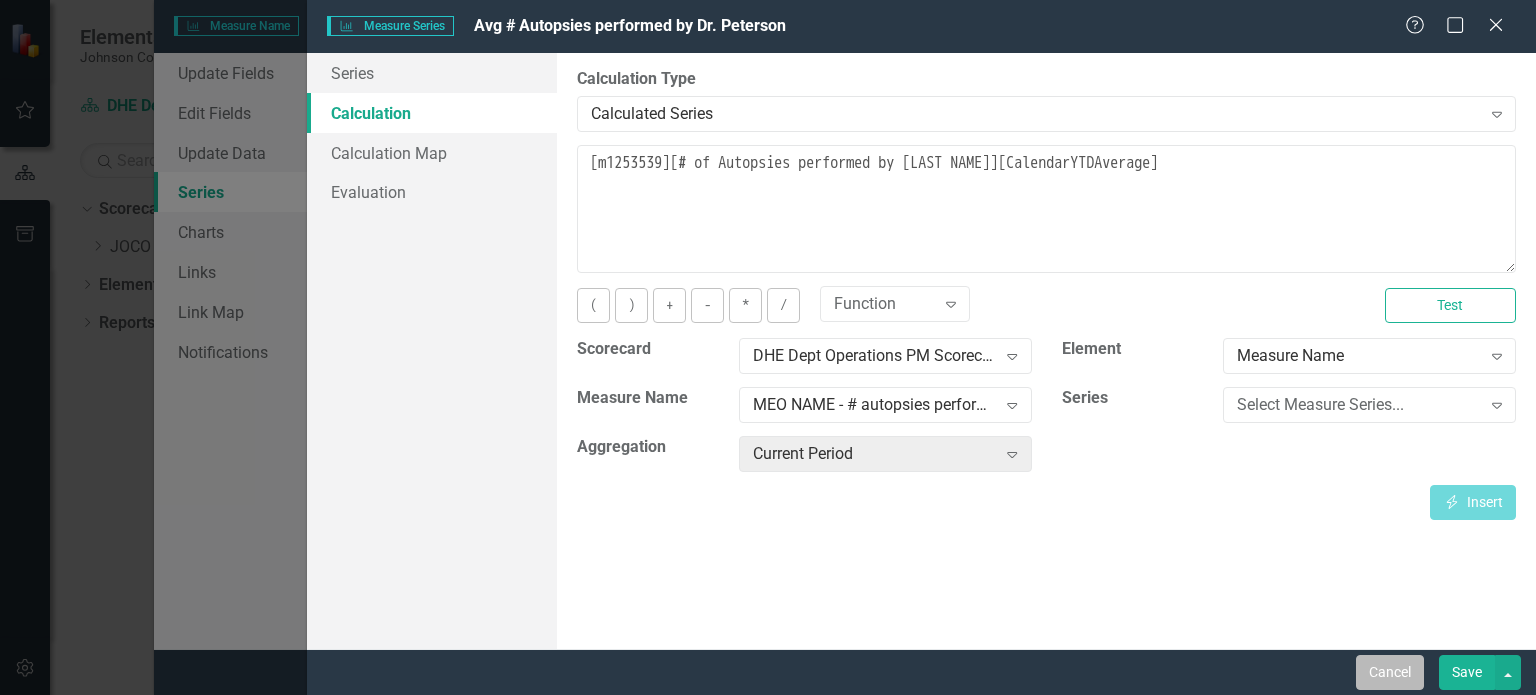 click on "Cancel" at bounding box center (1390, 672) 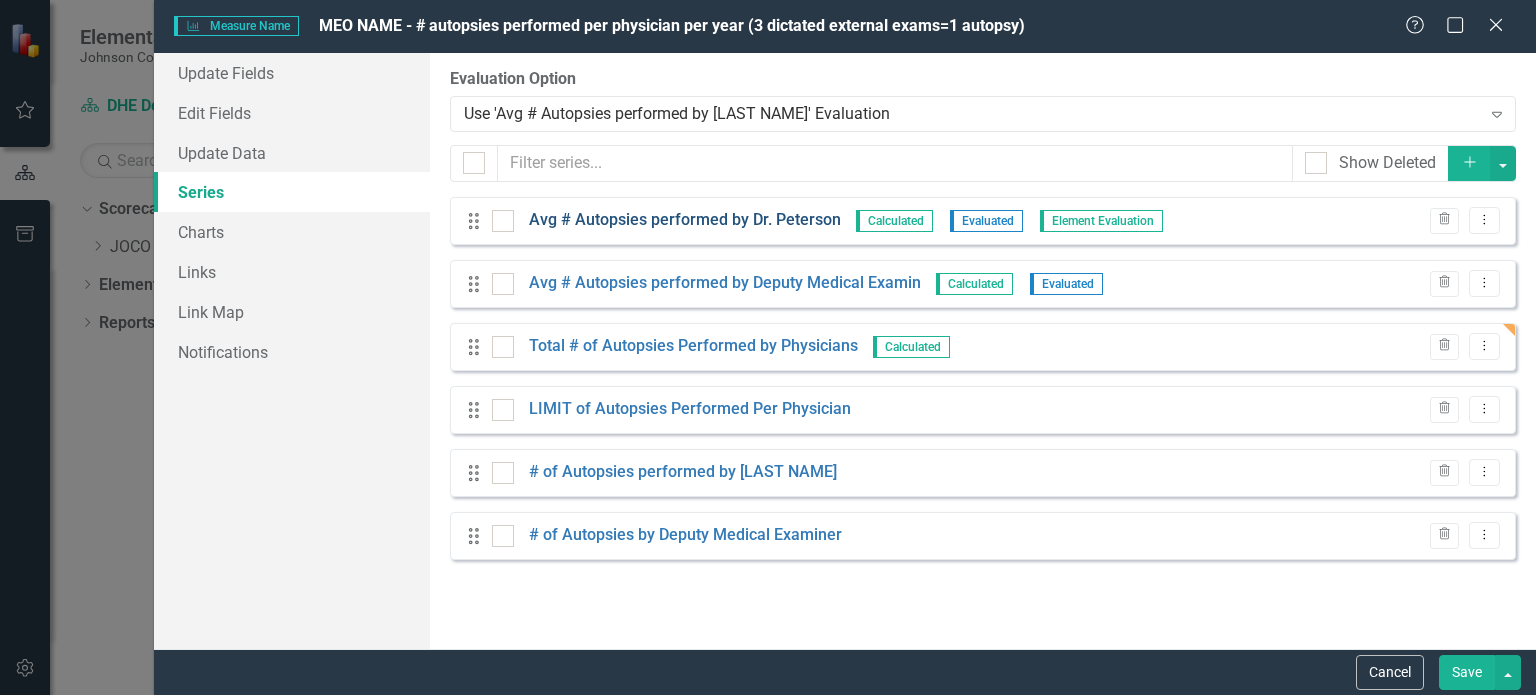 click on "Avg # of Autopsies performed by [PERSON]" at bounding box center (685, 220) 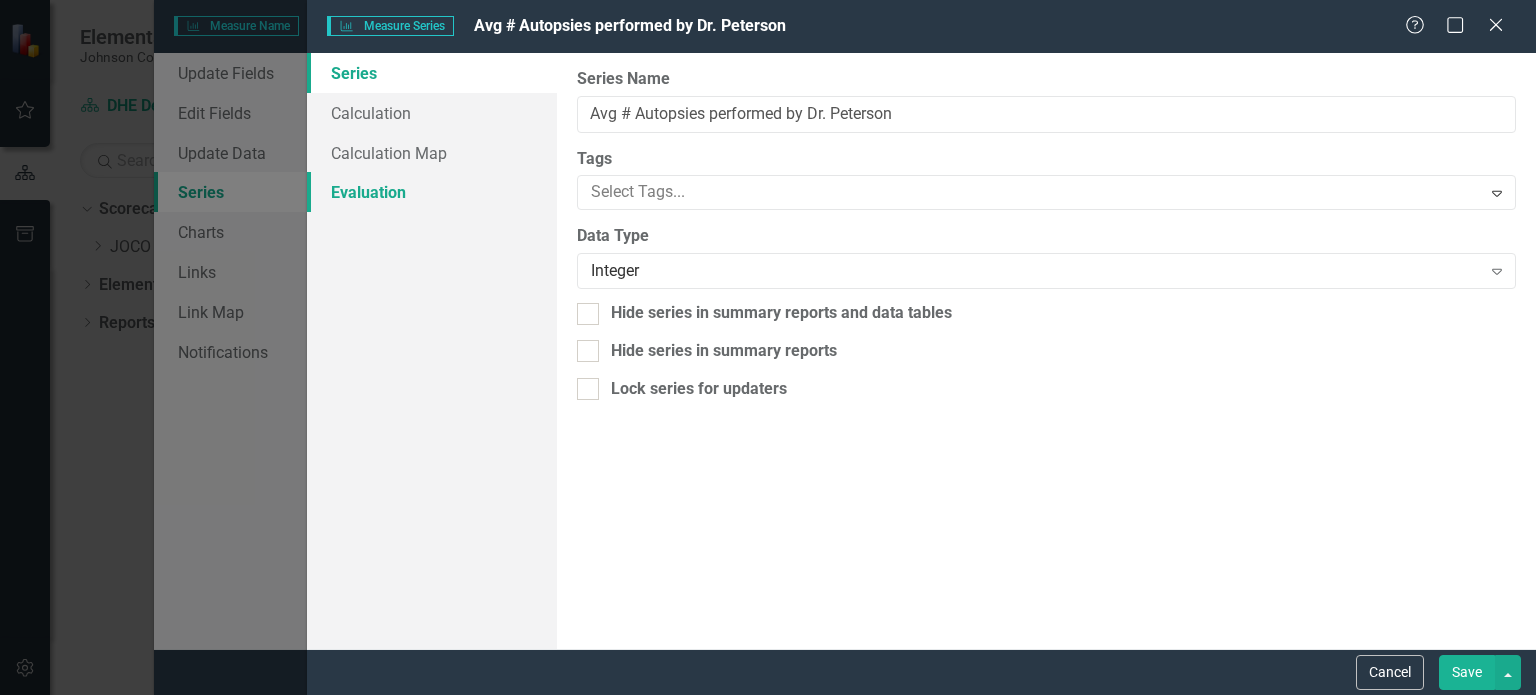 click on "Evaluation" at bounding box center [432, 192] 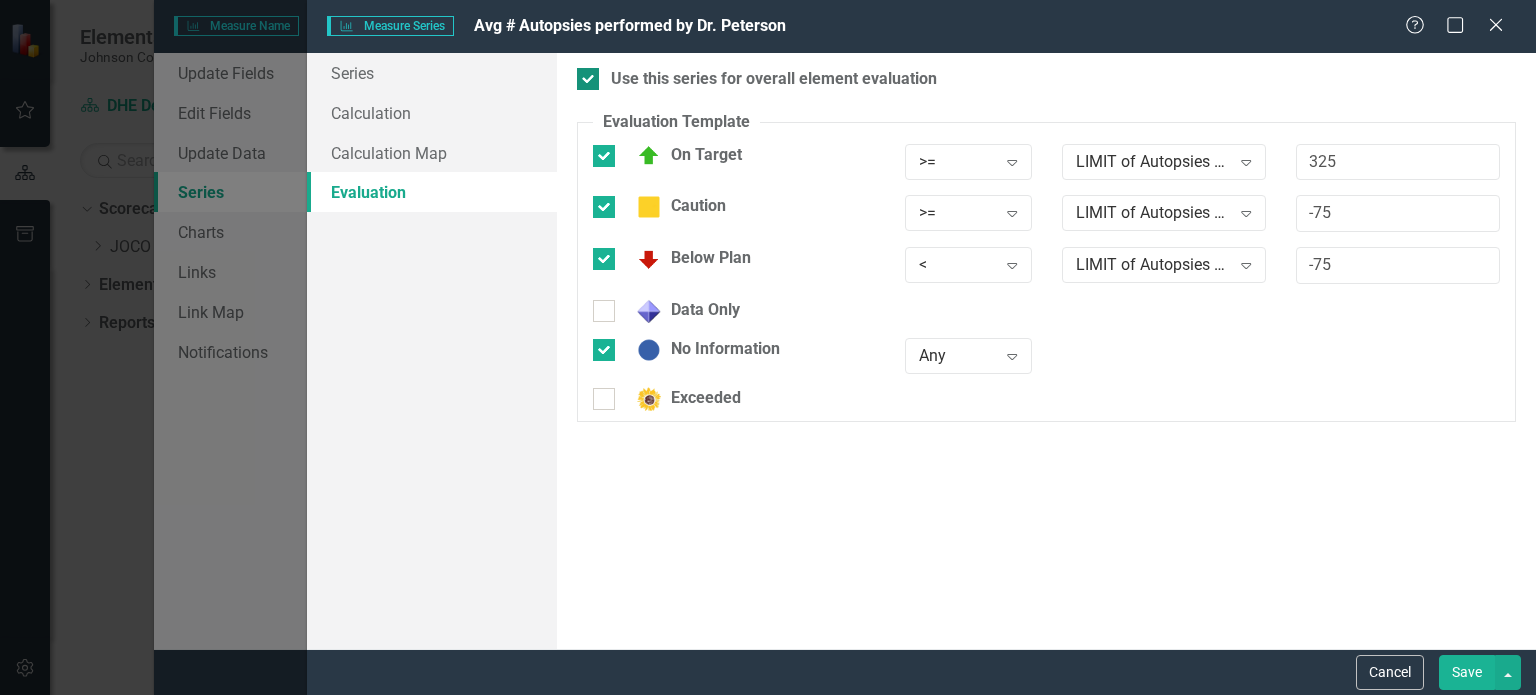 click at bounding box center (588, 79) 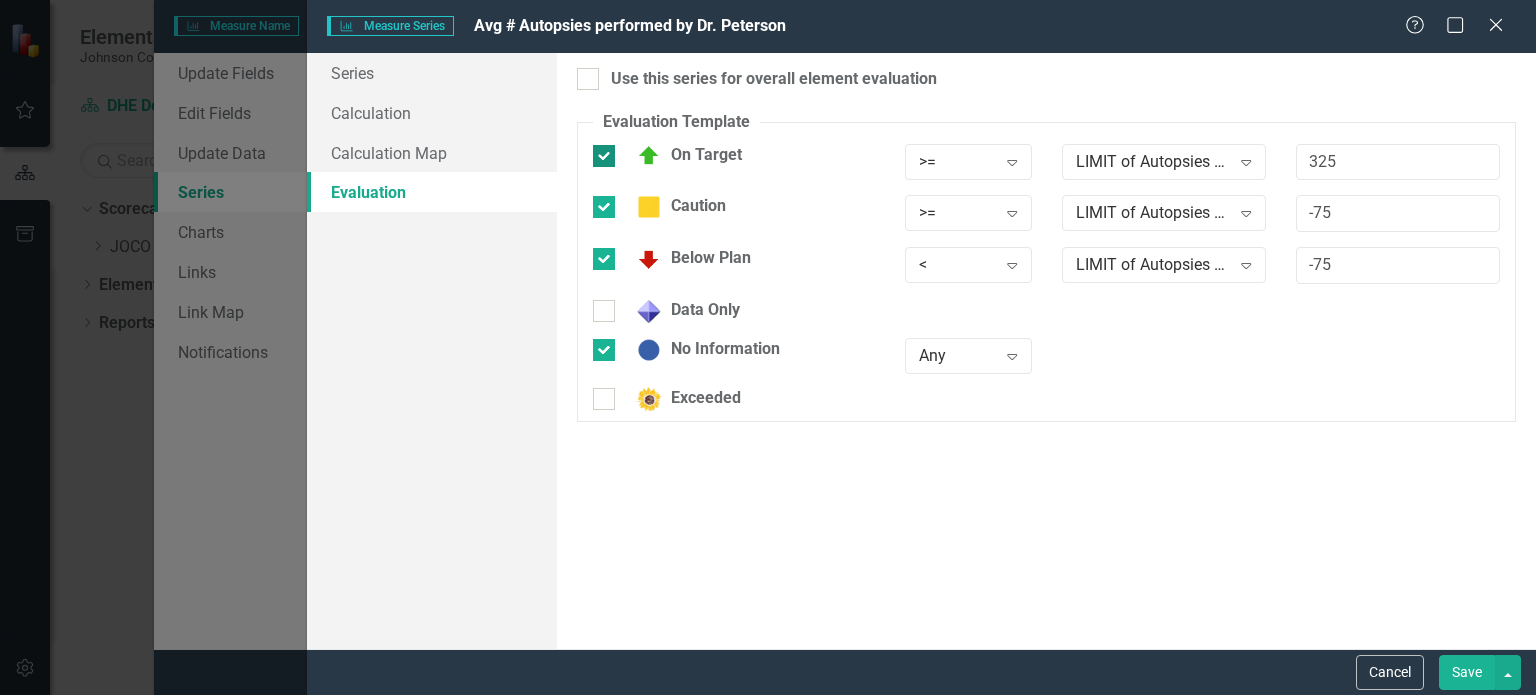 click on "On Target" at bounding box center [599, 151] 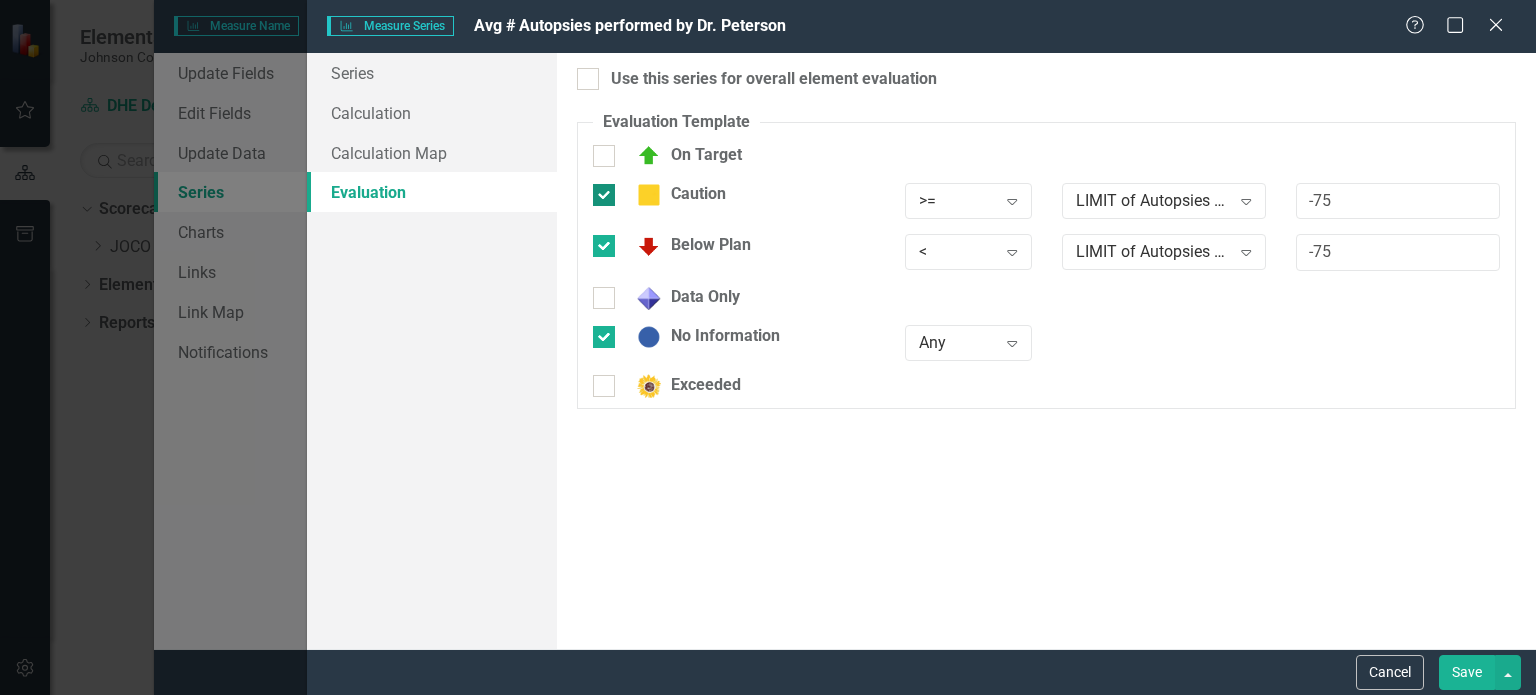 click on "Caution" at bounding box center (599, 190) 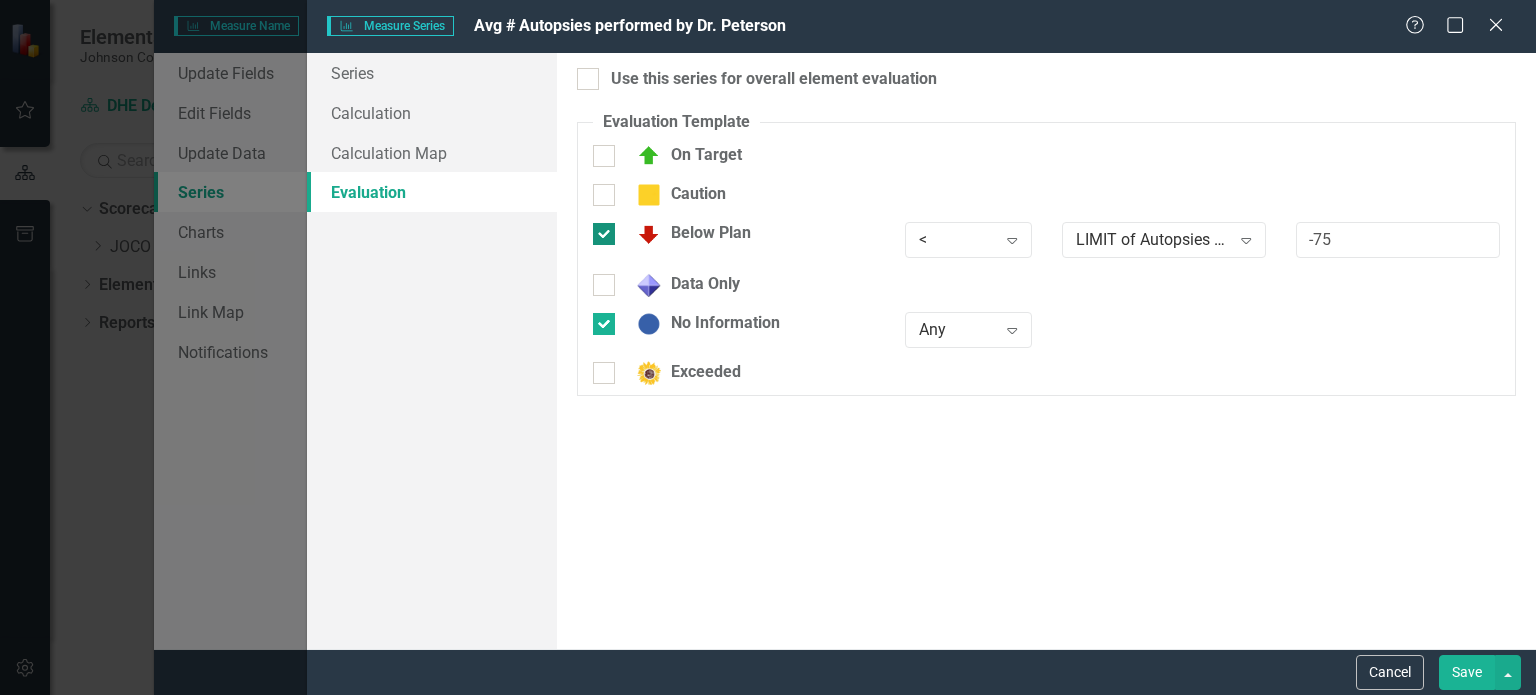 click at bounding box center (604, 234) 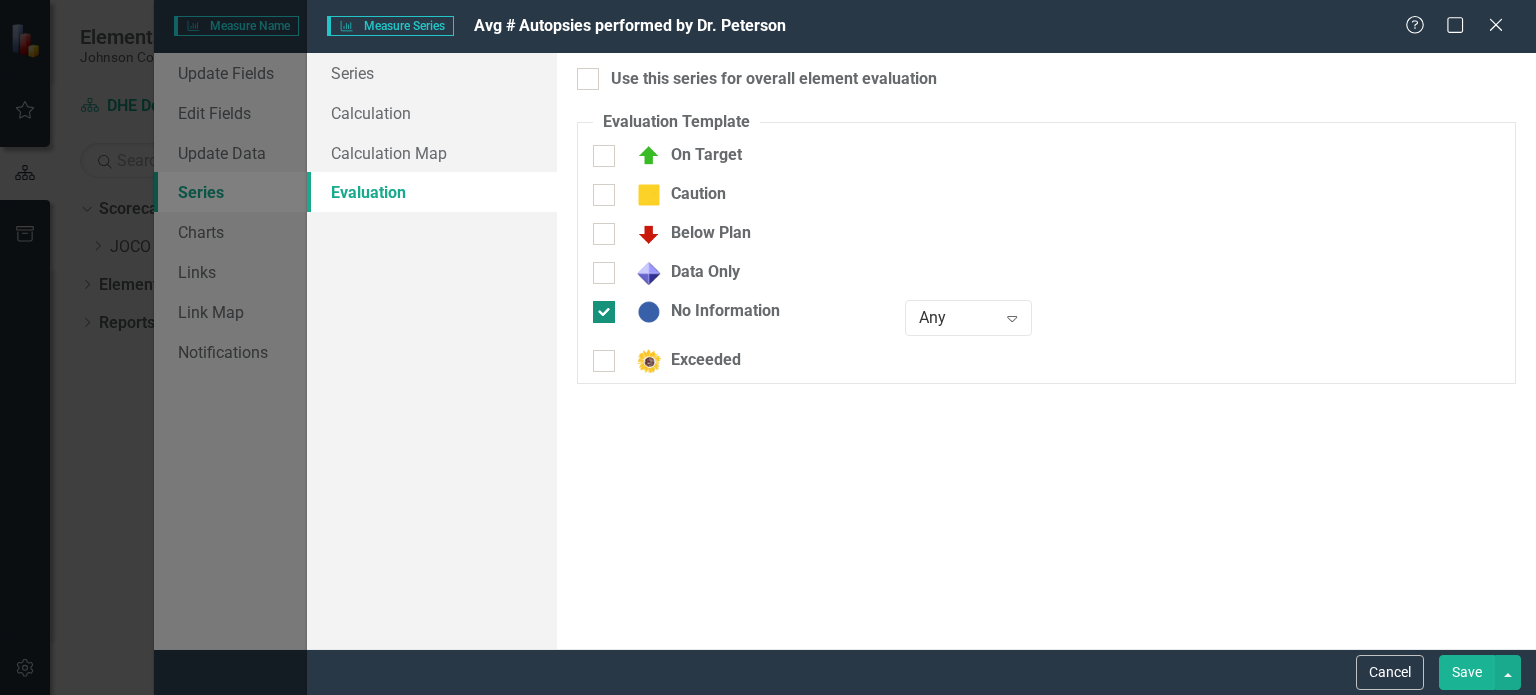 click at bounding box center (604, 312) 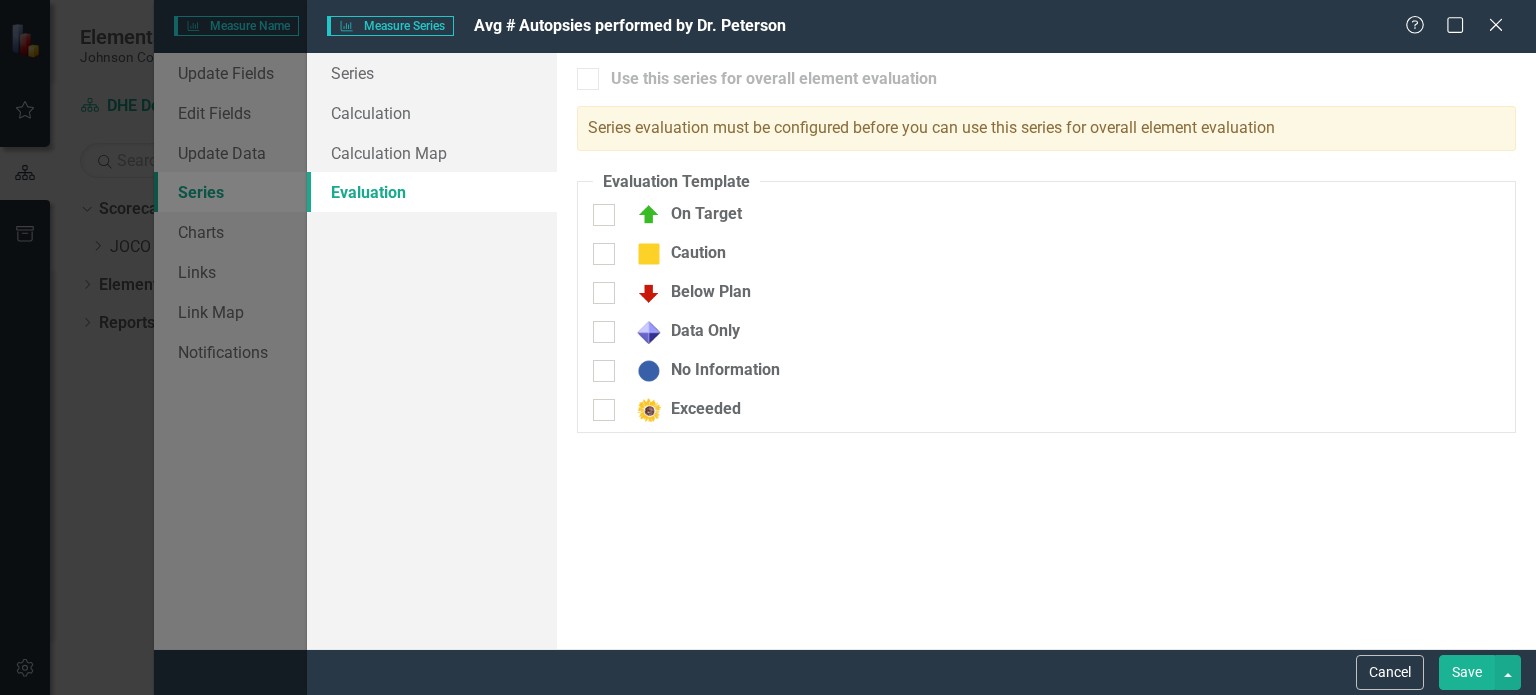 click on "Save" at bounding box center [1467, 672] 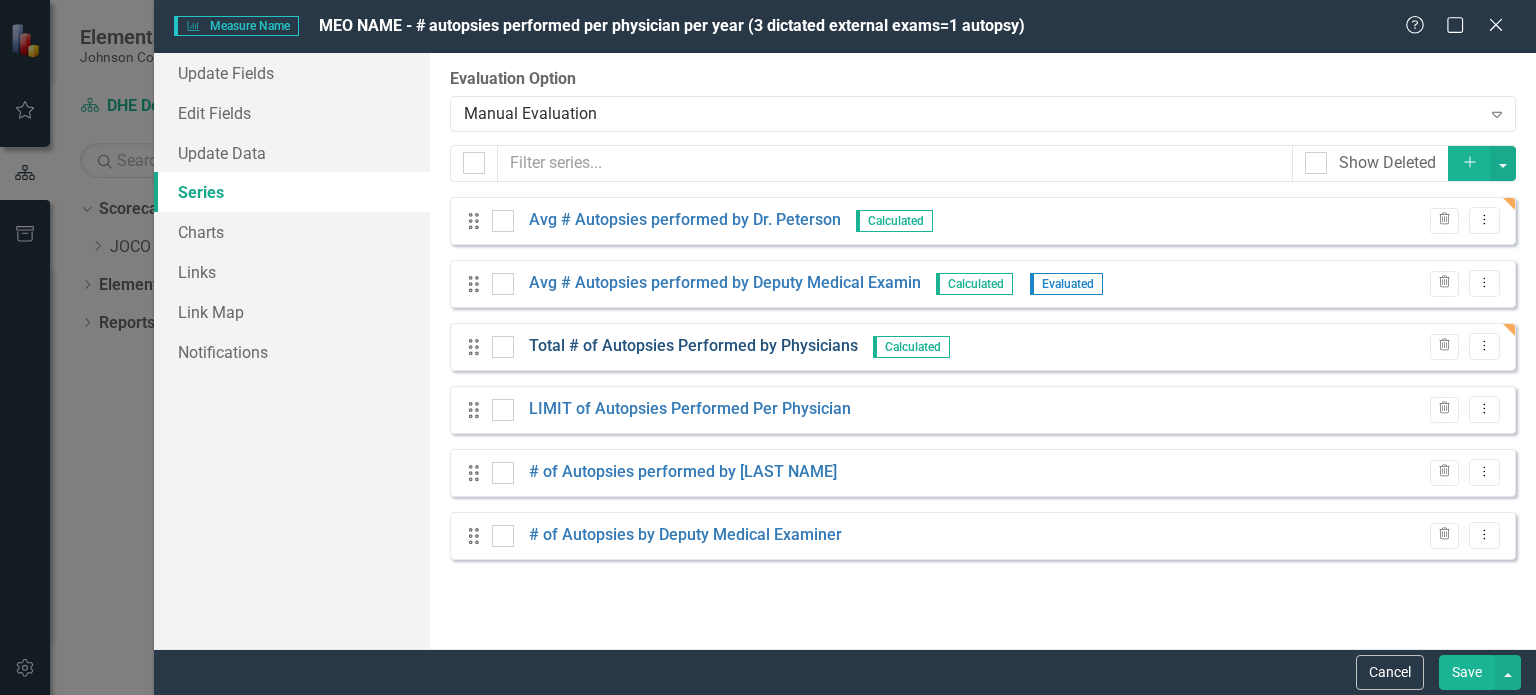 click on "Total # of Autopsies Performed by Physicians" at bounding box center (693, 346) 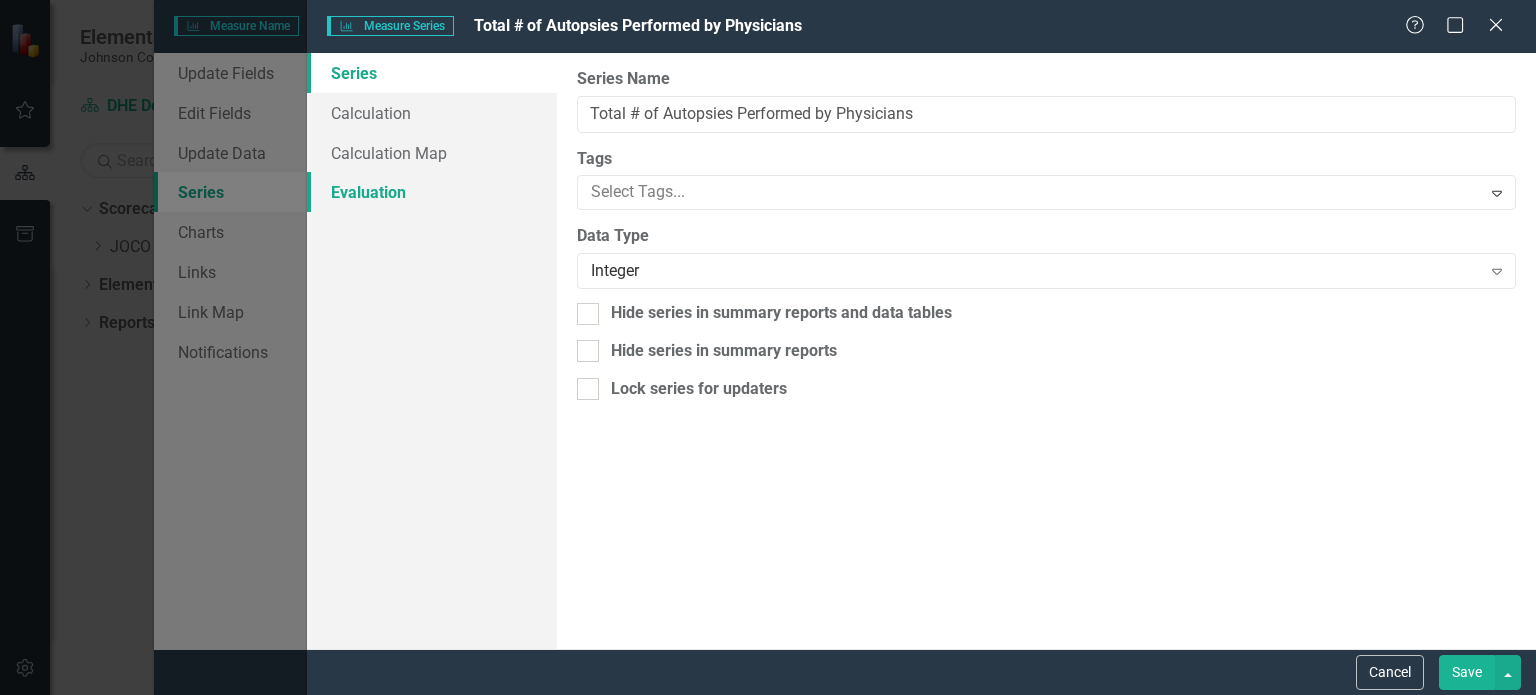 click on "Evaluation" at bounding box center (432, 192) 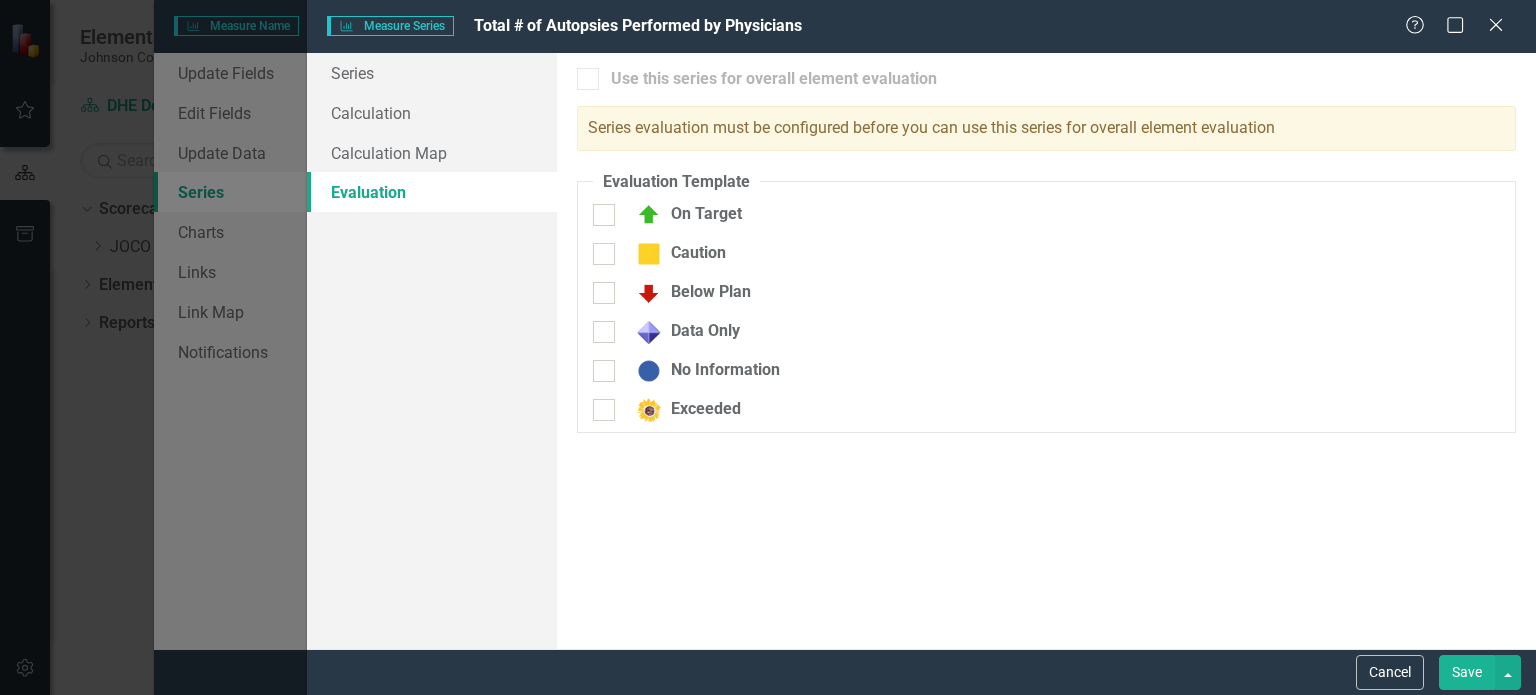 click at bounding box center (588, 79) 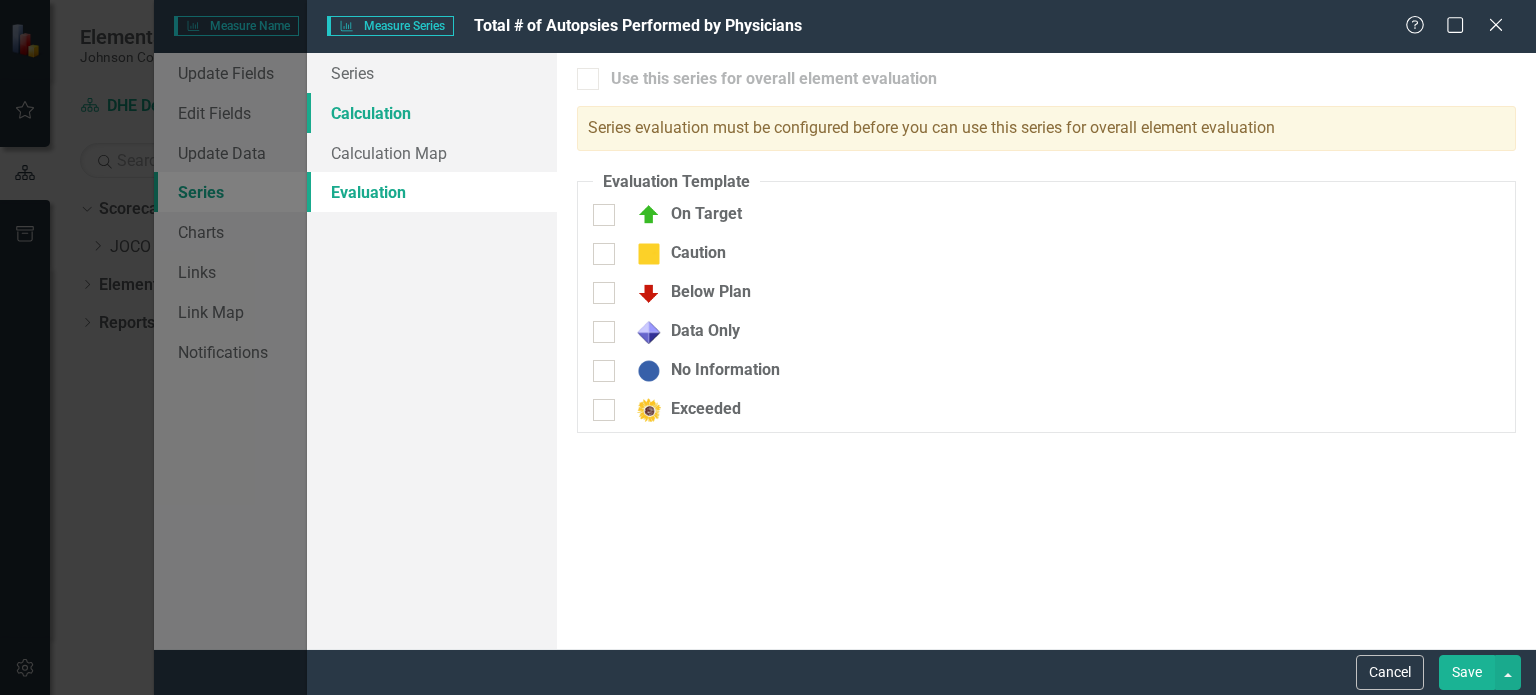 click on "Calculation" at bounding box center (432, 113) 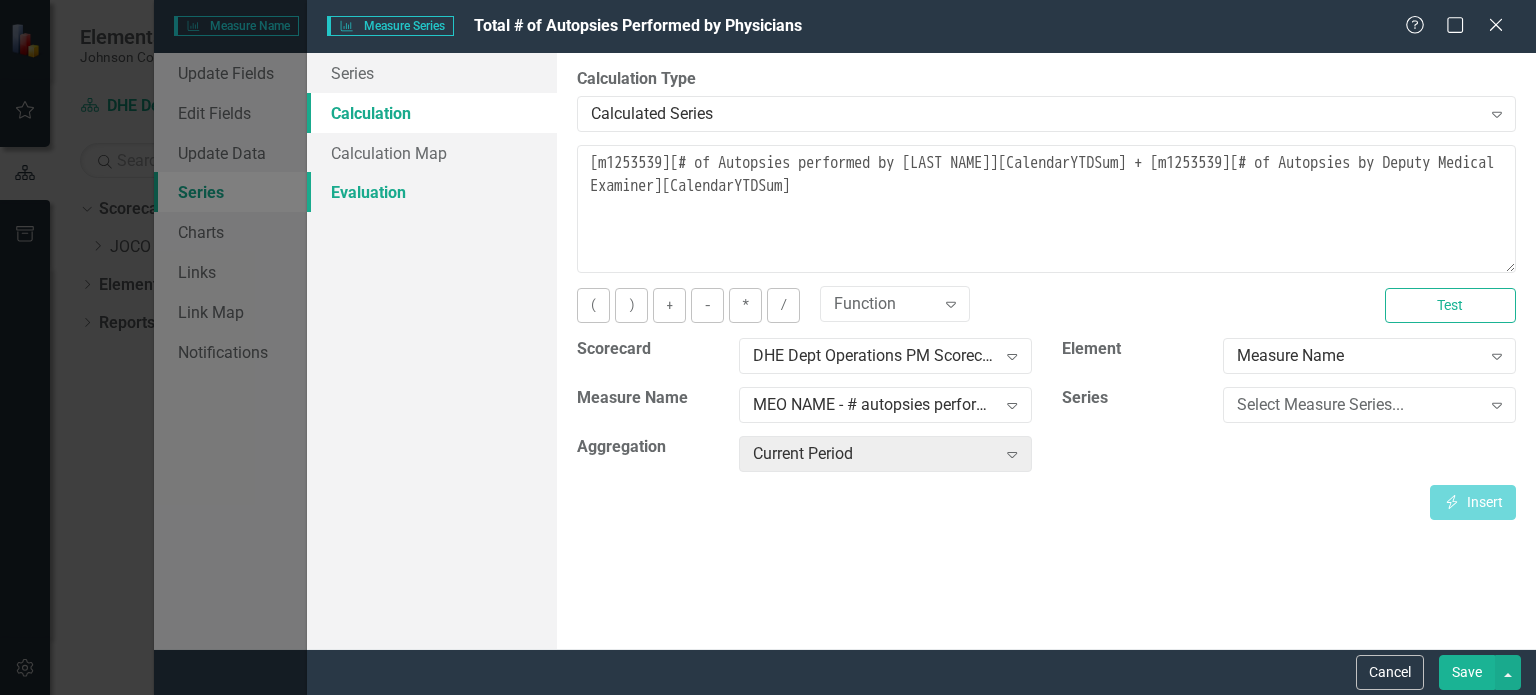 click on "Evaluation" at bounding box center [432, 192] 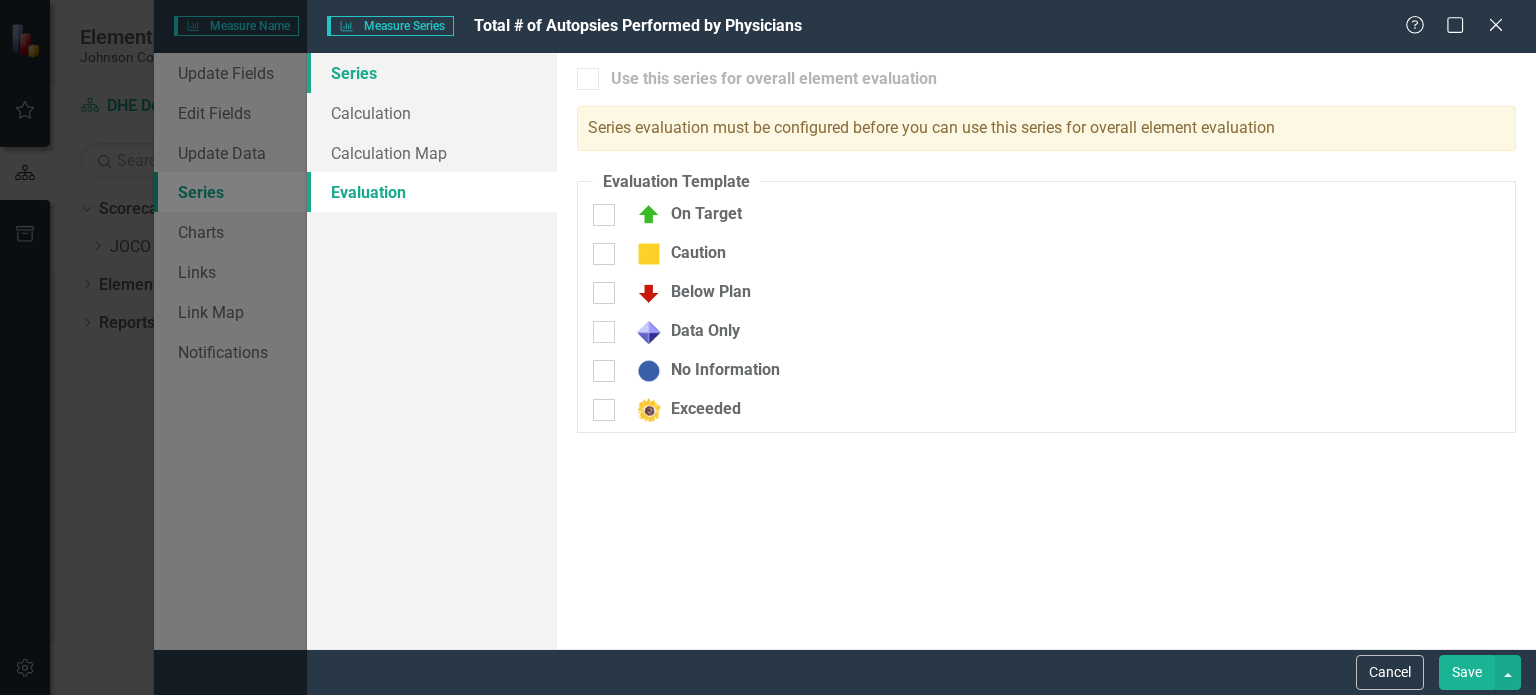 click on "Series" at bounding box center (432, 73) 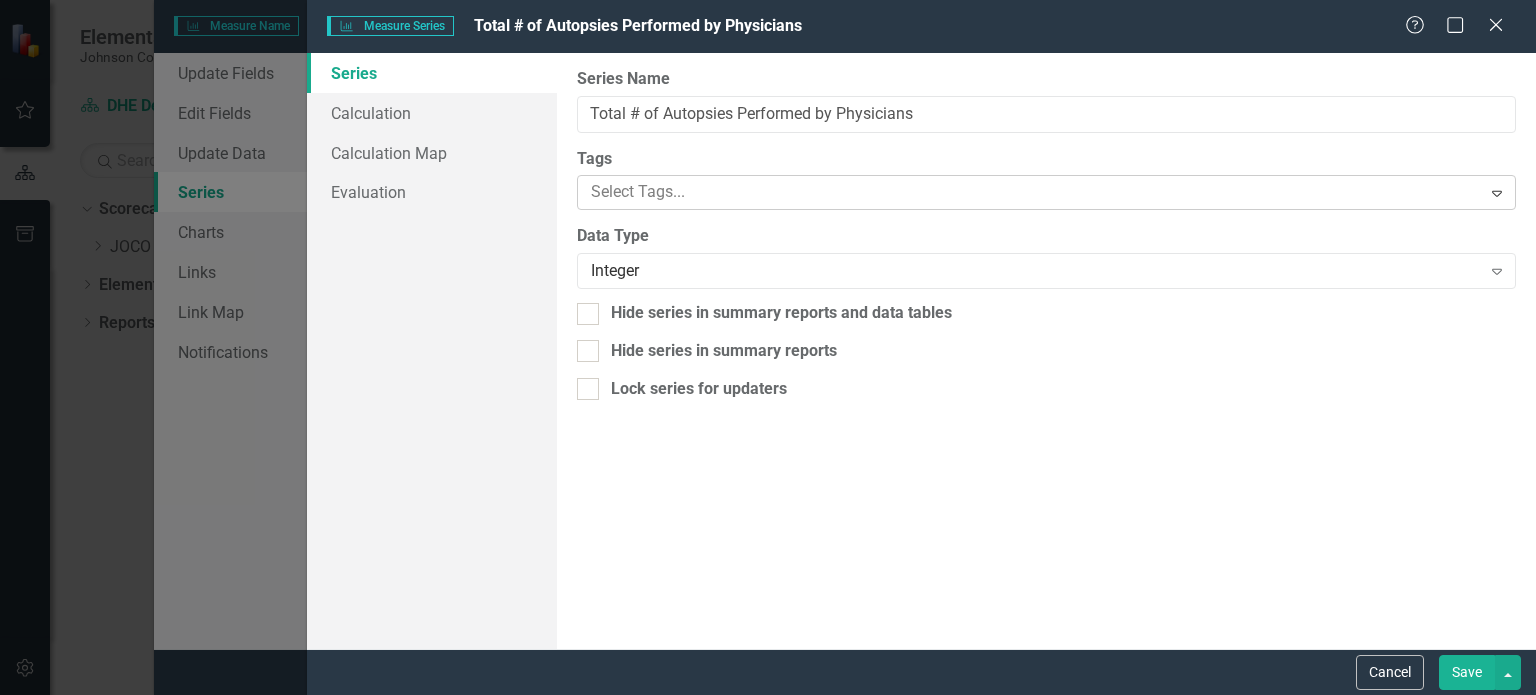 click at bounding box center [1031, 192] 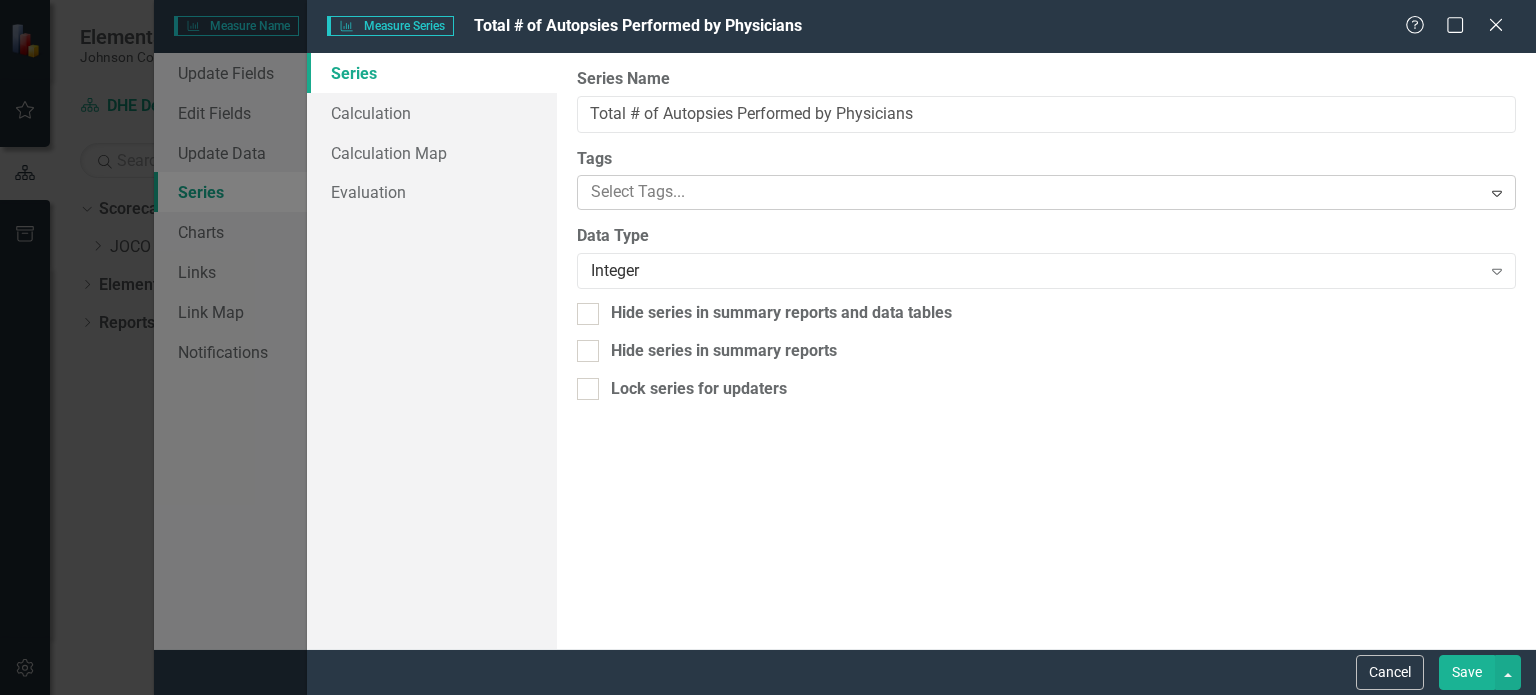 click at bounding box center [1031, 192] 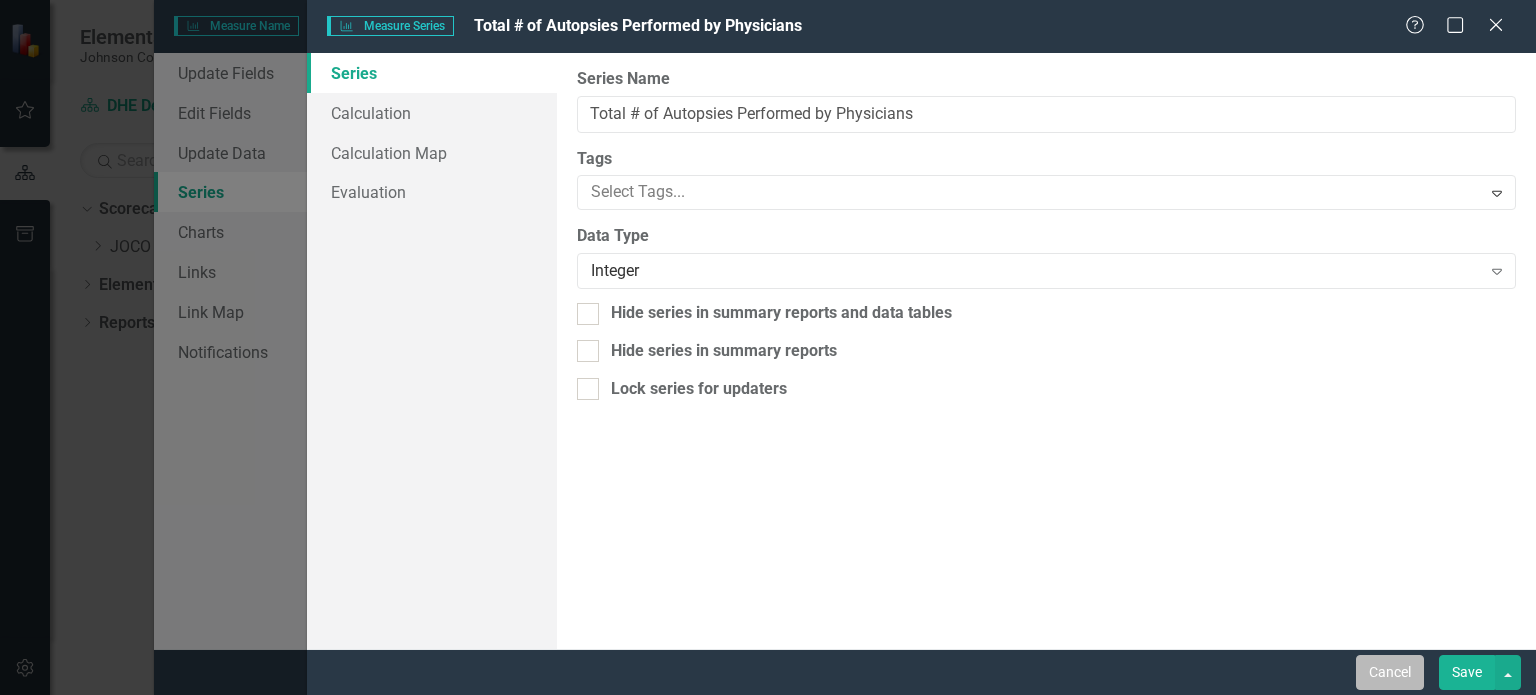 click on "Cancel" at bounding box center [1390, 672] 